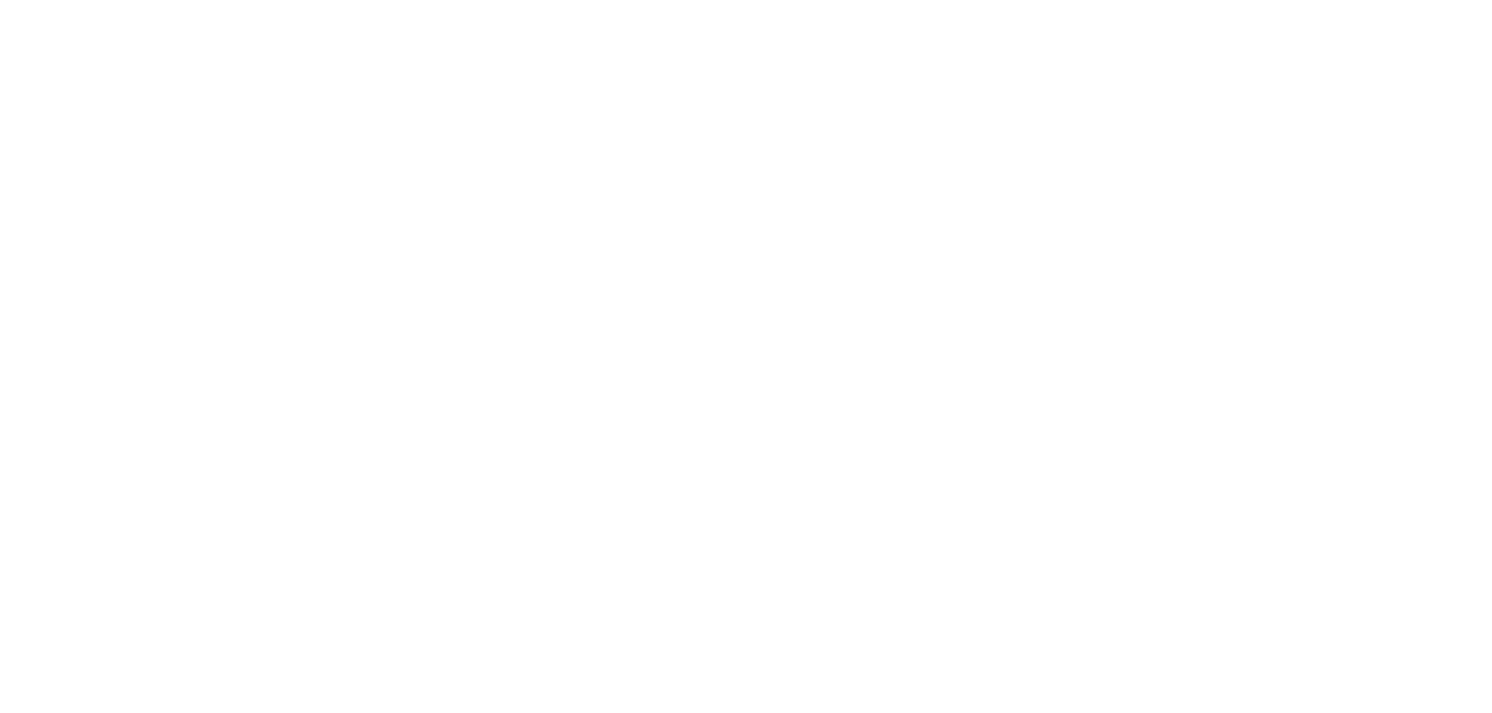 scroll, scrollTop: 0, scrollLeft: 0, axis: both 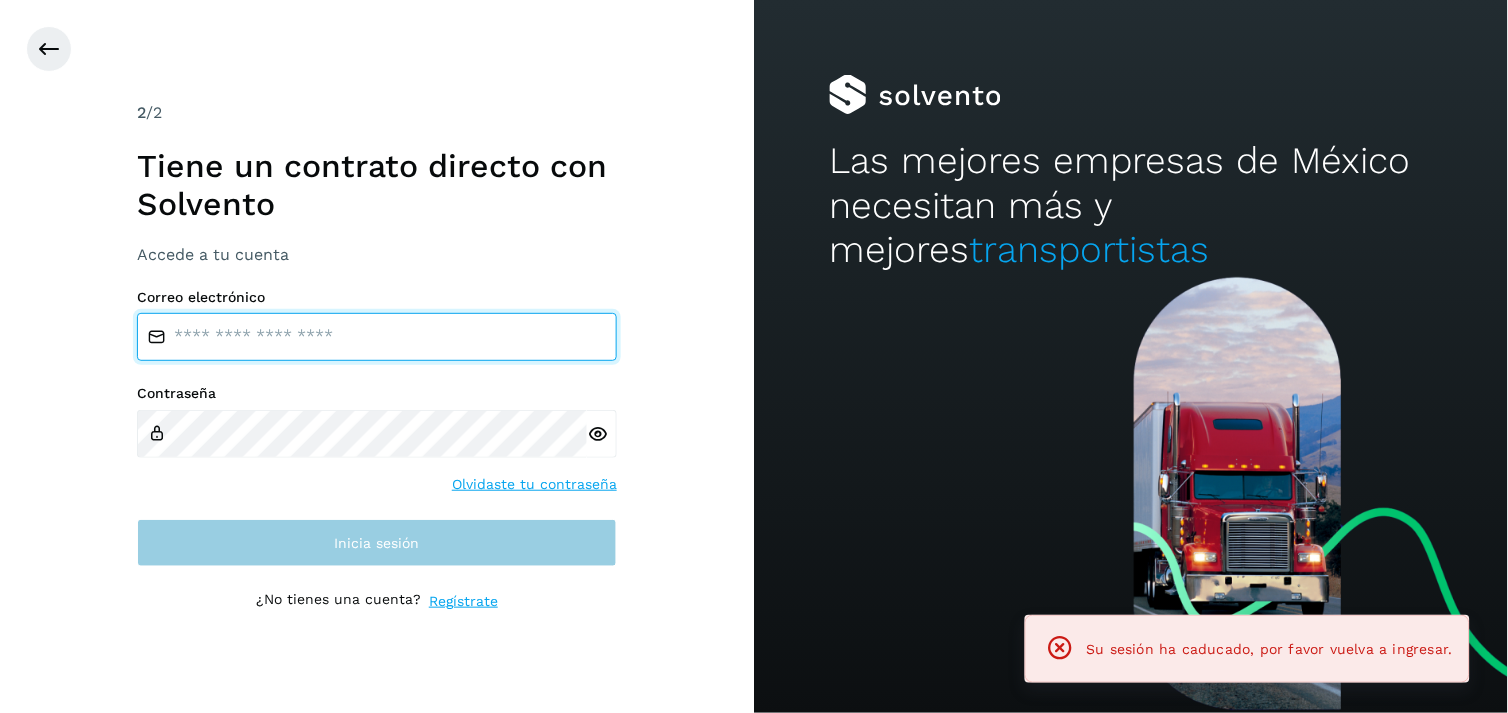type on "**********" 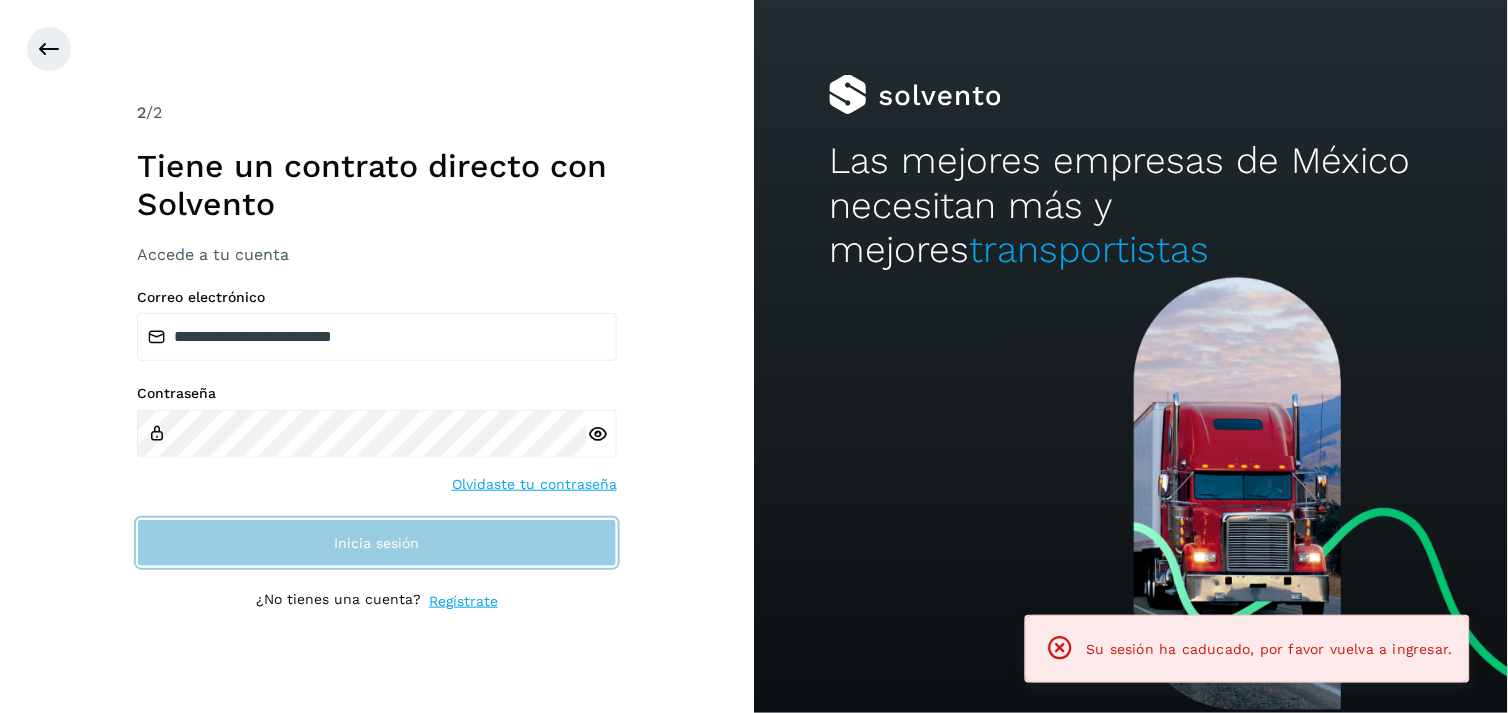 click on "Inicia sesión" at bounding box center (377, 543) 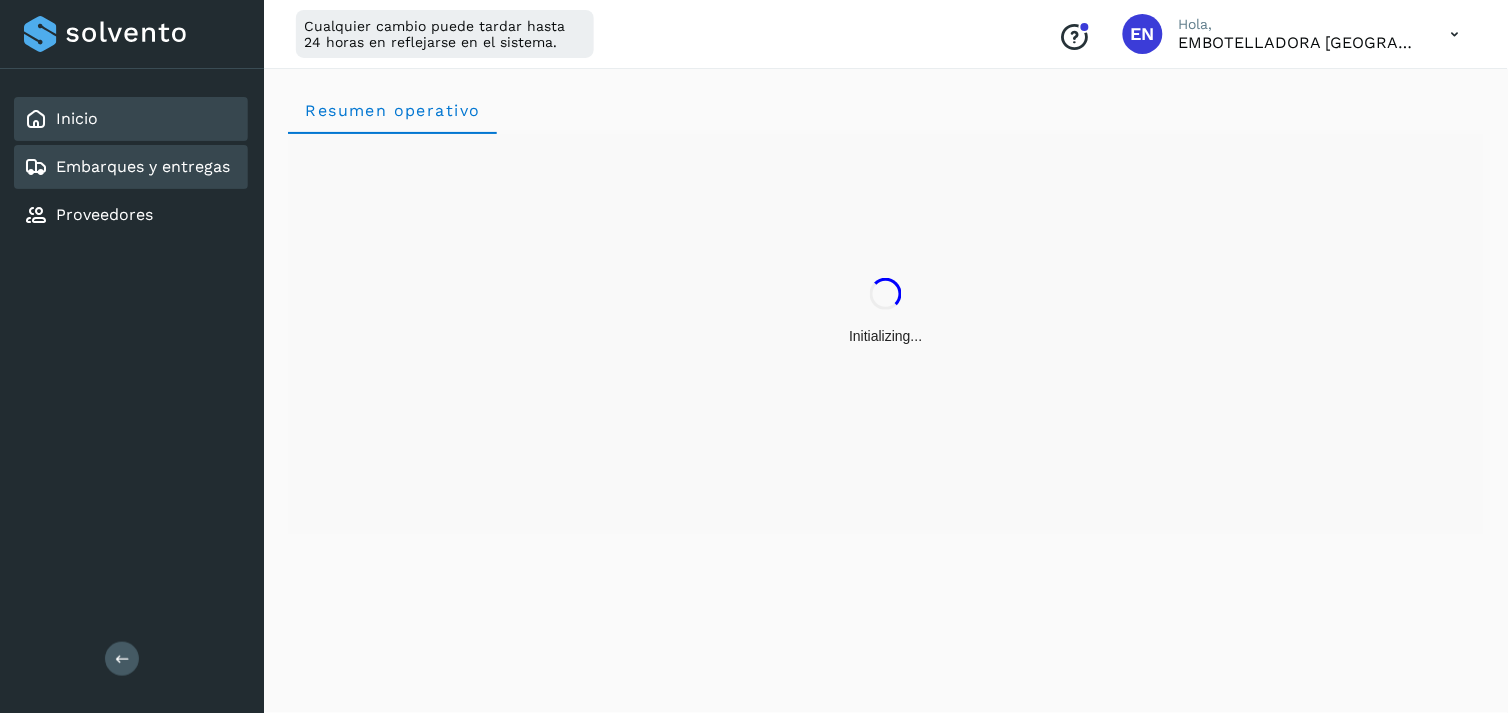 click on "Embarques y entregas" at bounding box center [143, 166] 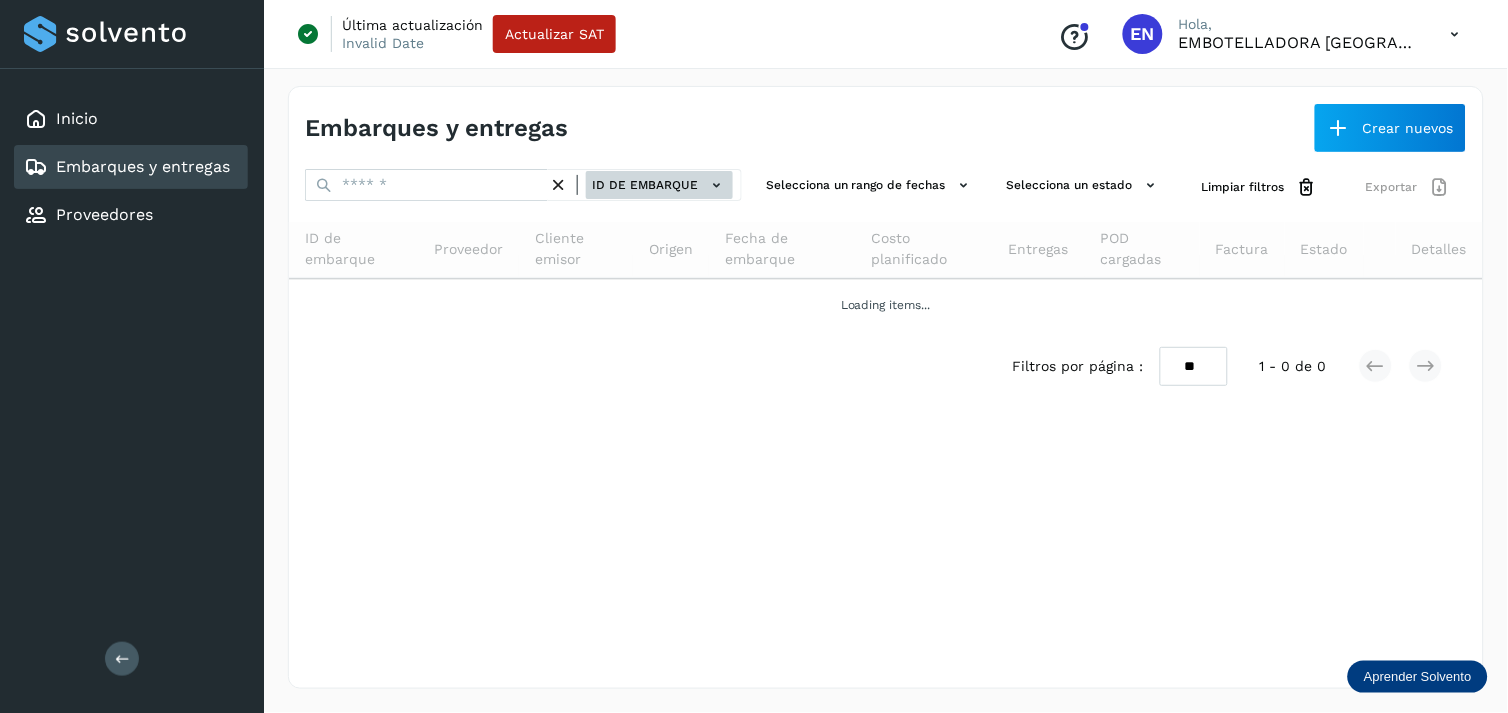 click on "ID de embarque" at bounding box center [659, 185] 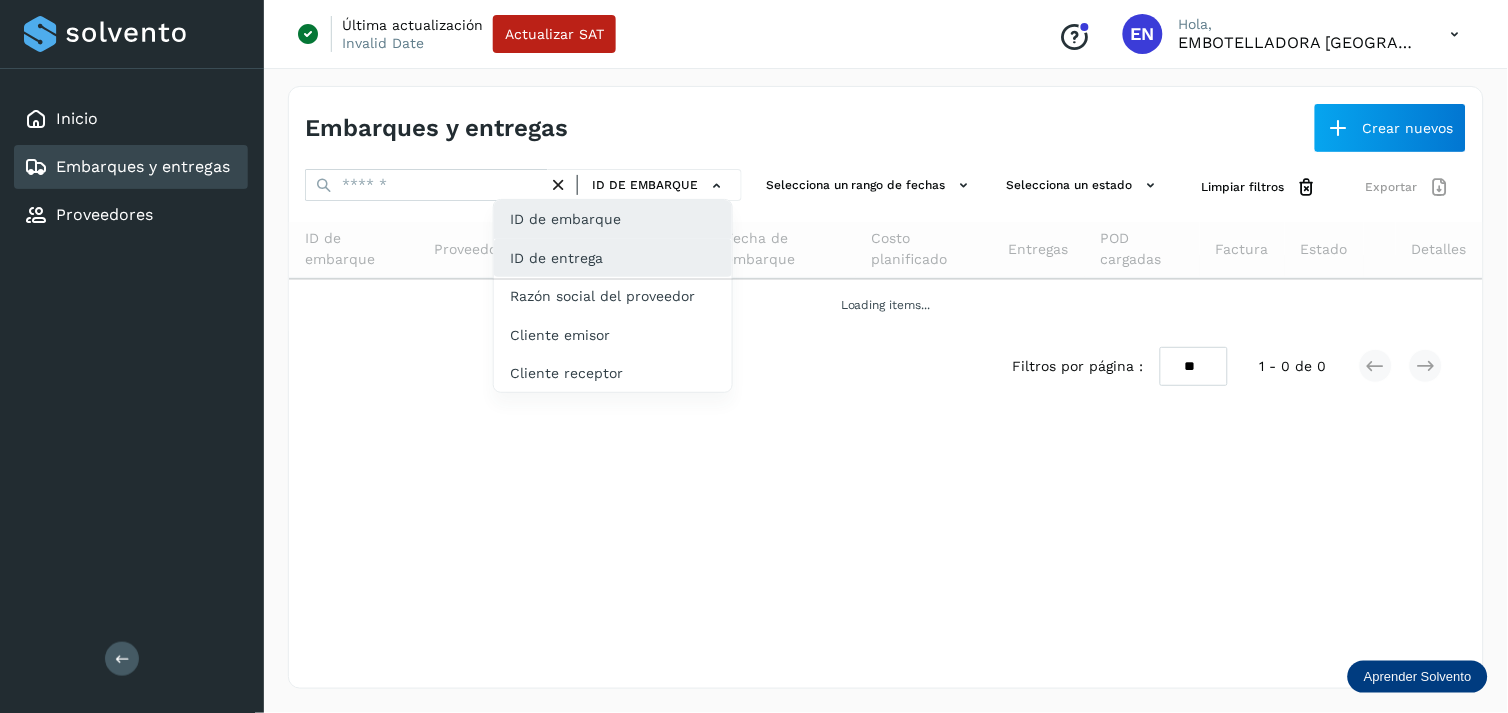 click on "ID de entrega" 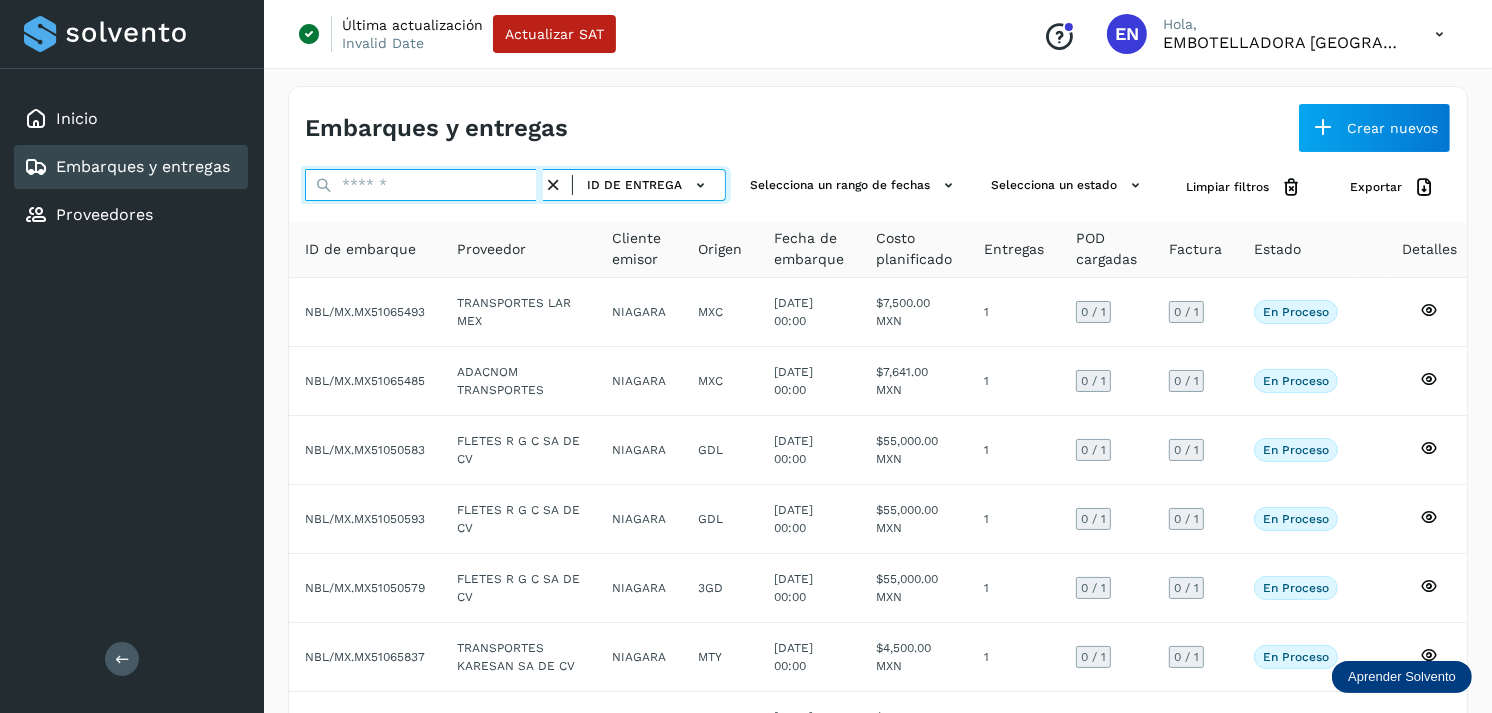 click at bounding box center [424, 185] 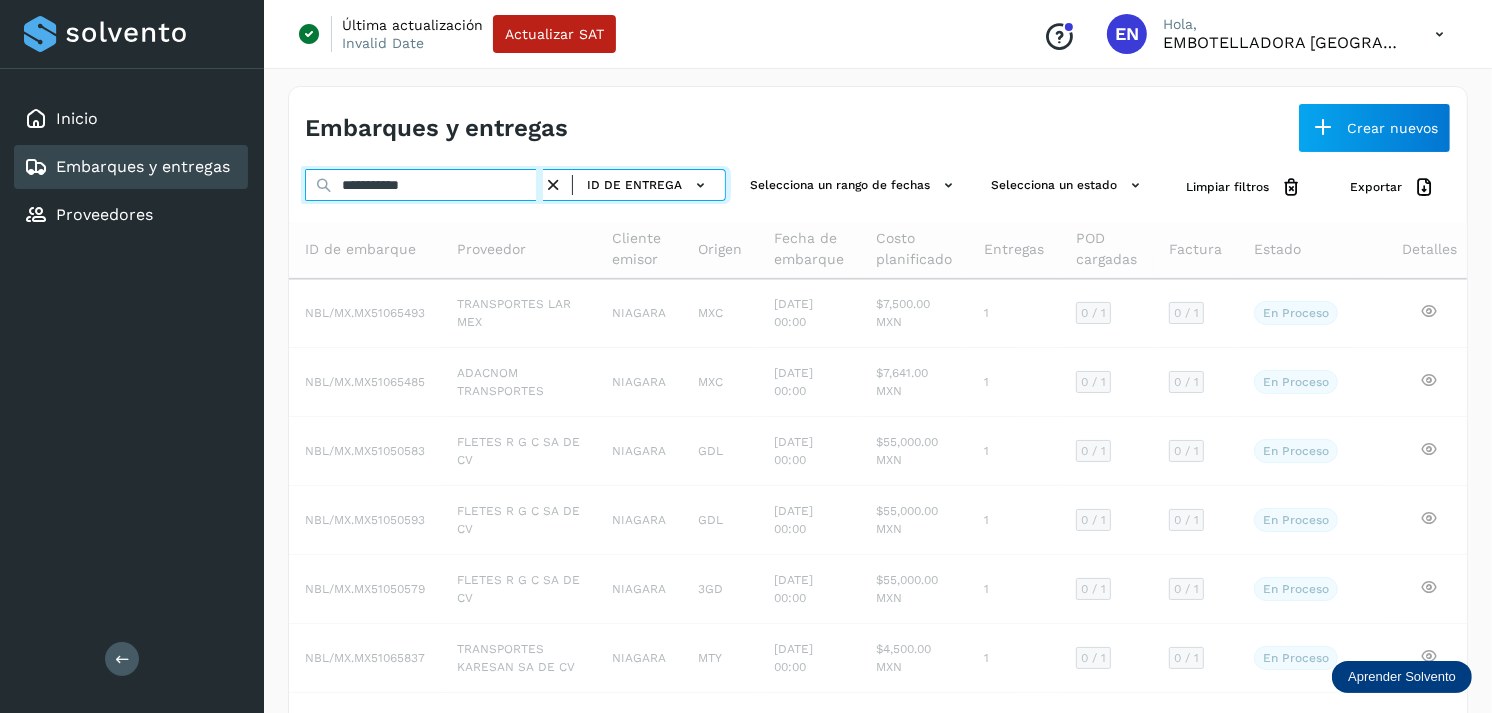 type on "**********" 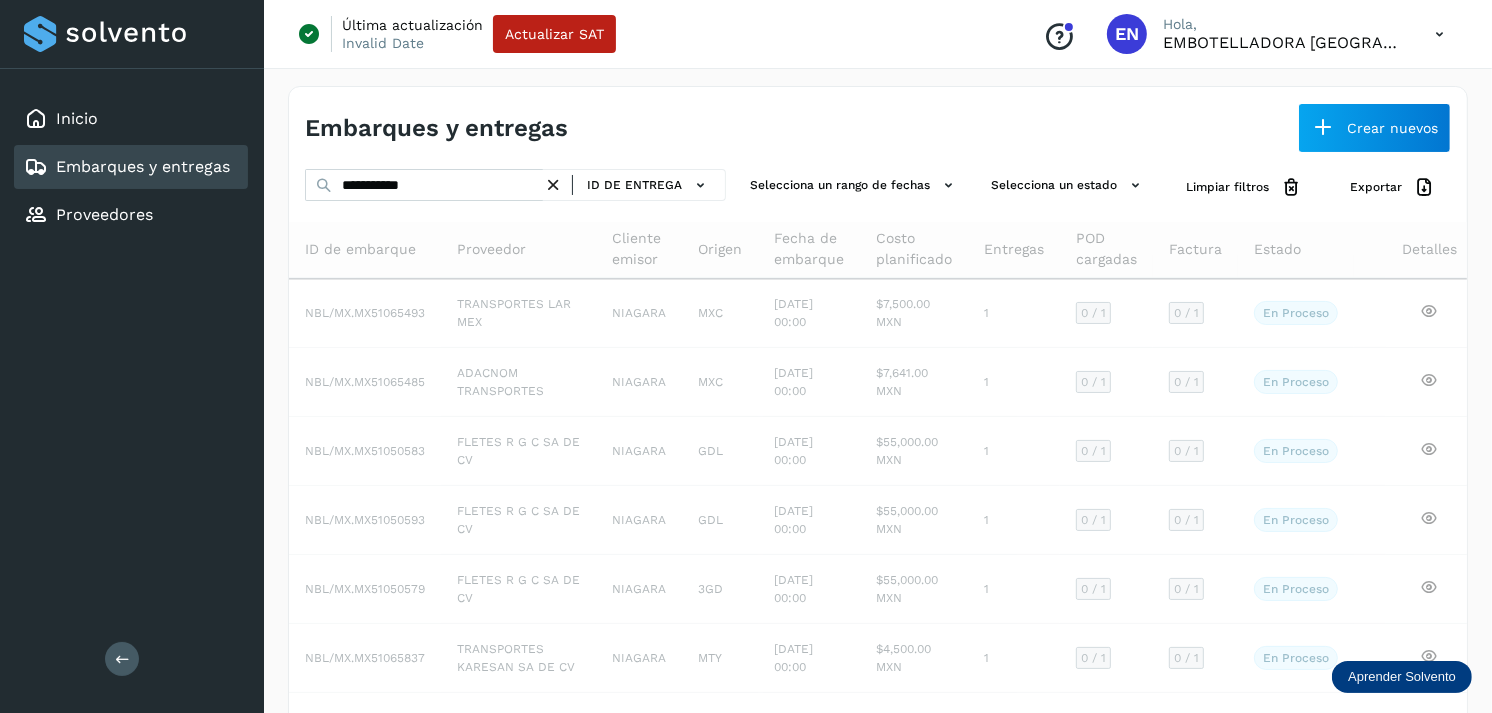 click on "Embarques y entregas" at bounding box center (436, 128) 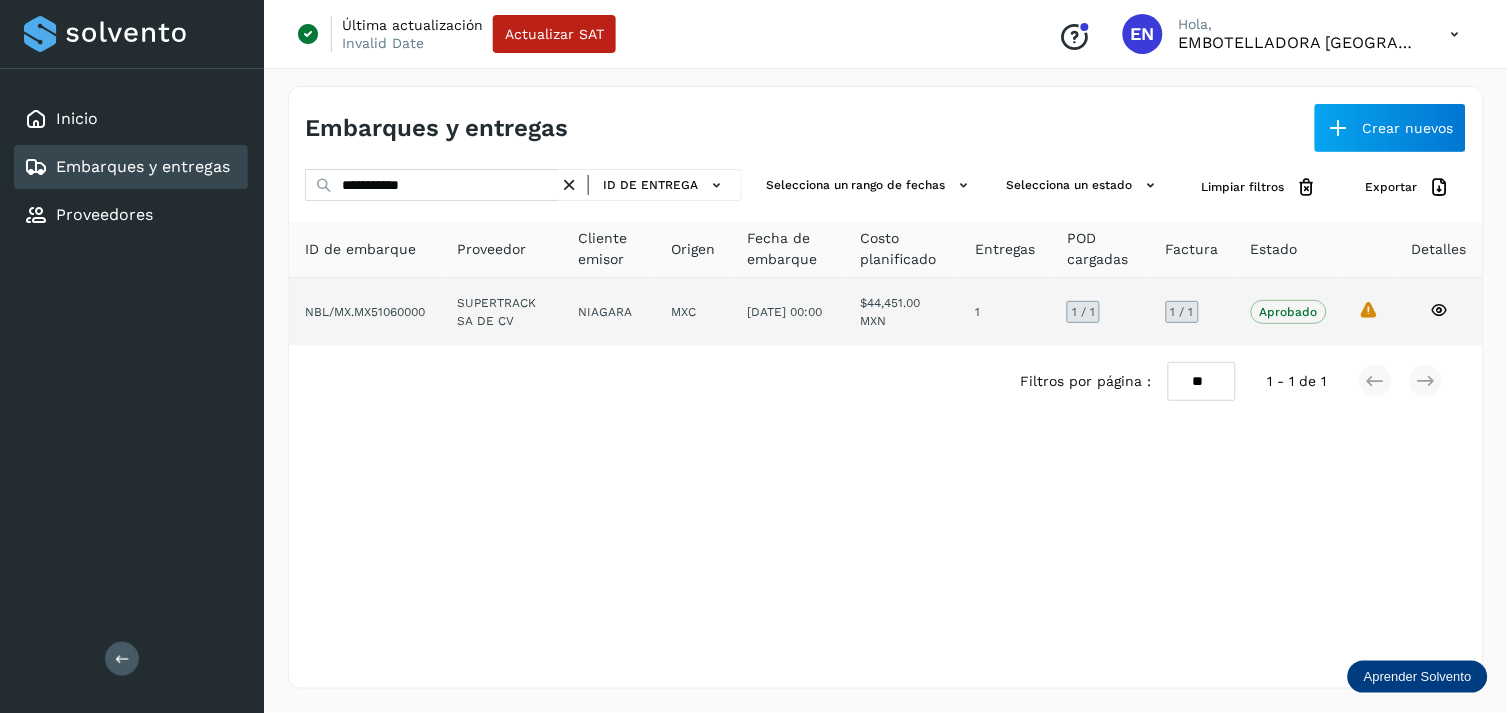click on "$44,451.00 MXN" 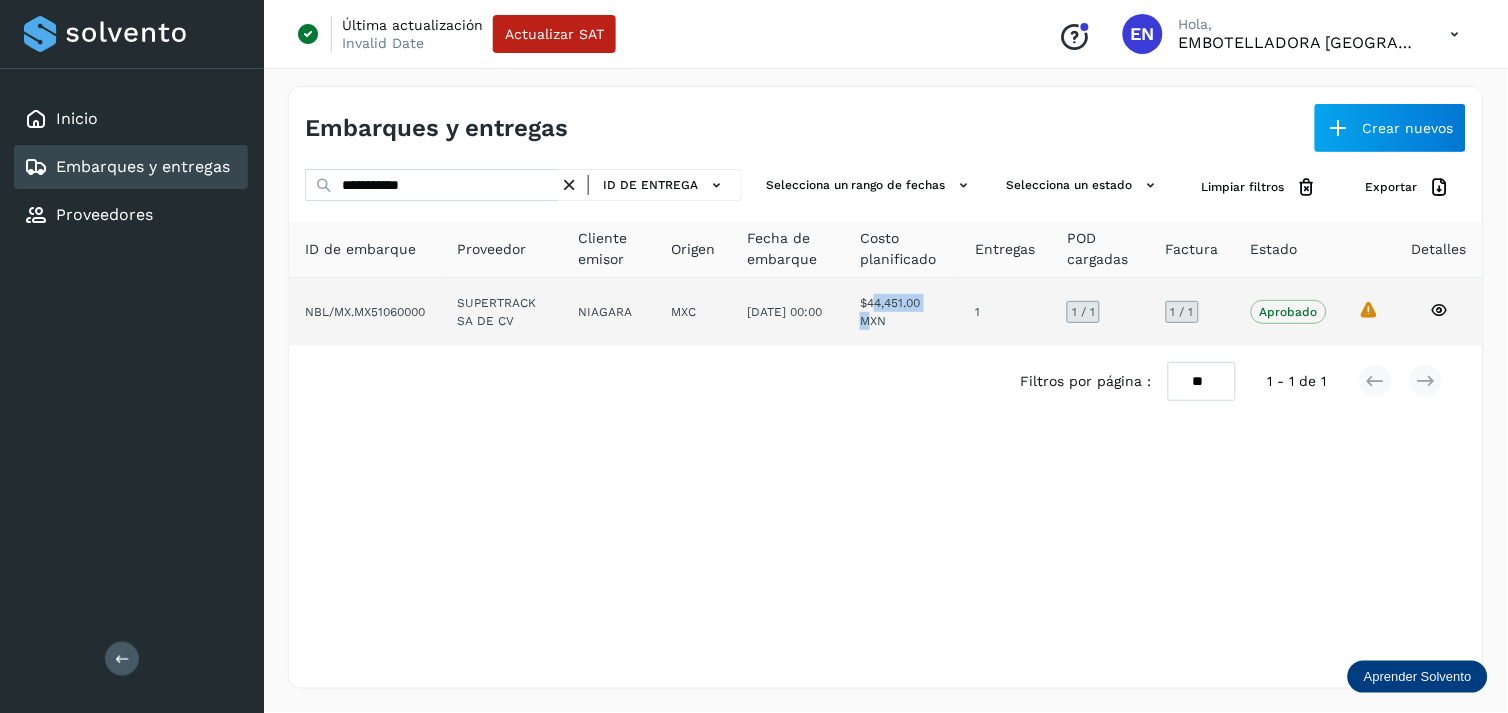 click on "$44,451.00 MXN" 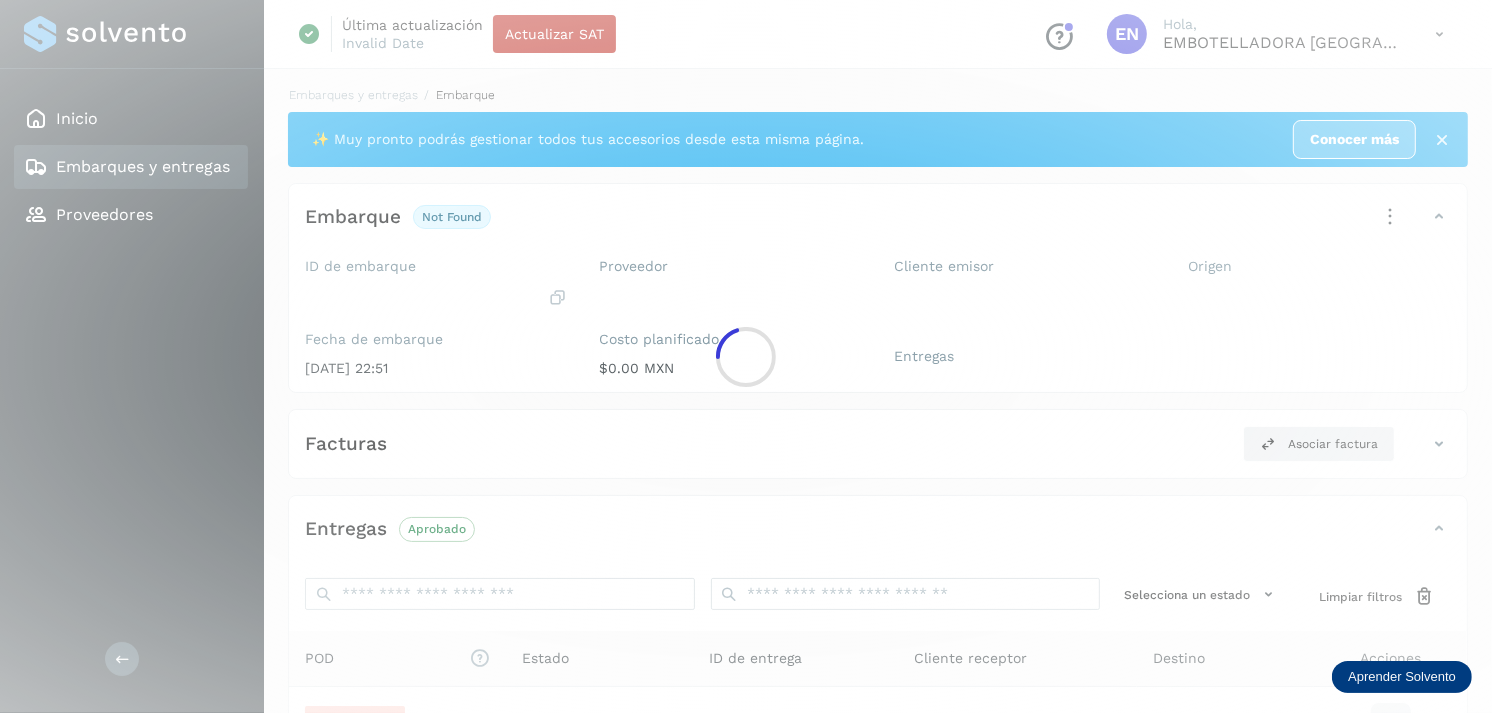 drag, startPoint x: 877, startPoint y: 287, endPoint x: 763, endPoint y: 276, distance: 114.52947 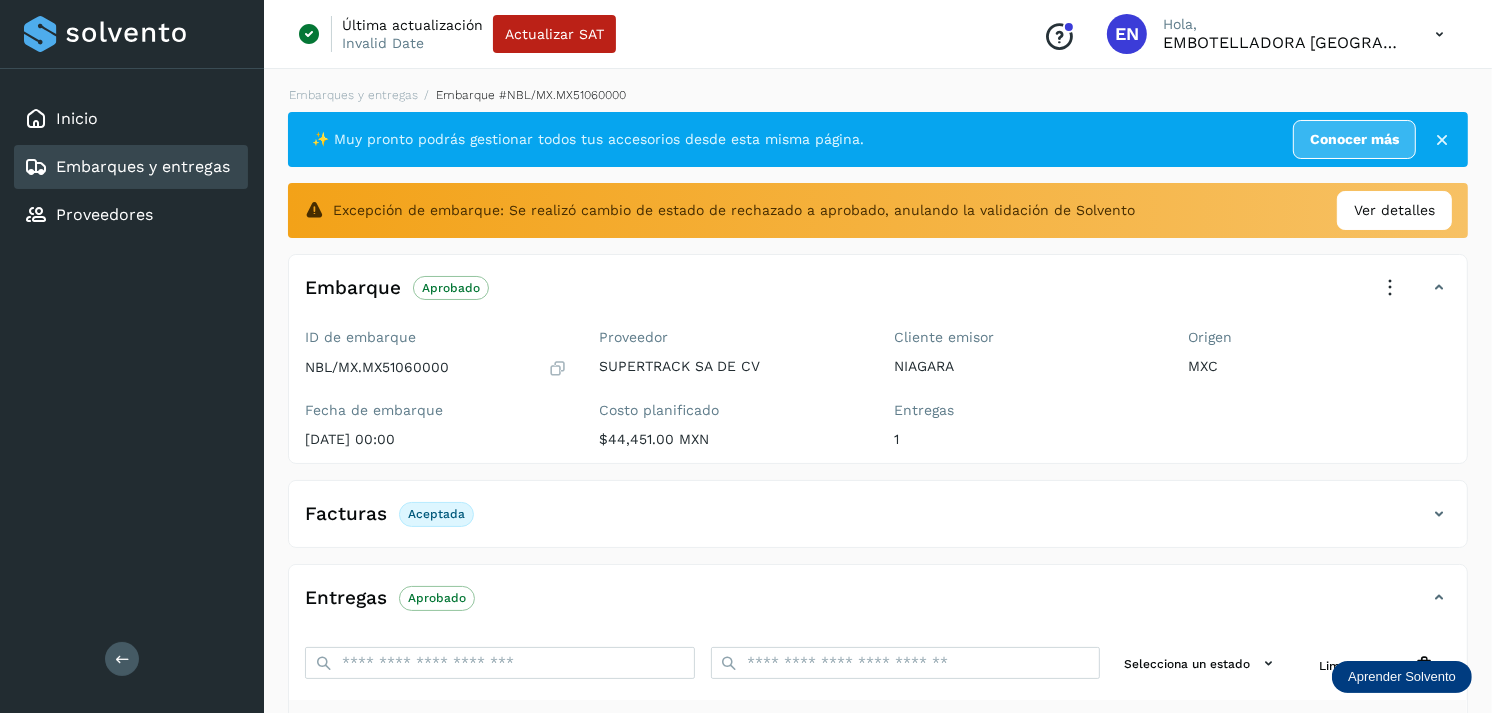 scroll, scrollTop: 312, scrollLeft: 0, axis: vertical 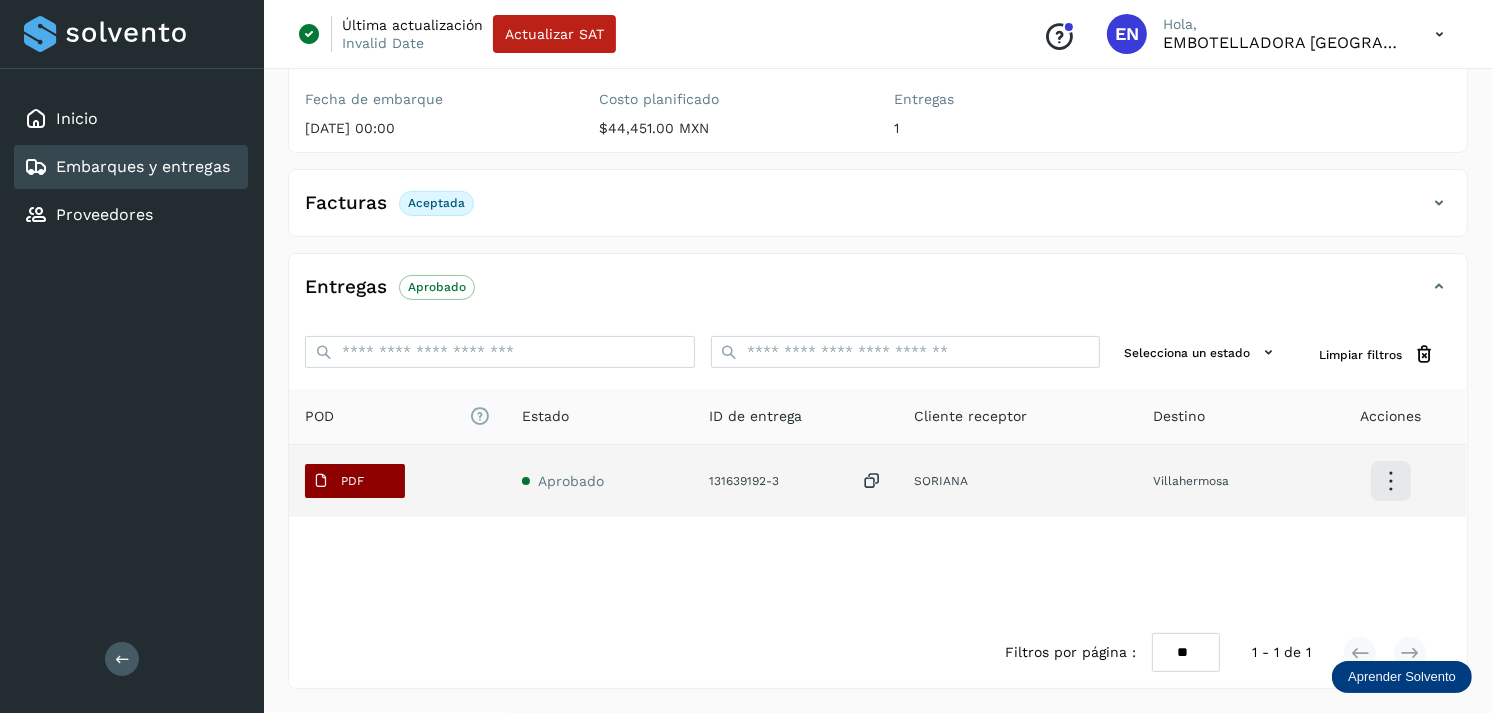 click on "PDF" at bounding box center [338, 481] 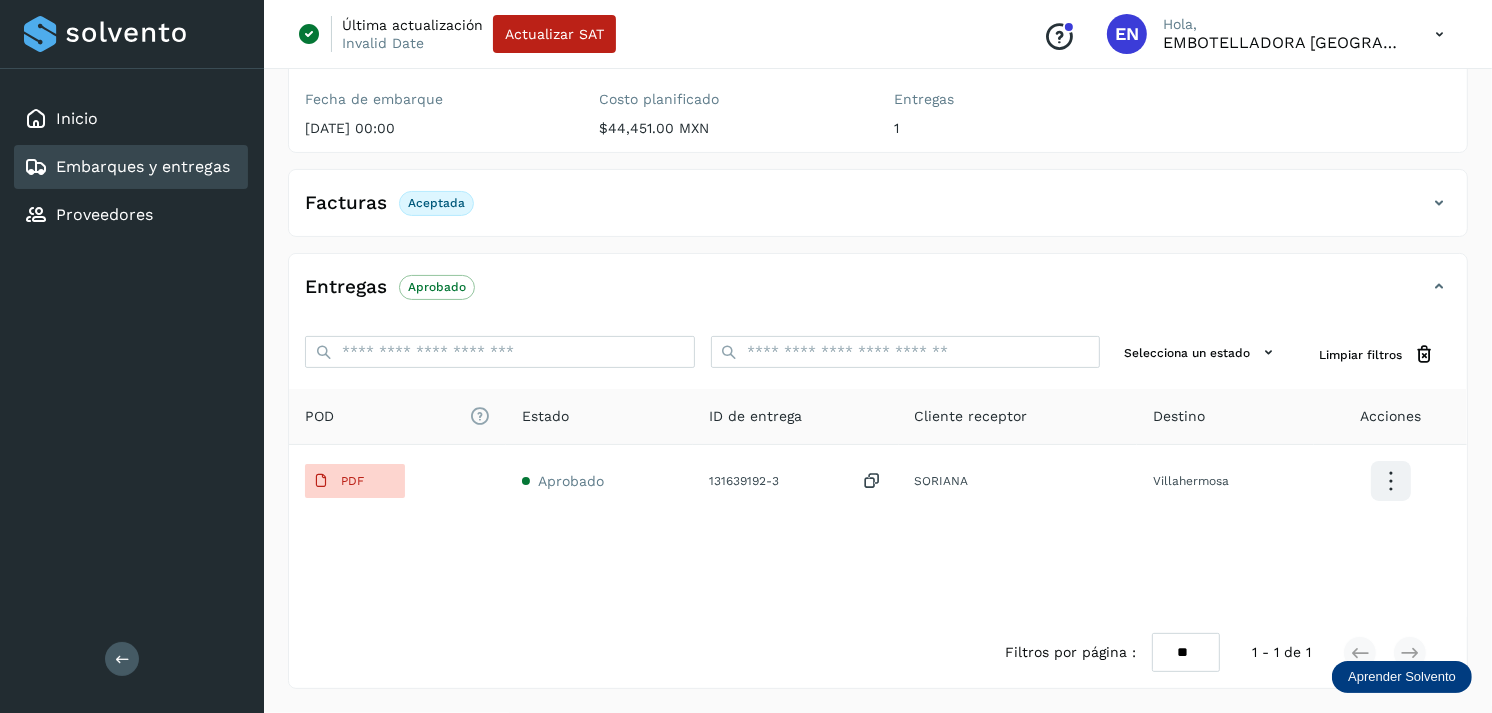 click on "Embarques y entregas" 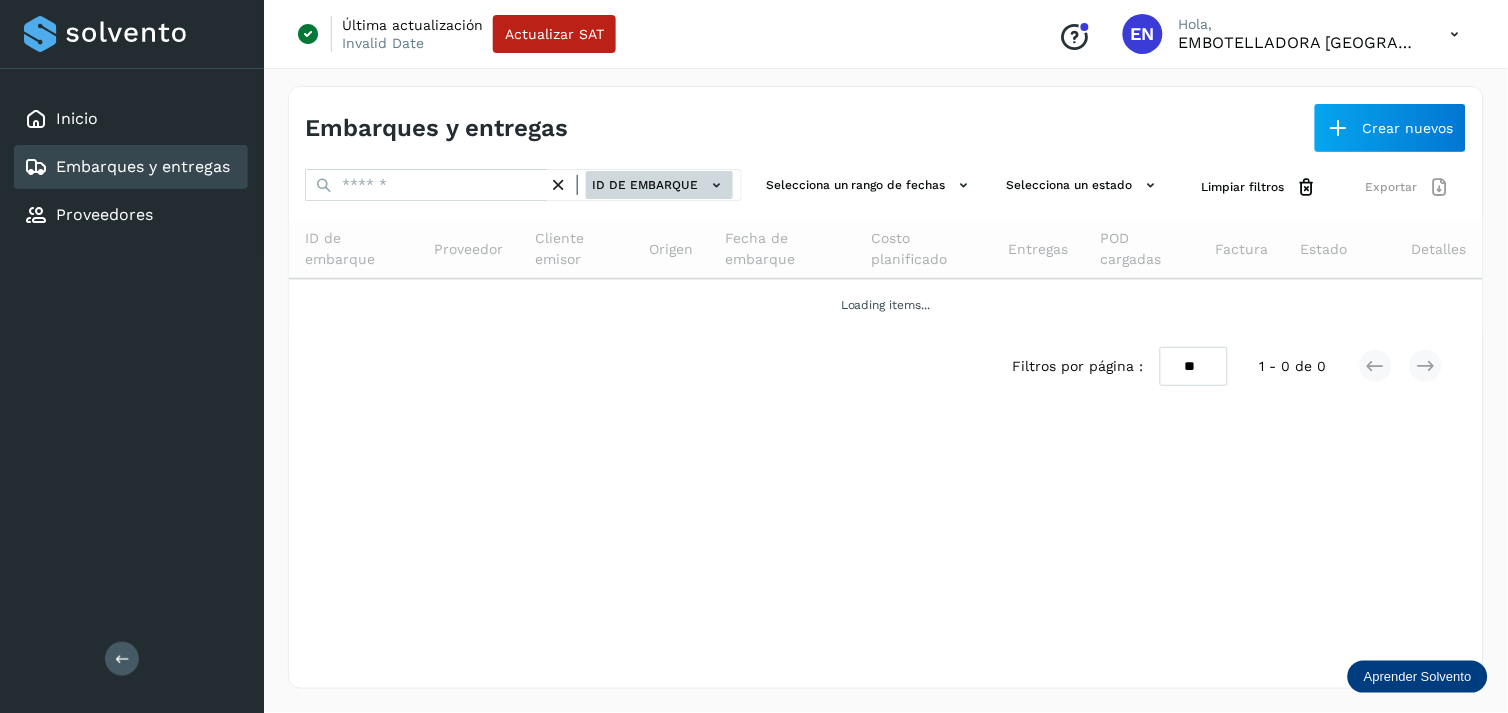 click on "ID de embarque" 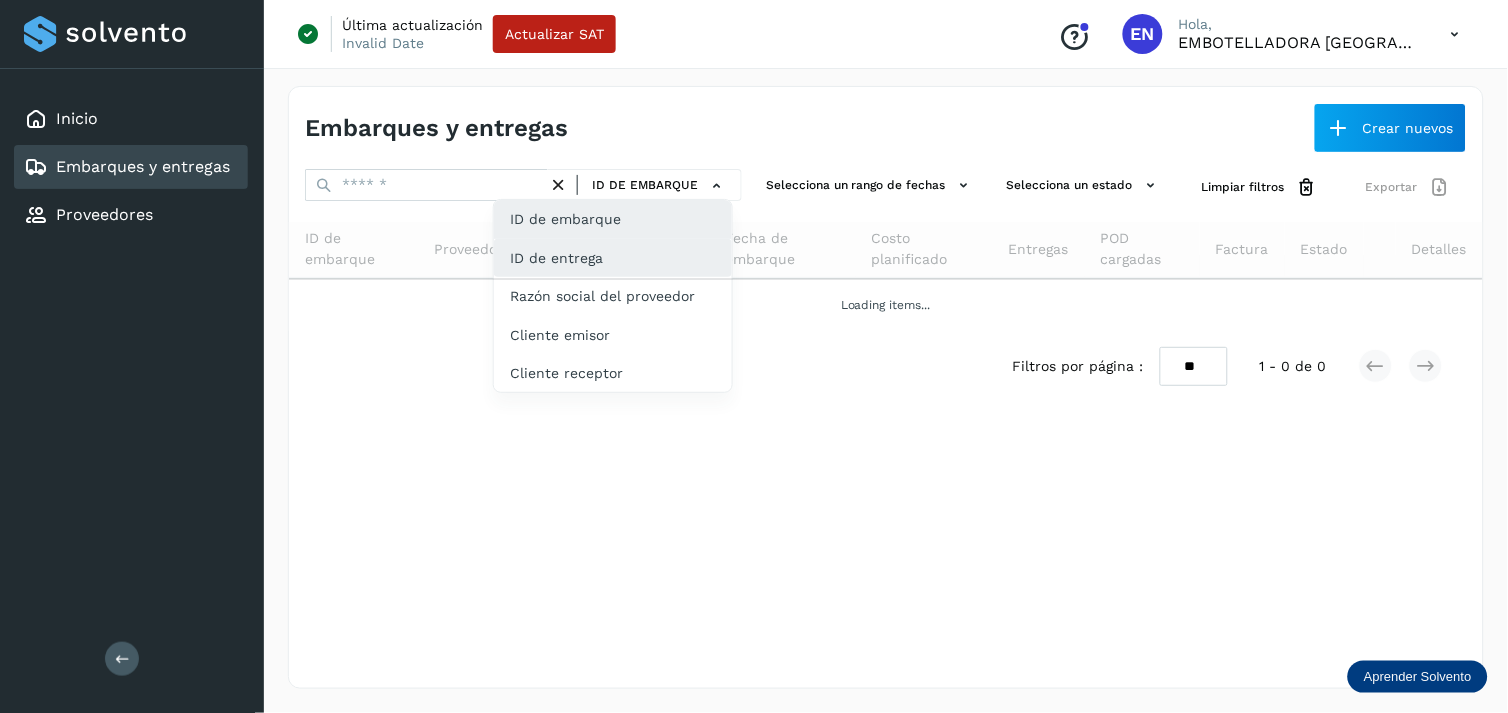 click on "ID de entrega" 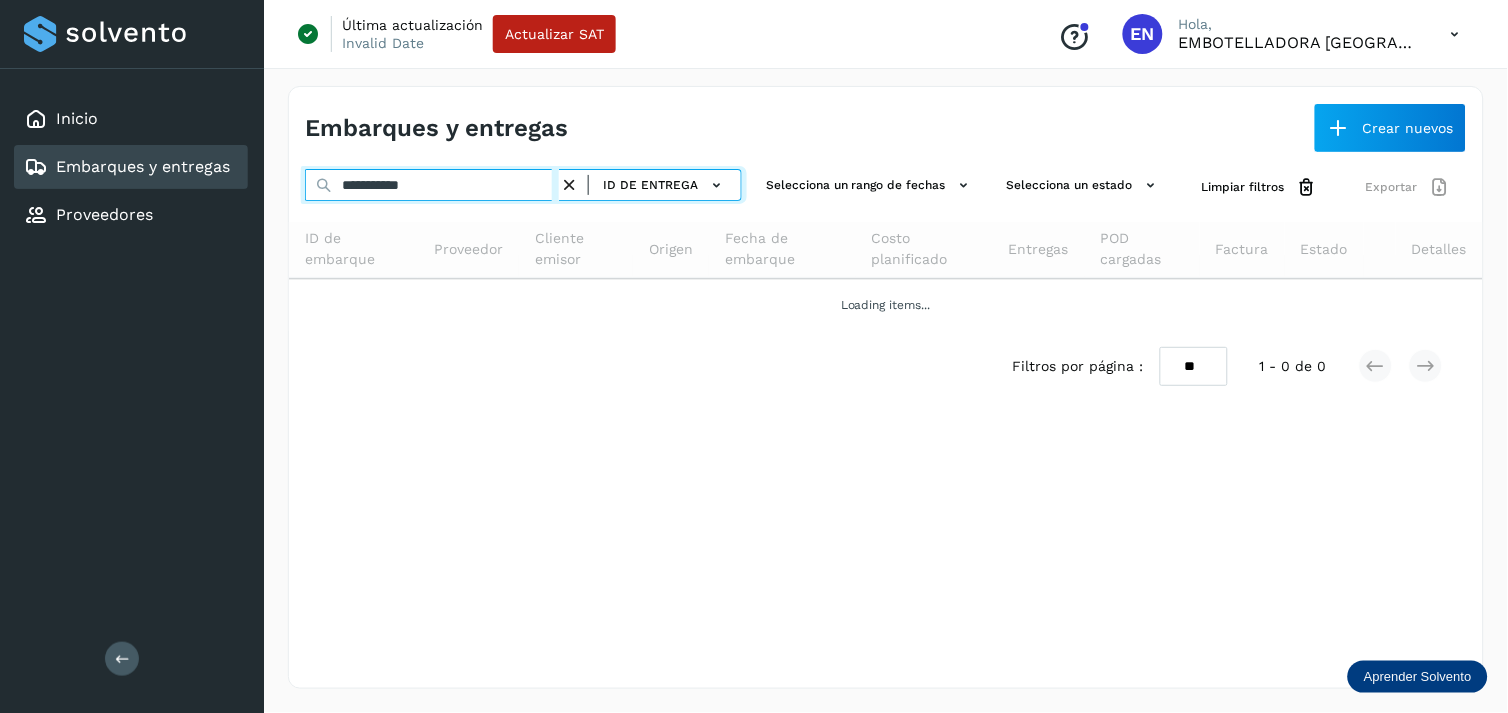 click on "**********" at bounding box center [432, 185] 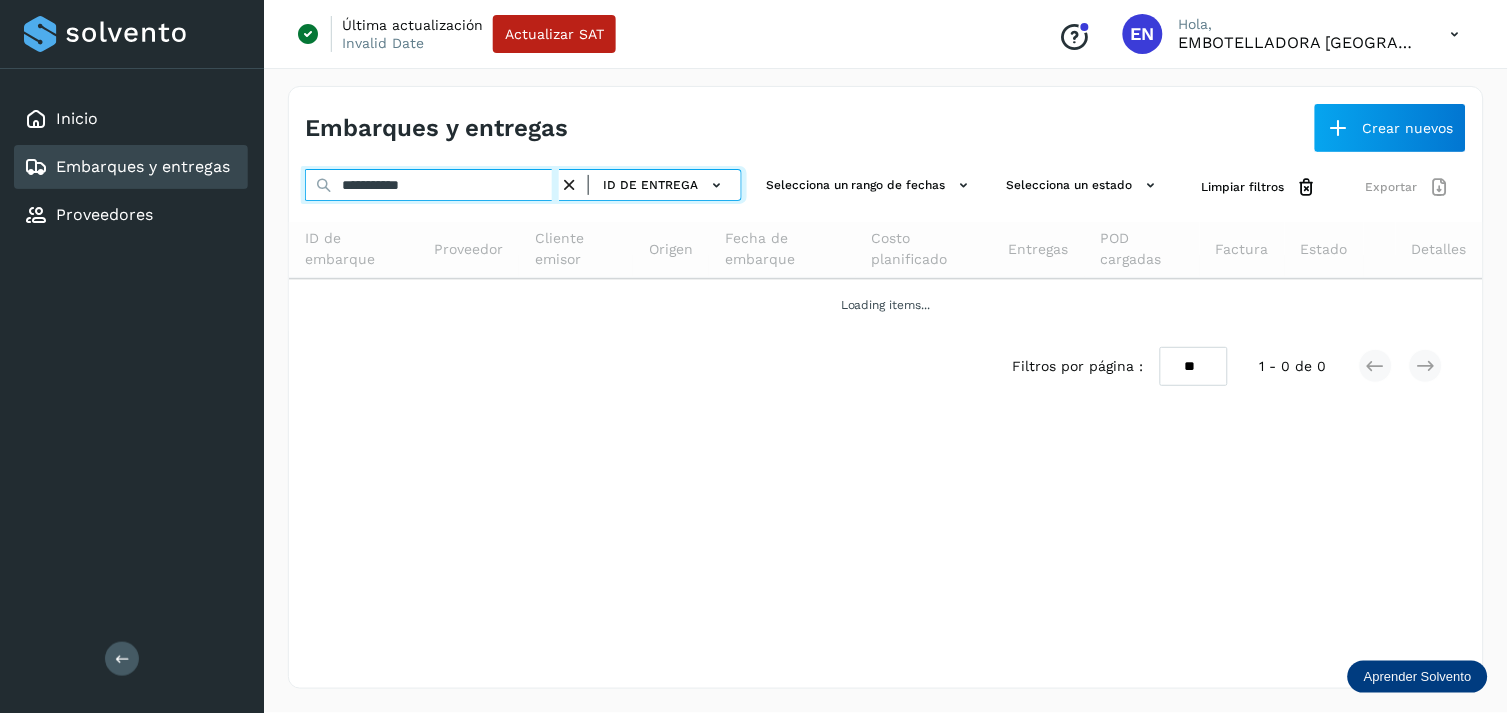 type on "**********" 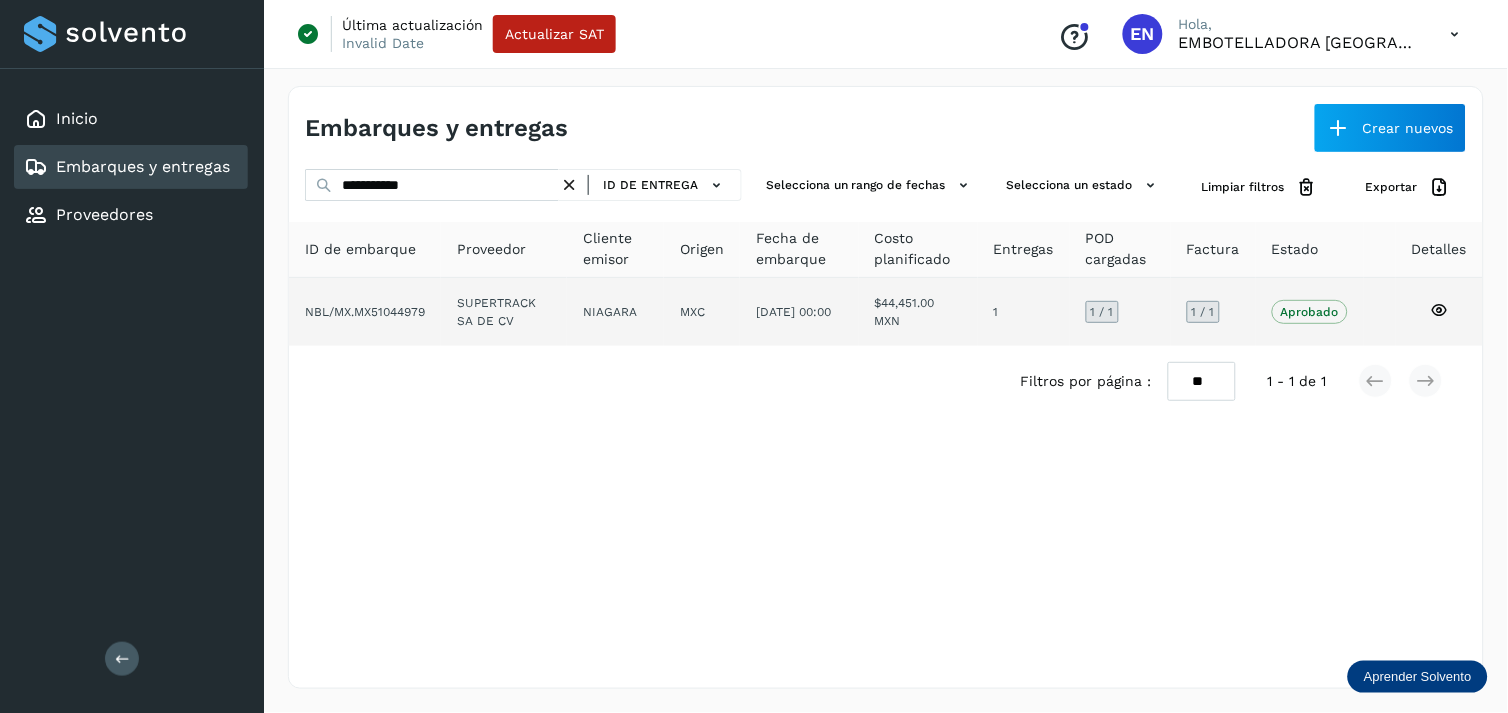 click on "1  / 1" 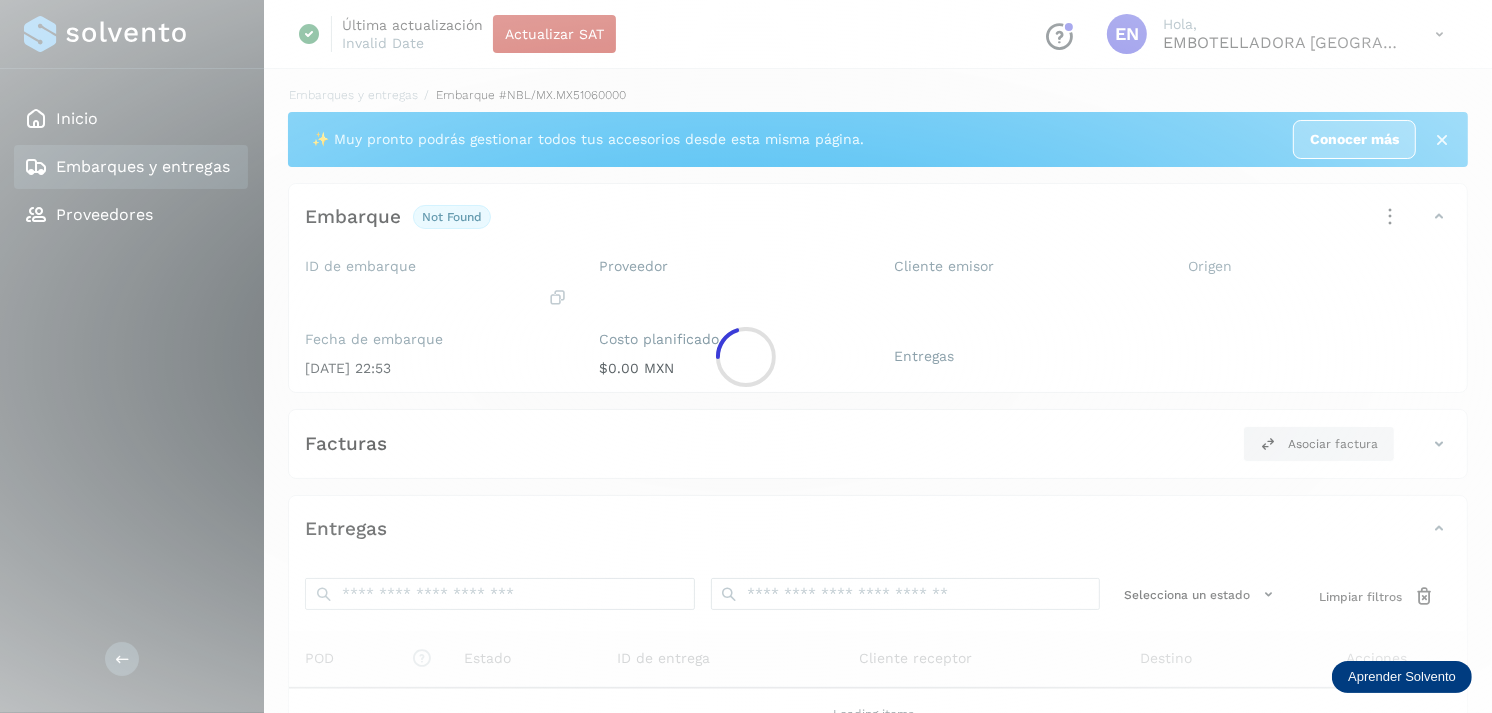 click 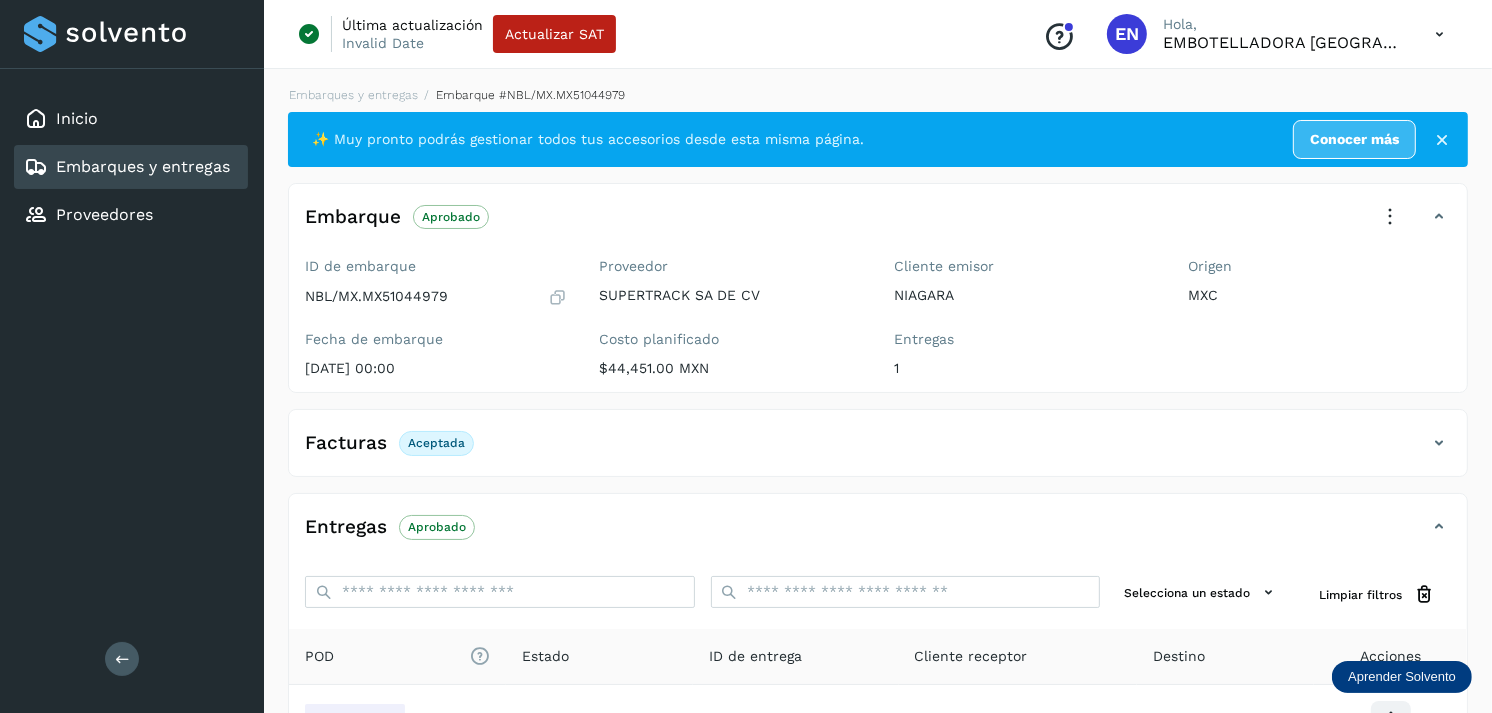 scroll, scrollTop: 241, scrollLeft: 0, axis: vertical 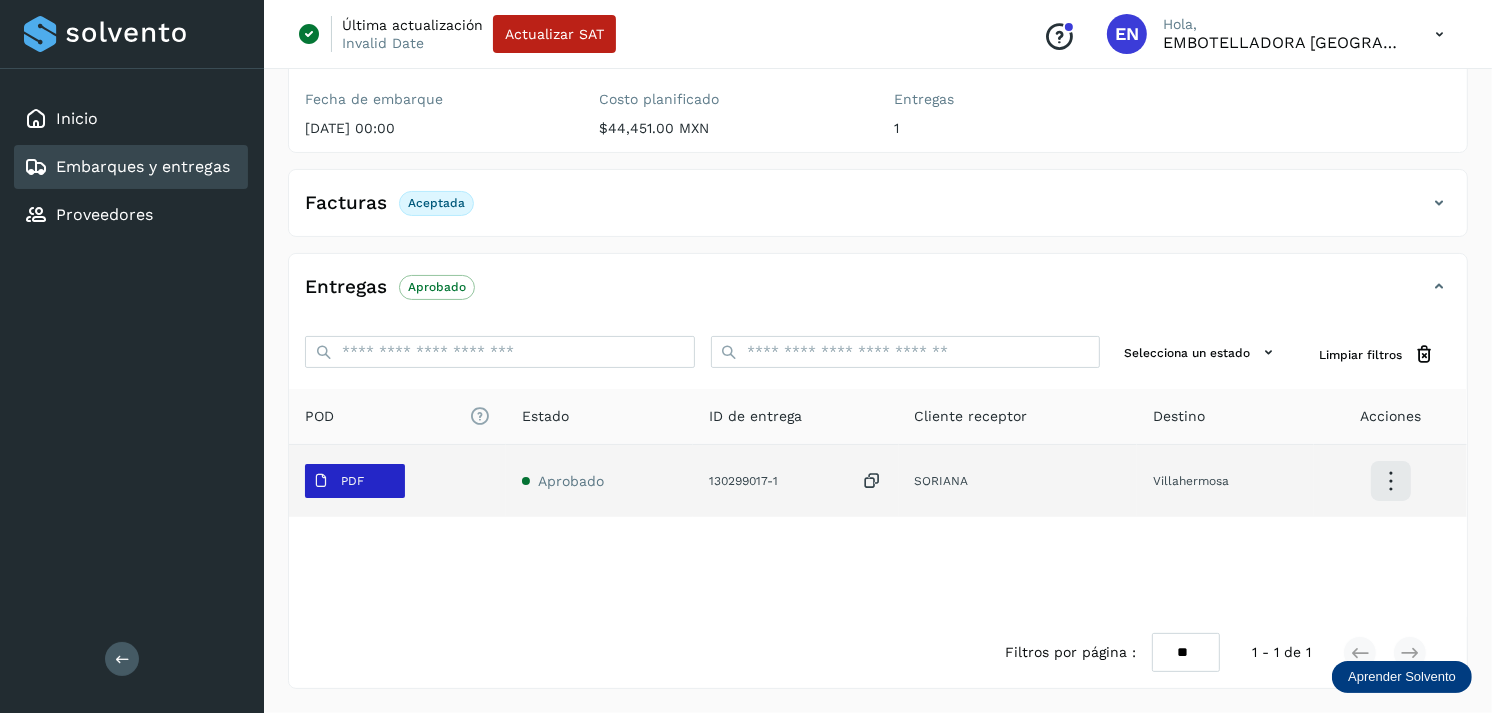 click on "PDF" at bounding box center (338, 481) 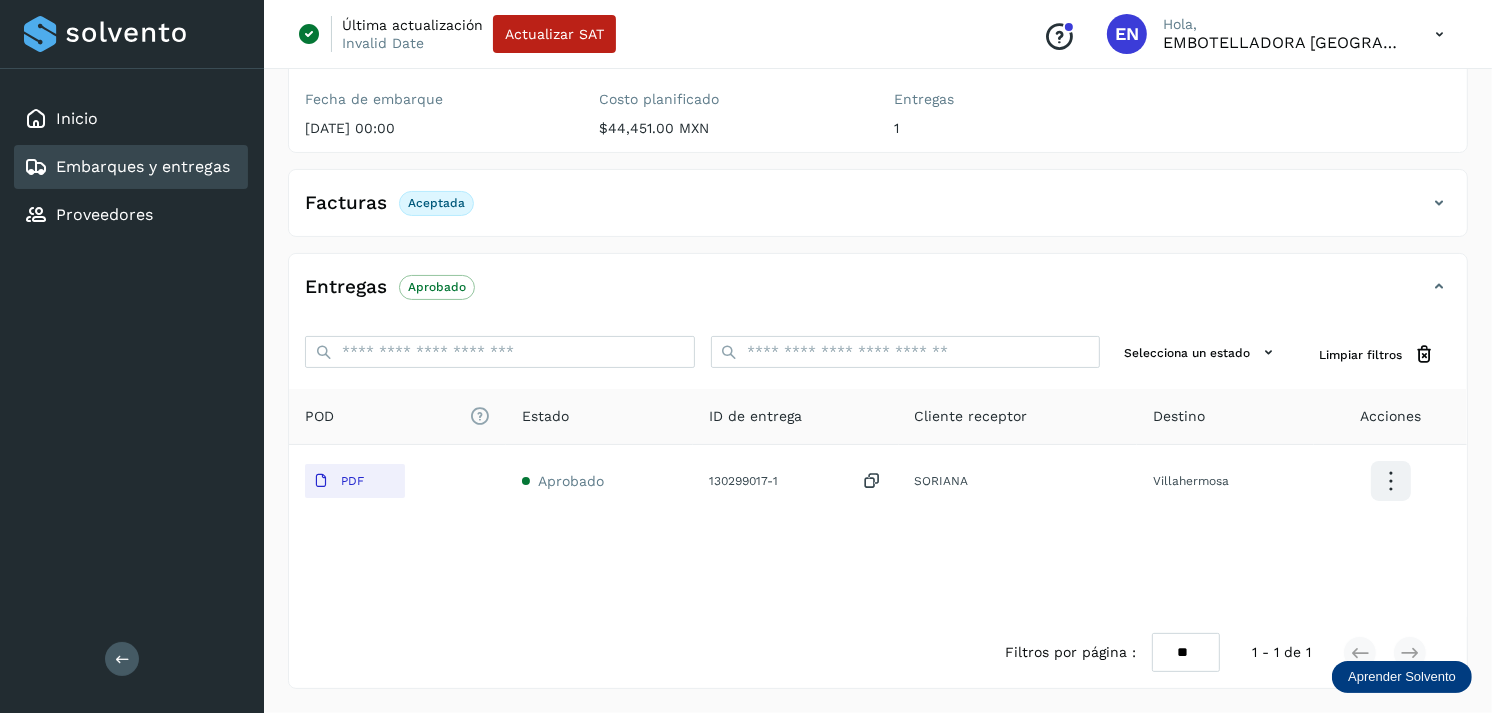 type 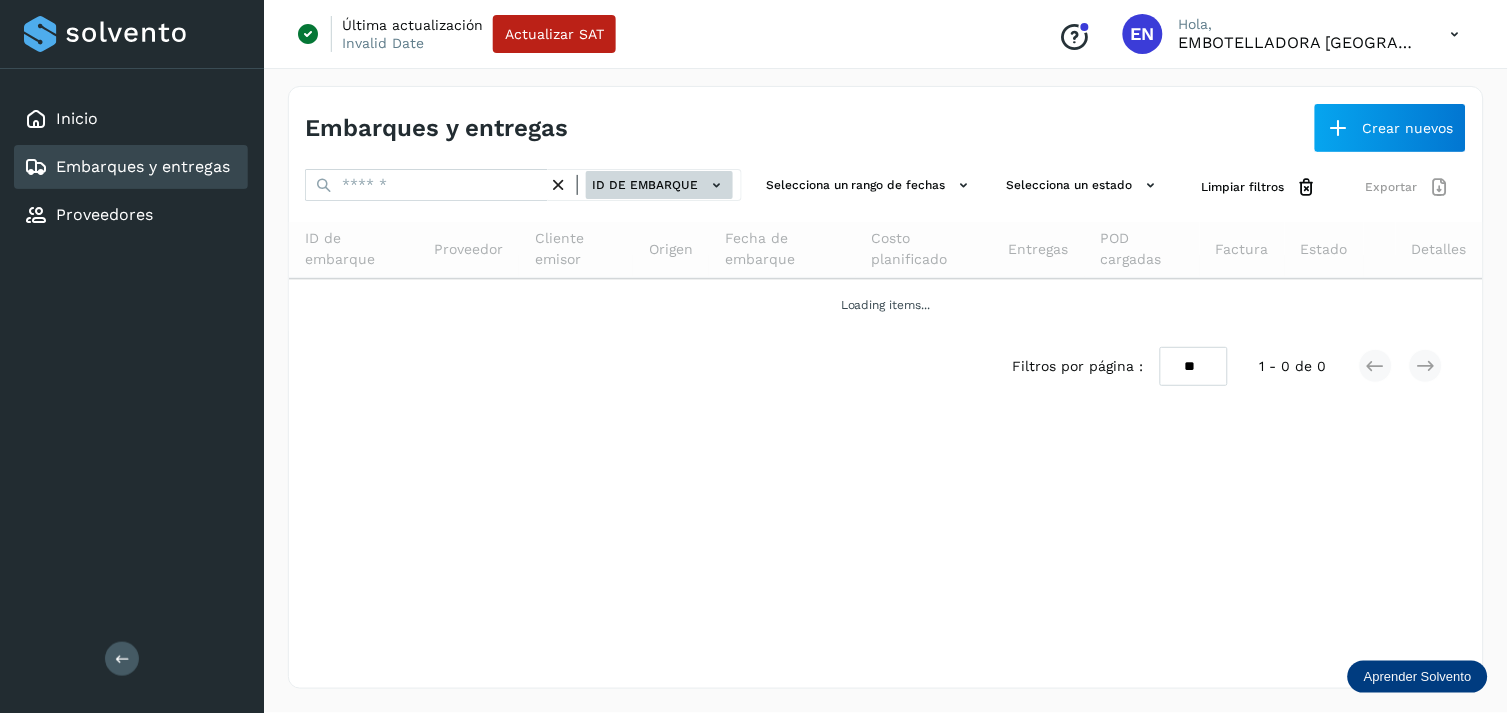 click on "ID de embarque" at bounding box center [659, 185] 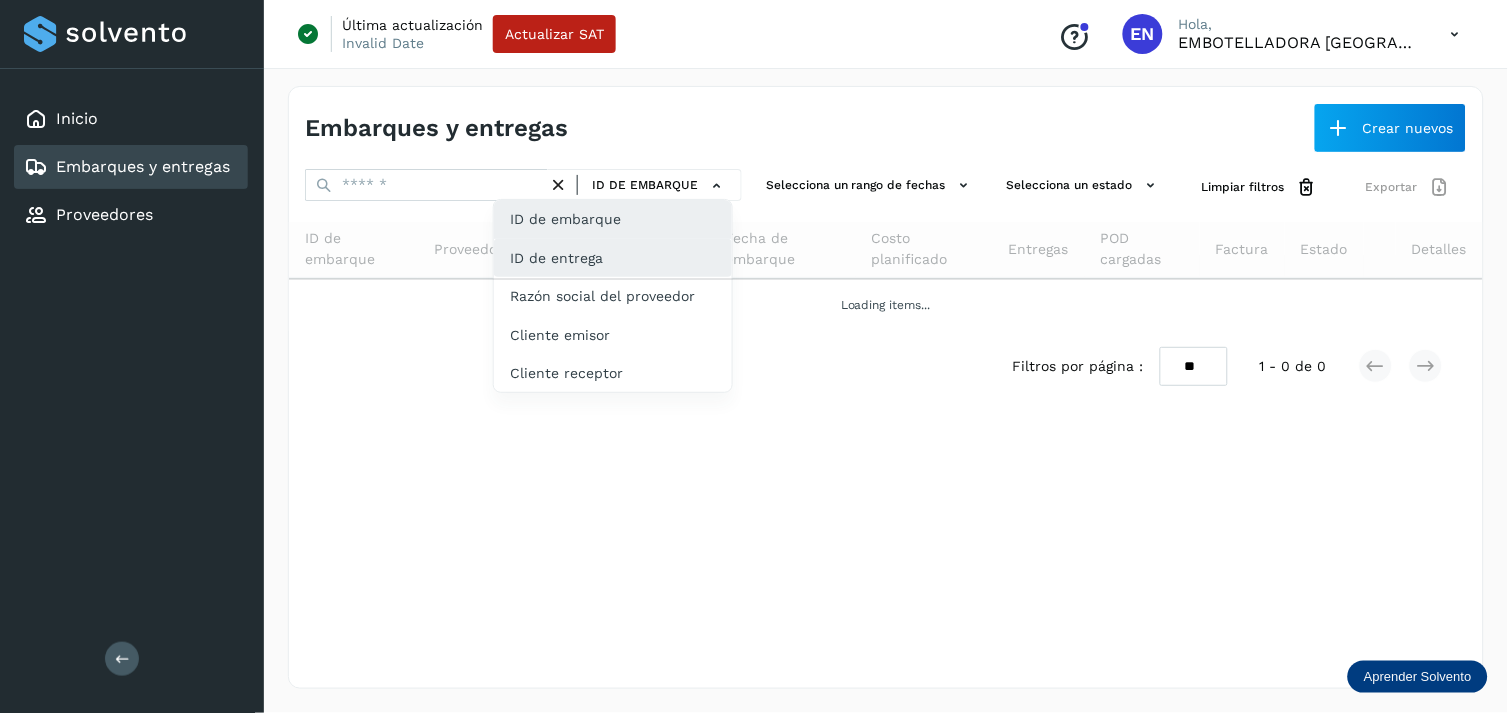 click on "ID de entrega" 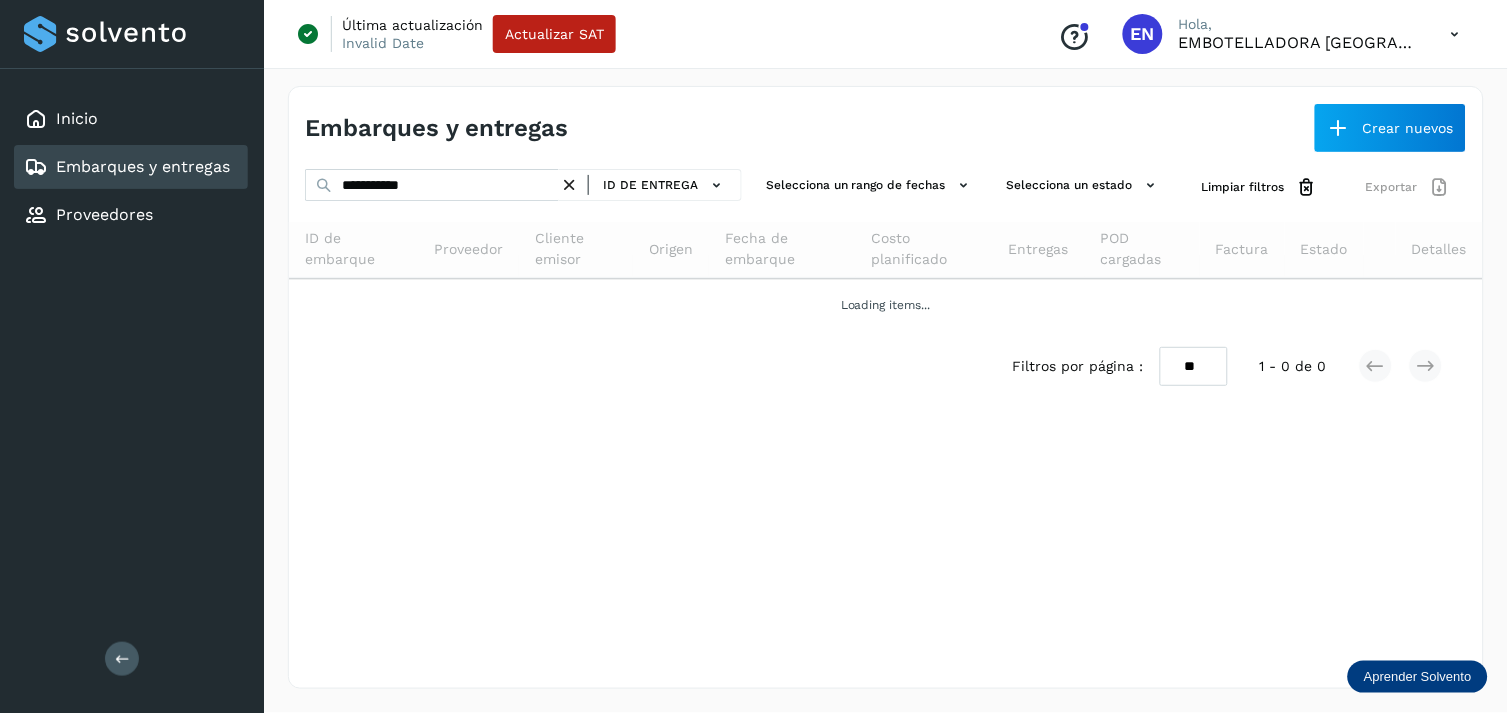 click at bounding box center (569, 185) 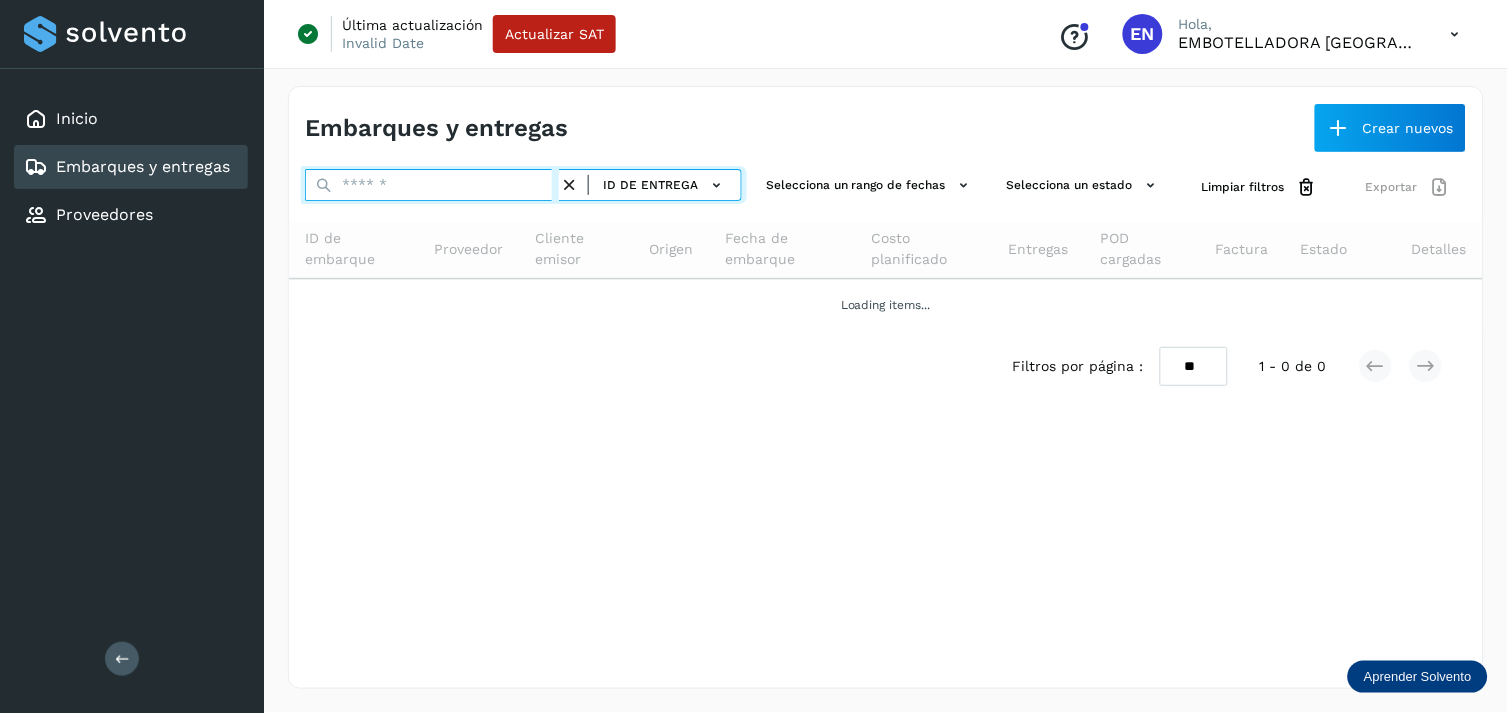 paste on "**********" 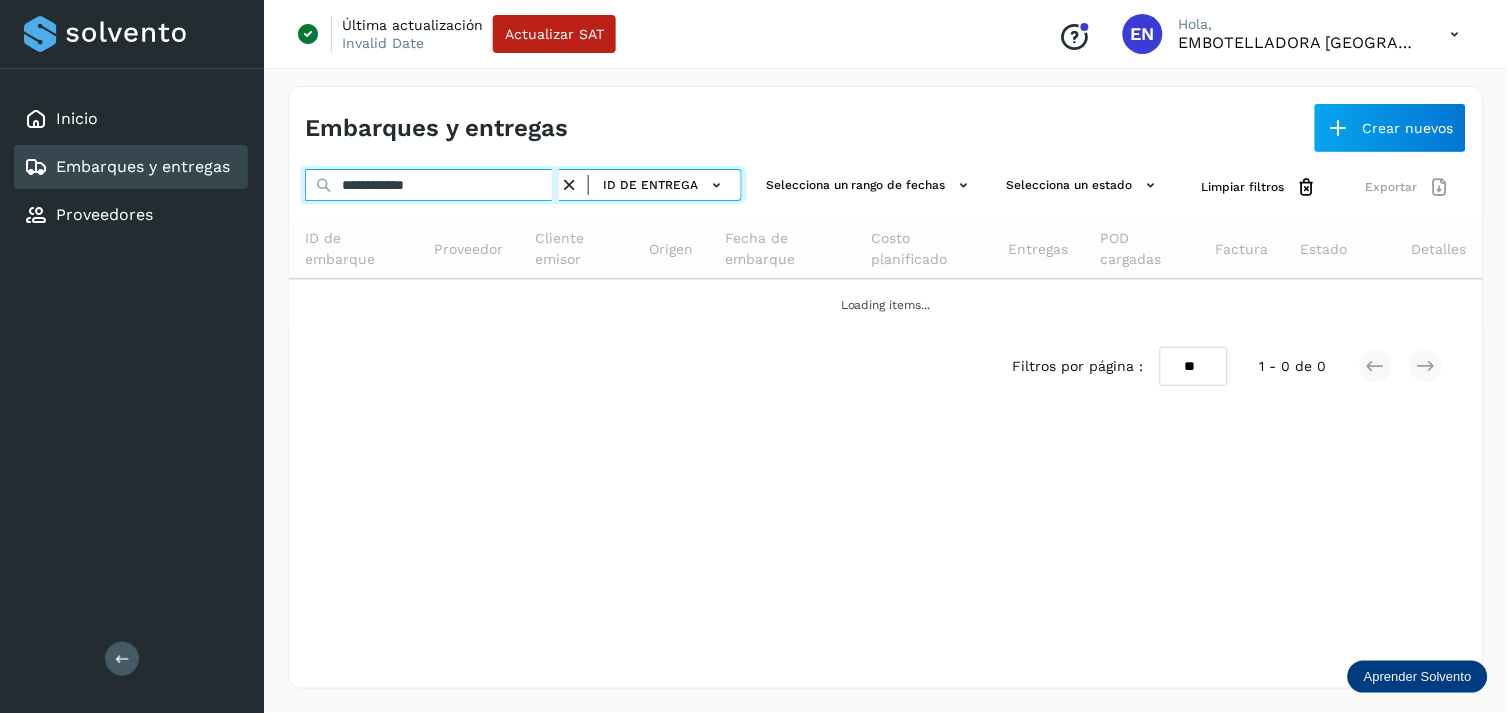 click on "**********" at bounding box center (432, 185) 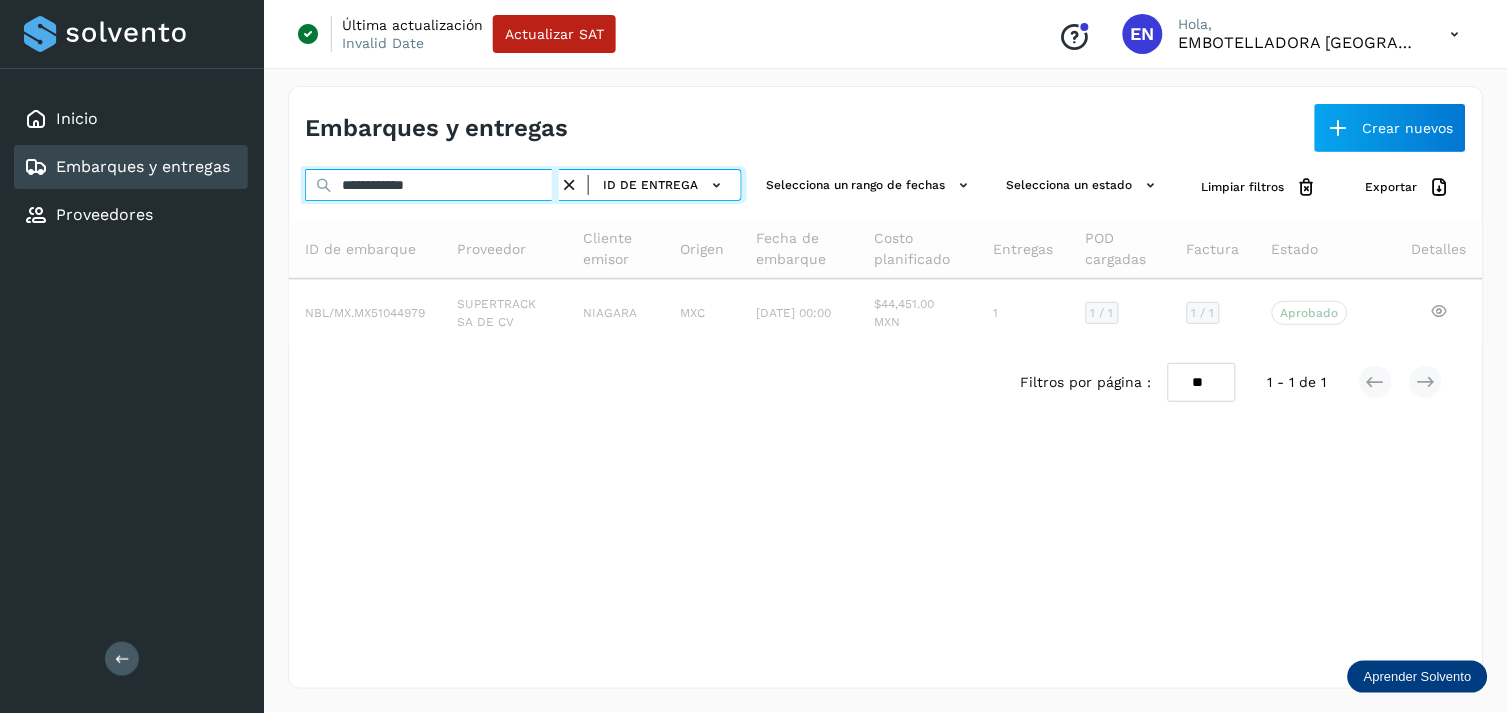 type on "**********" 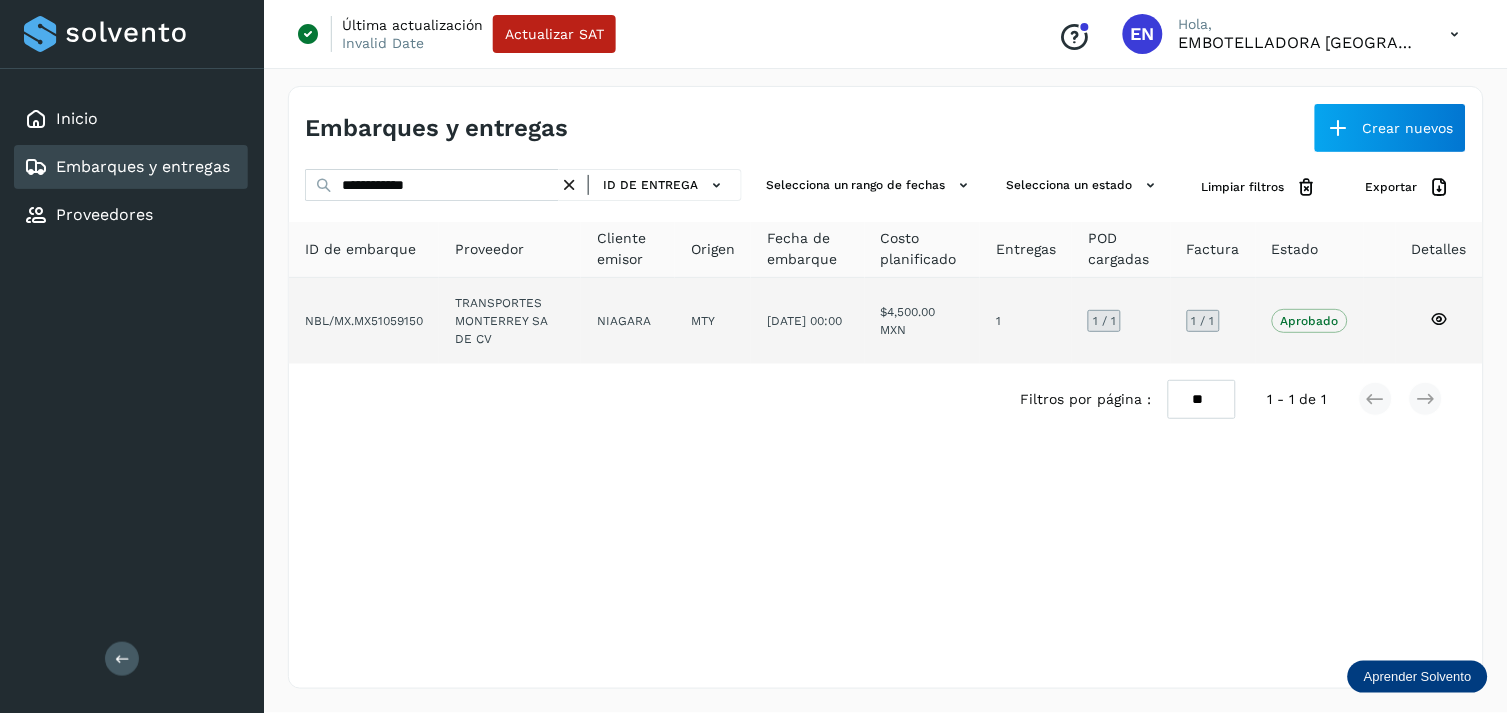 click on "1" 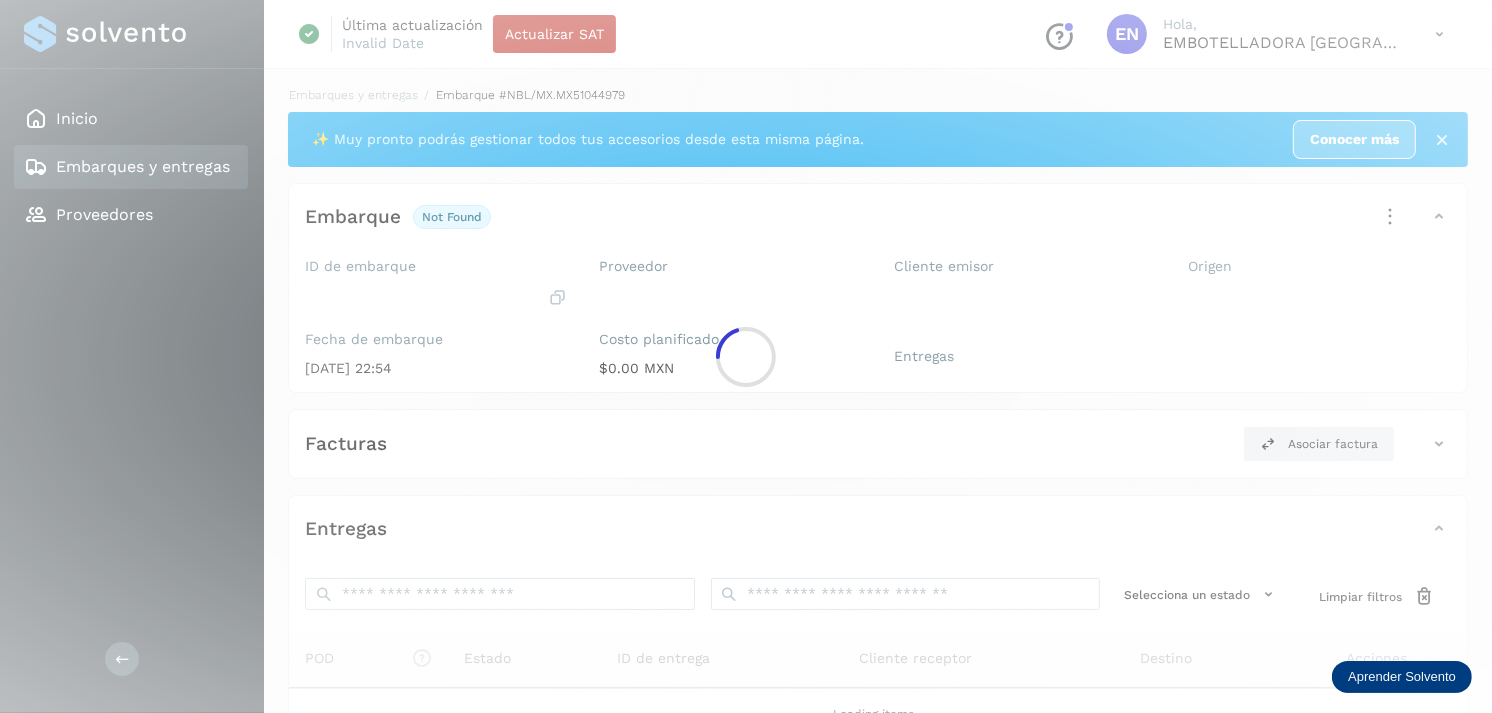 click 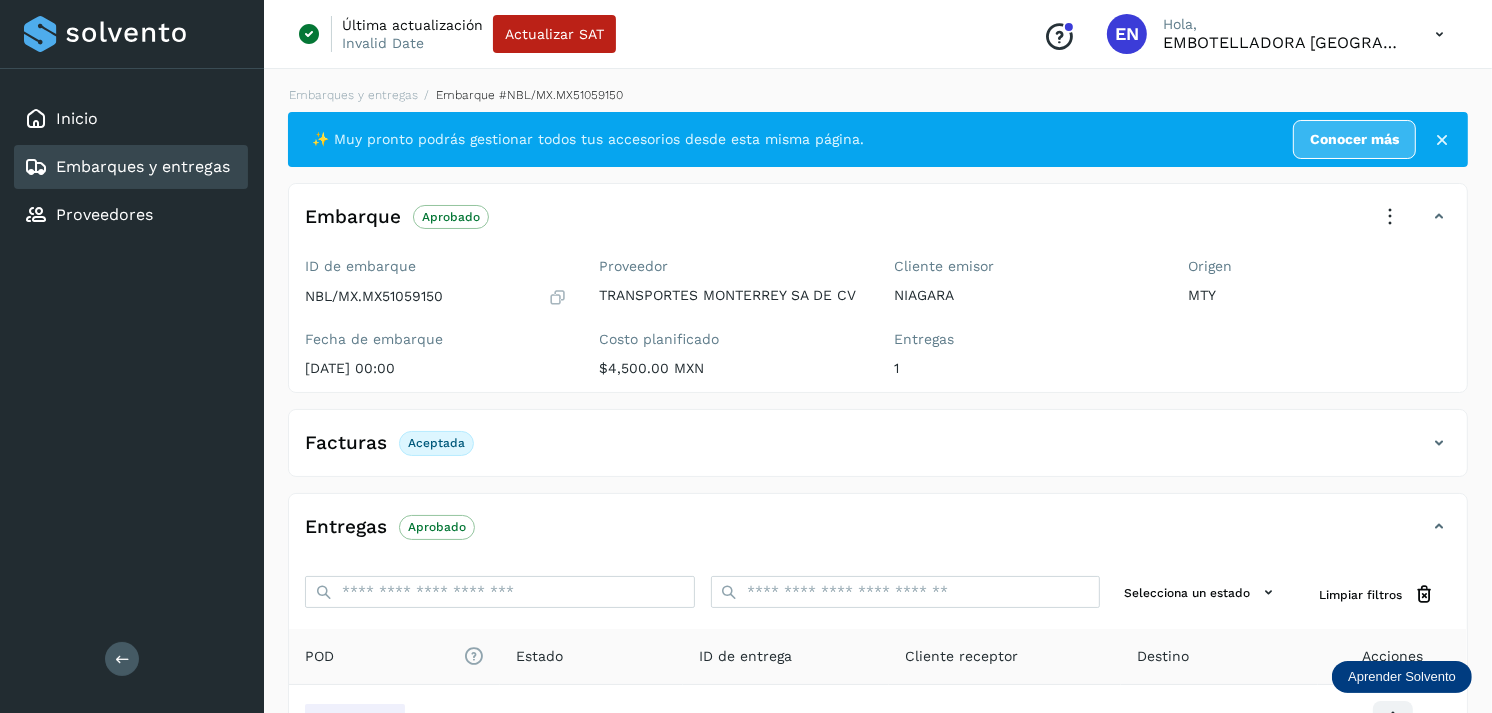scroll, scrollTop: 241, scrollLeft: 0, axis: vertical 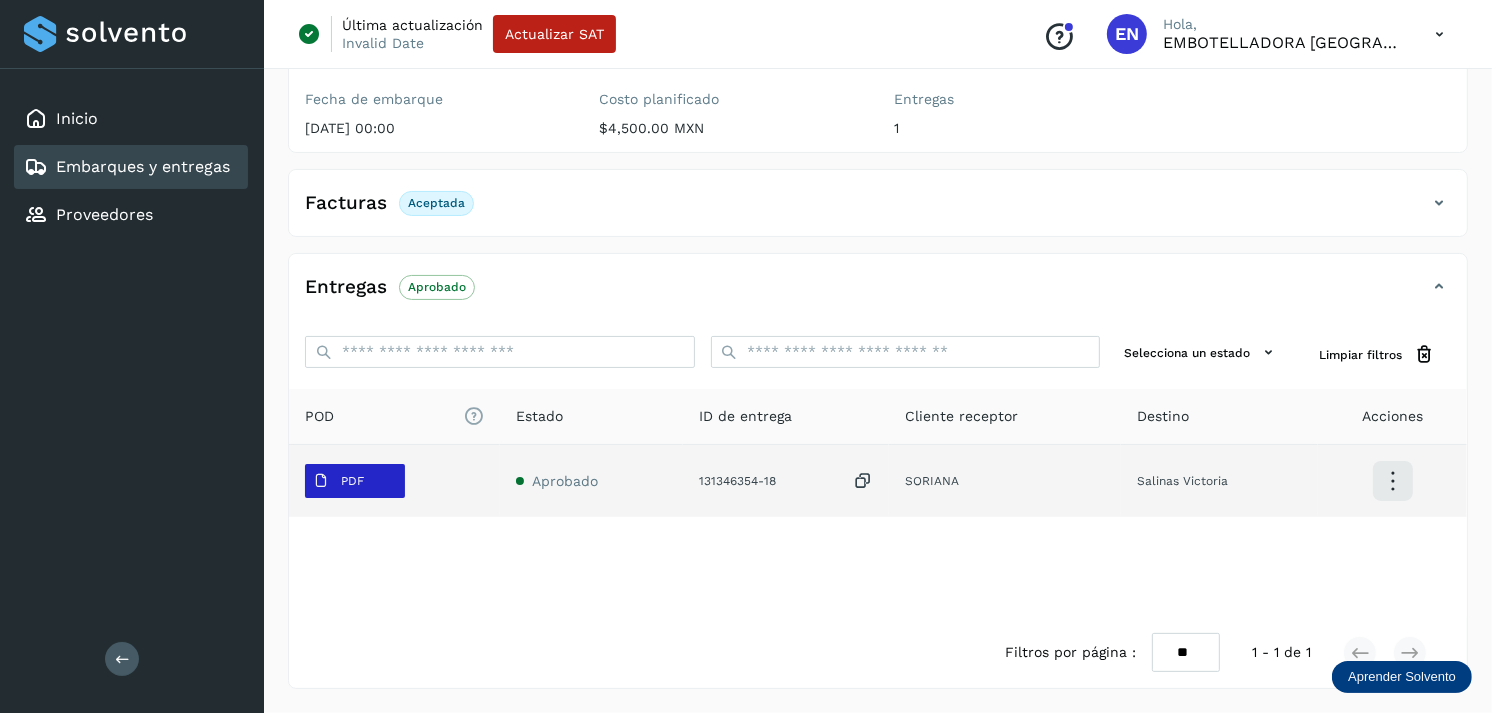 click on "PDF" at bounding box center (352, 481) 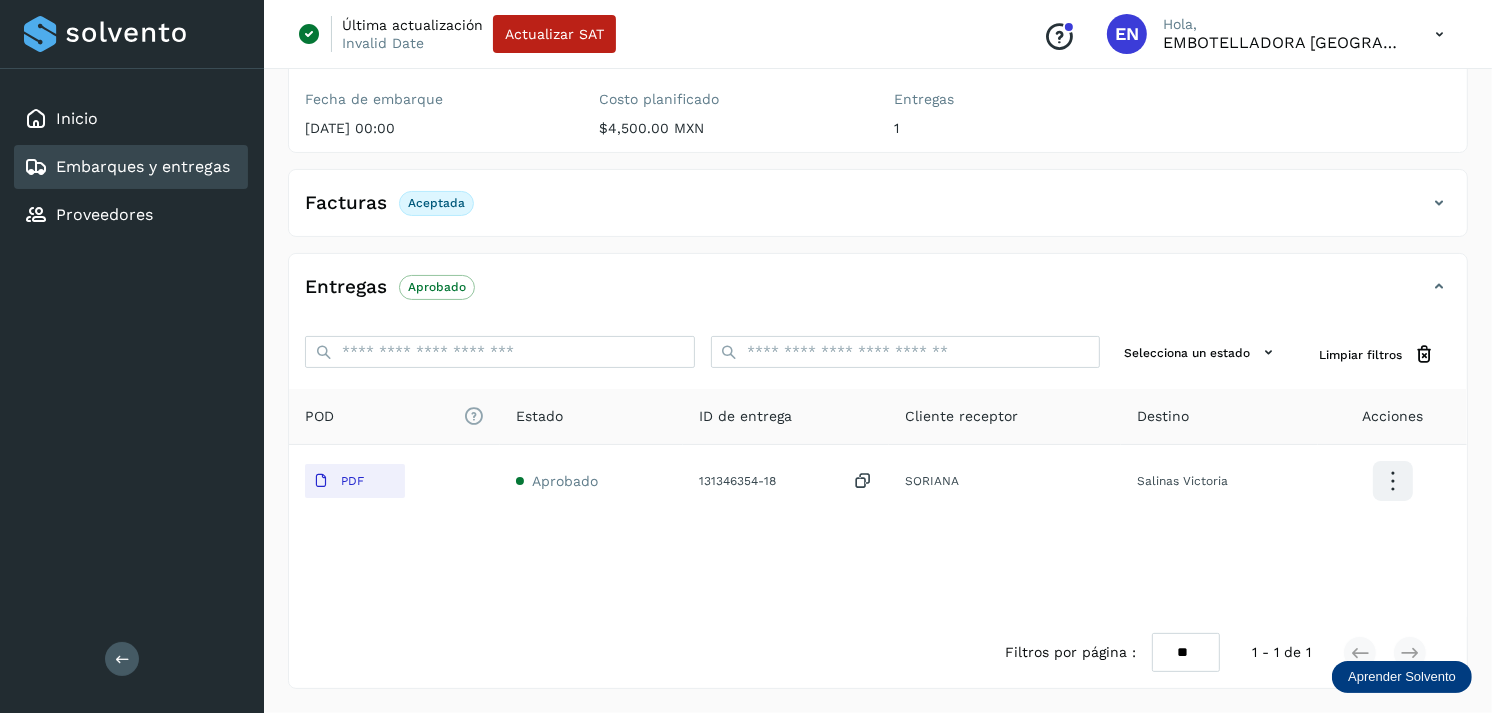 type 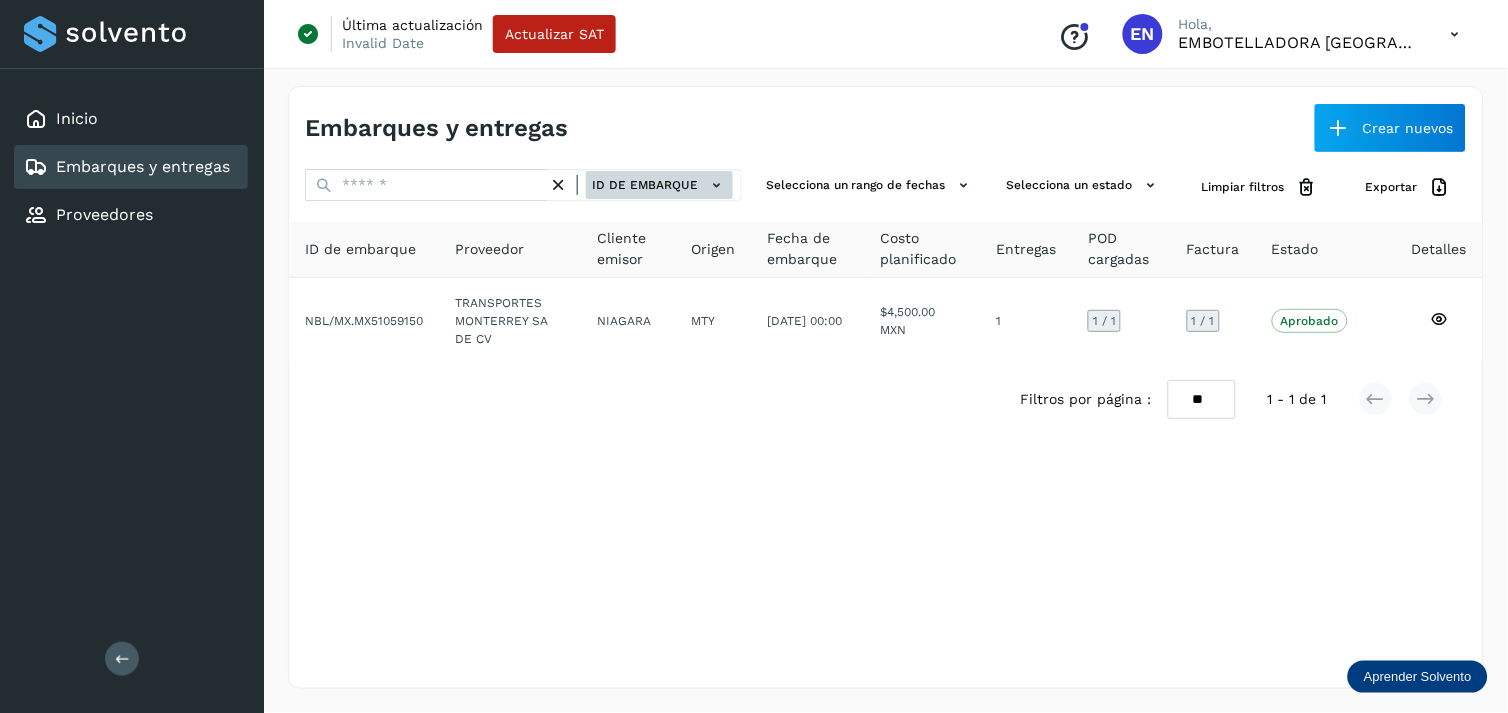 drag, startPoint x: 655, startPoint y: 205, endPoint x: 692, endPoint y: 176, distance: 47.010635 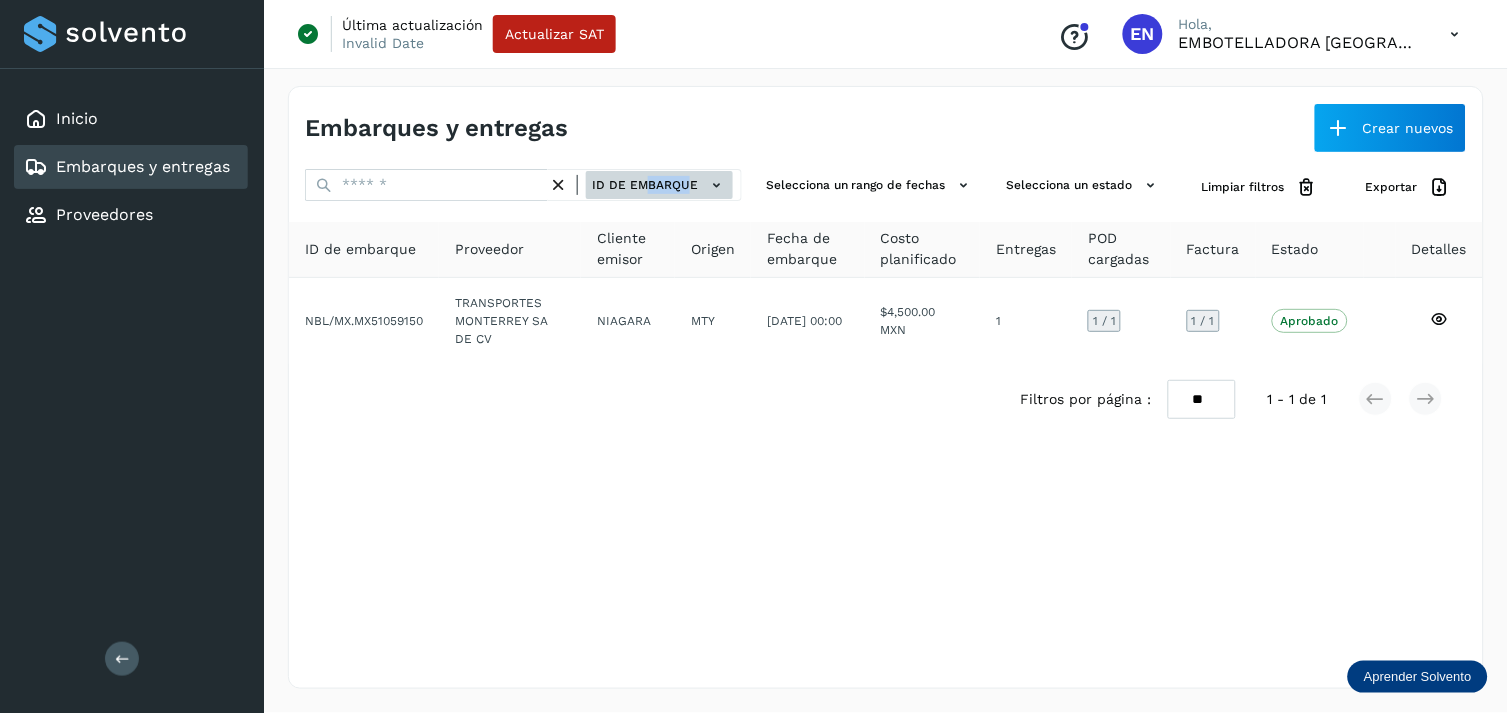 click on "ID de embarque" 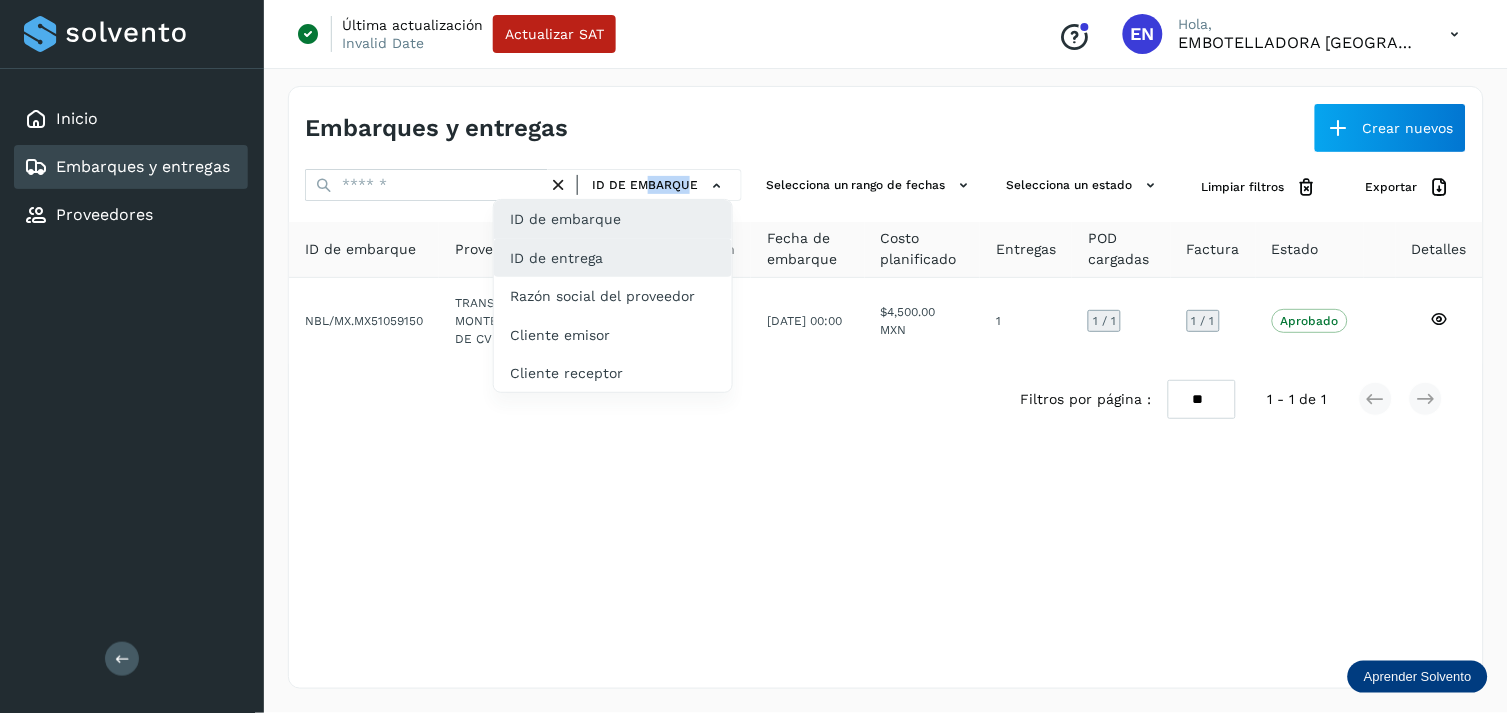 click on "ID de entrega" 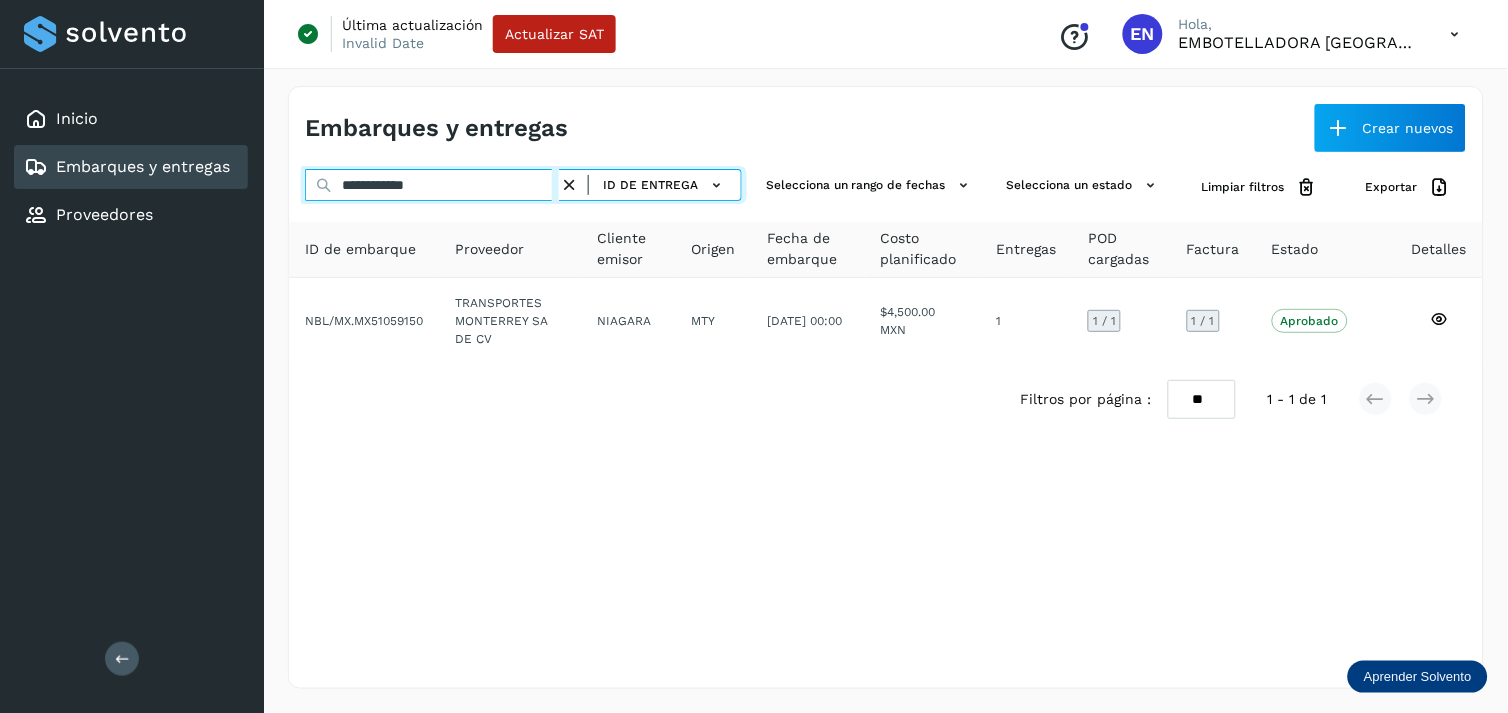 click on "**********" at bounding box center (432, 185) 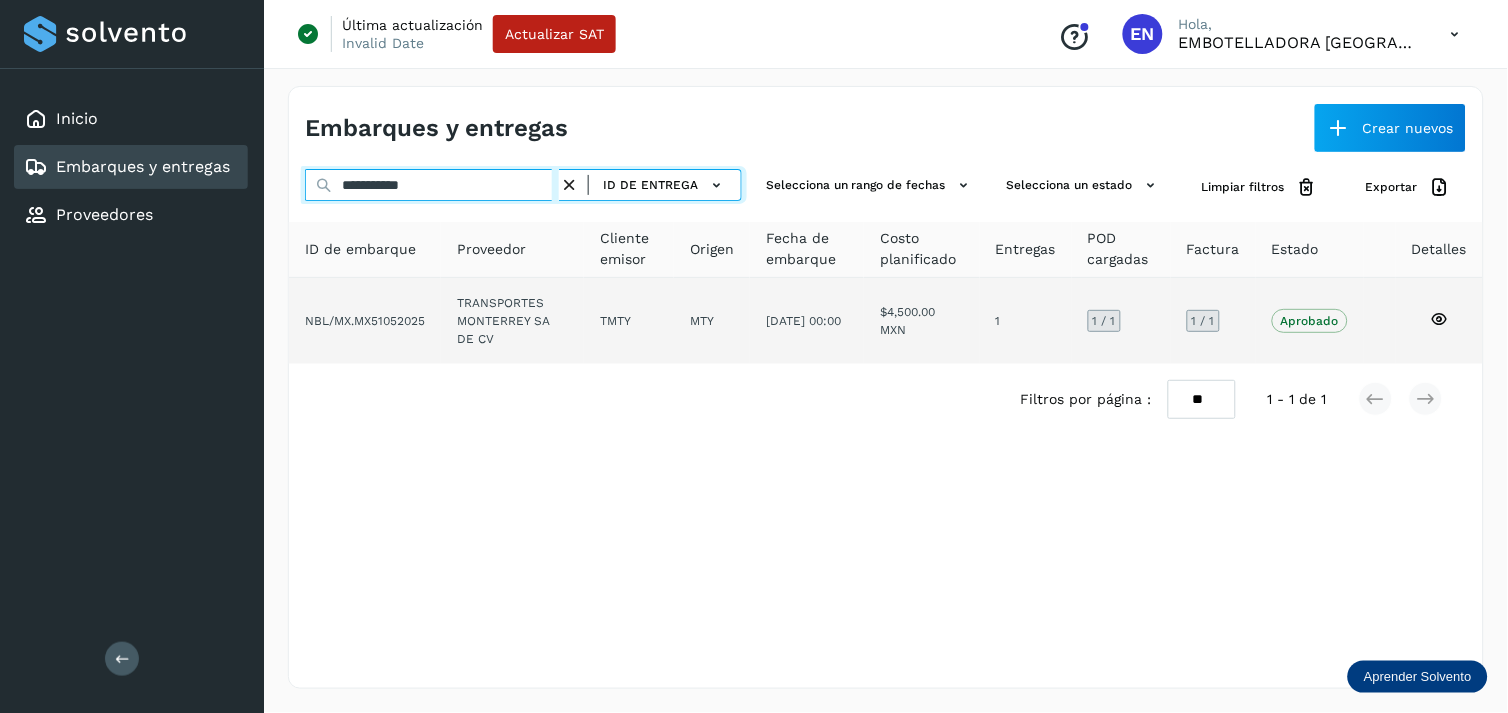 type on "**********" 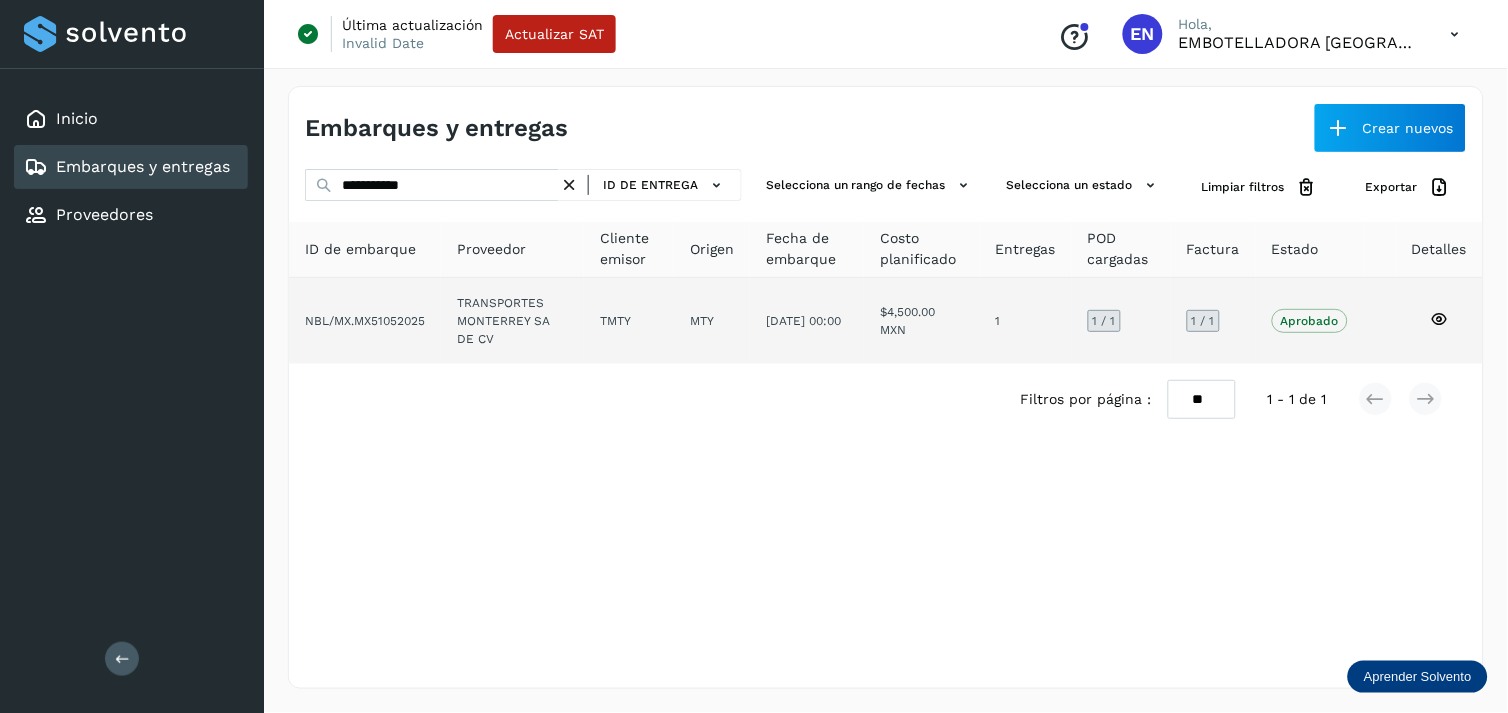 click on "TRANSPORTES MONTERREY SA DE CV" 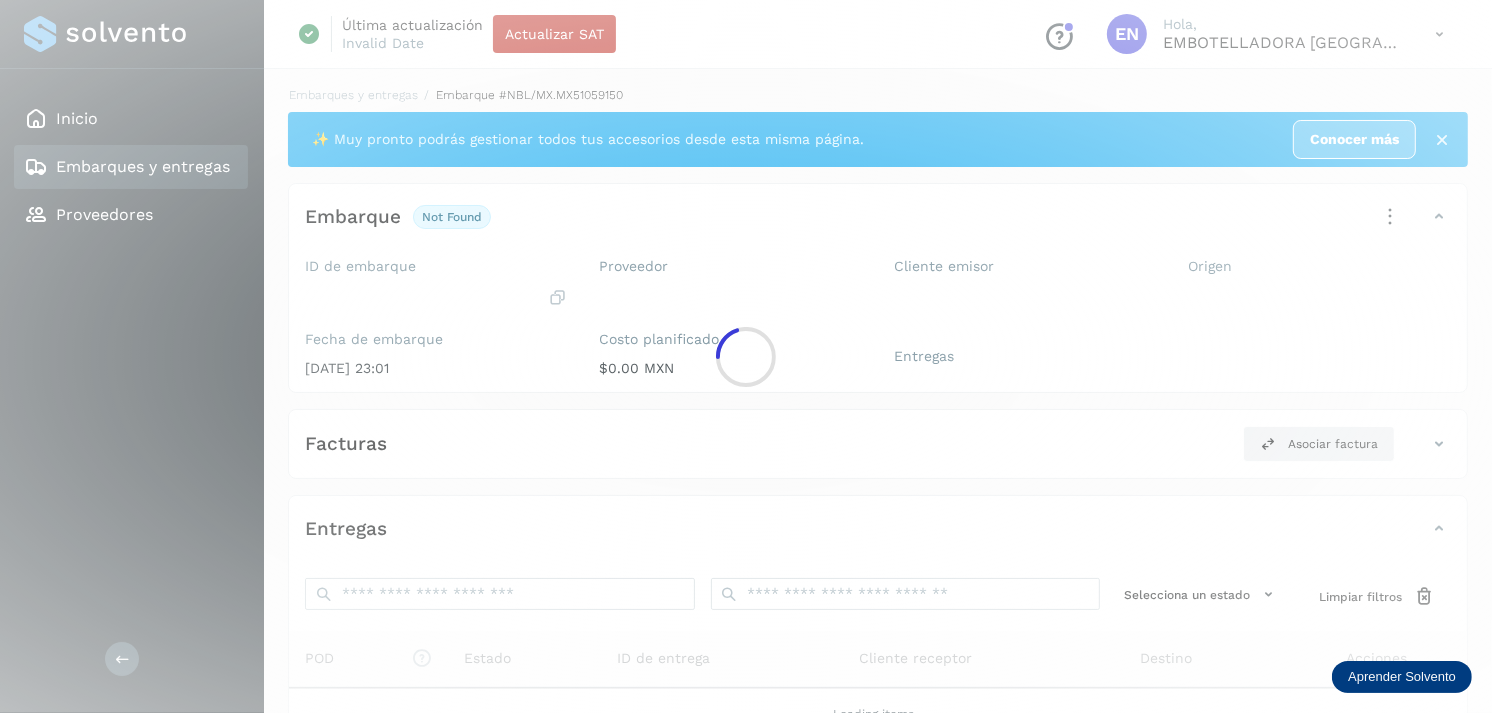 click 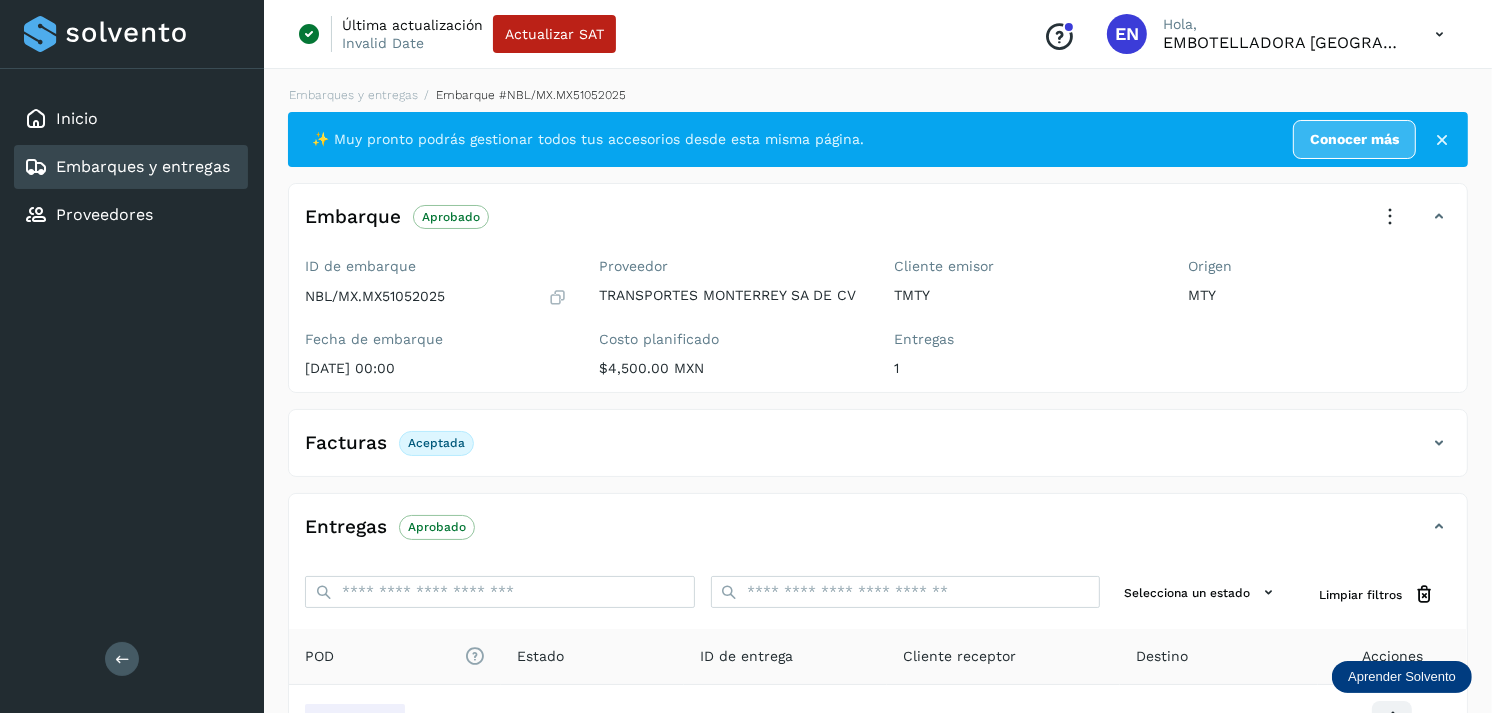 scroll, scrollTop: 241, scrollLeft: 0, axis: vertical 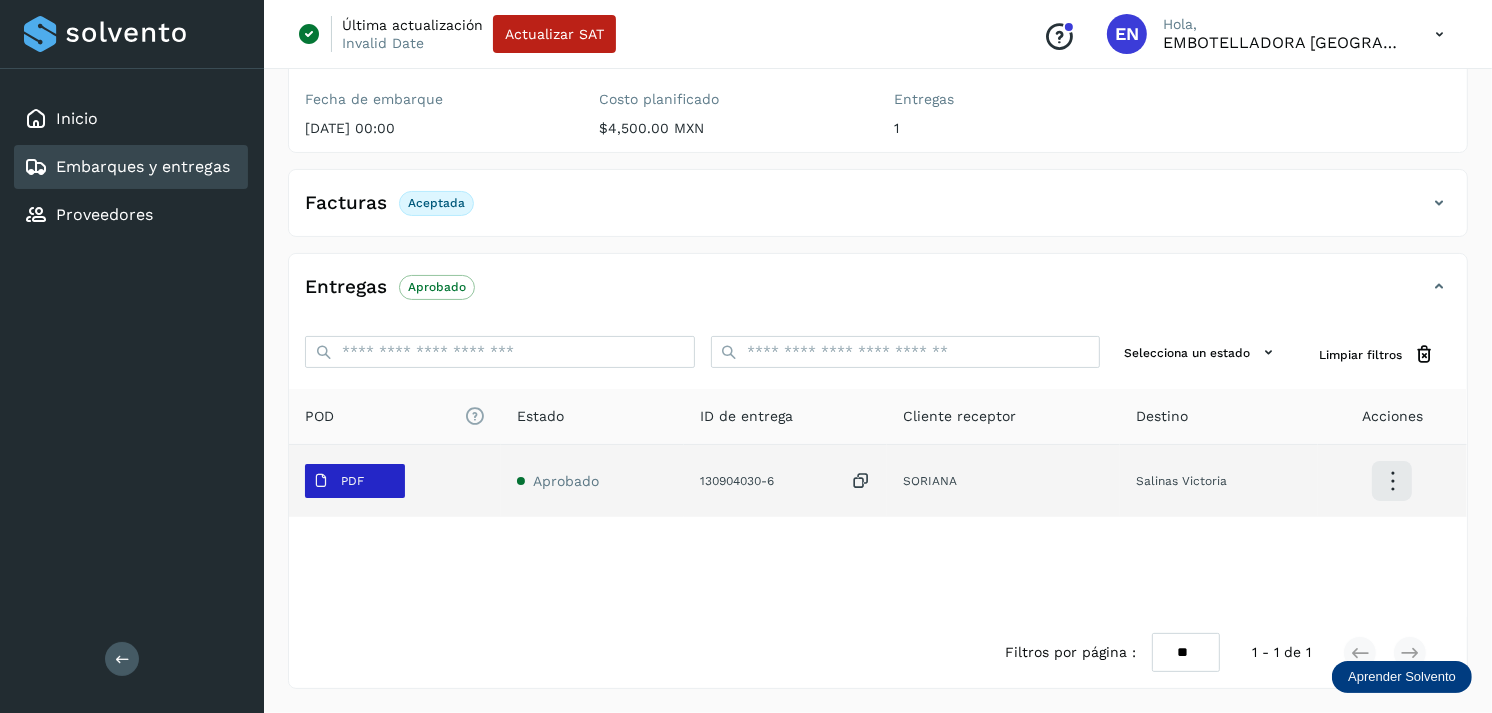 click on "PDF" at bounding box center [338, 481] 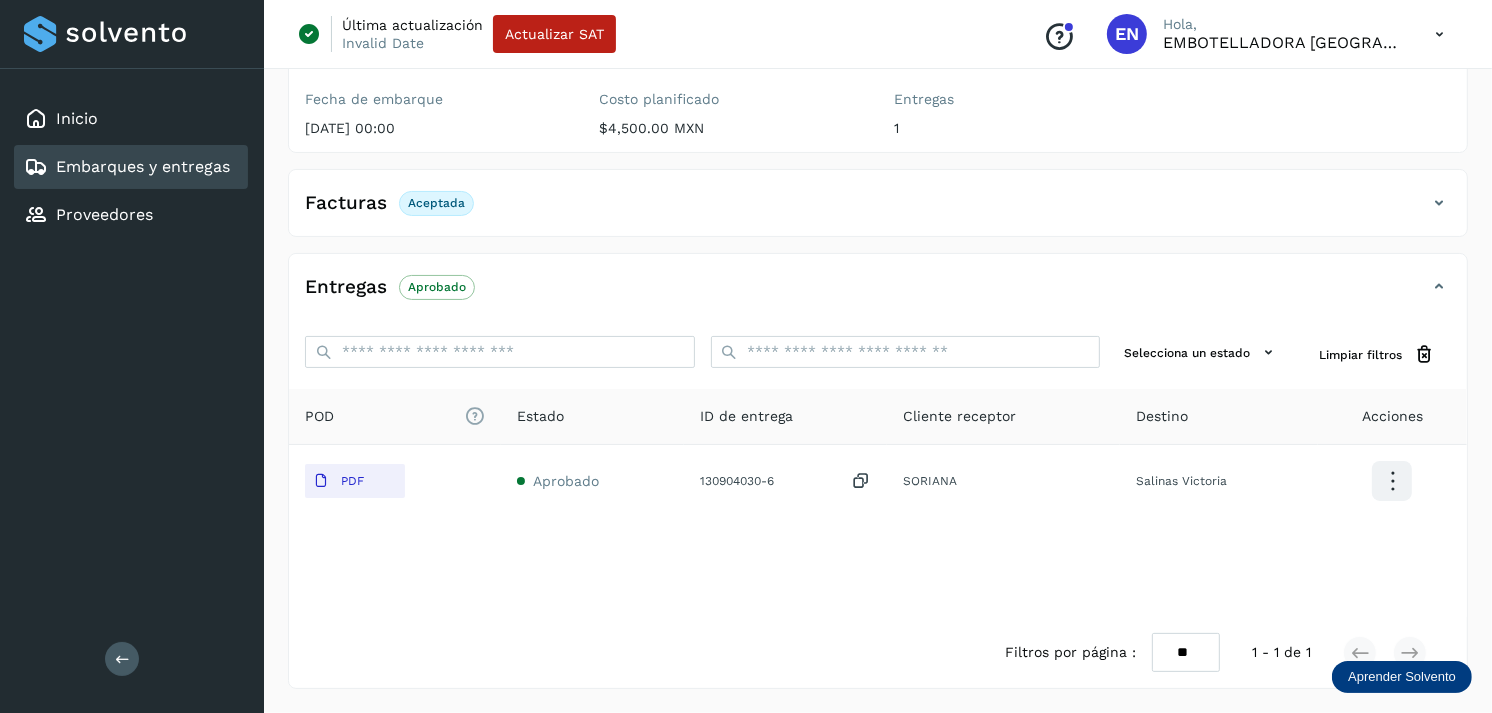 click on "Embarques y entregas" at bounding box center [143, 166] 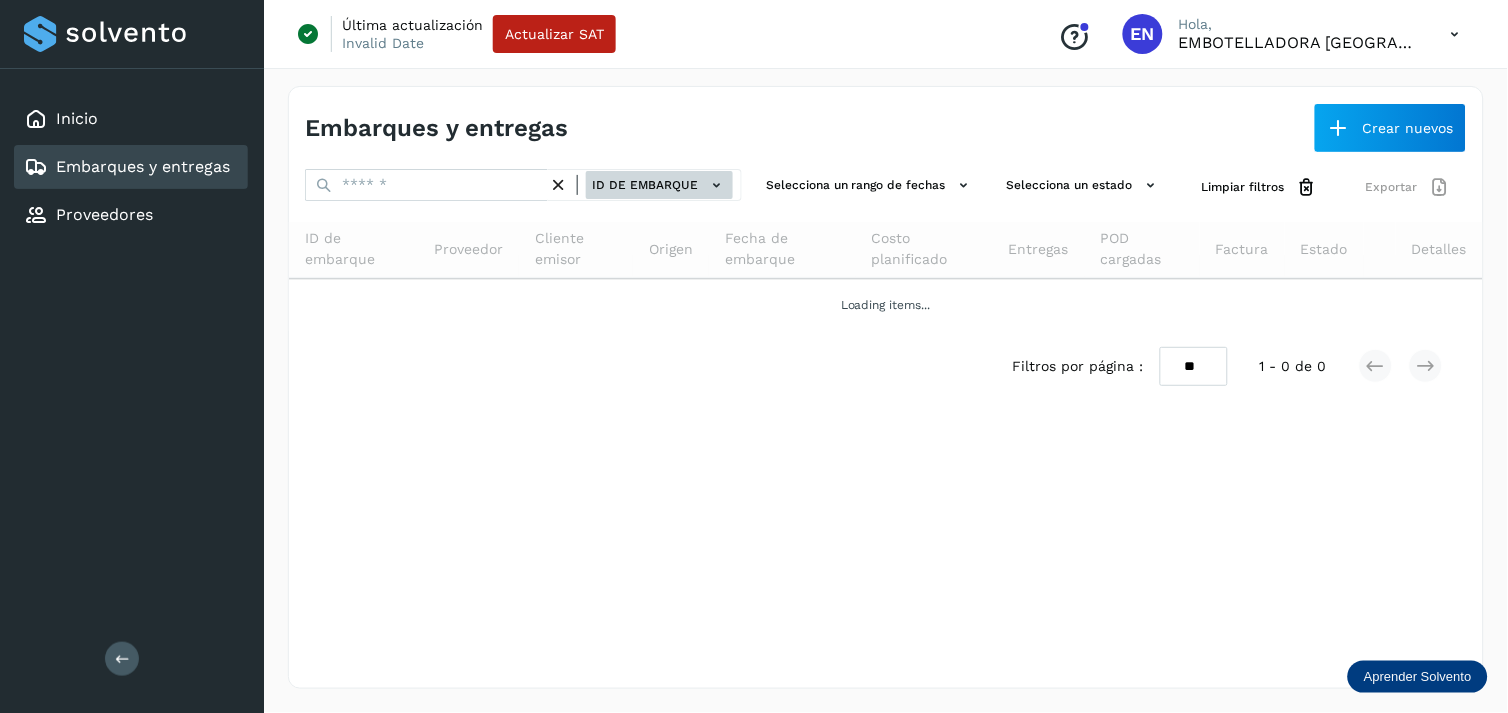 click on "ID de embarque" 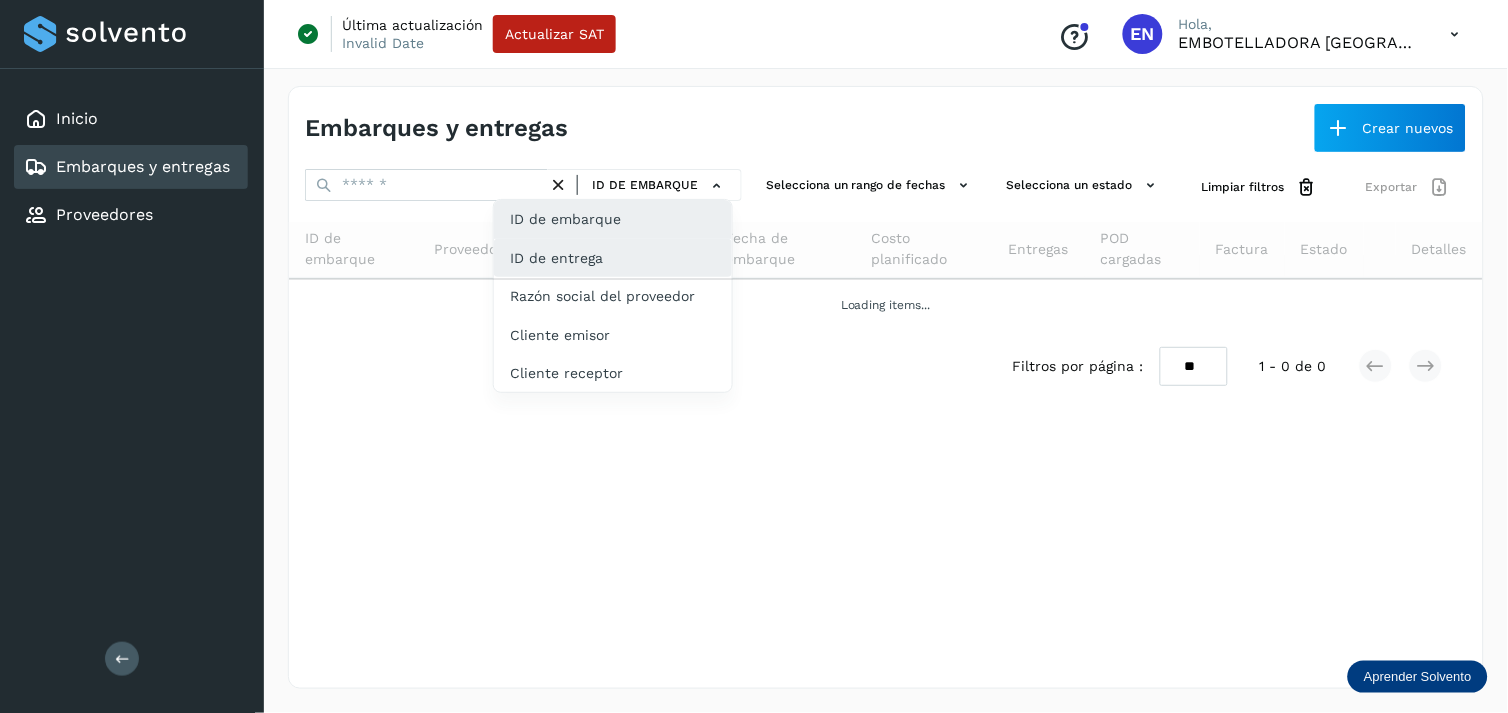 drag, startPoint x: 622, startPoint y: 280, endPoint x: 630, endPoint y: 263, distance: 18.788294 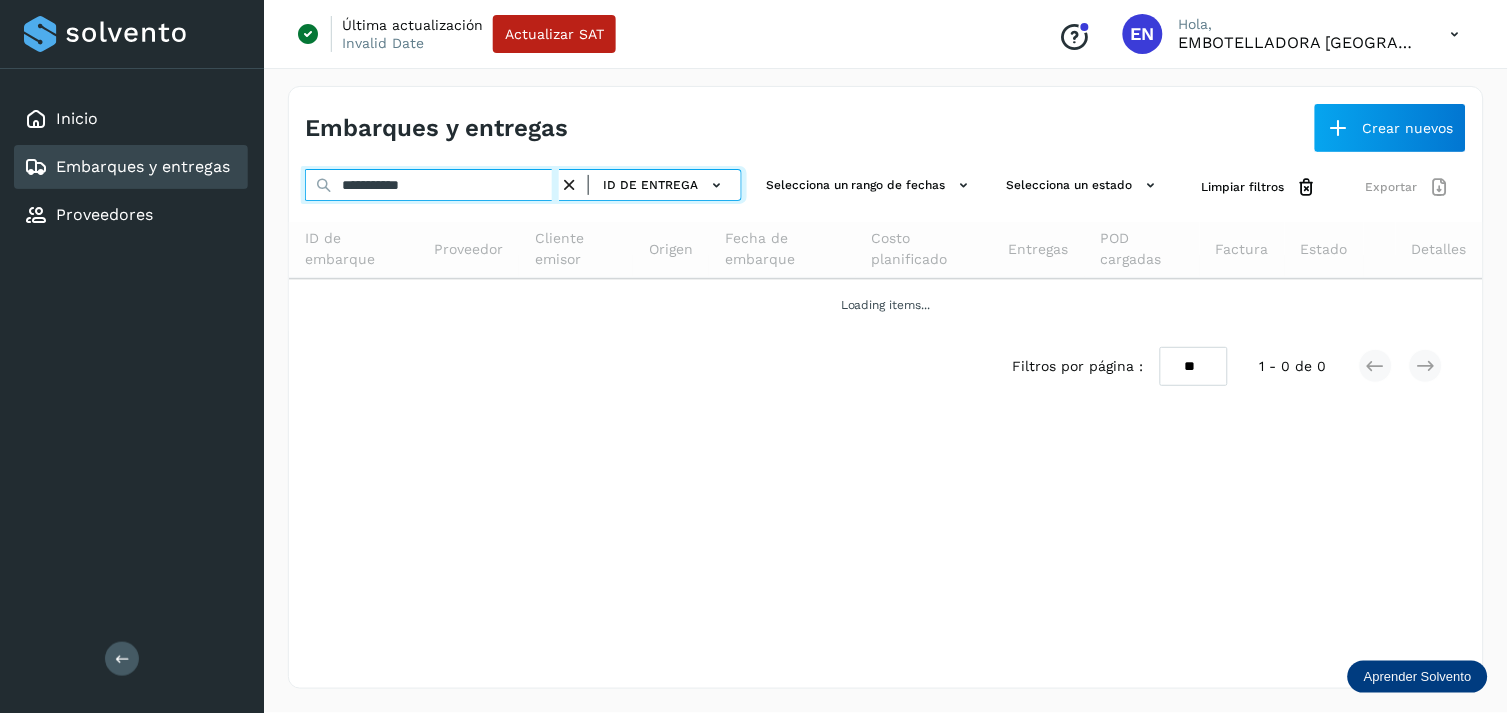 click on "**********" at bounding box center (432, 185) 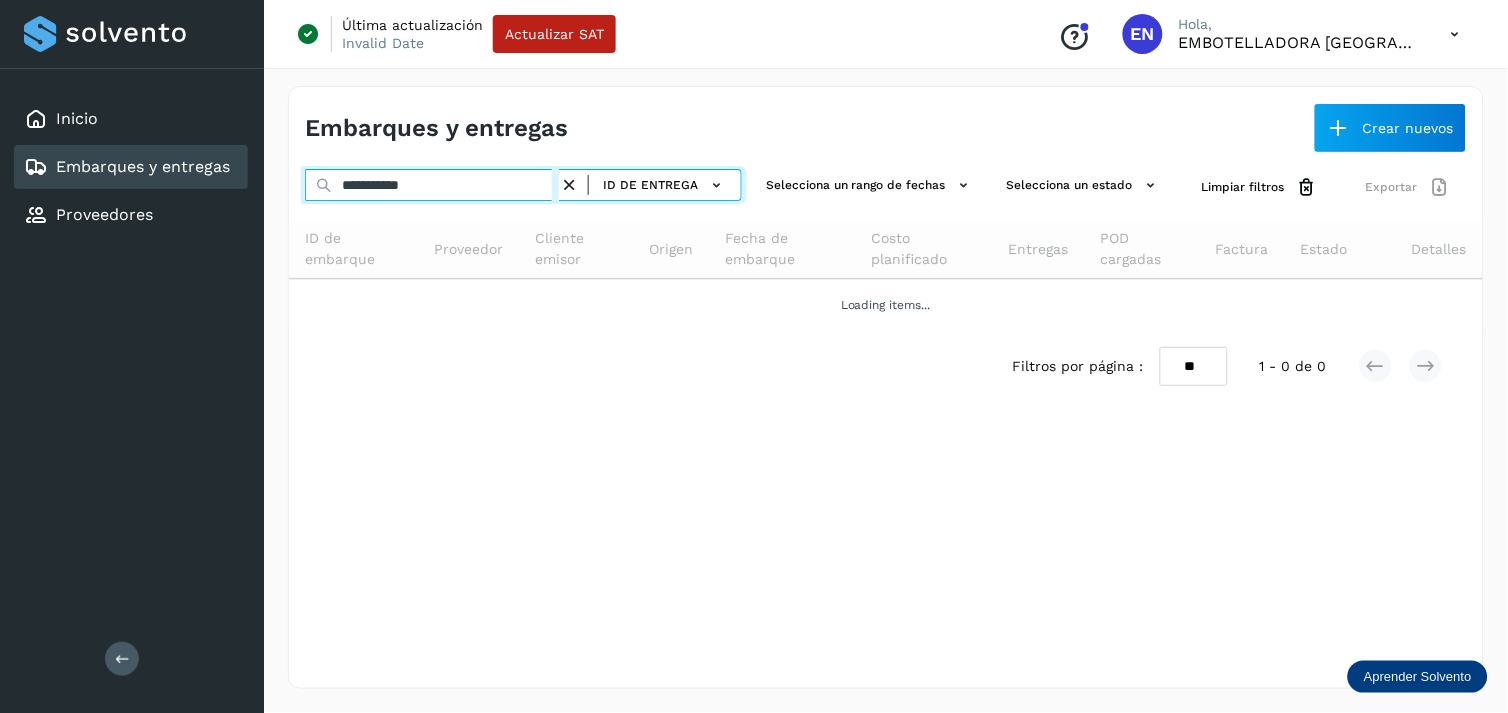 click on "**********" at bounding box center (432, 185) 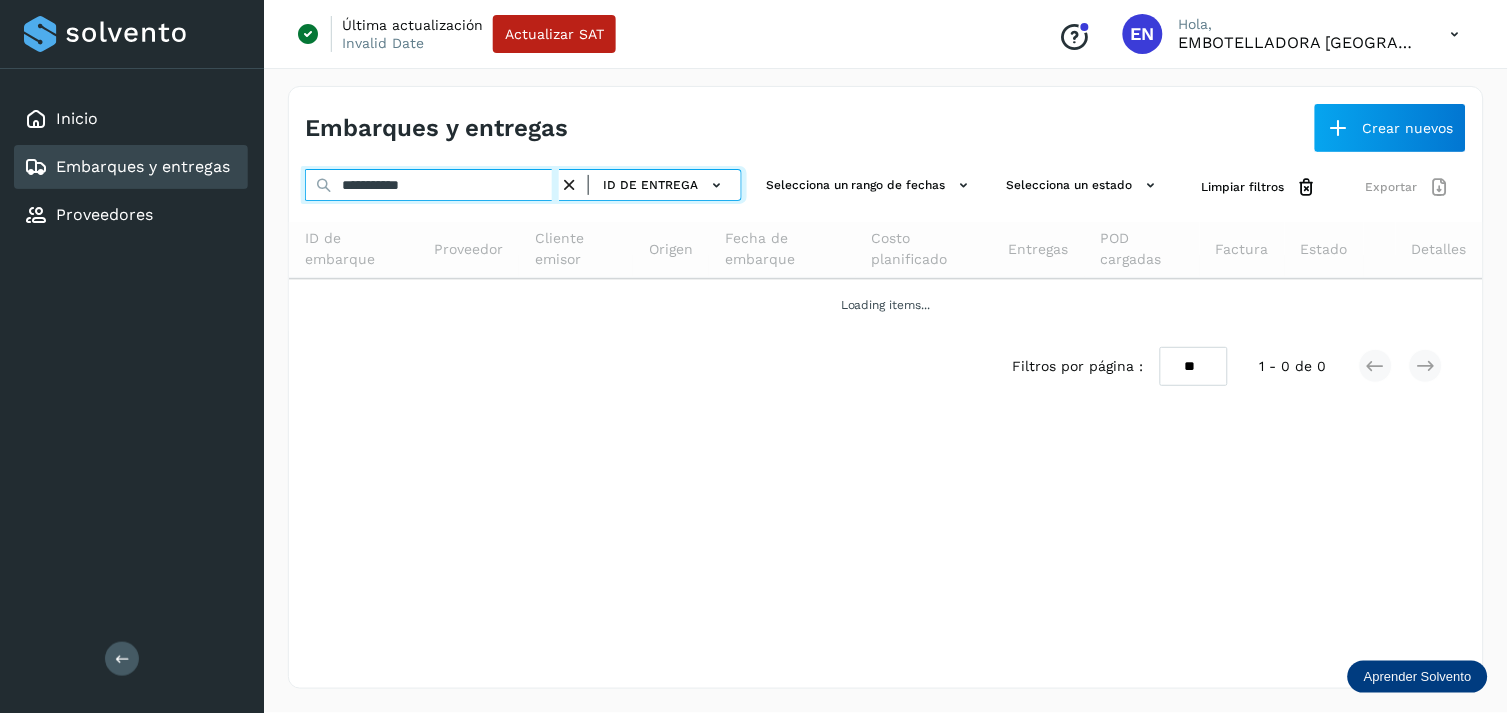 click on "**********" at bounding box center (432, 185) 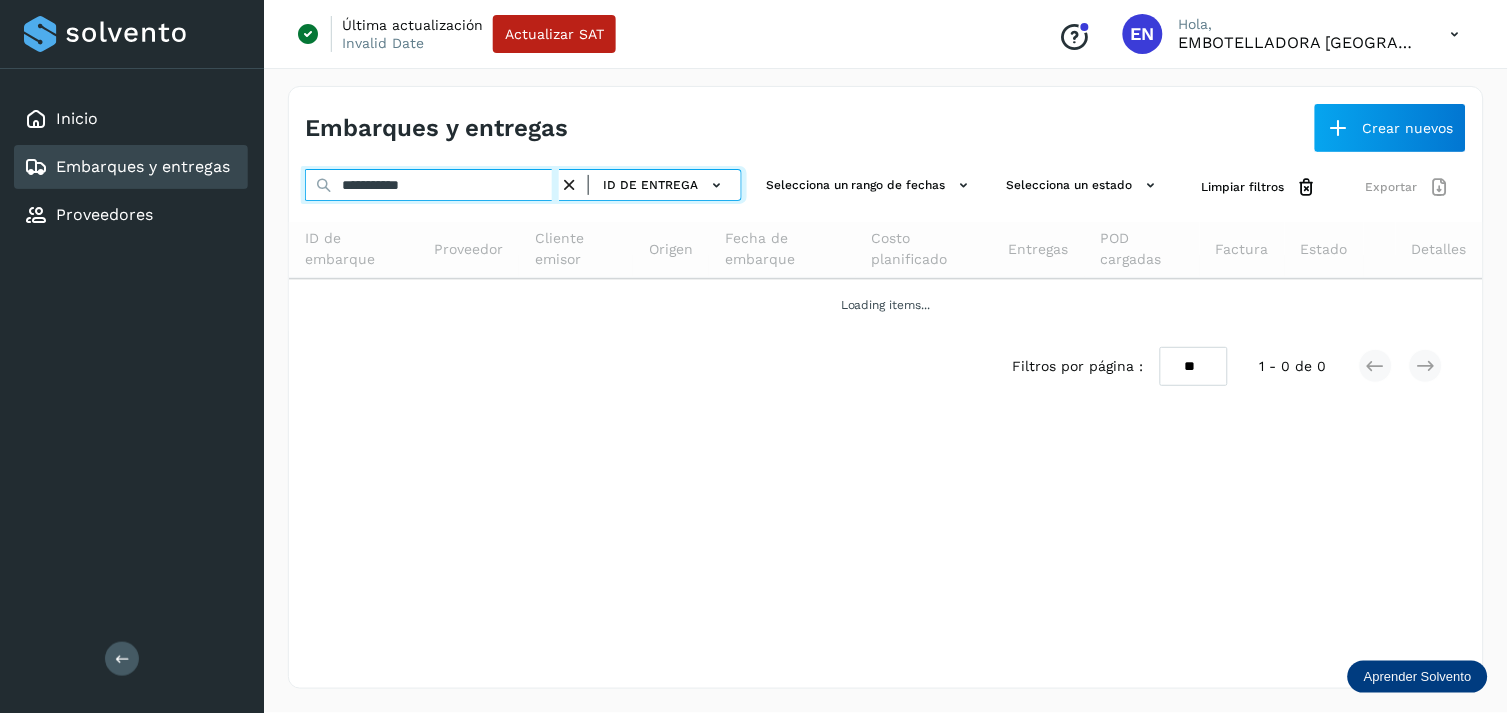 paste 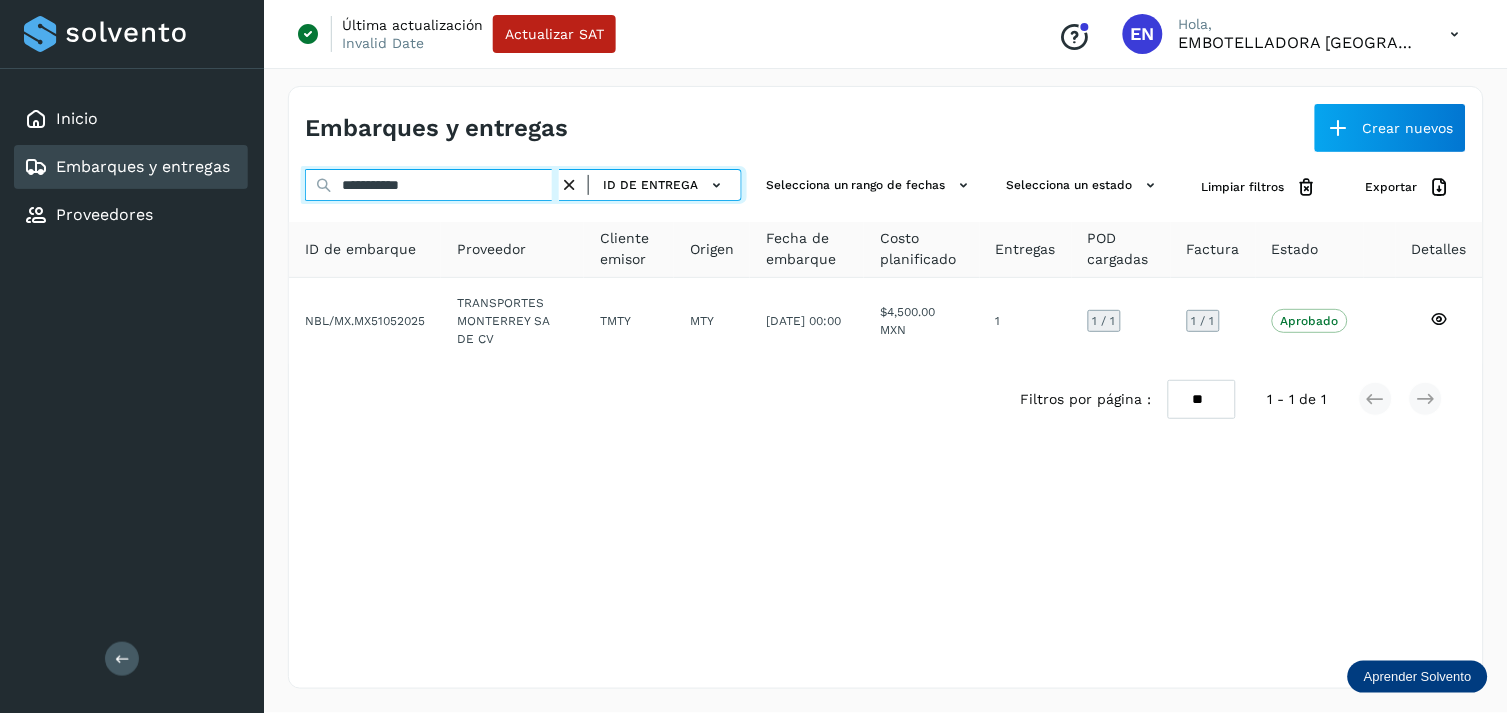 type on "**********" 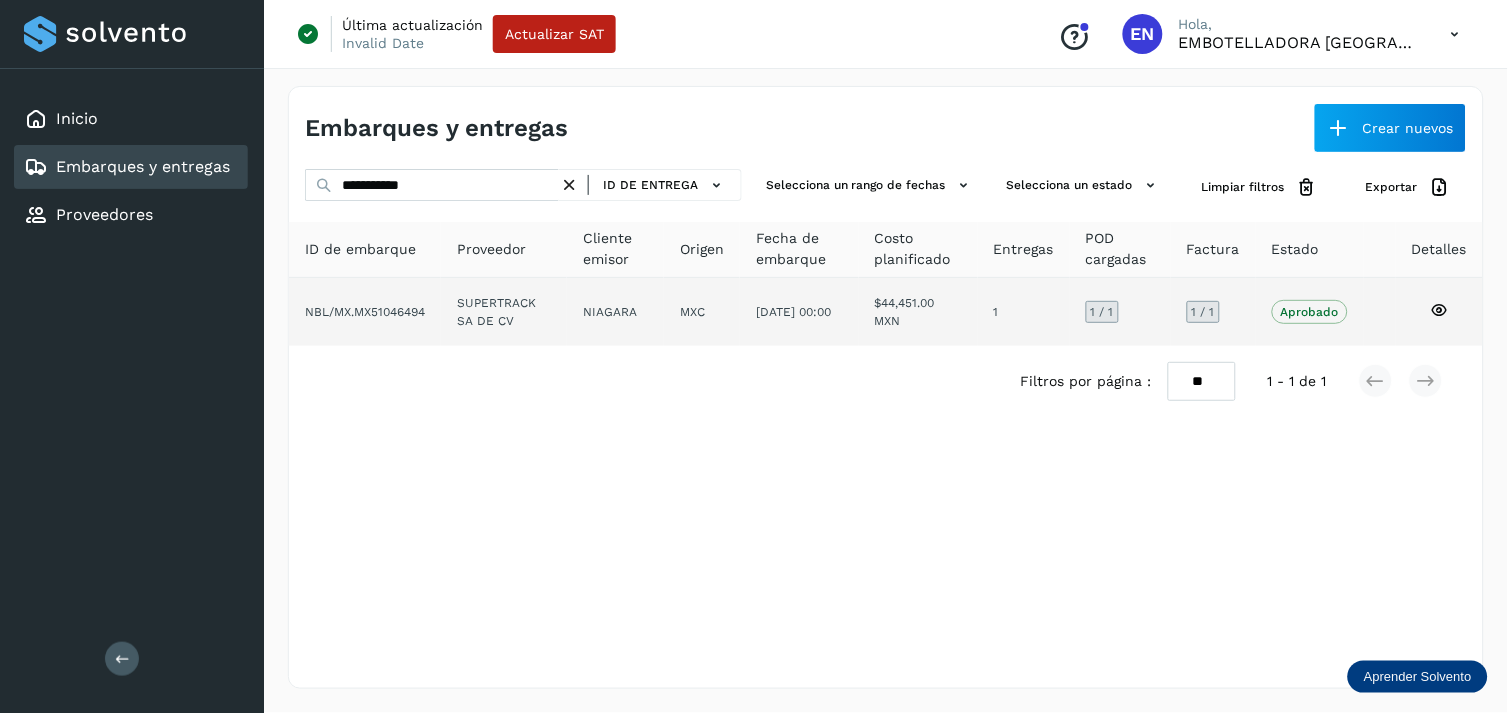 drag, startPoint x: 604, startPoint y: 272, endPoint x: 596, endPoint y: 285, distance: 15.264338 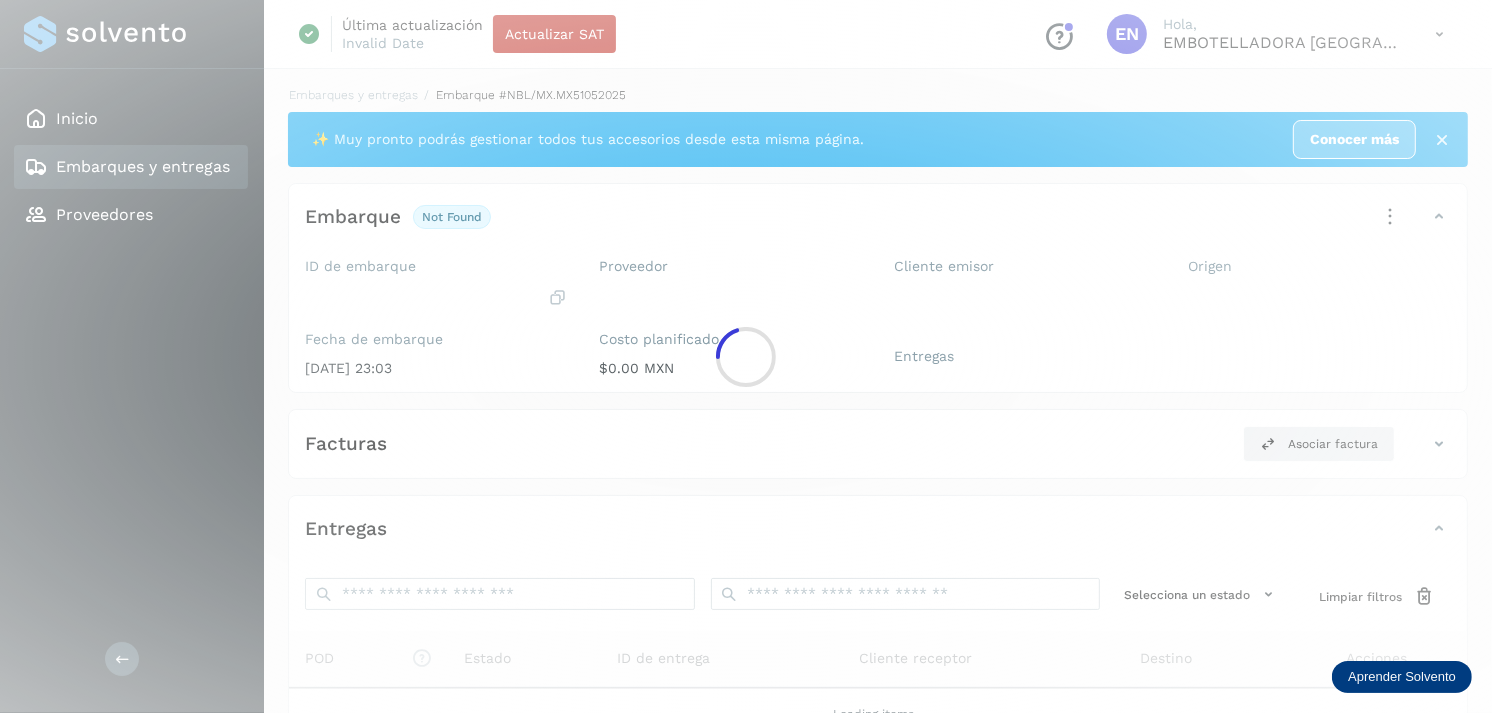 click 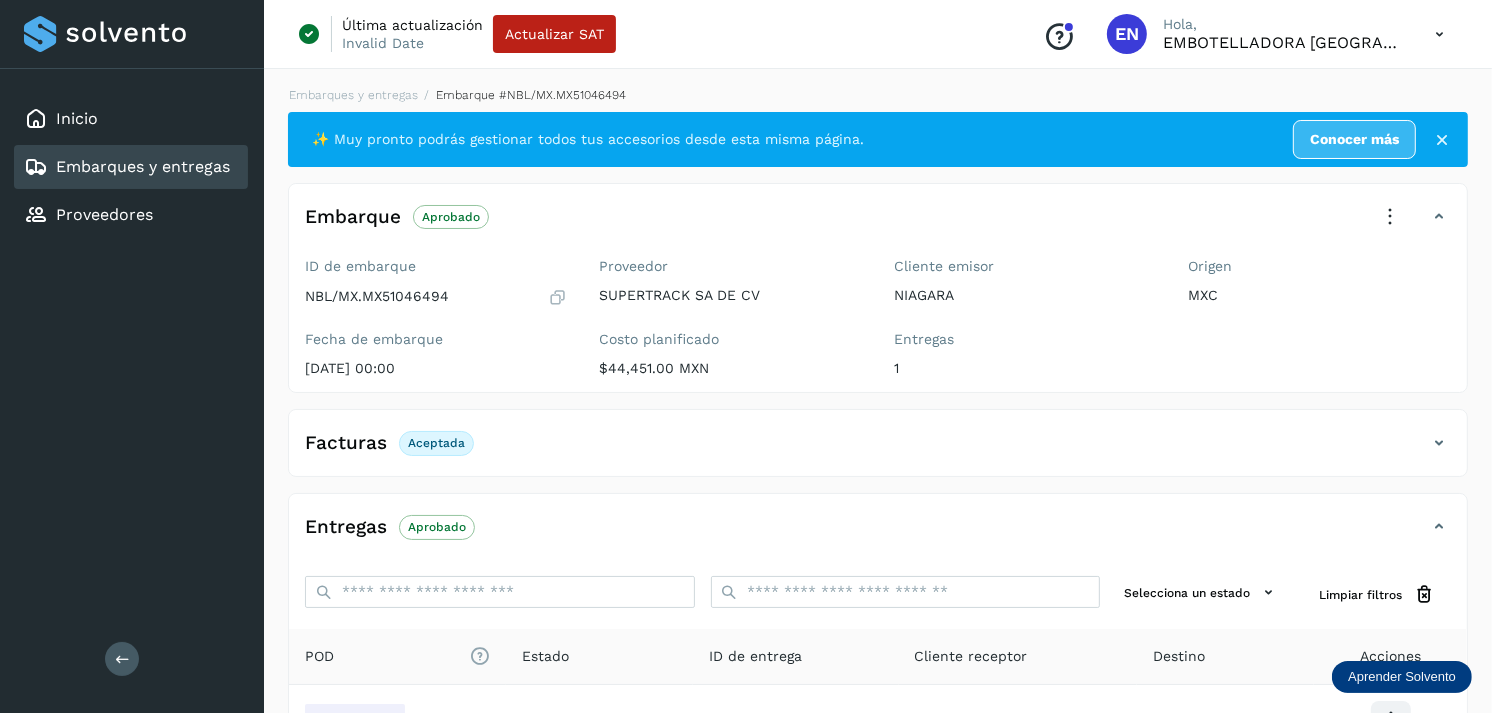 scroll, scrollTop: 241, scrollLeft: 0, axis: vertical 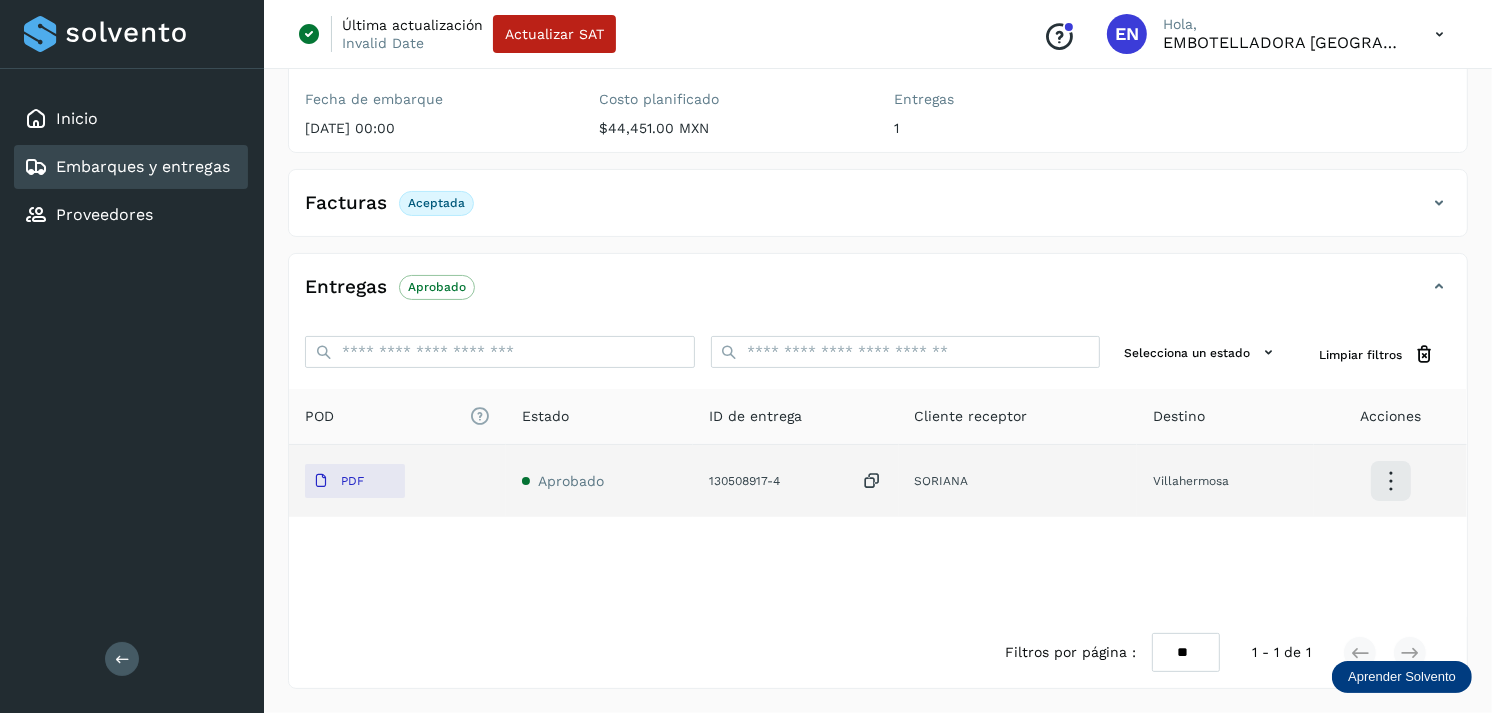 click on "PDF" 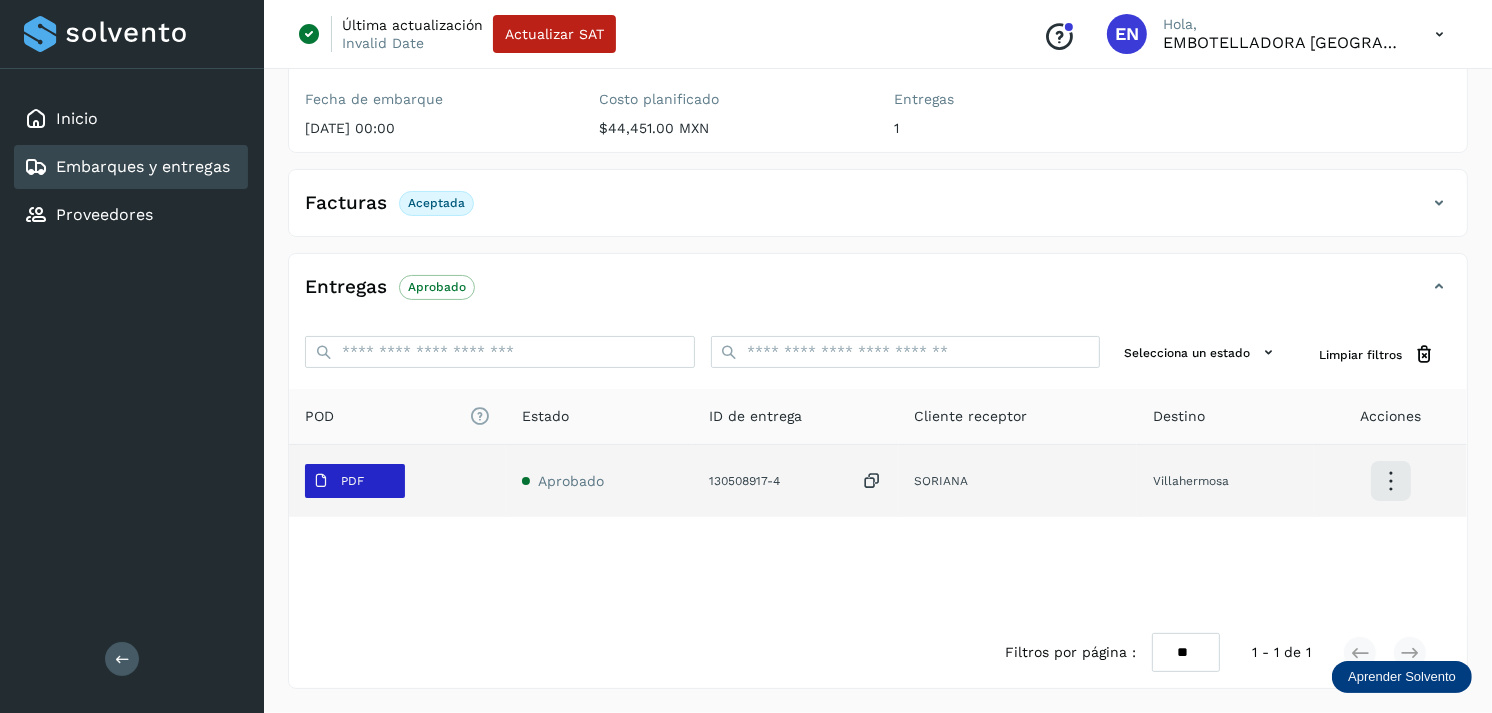 click on "PDF" at bounding box center (355, 481) 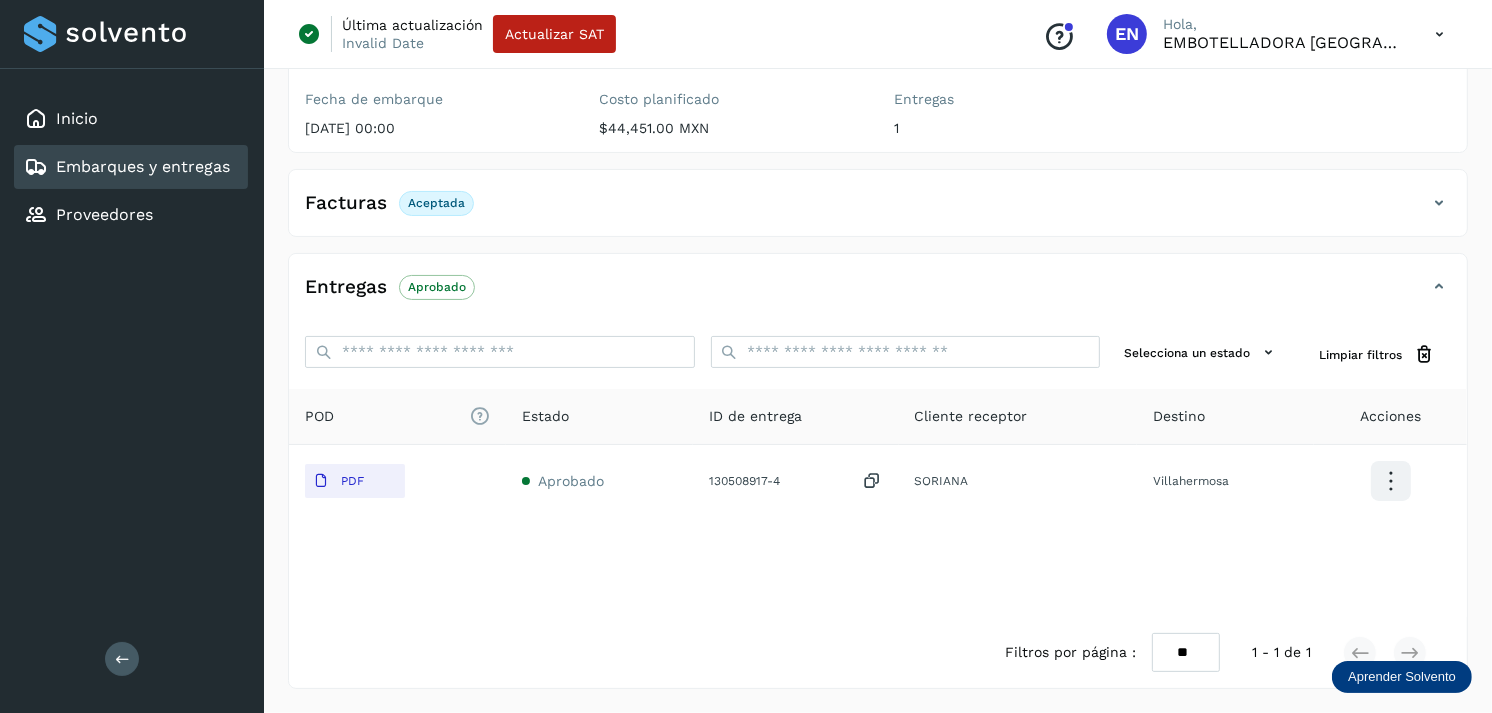 type 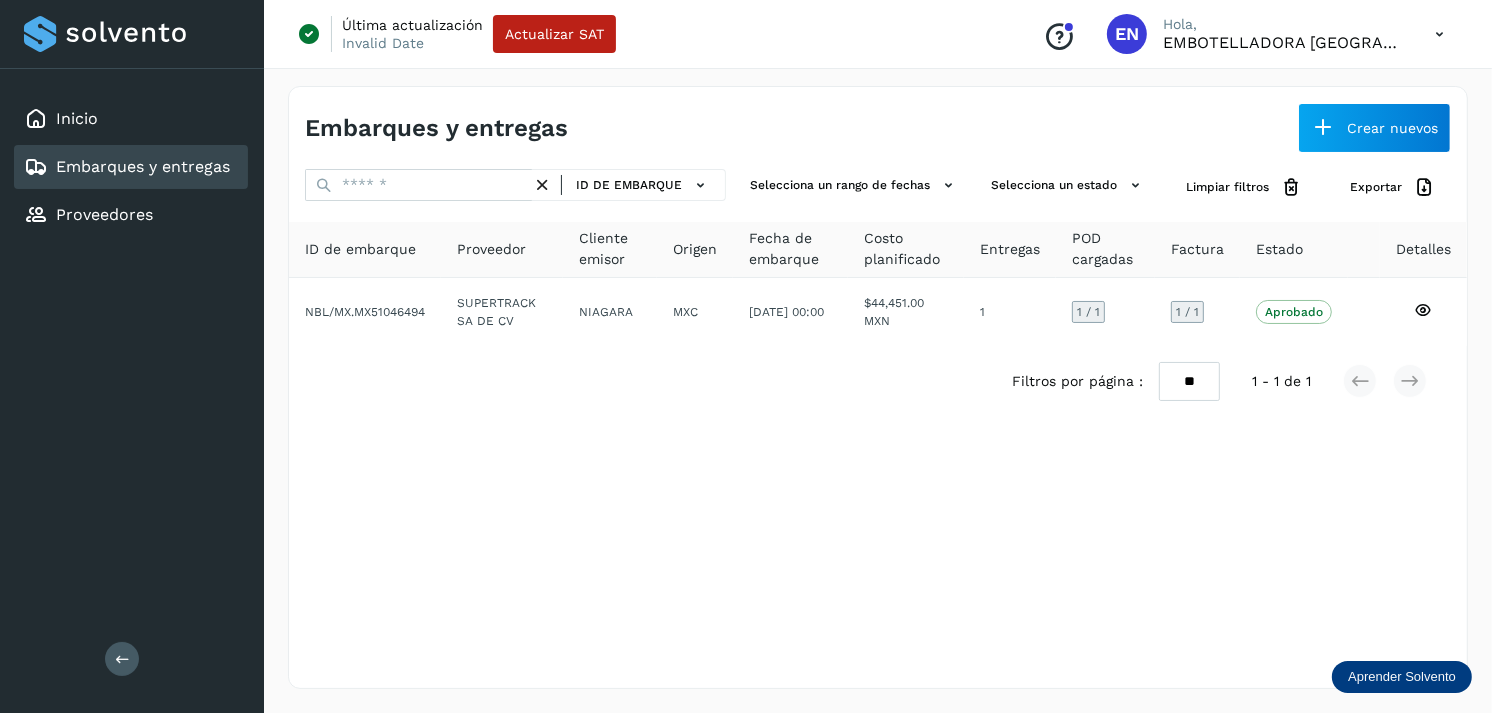 scroll, scrollTop: 0, scrollLeft: 0, axis: both 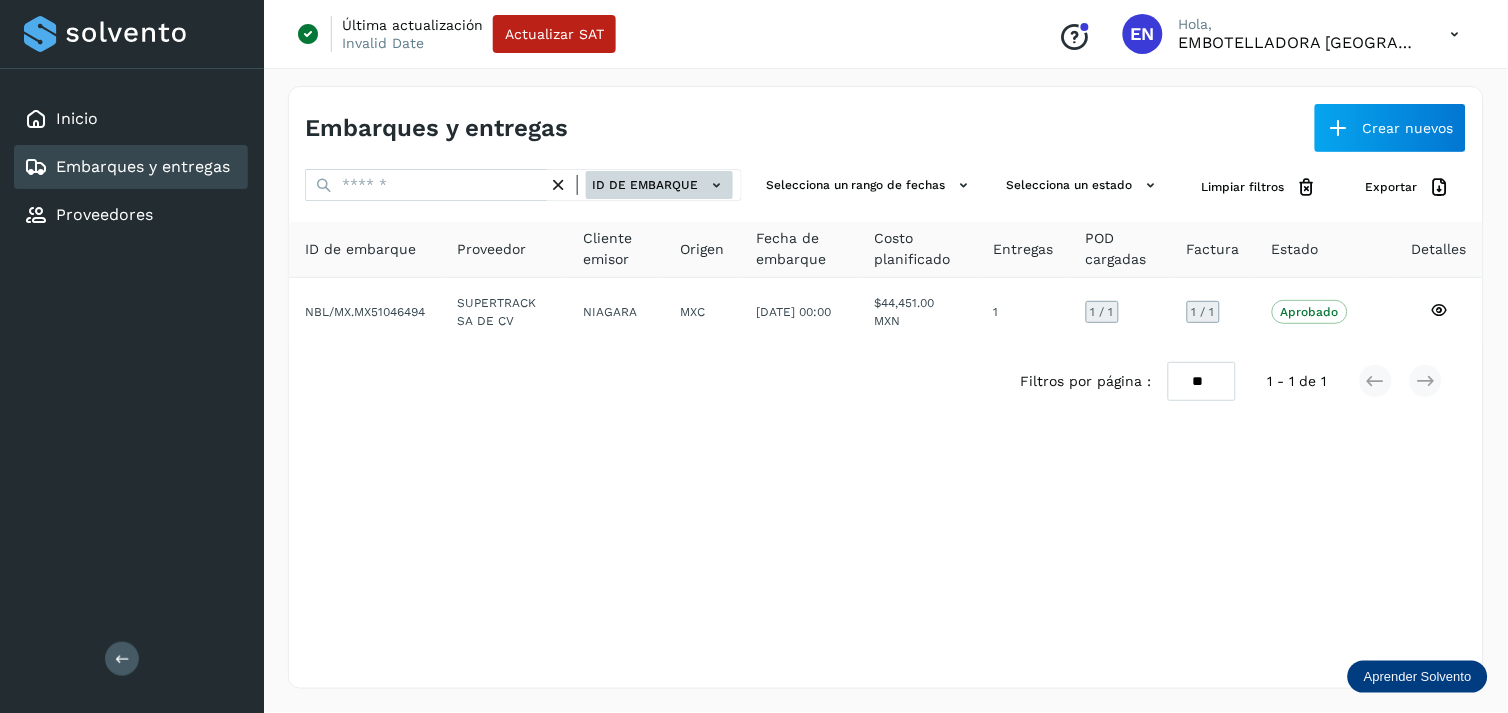 click on "ID de embarque" at bounding box center (659, 185) 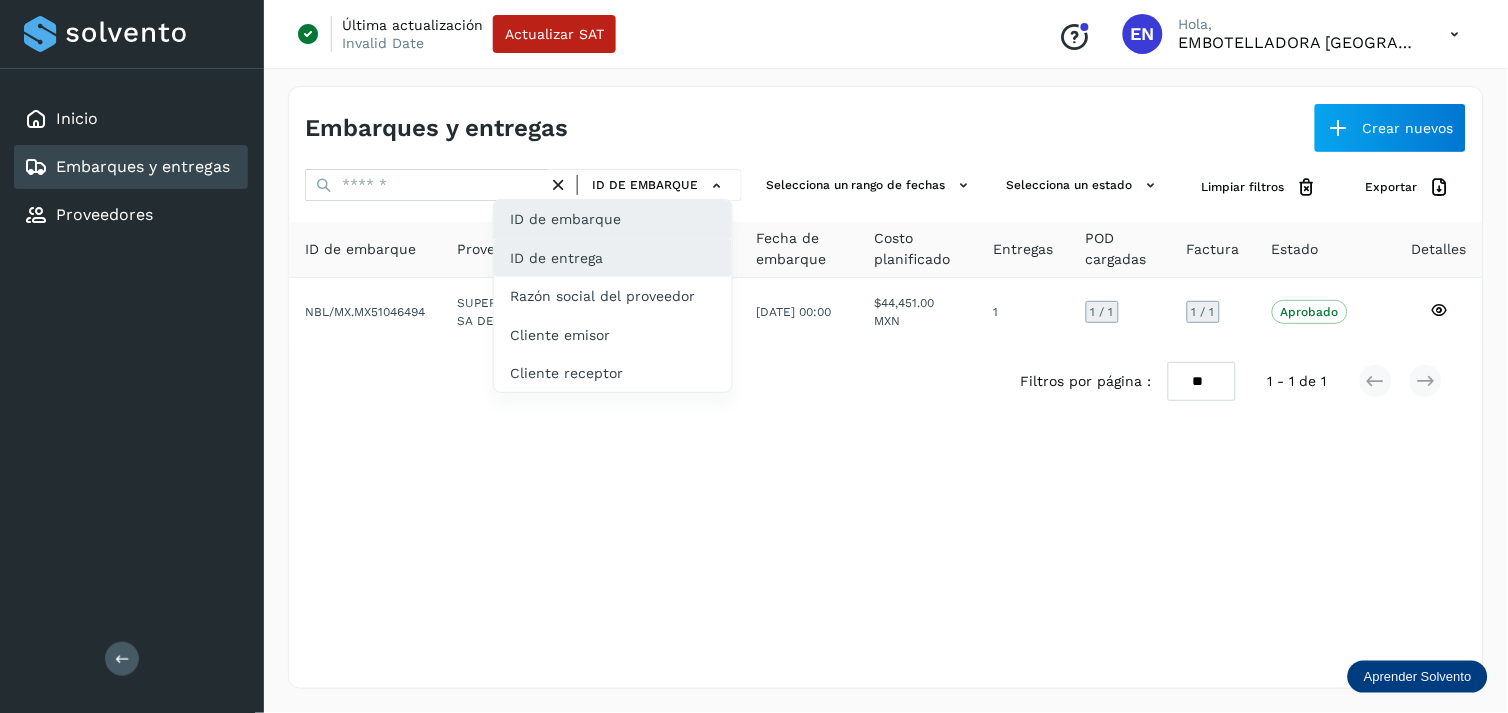 click on "ID de entrega" 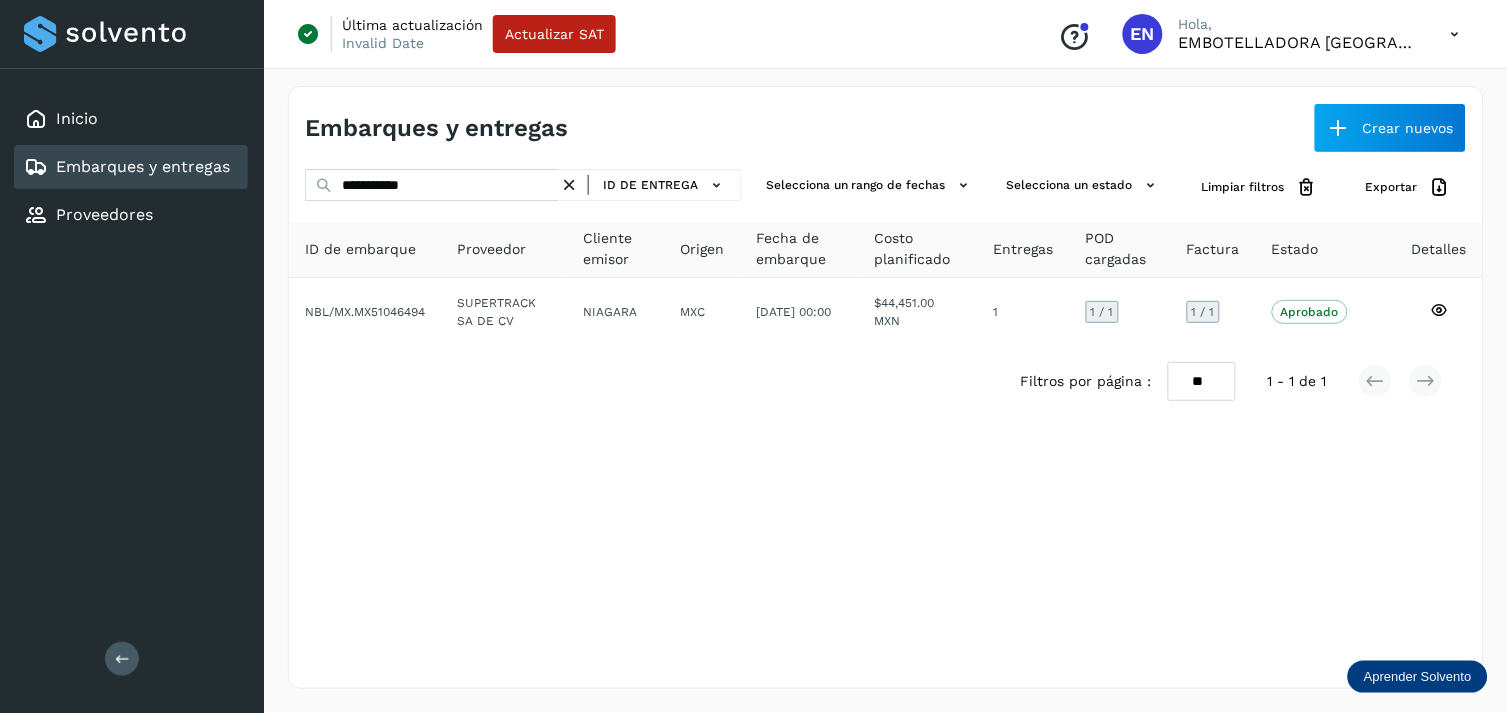 click at bounding box center (569, 185) 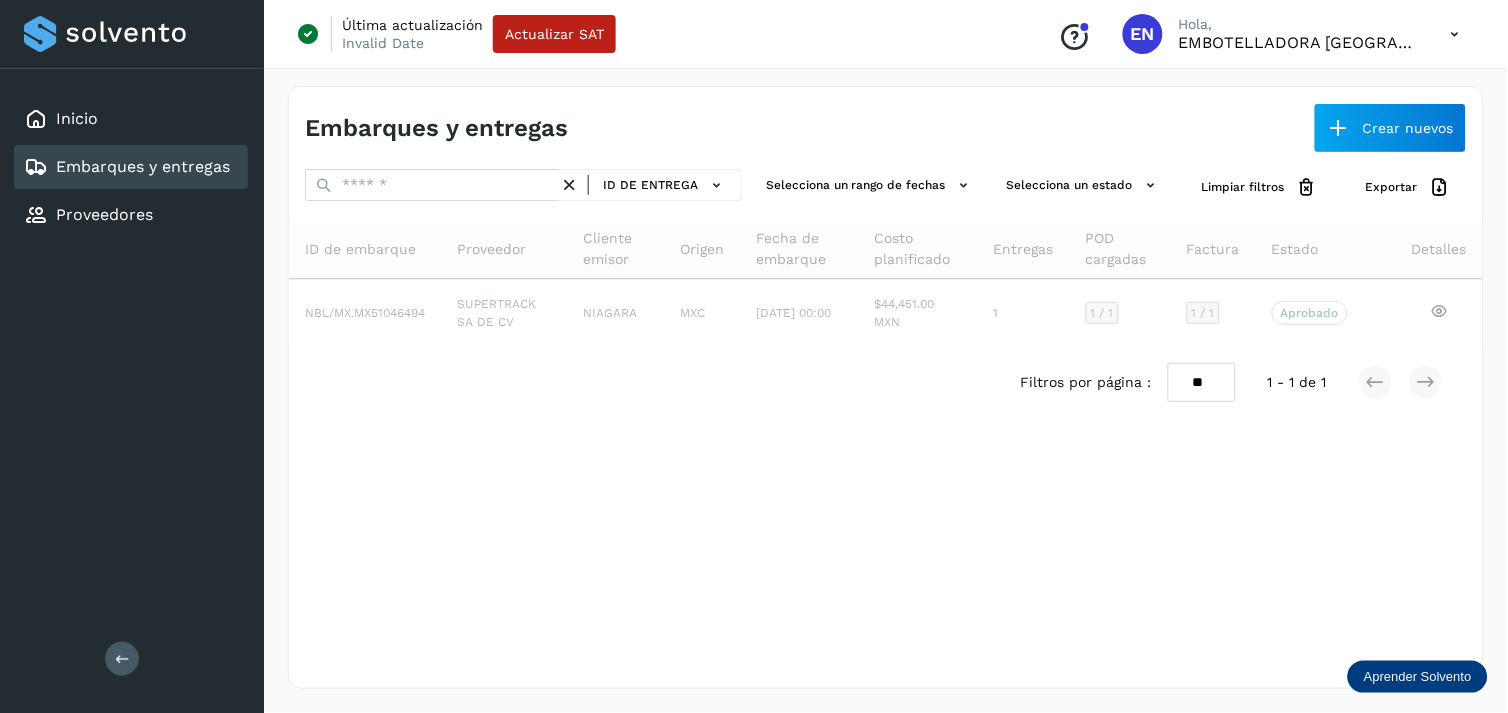 click at bounding box center (569, 185) 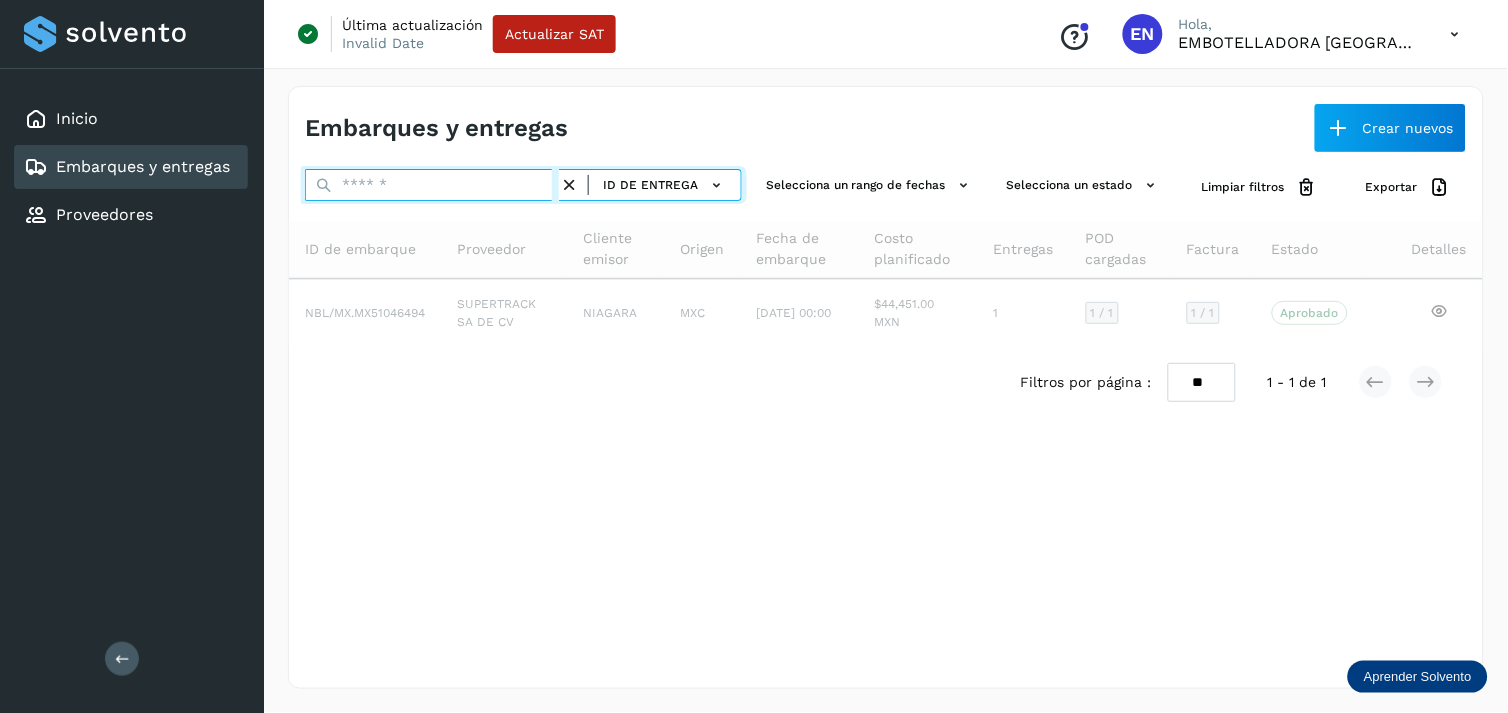click at bounding box center (432, 185) 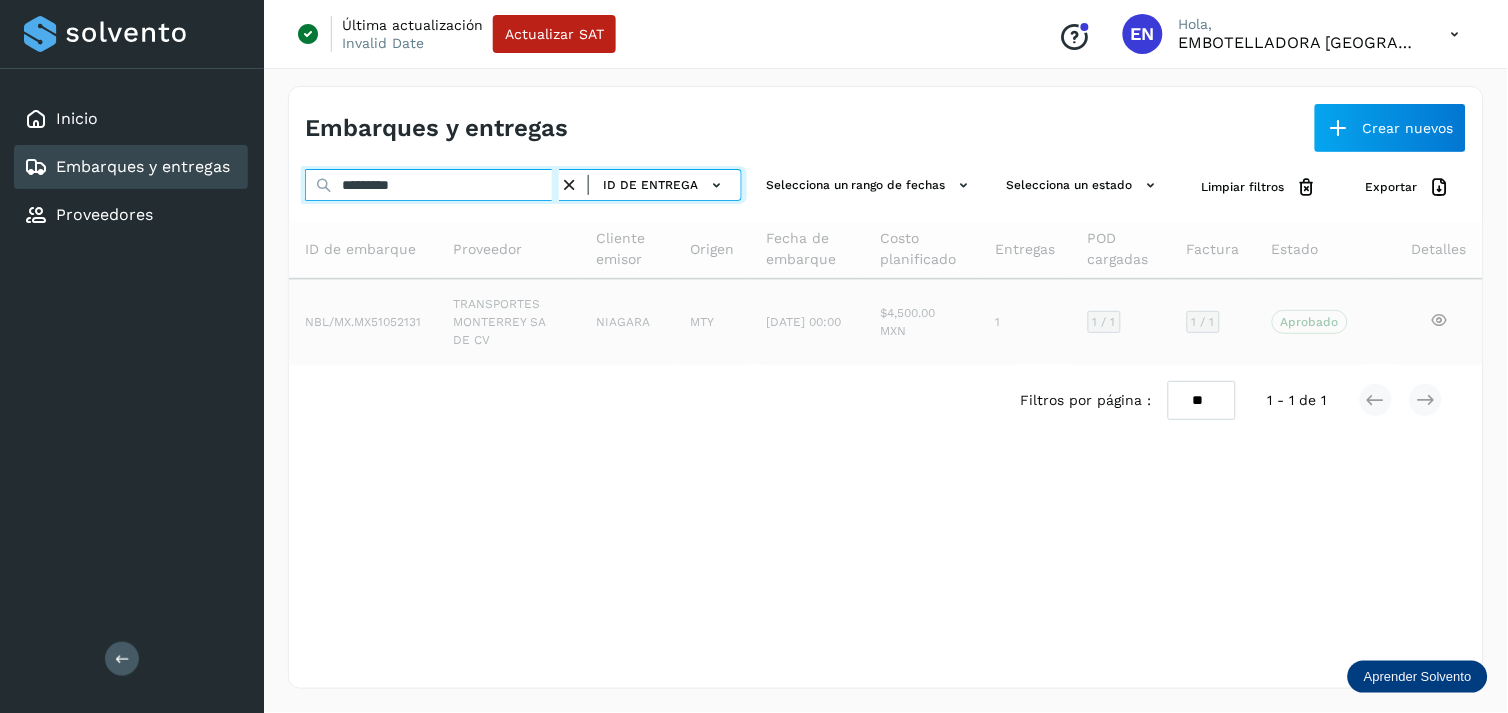 type on "*********" 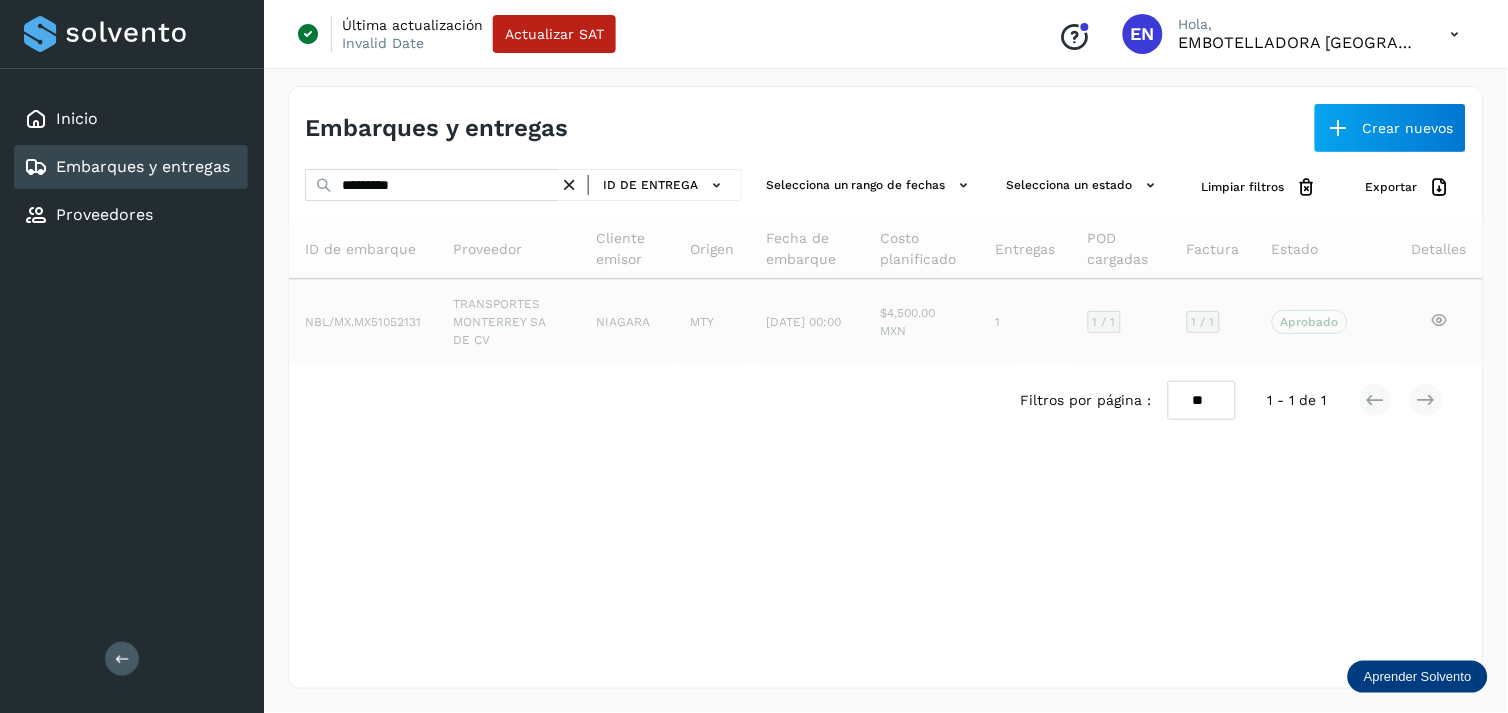 click on "TRANSPORTES MONTERREY SA DE CV" 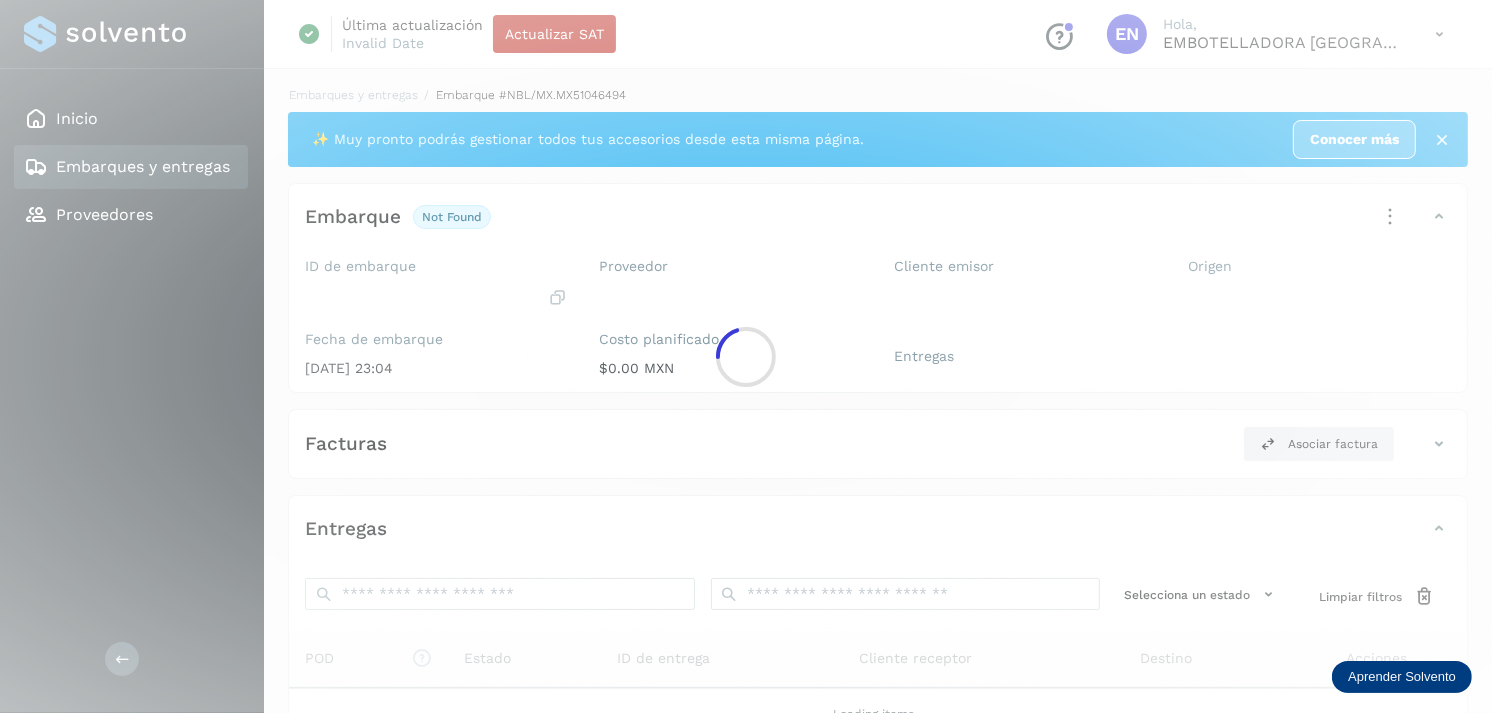 click 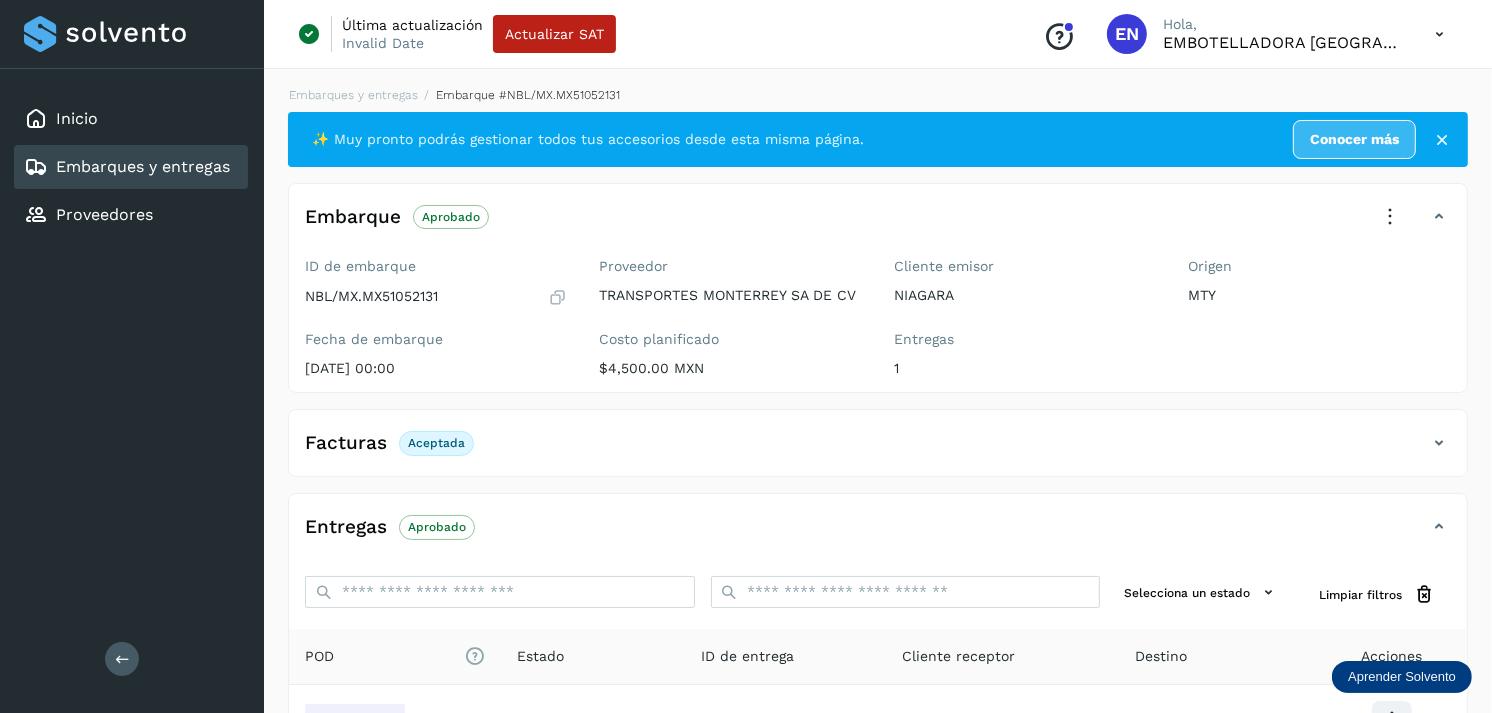 scroll, scrollTop: 241, scrollLeft: 0, axis: vertical 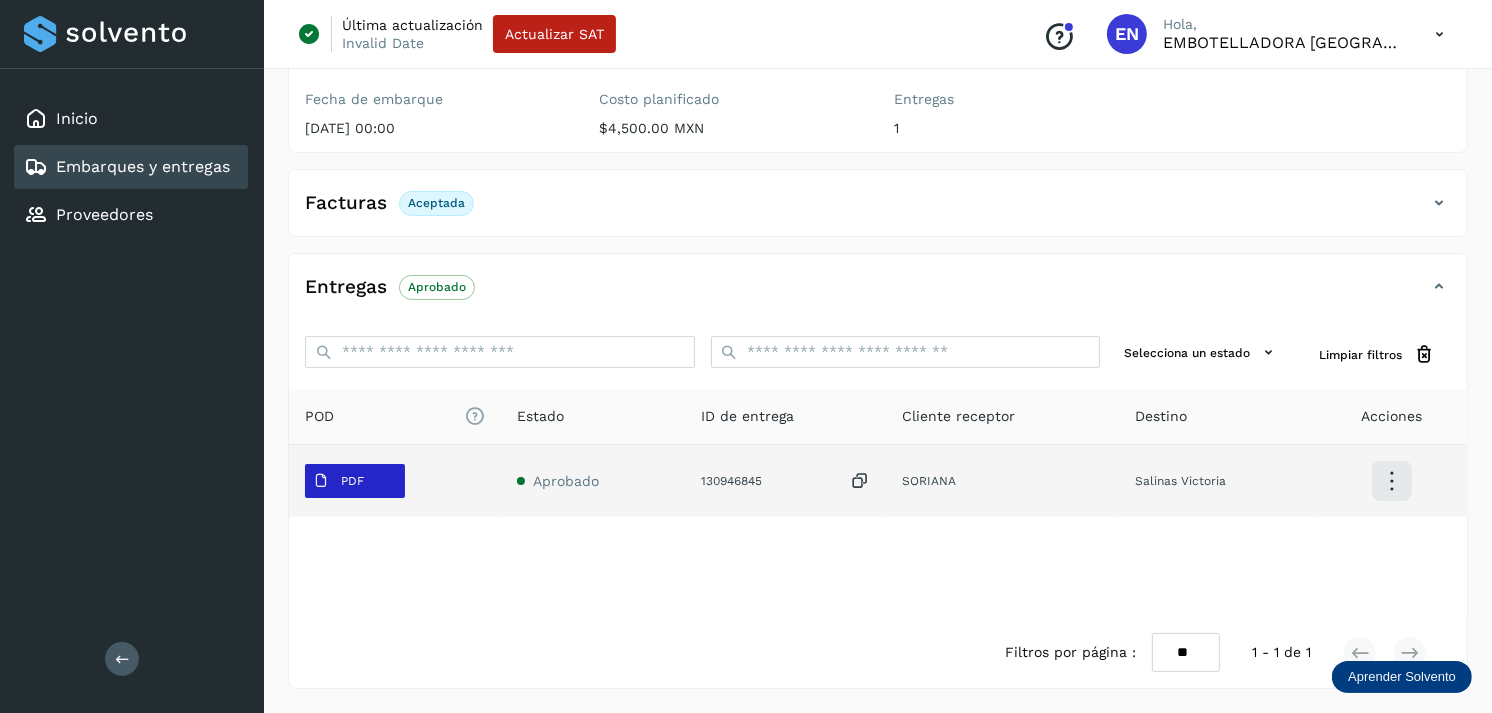 click on "PDF" at bounding box center (352, 481) 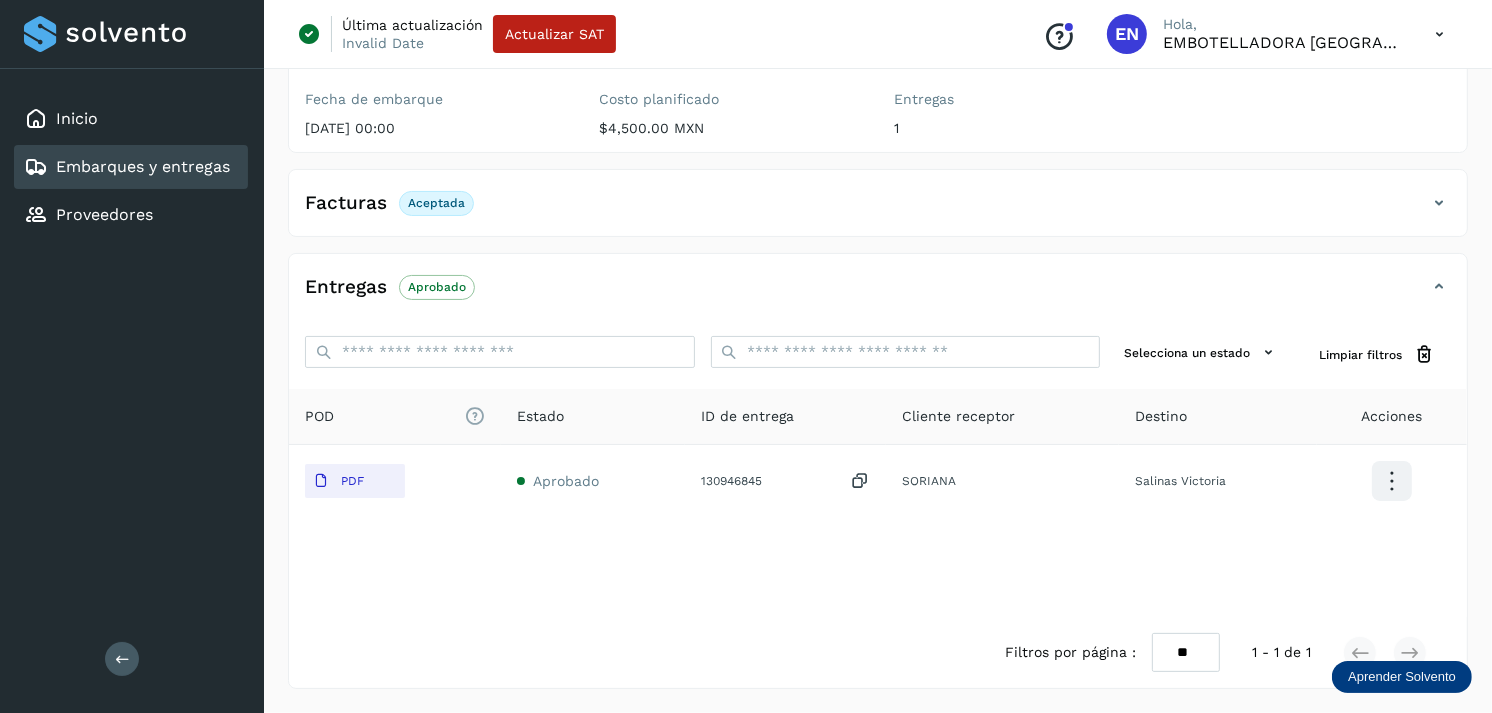 click on "Embarques y entregas" at bounding box center (143, 166) 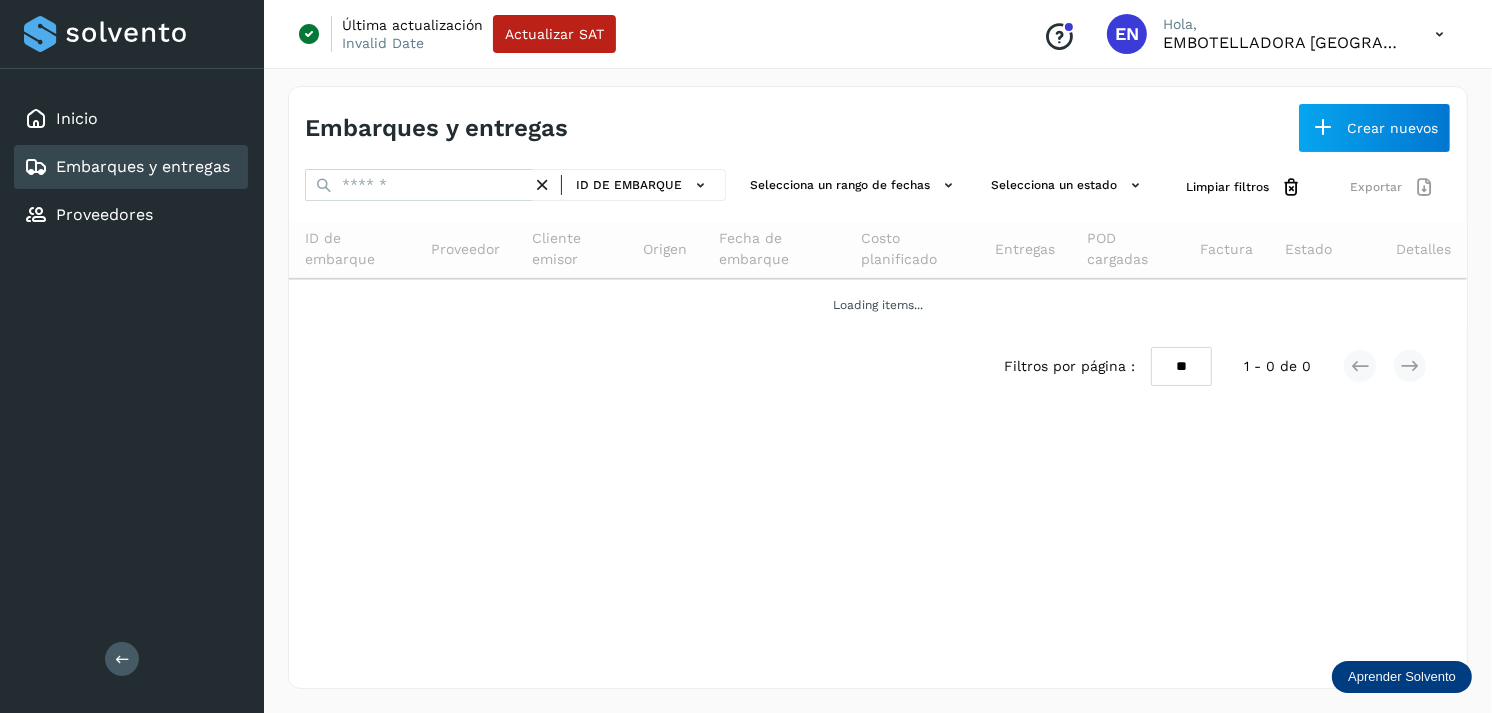 scroll, scrollTop: 0, scrollLeft: 0, axis: both 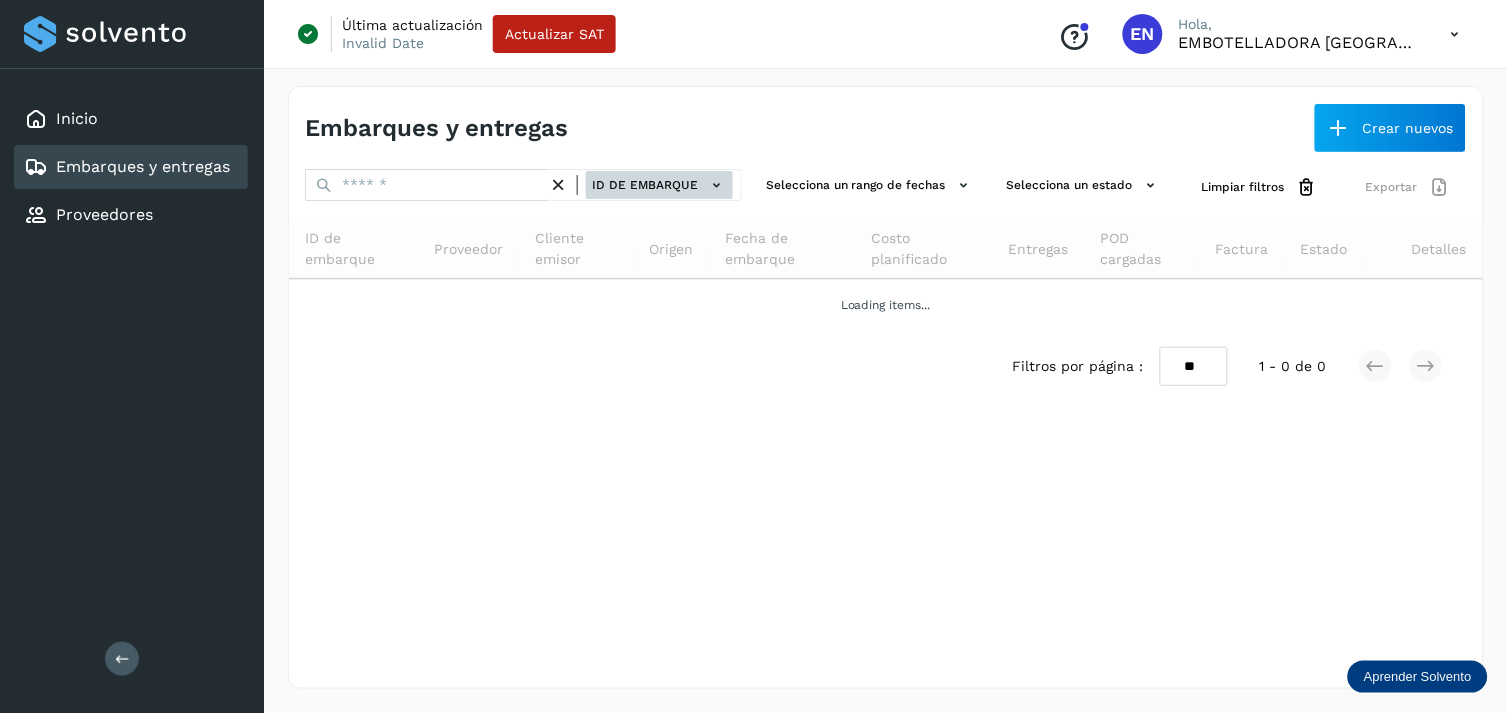 click on "ID de embarque" at bounding box center [659, 185] 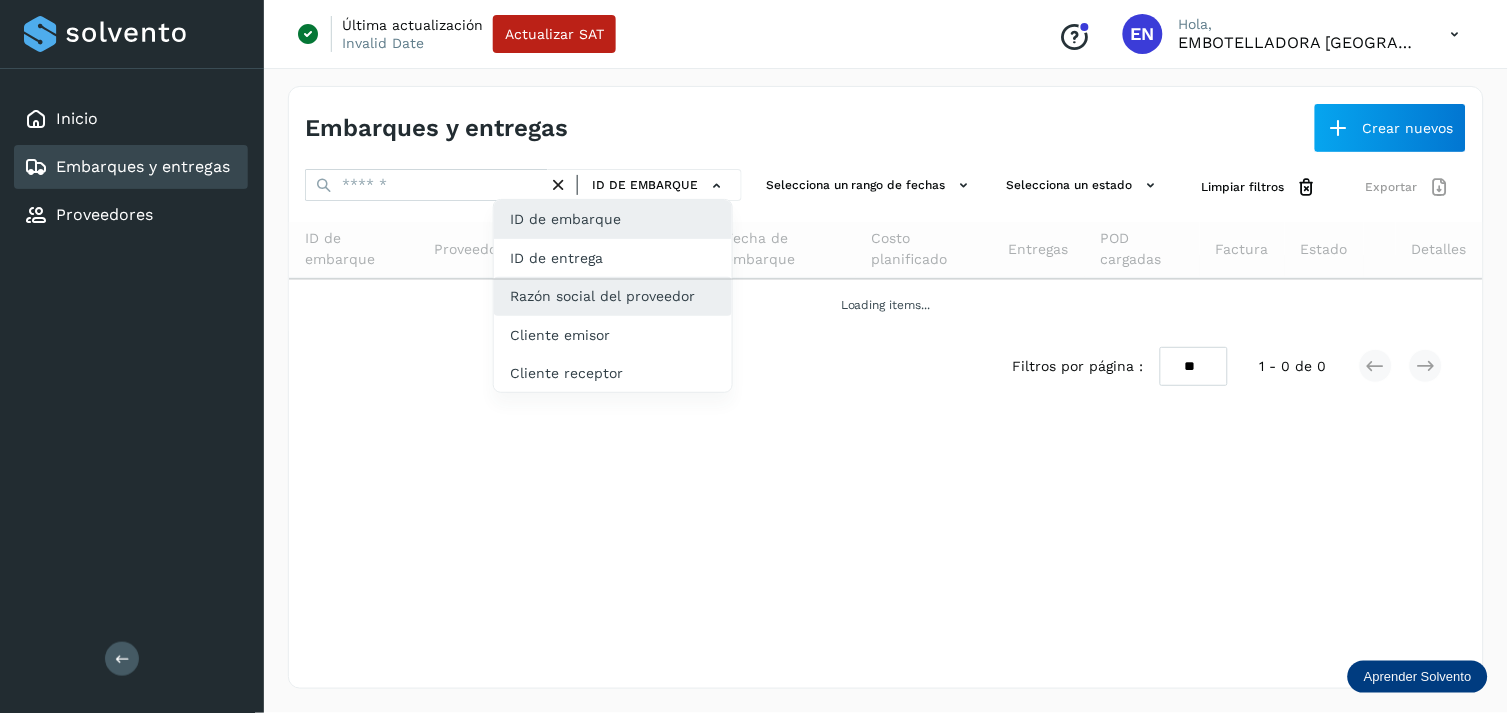 click on "Razón social del proveedor" 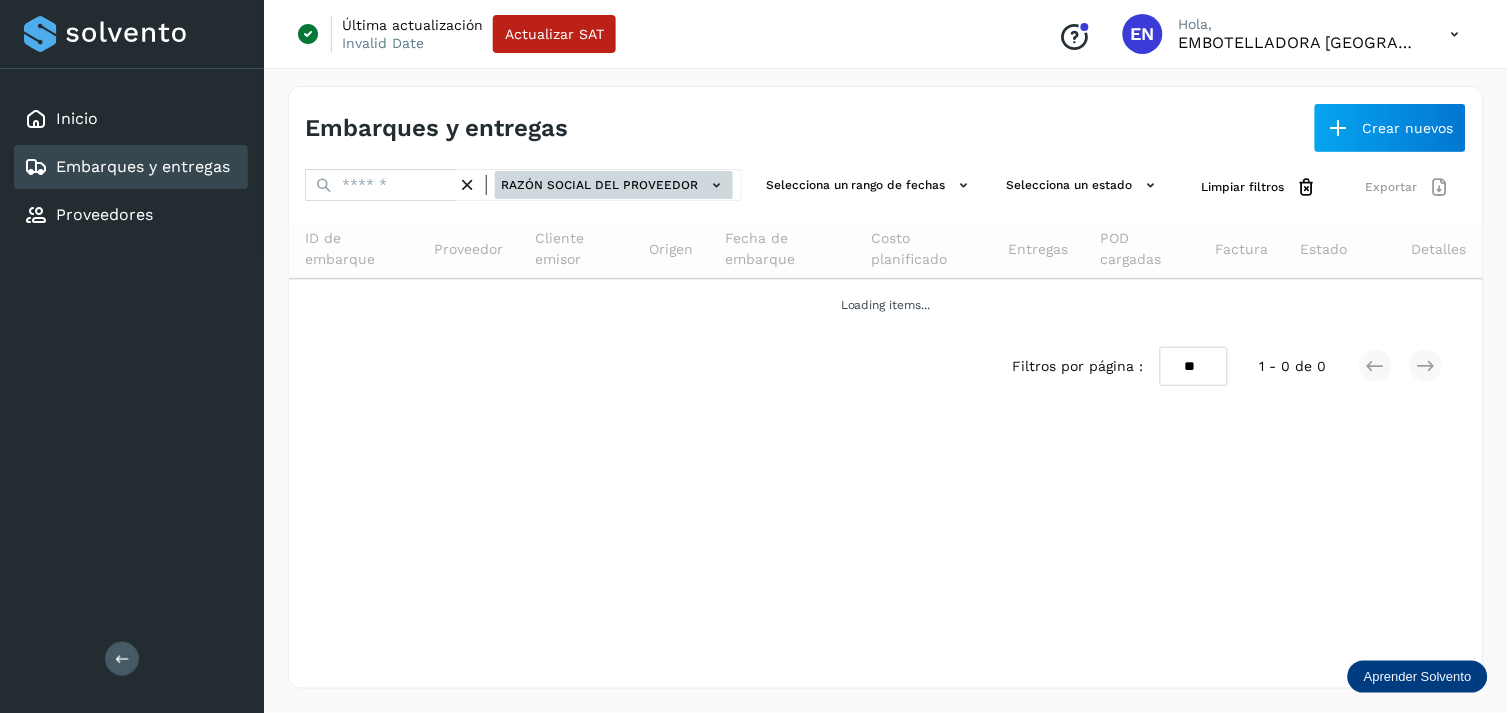click on "Razón social del proveedor" at bounding box center [614, 185] 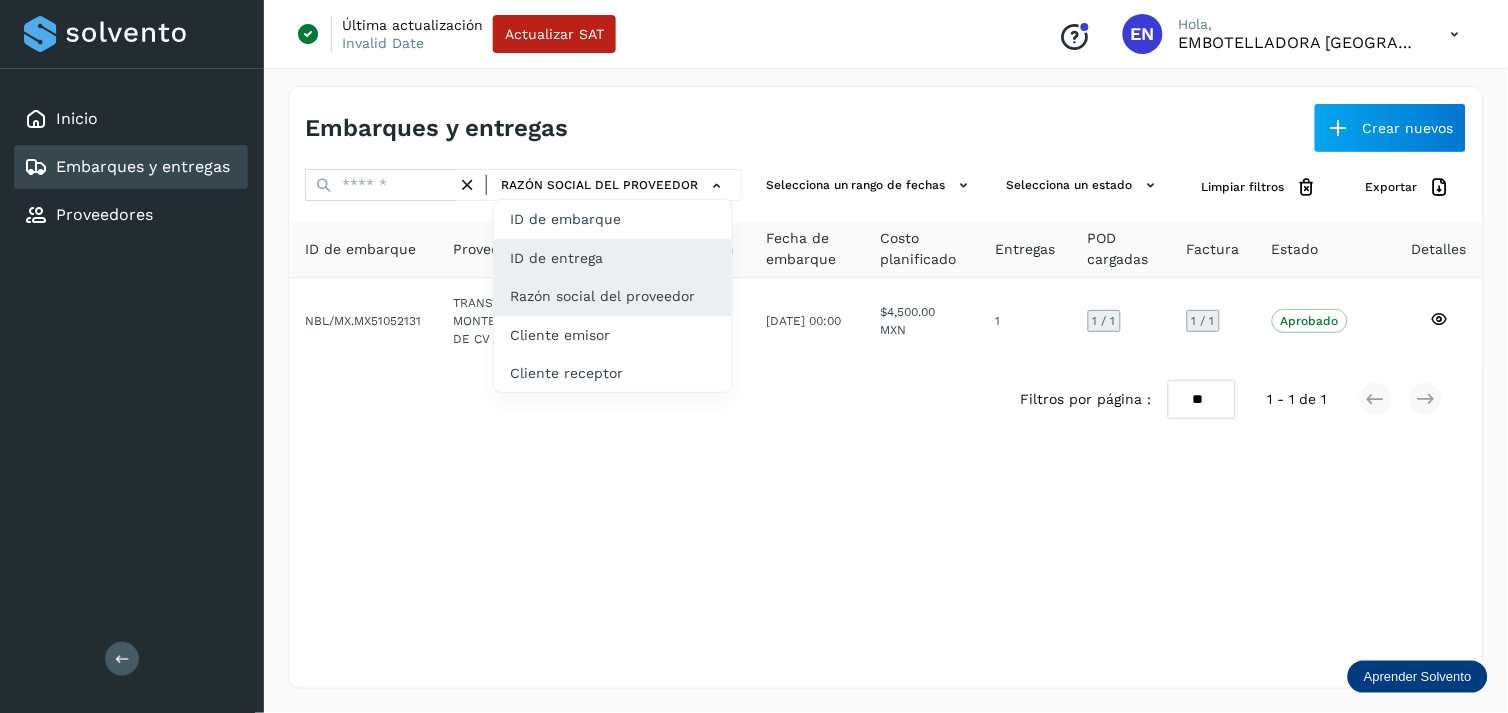drag, startPoint x: 581, startPoint y: 276, endPoint x: 592, endPoint y: 265, distance: 15.556349 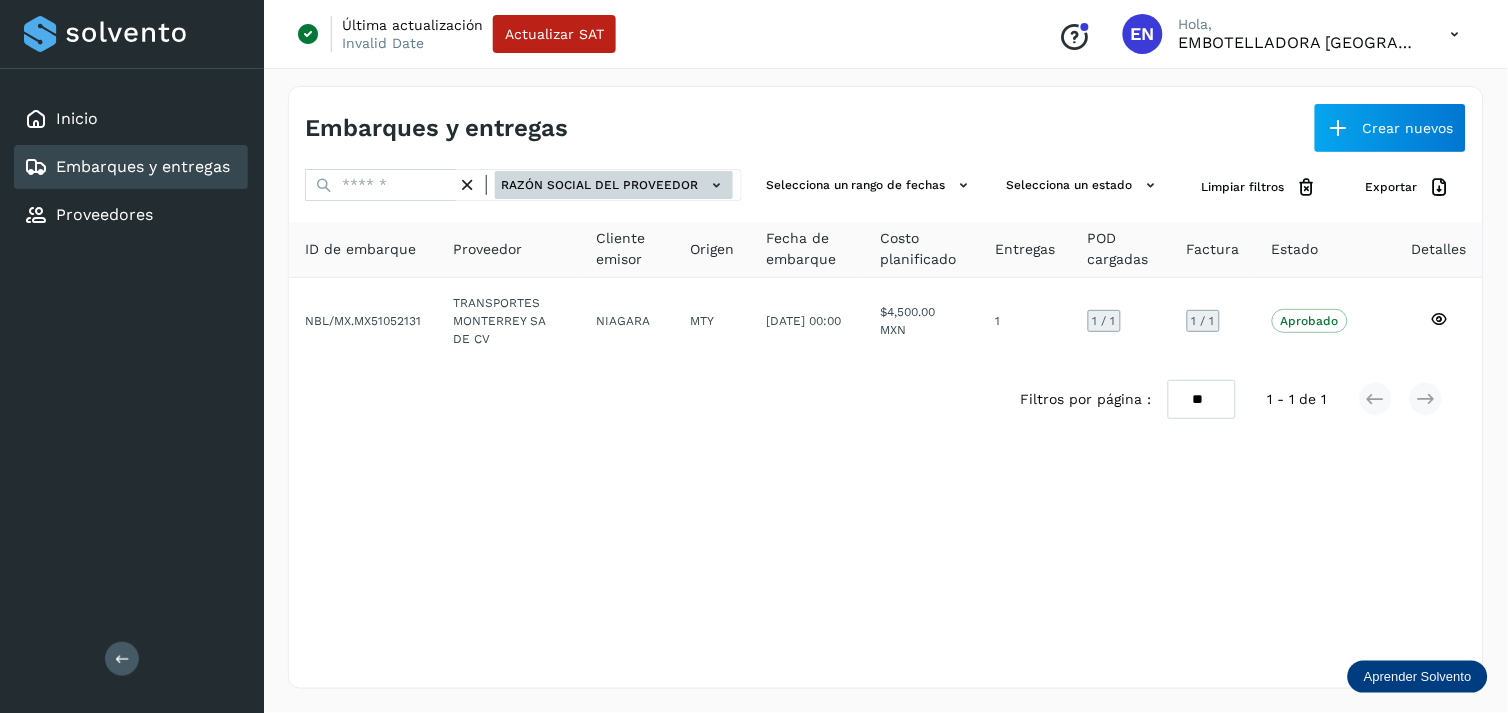 click on "Razón social del proveedor" 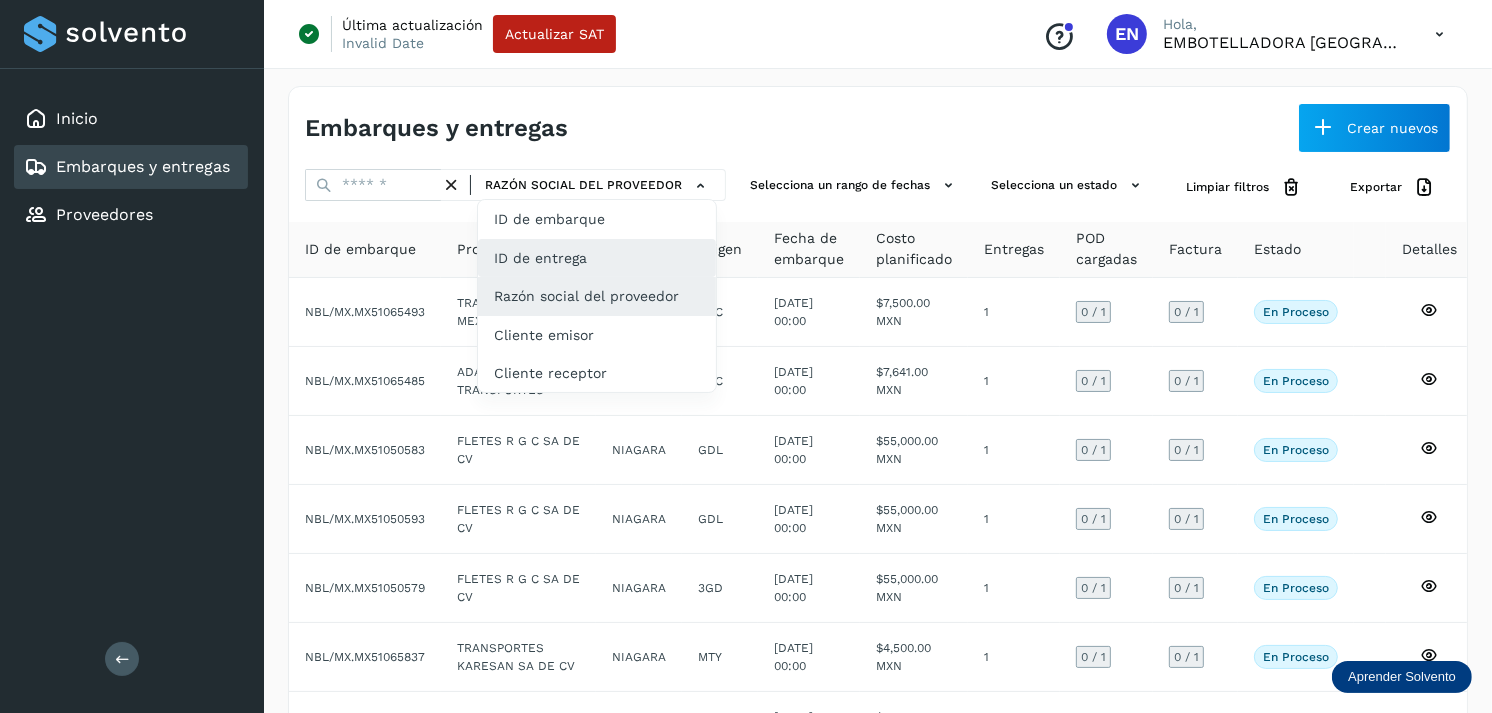 click on "ID de entrega" 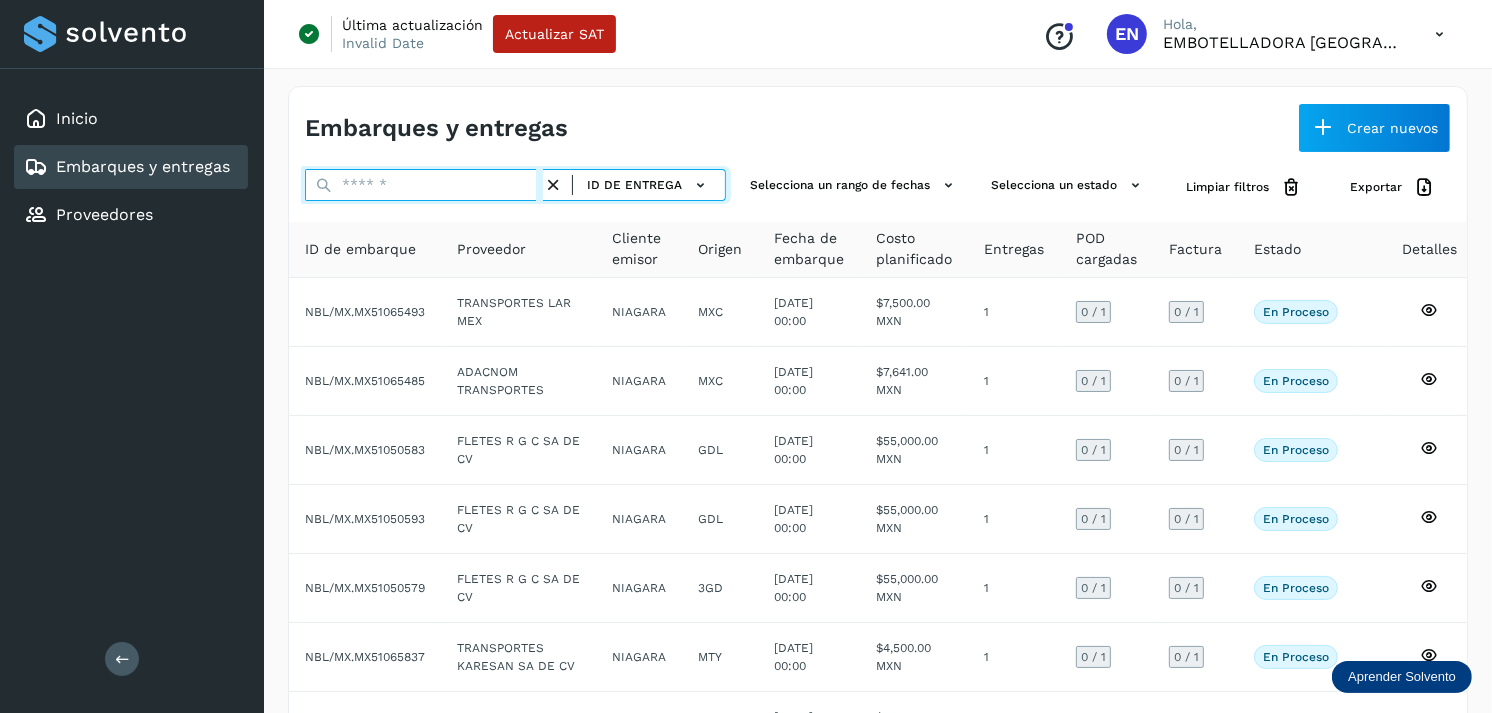 click at bounding box center (424, 185) 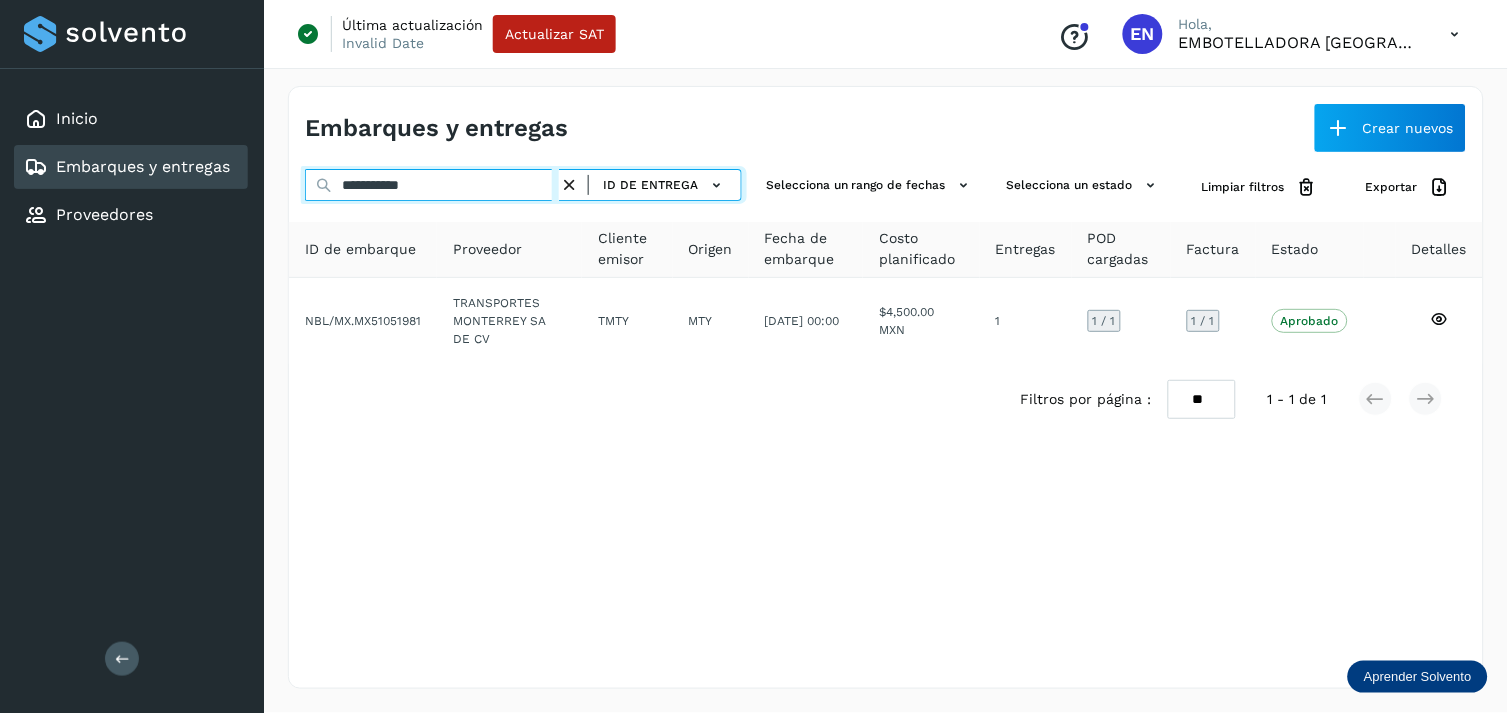 type on "**********" 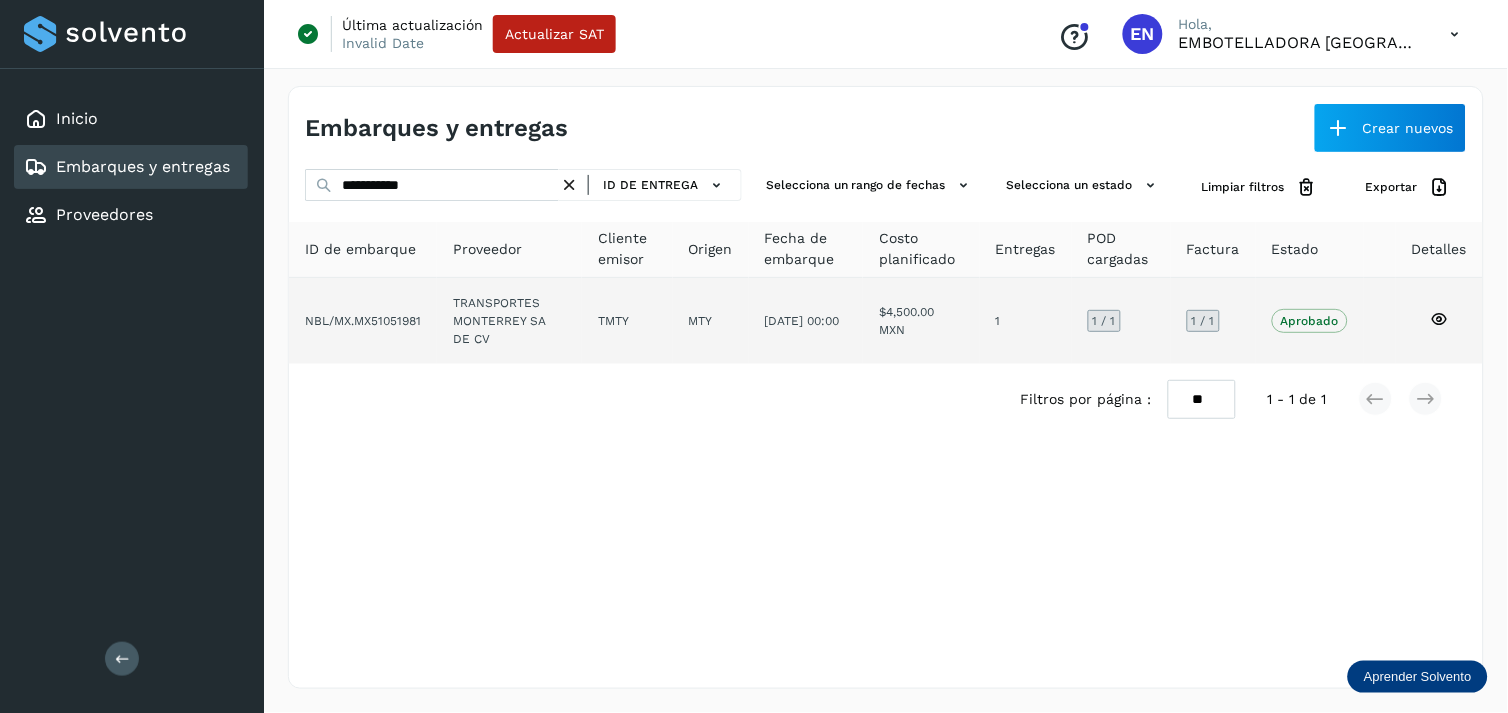 click on "TRANSPORTES MONTERREY SA DE CV" 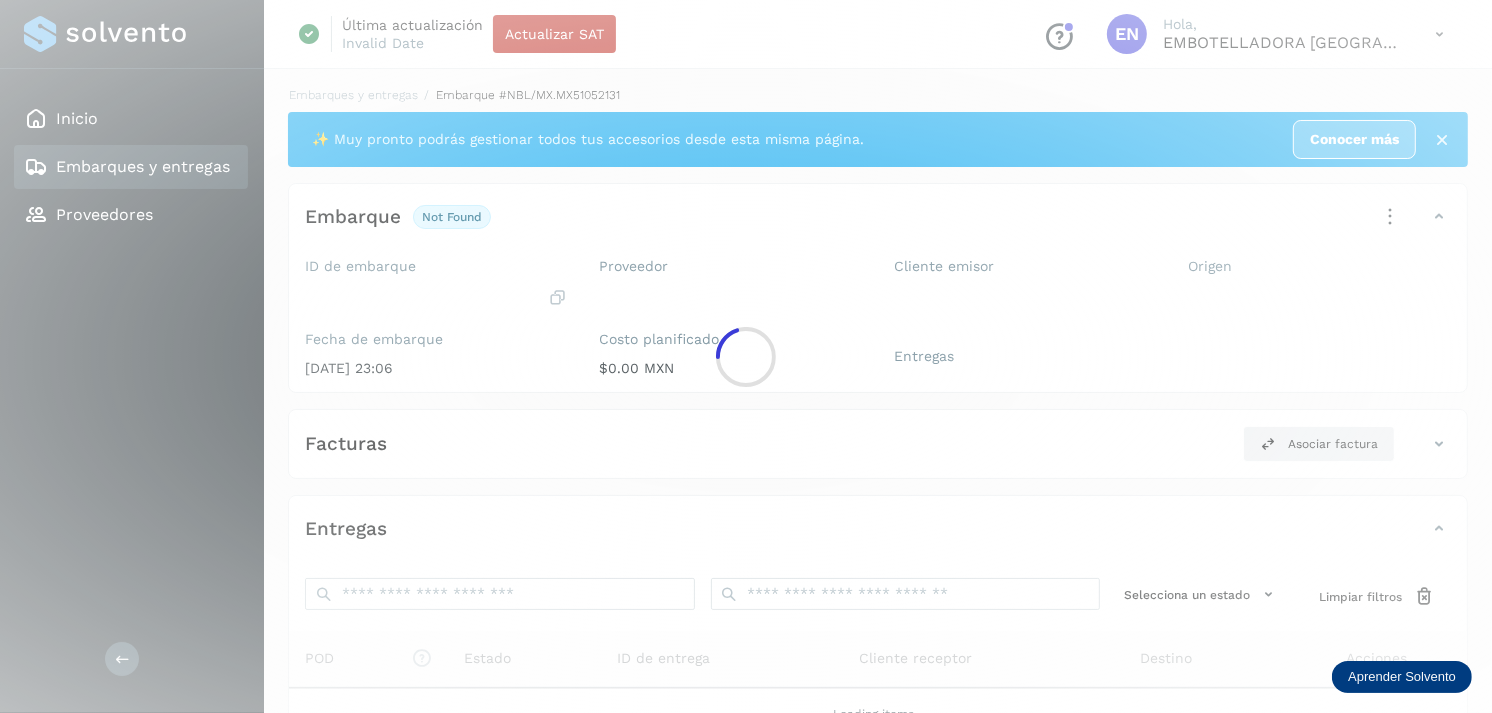 click 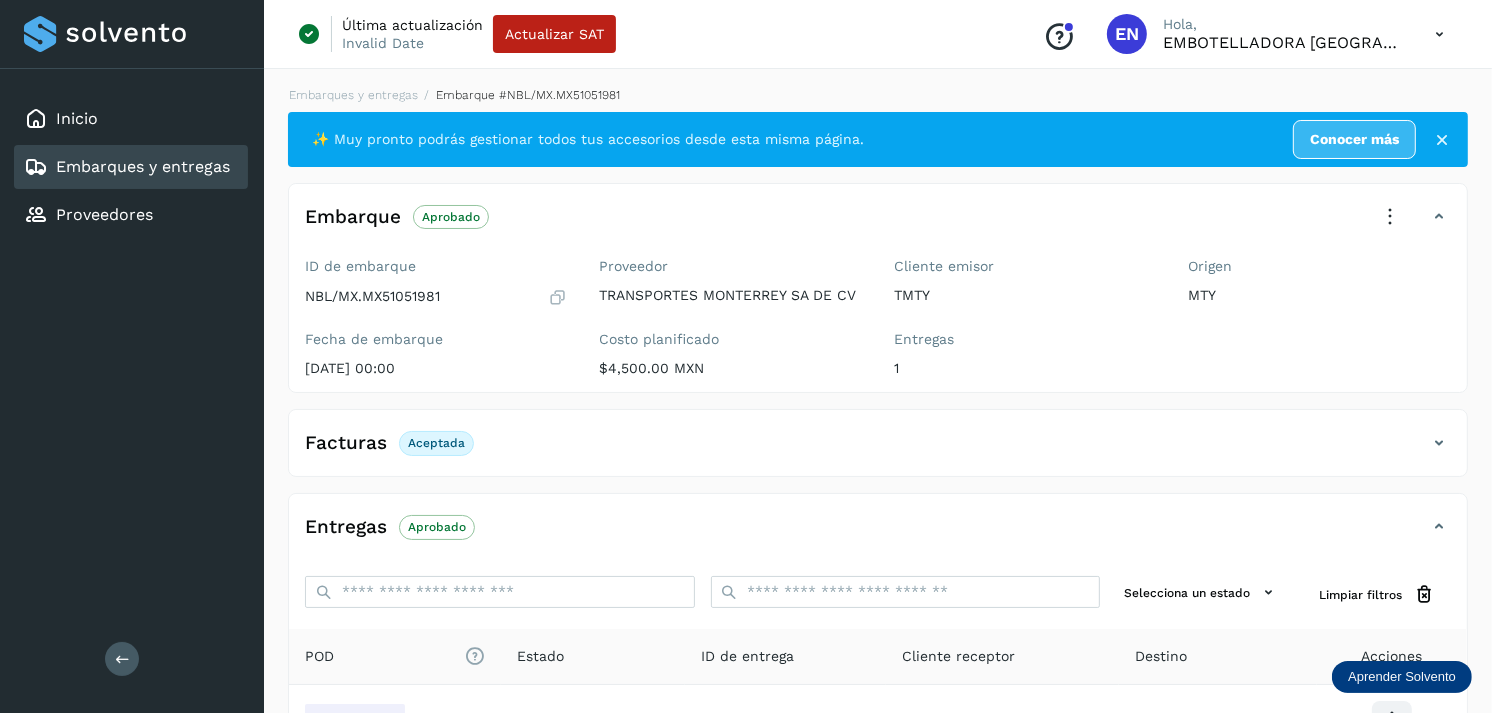 click on "Embarque Aprobado
Verifica el estado de la factura o entregas asociadas a este embarque" 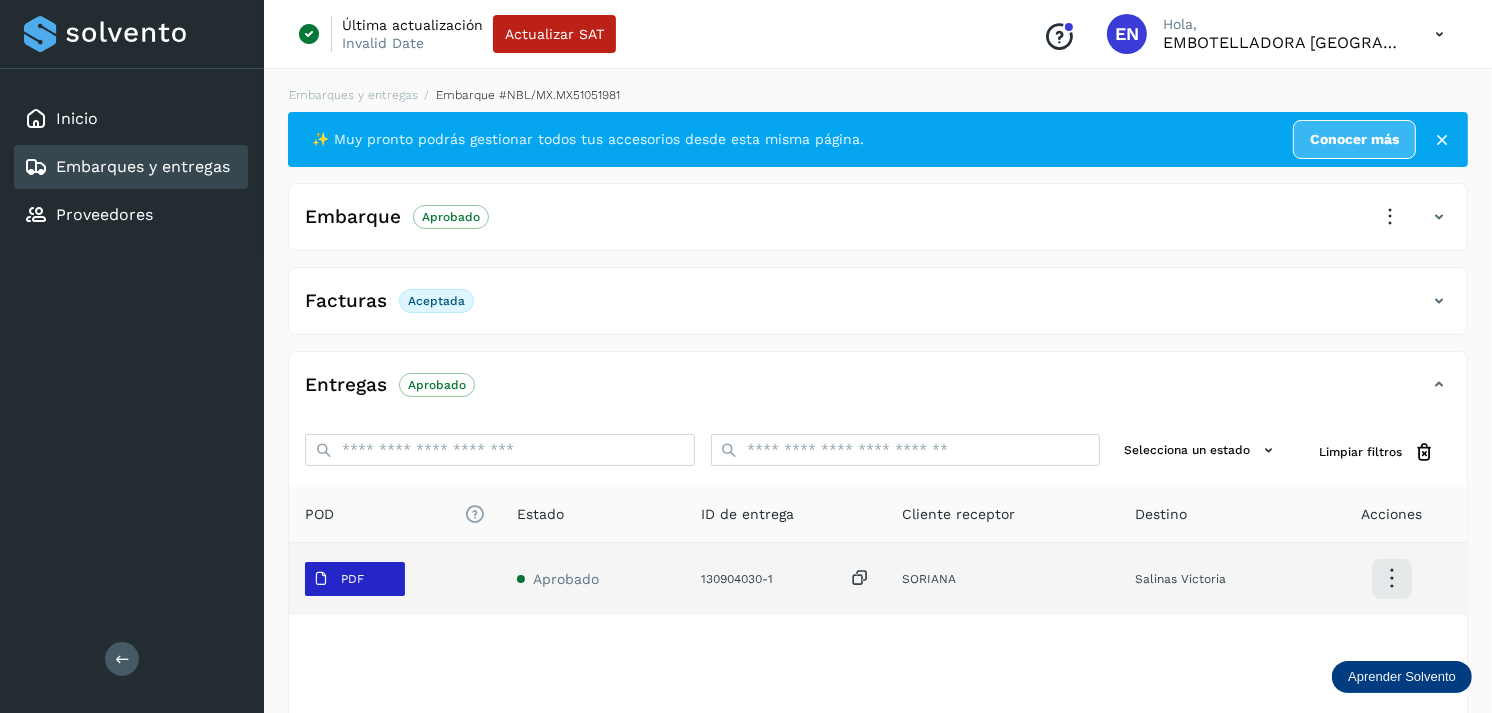 click on "PDF" at bounding box center (355, 579) 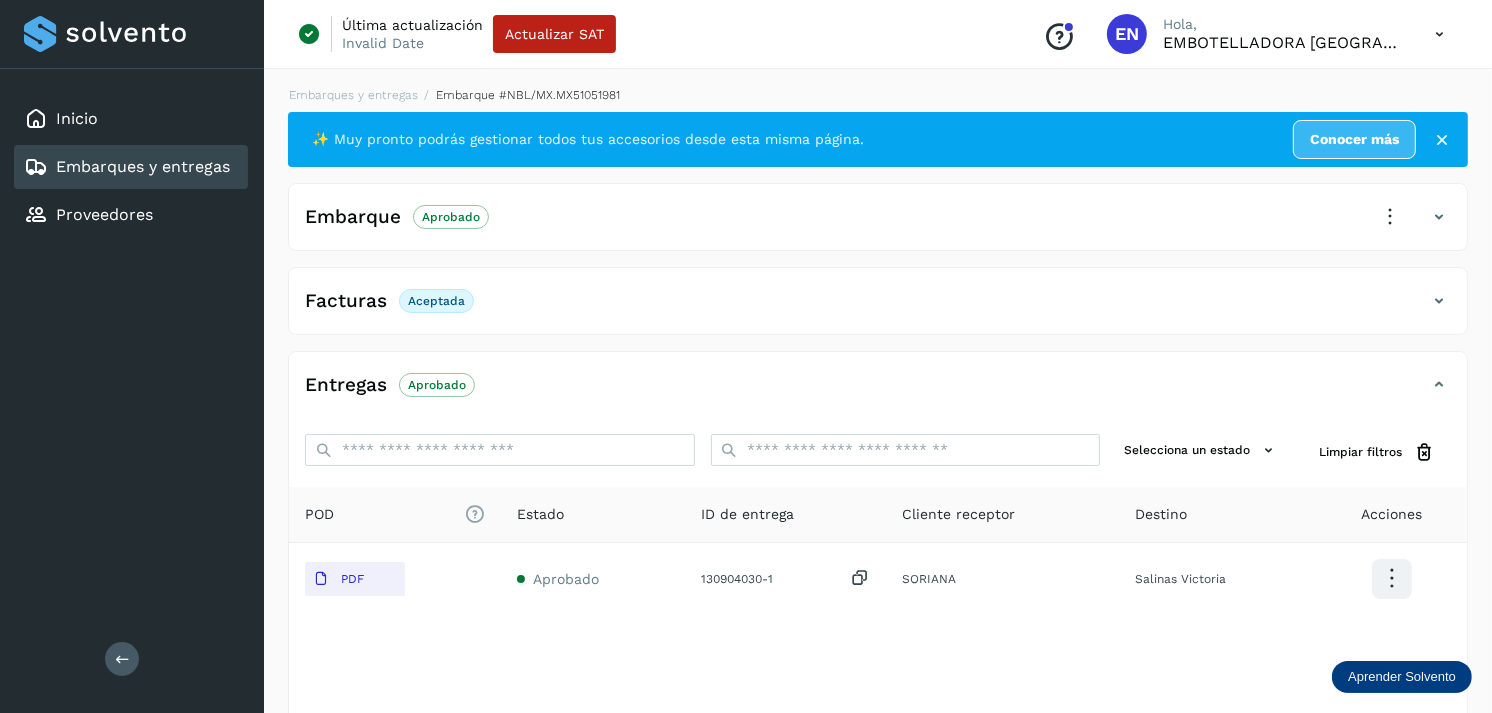 type 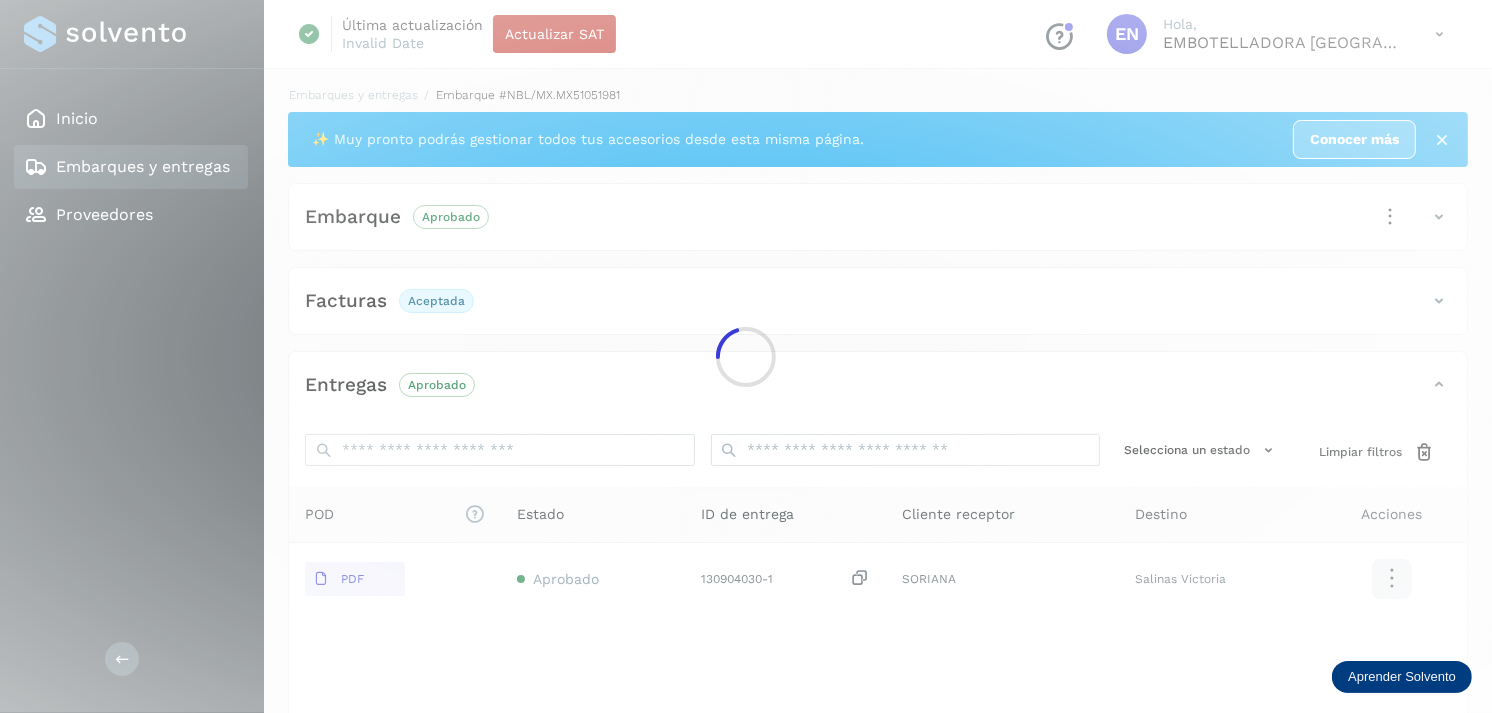 click 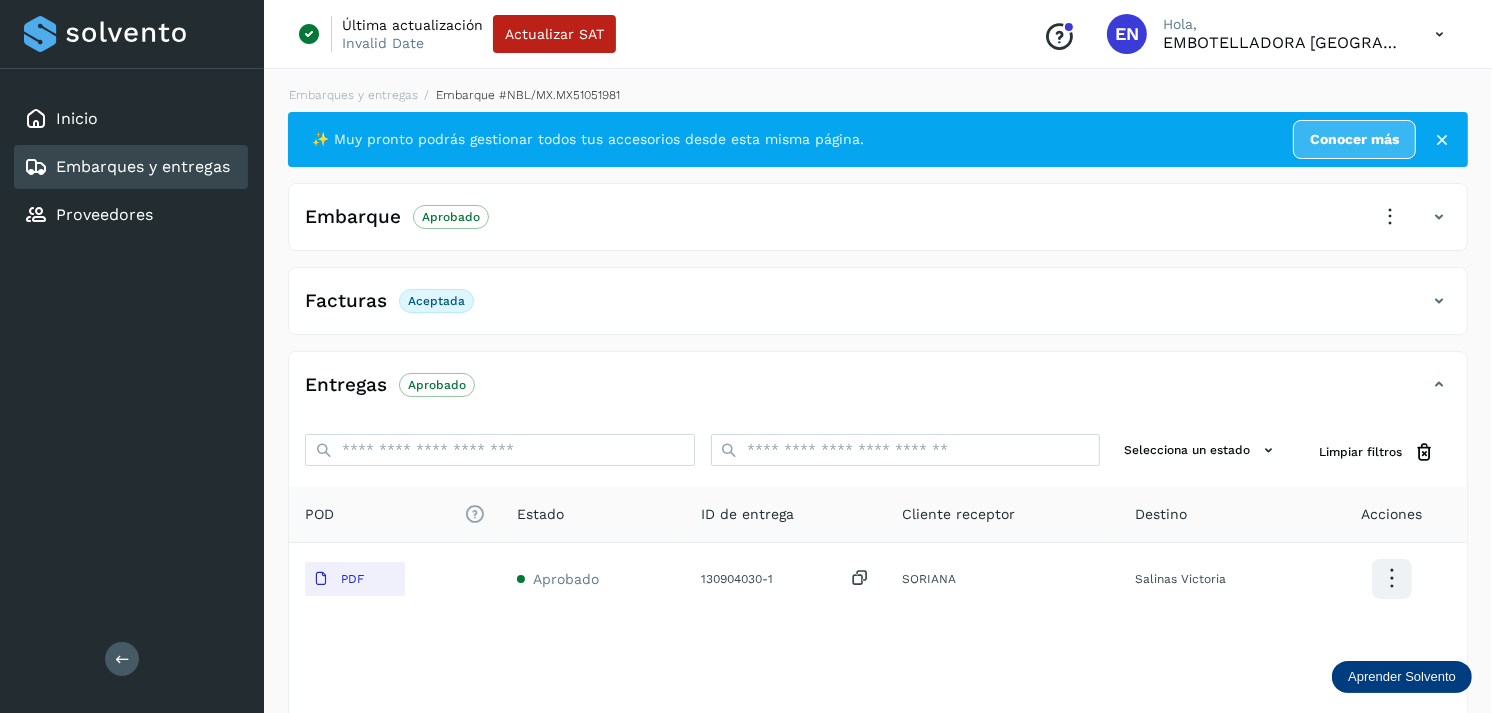 click on "Inicio Embarques y entregas Proveedores" at bounding box center (132, 167) 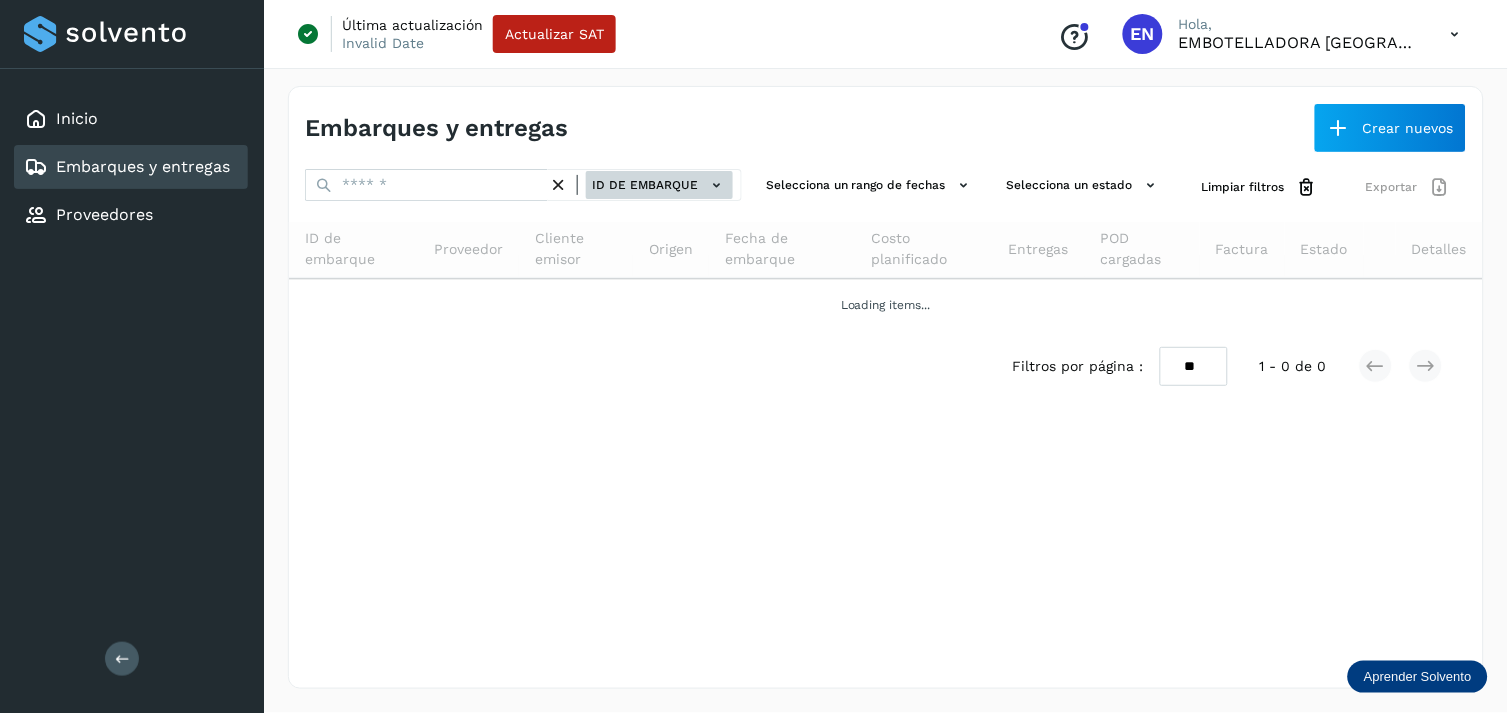 drag, startPoint x: 652, startPoint y: 202, endPoint x: 673, endPoint y: 192, distance: 23.259407 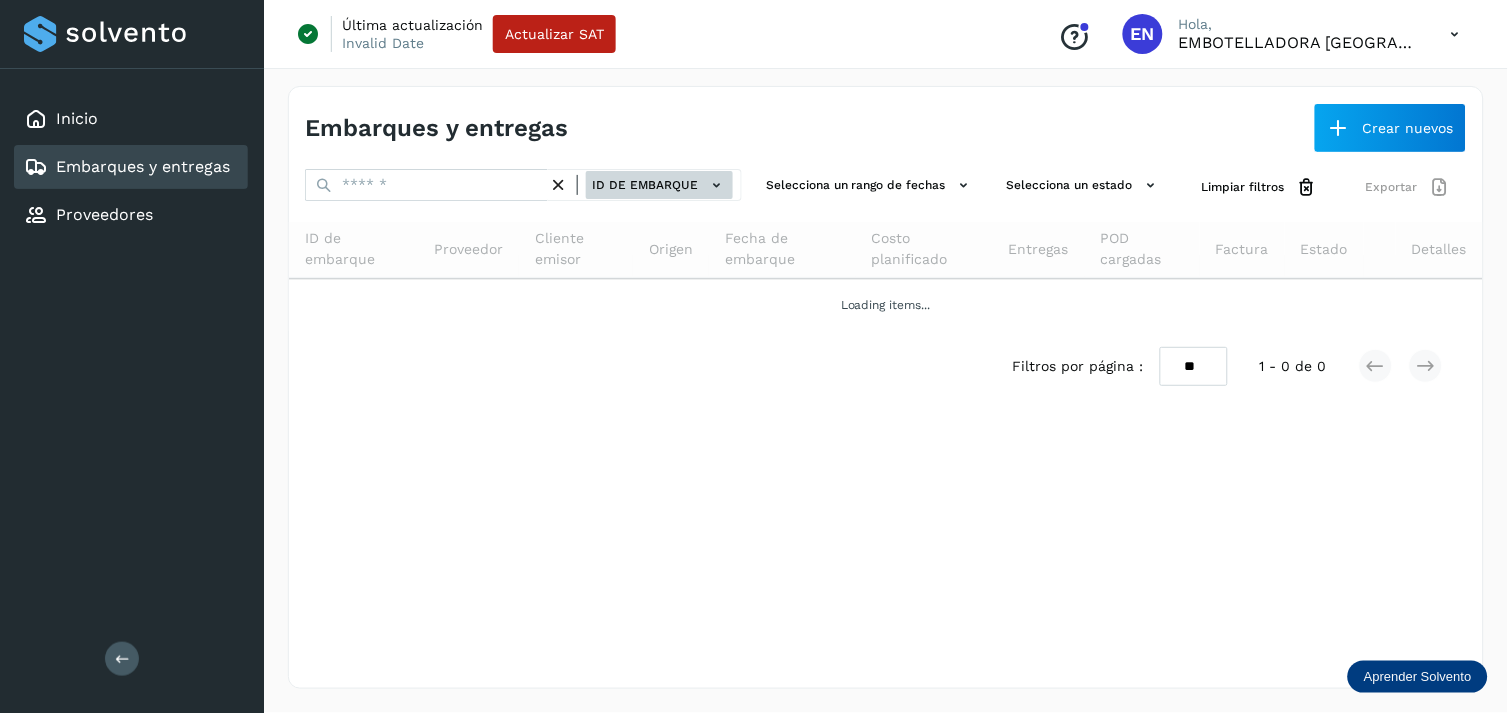 click on "ID de embarque" at bounding box center (523, 187) 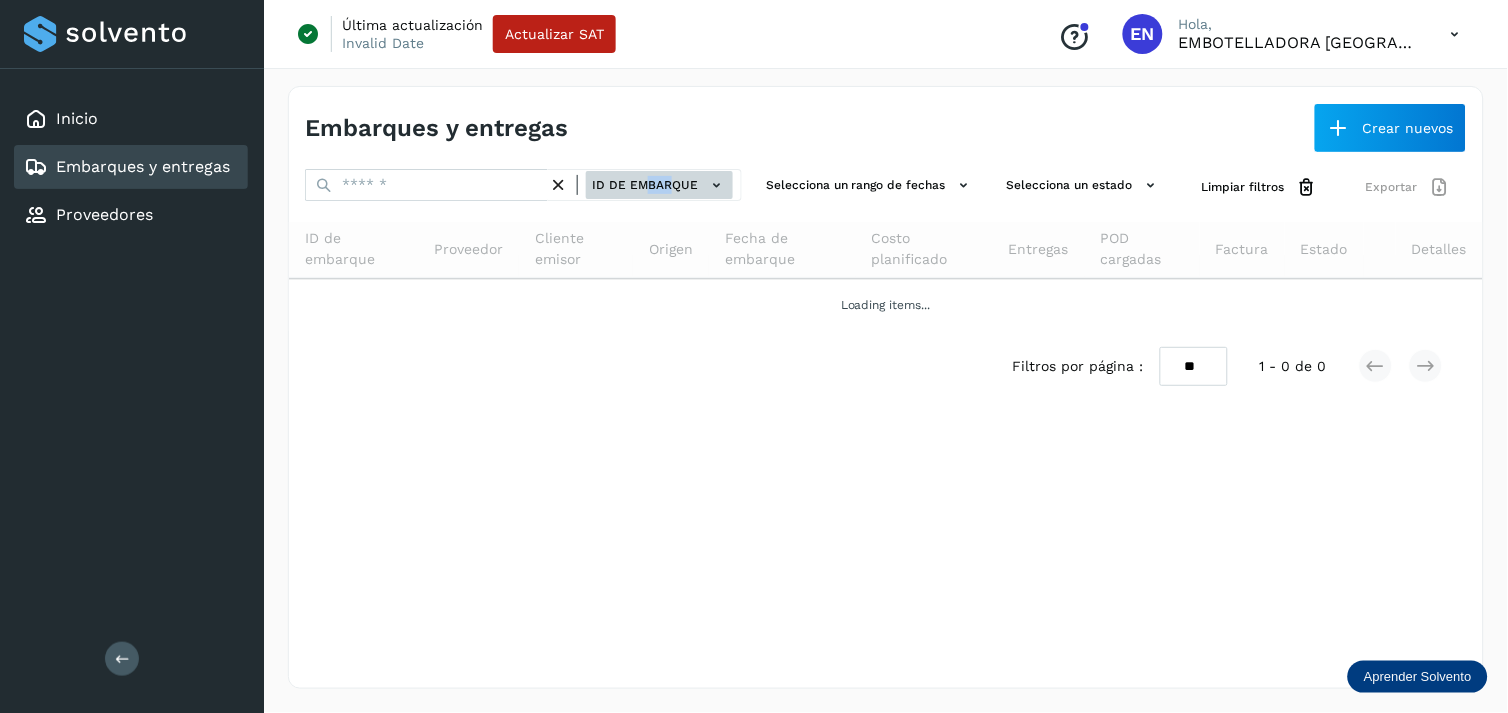 click on "ID de embarque" 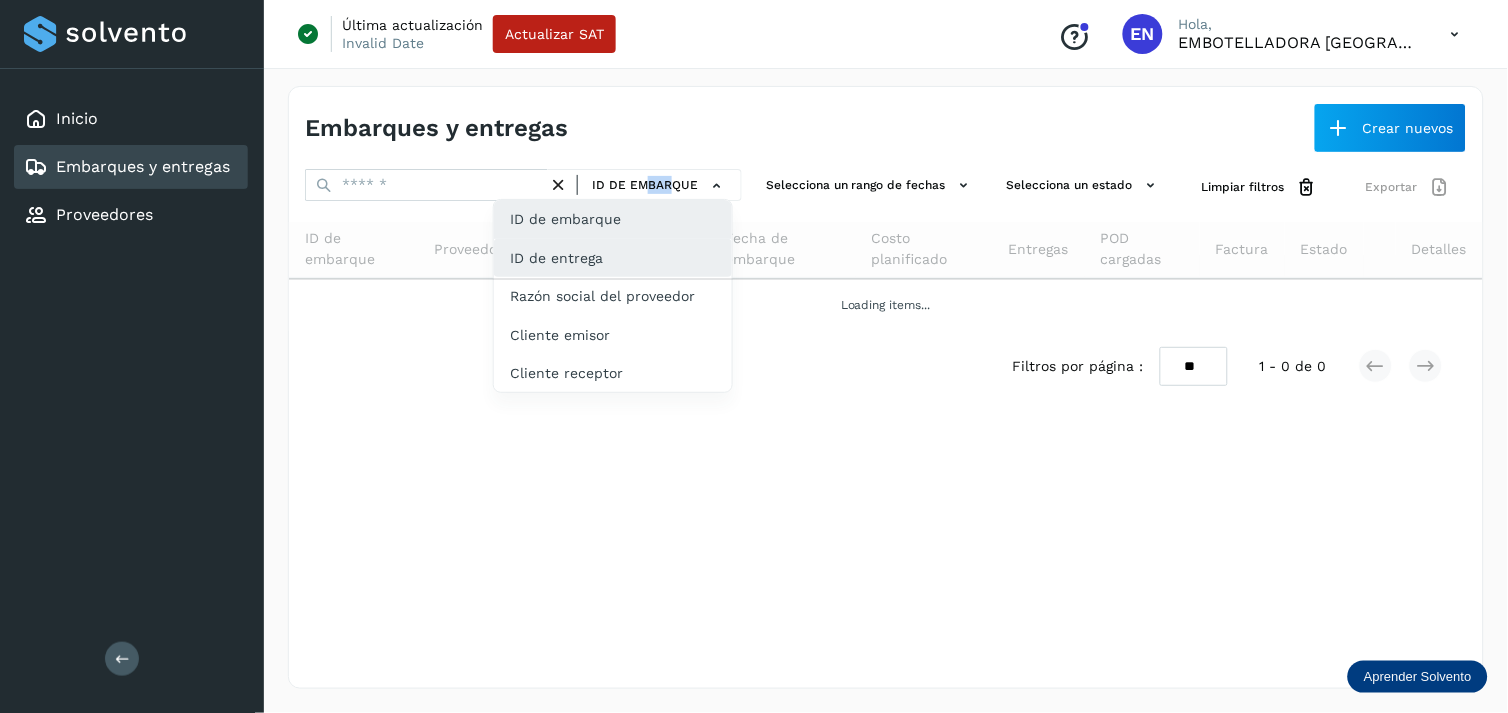 drag, startPoint x: 604, startPoint y: 281, endPoint x: 587, endPoint y: 270, distance: 20.248457 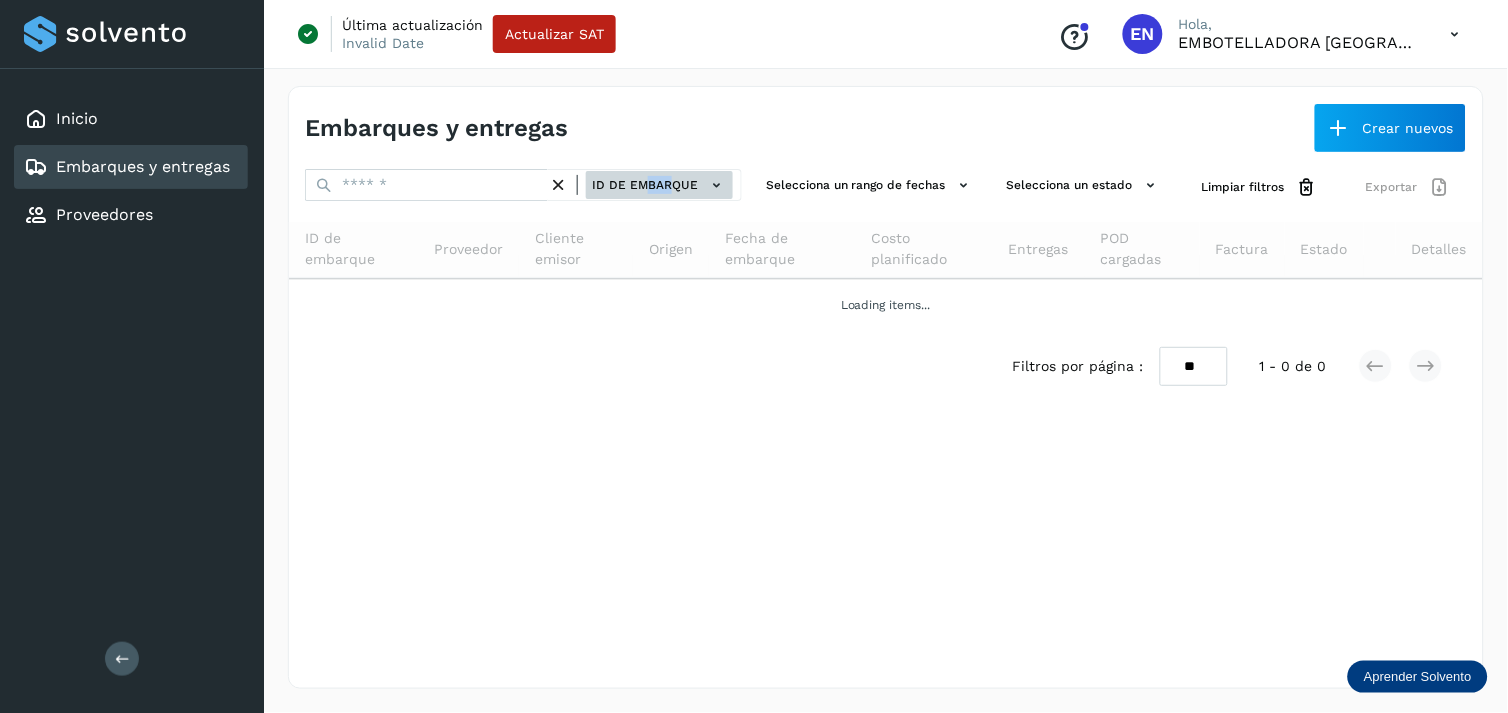 click on "ID de embarque" 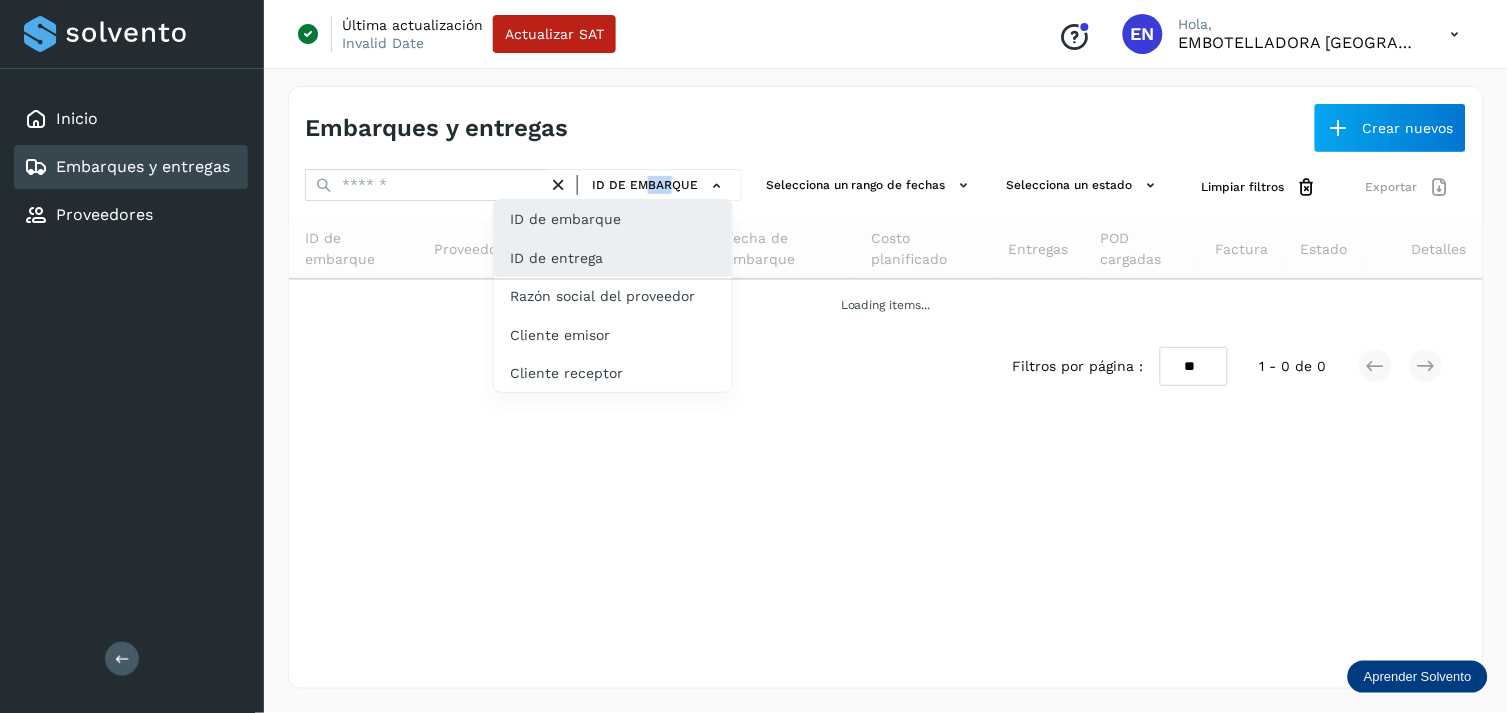 drag, startPoint x: 630, startPoint y: 237, endPoint x: 613, endPoint y: 242, distance: 17.720045 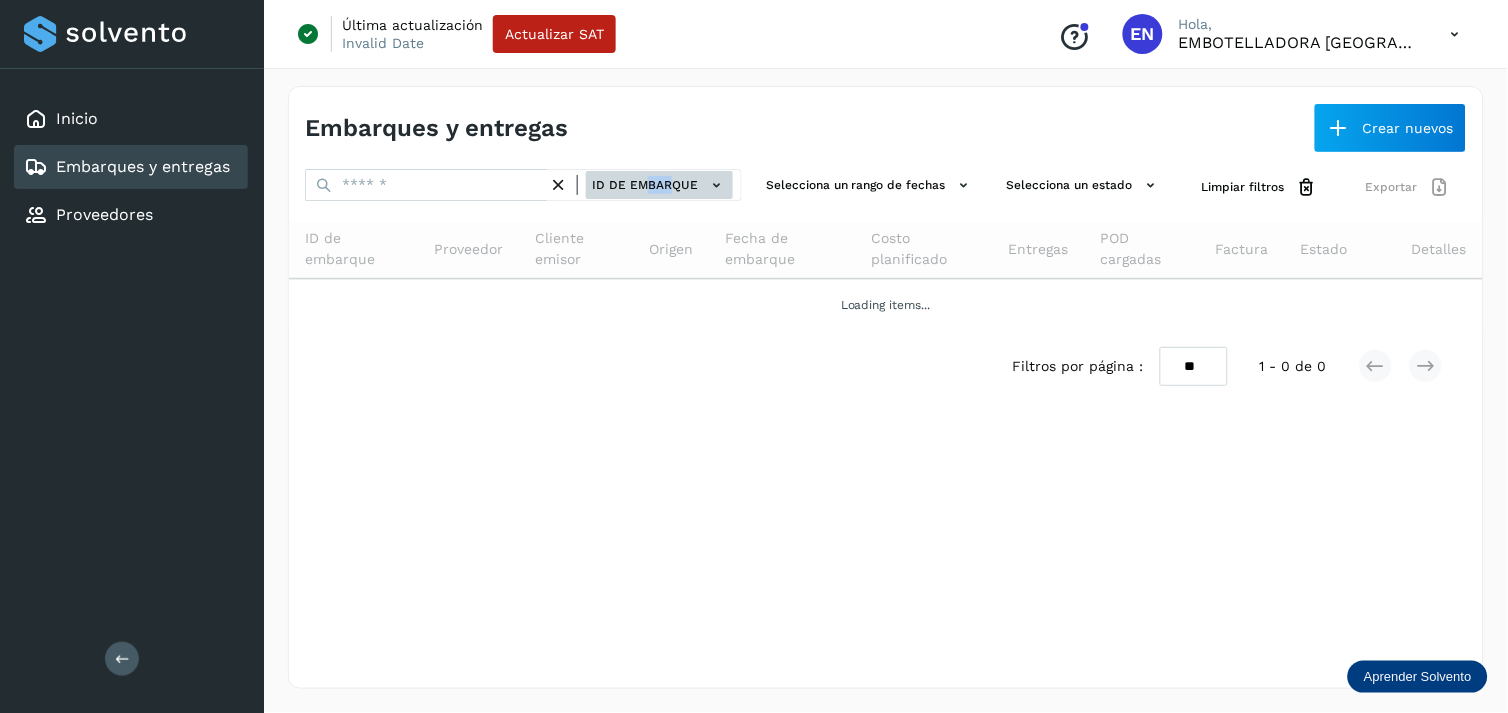 click on "ID de embarque" 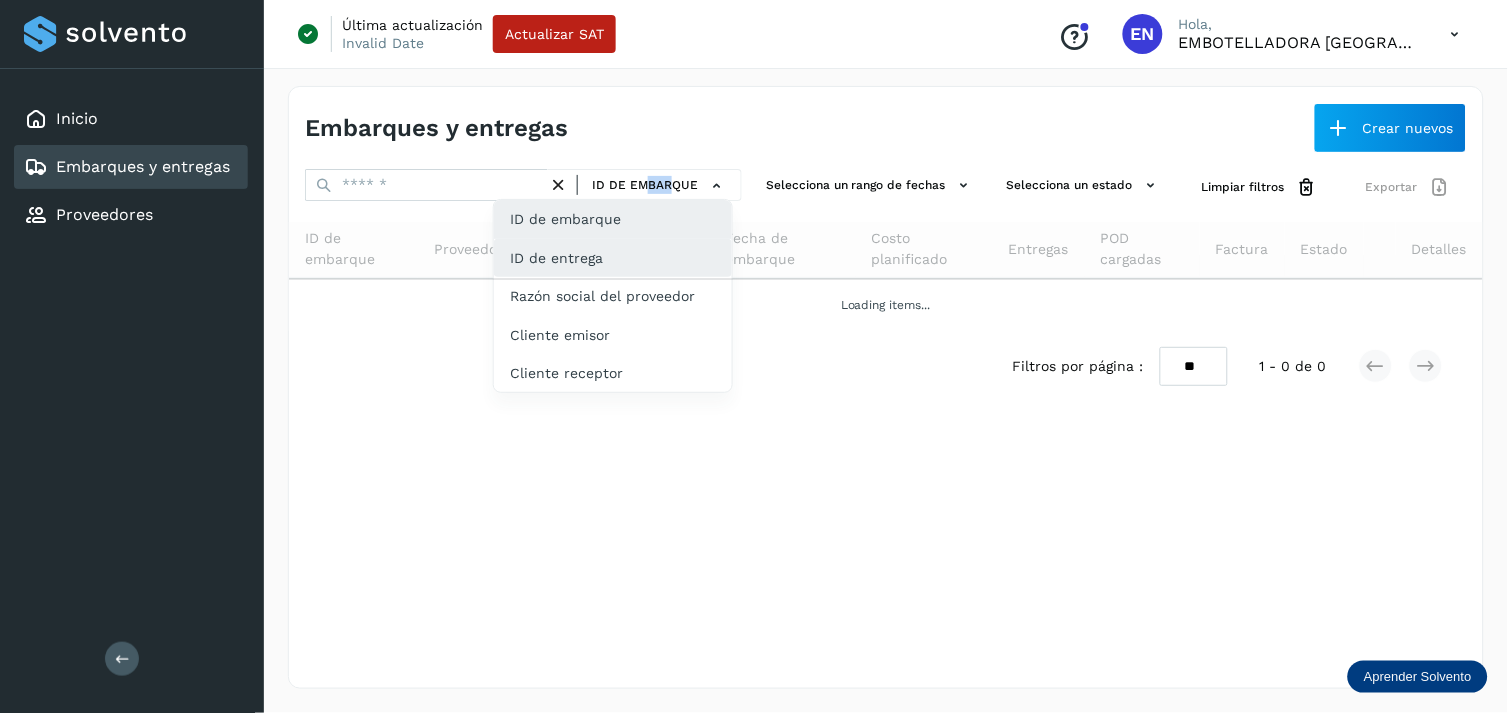click on "ID de entrega" 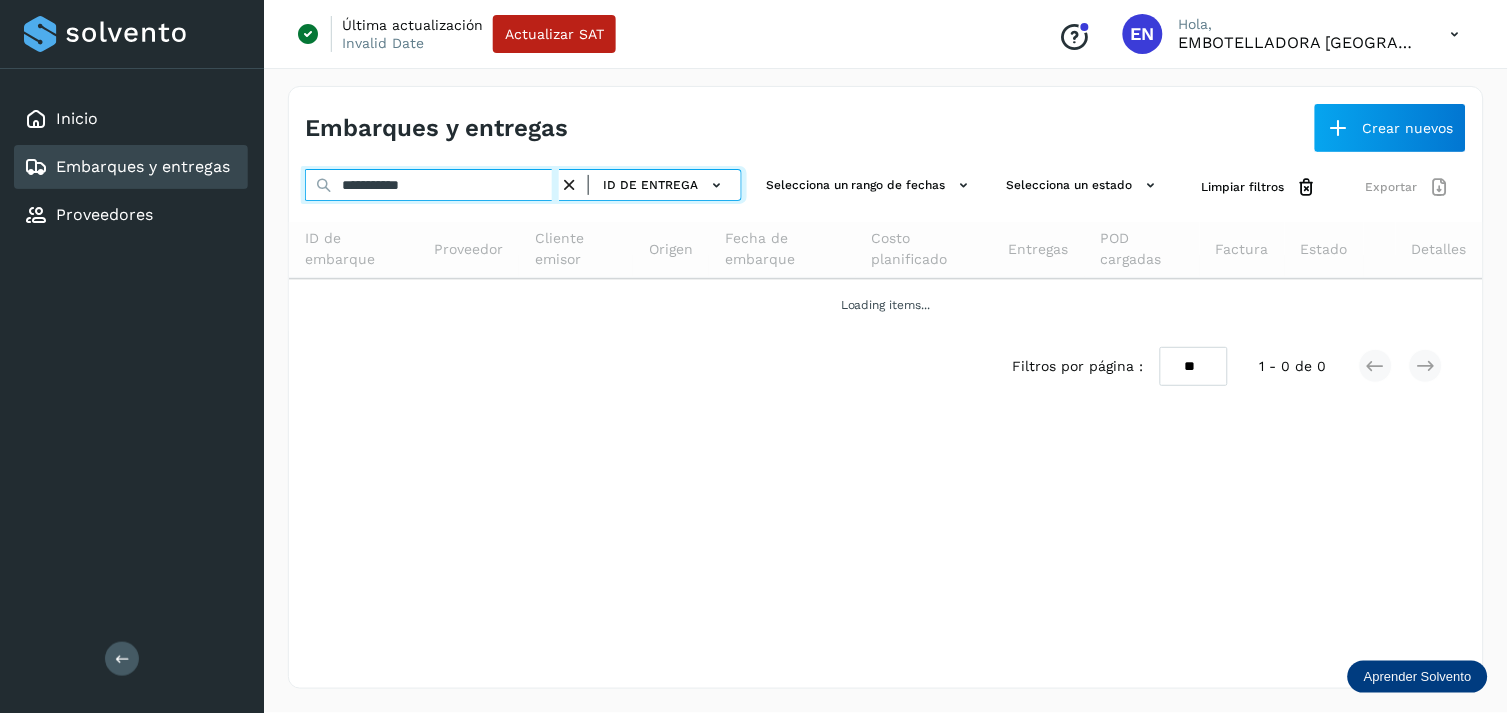 click on "**********" at bounding box center [432, 185] 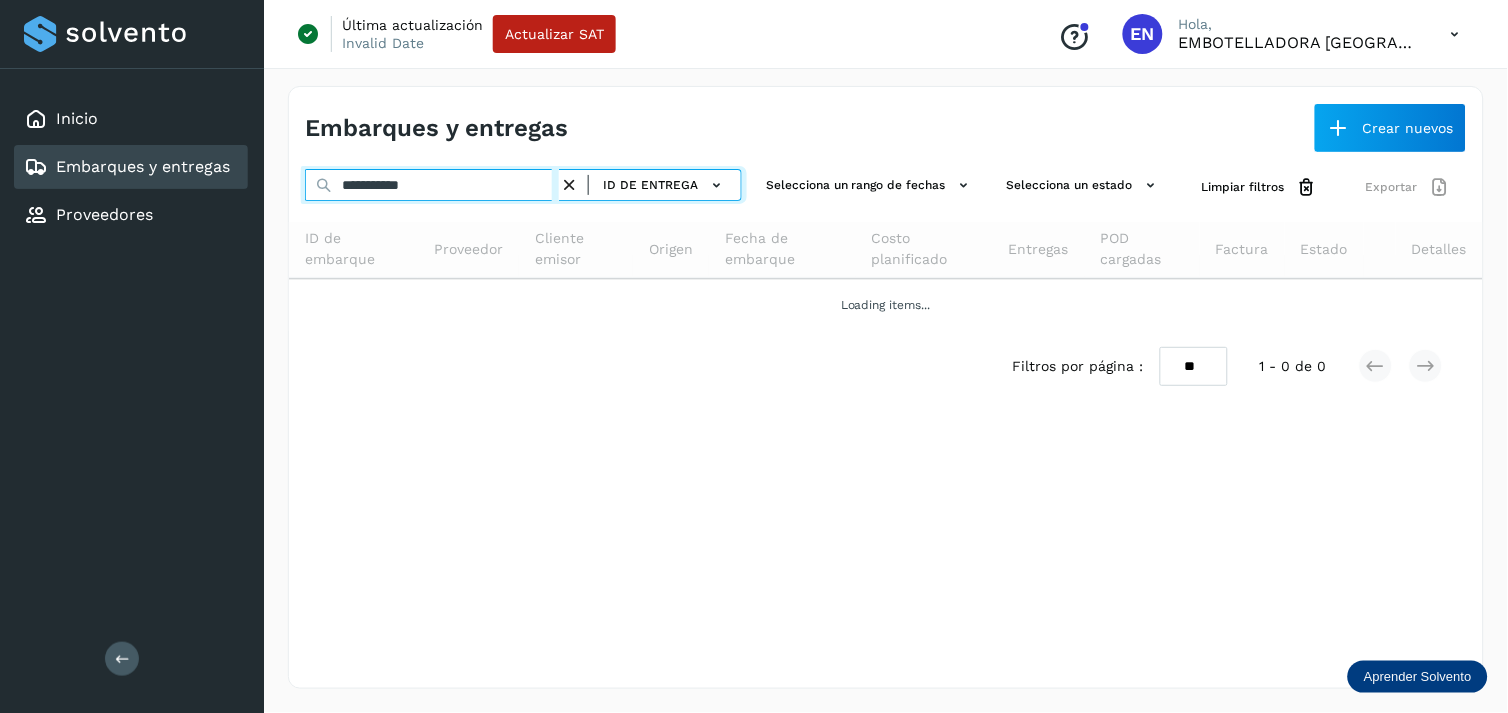 click on "**********" at bounding box center (432, 185) 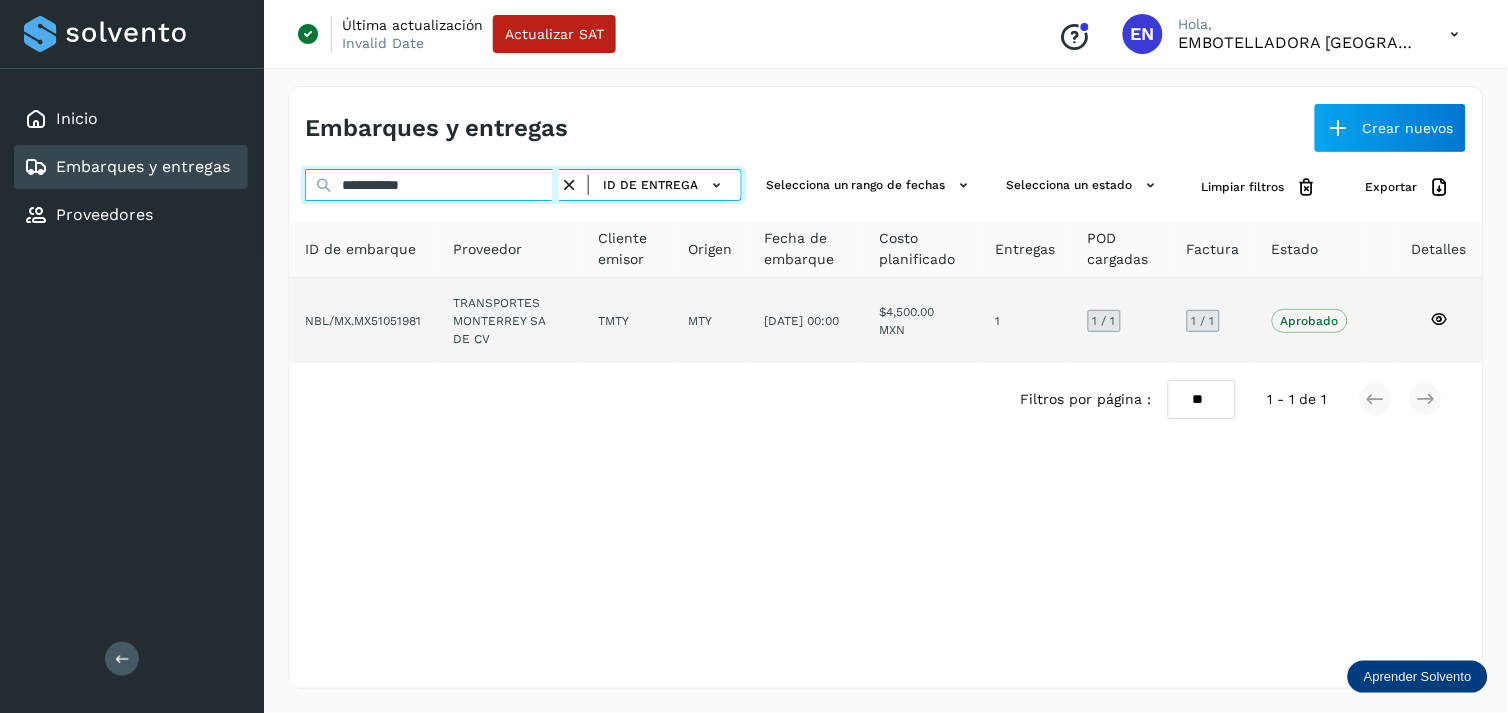 type on "**********" 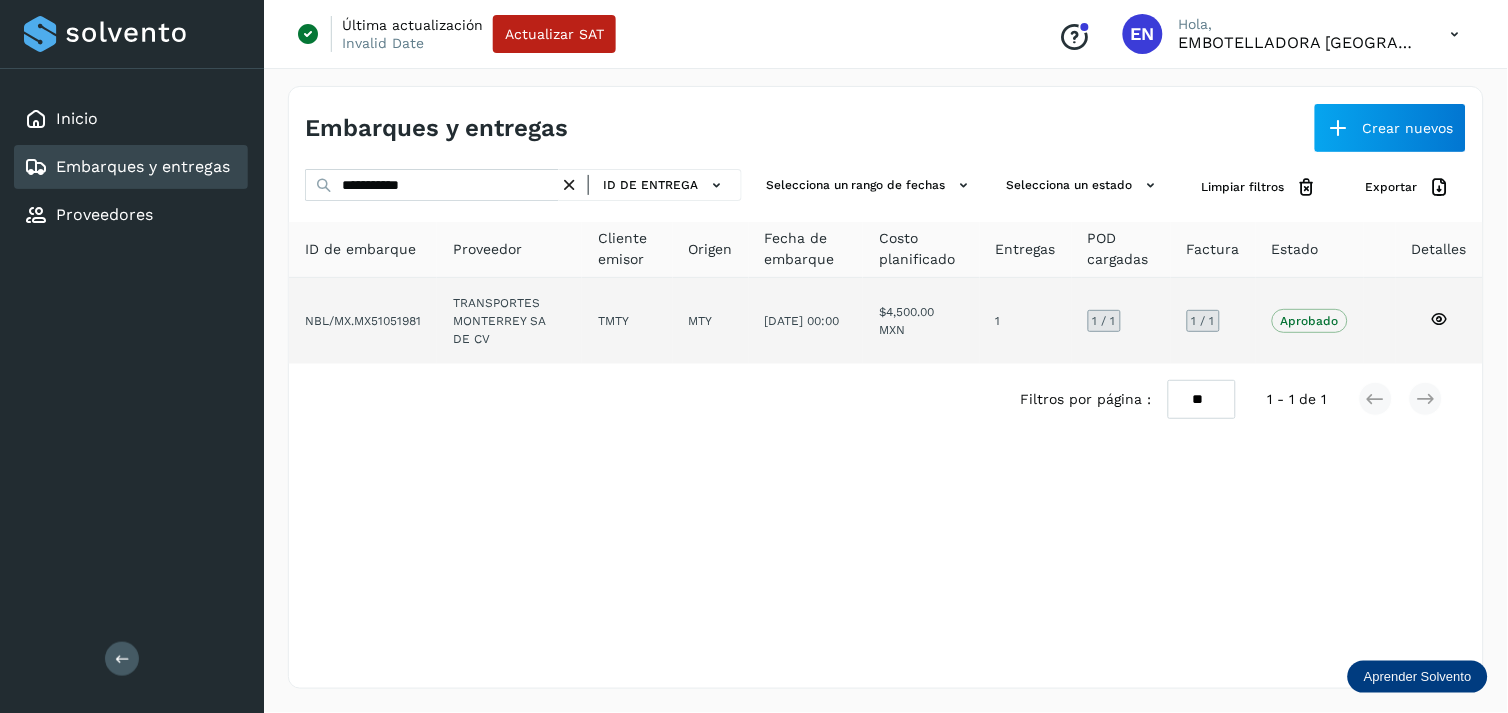 click on "TRANSPORTES MONTERREY SA DE CV" 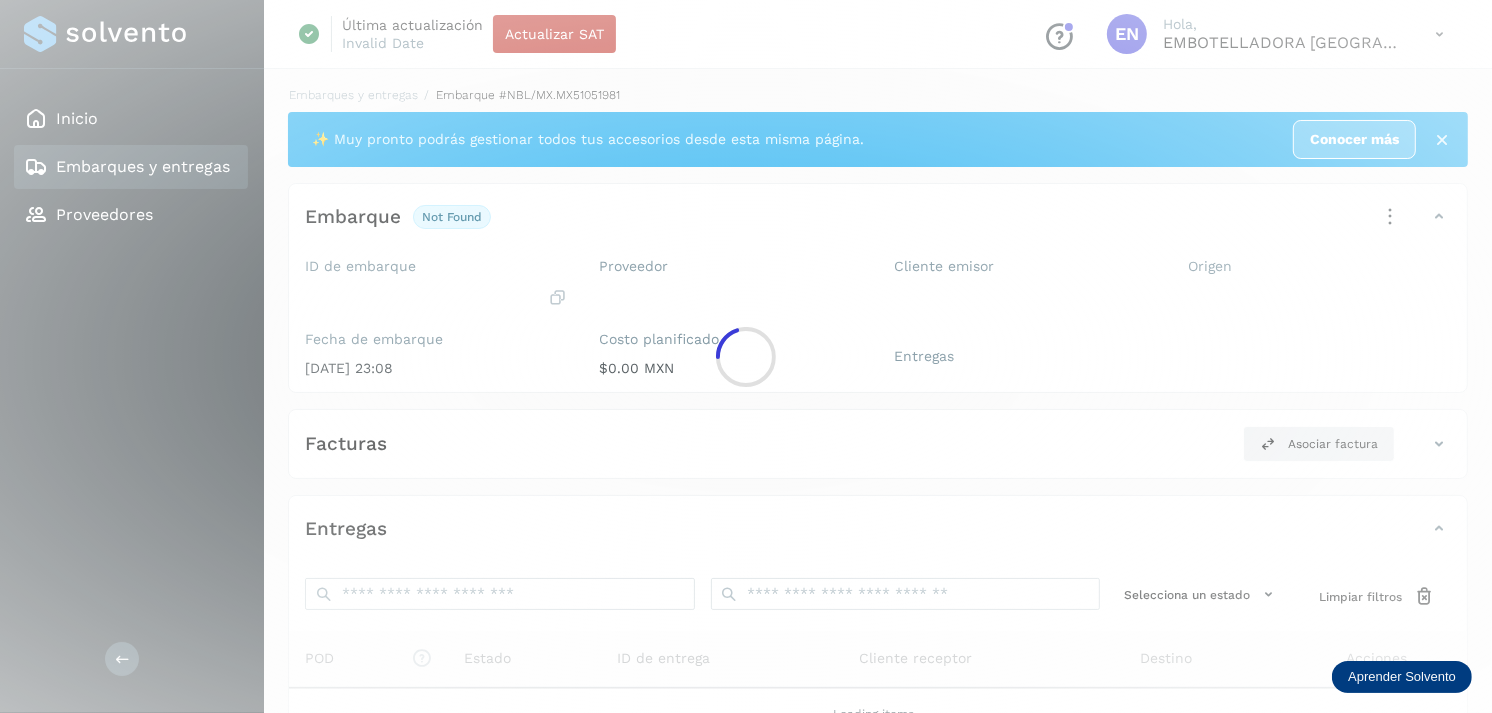 click 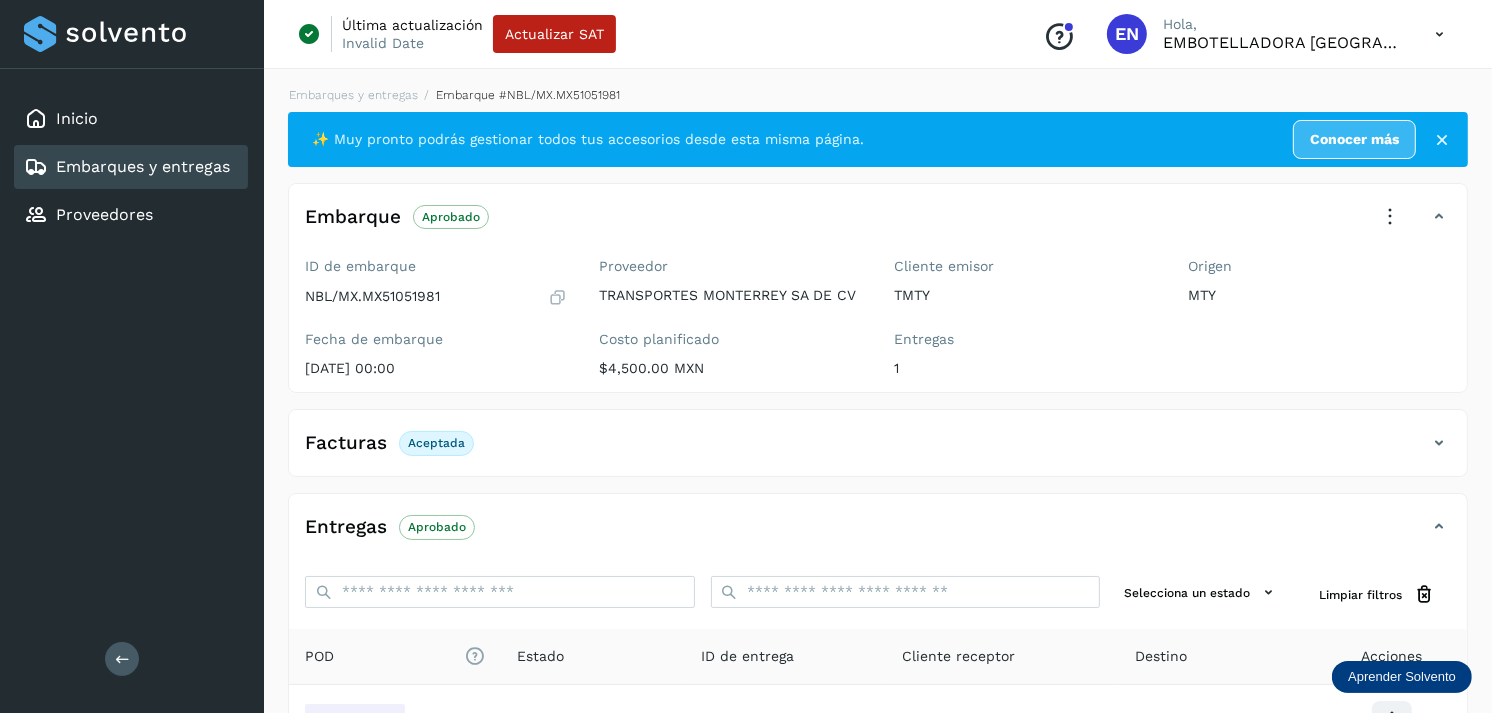 click on "TRANSPORTES MONTERREY SA DE CV" at bounding box center [731, 295] 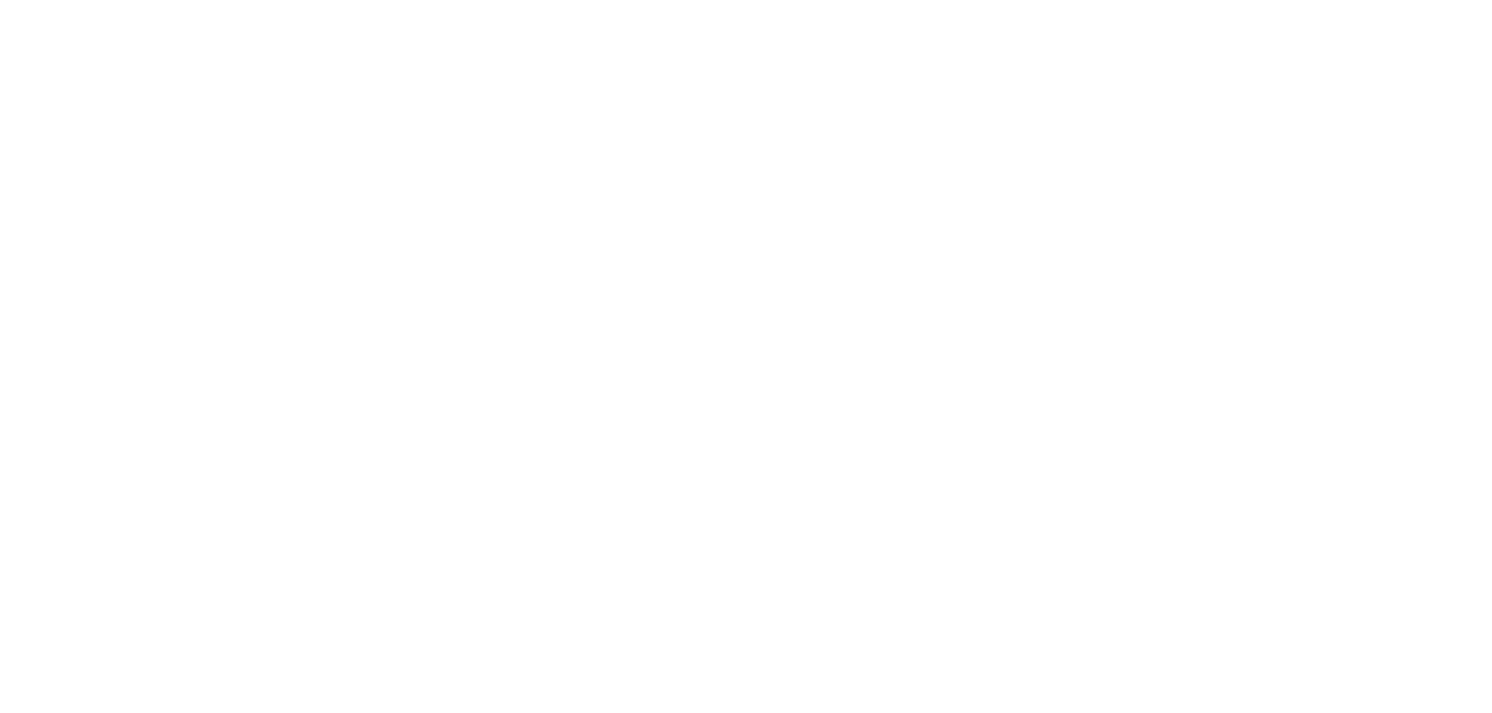 scroll, scrollTop: 0, scrollLeft: 0, axis: both 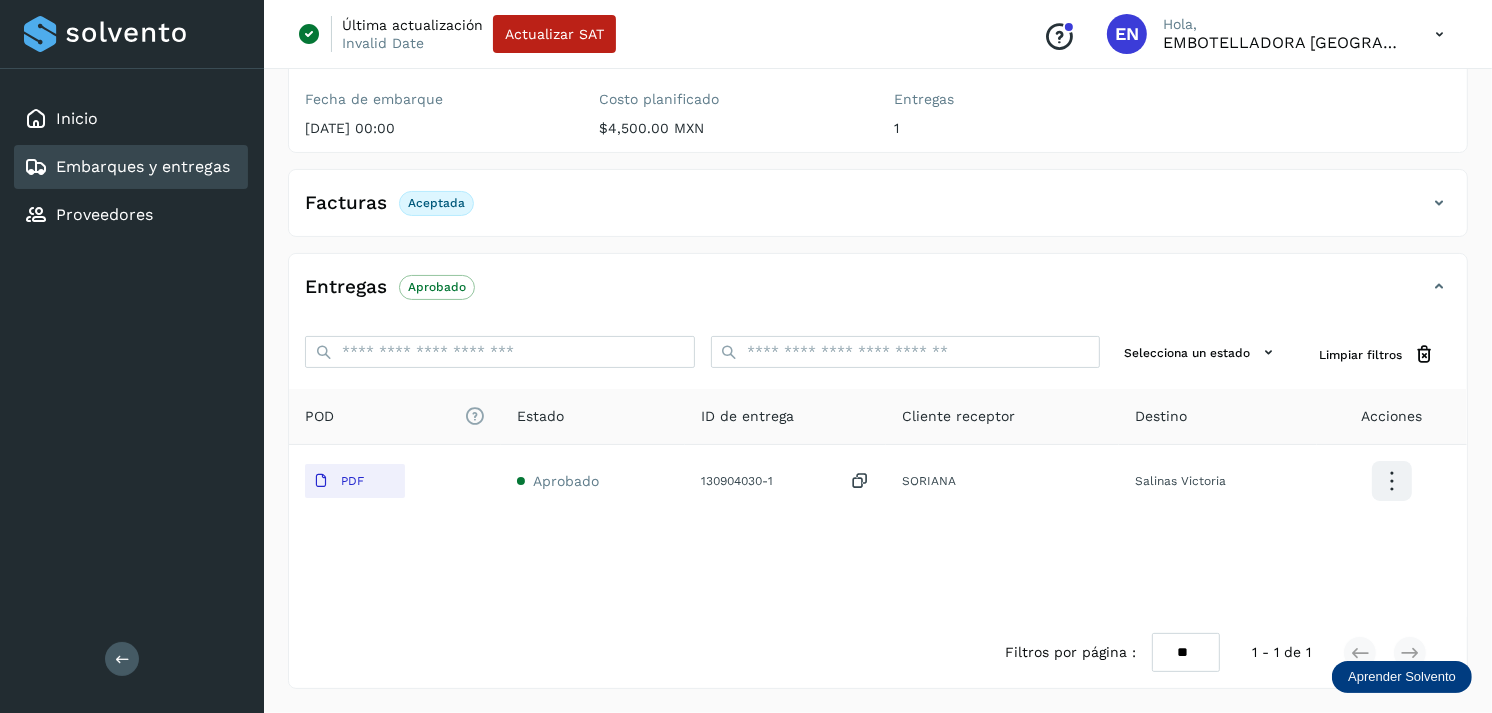 click on "Embarques y entregas" at bounding box center [143, 166] 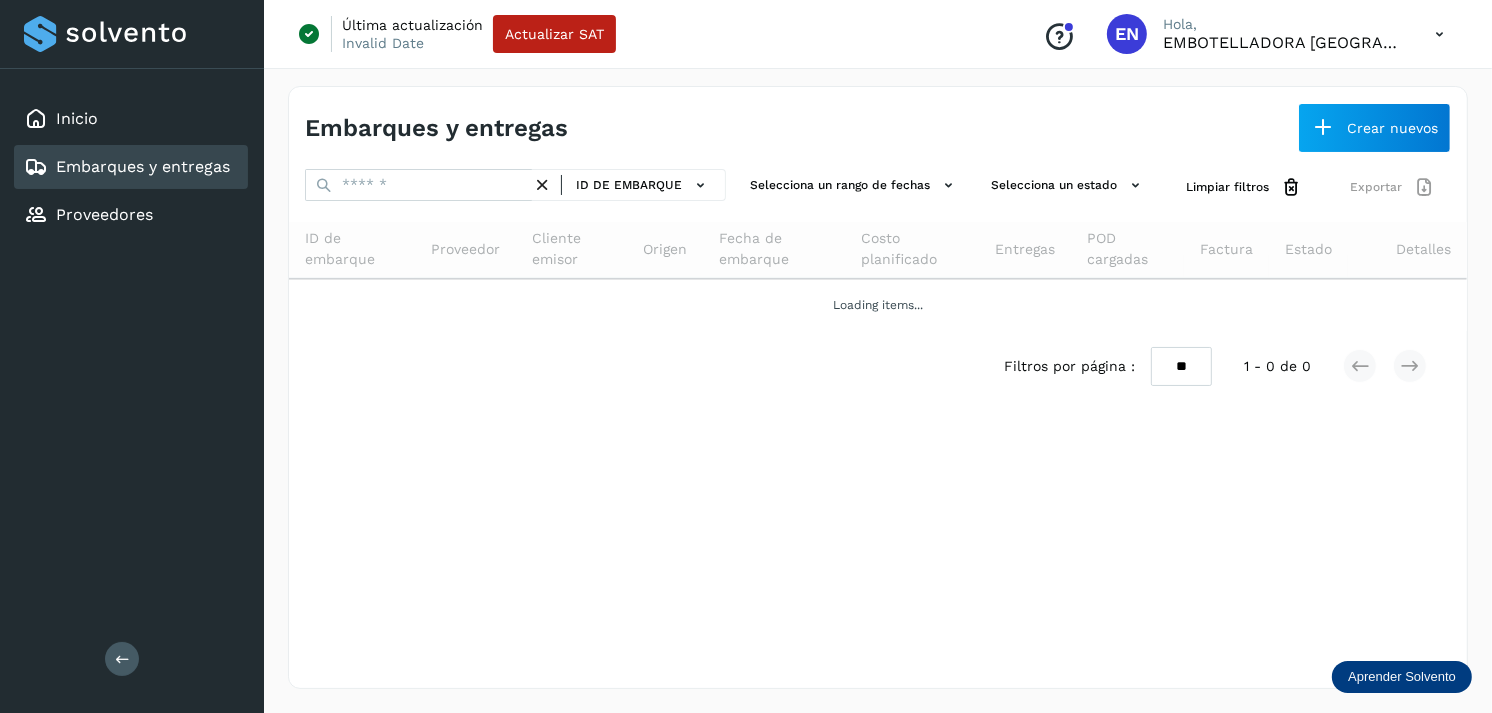 scroll, scrollTop: 0, scrollLeft: 0, axis: both 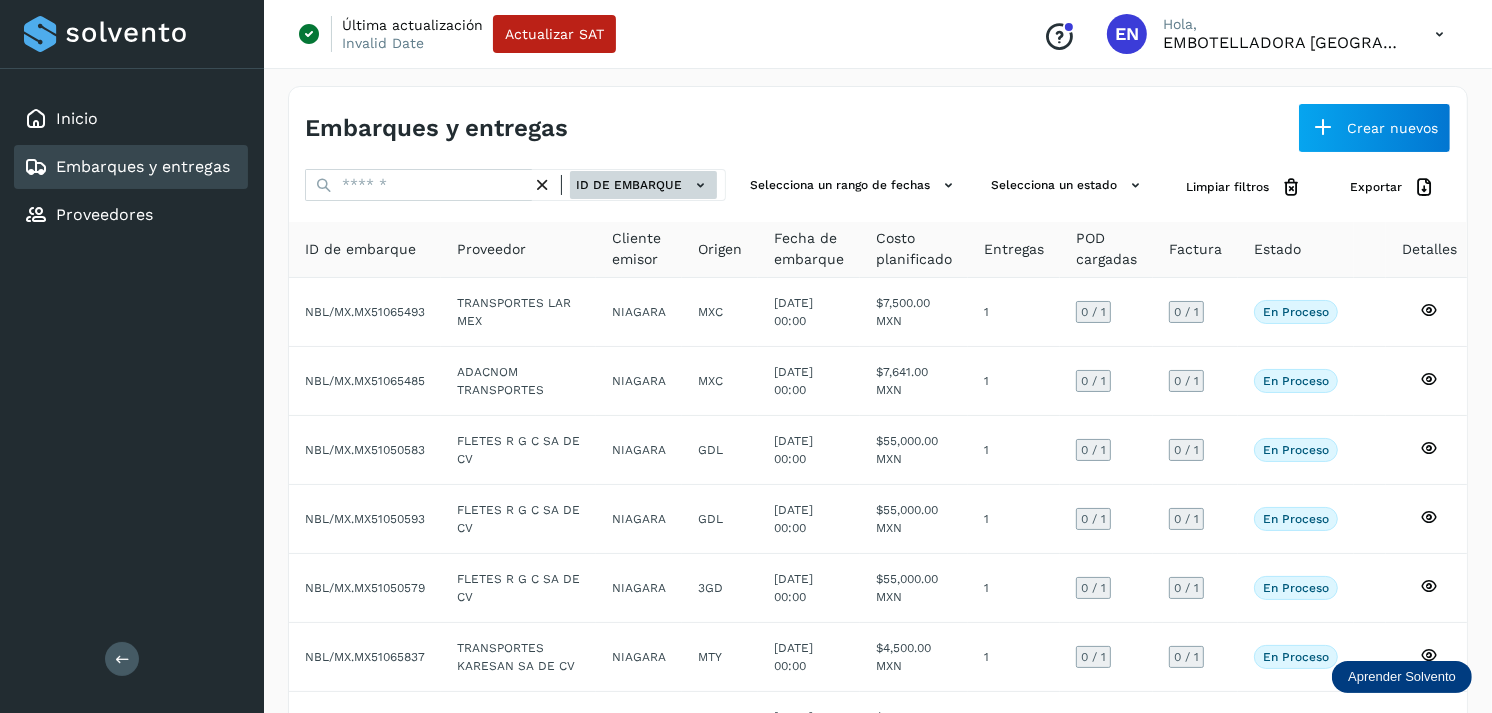 click on "ID de embarque" 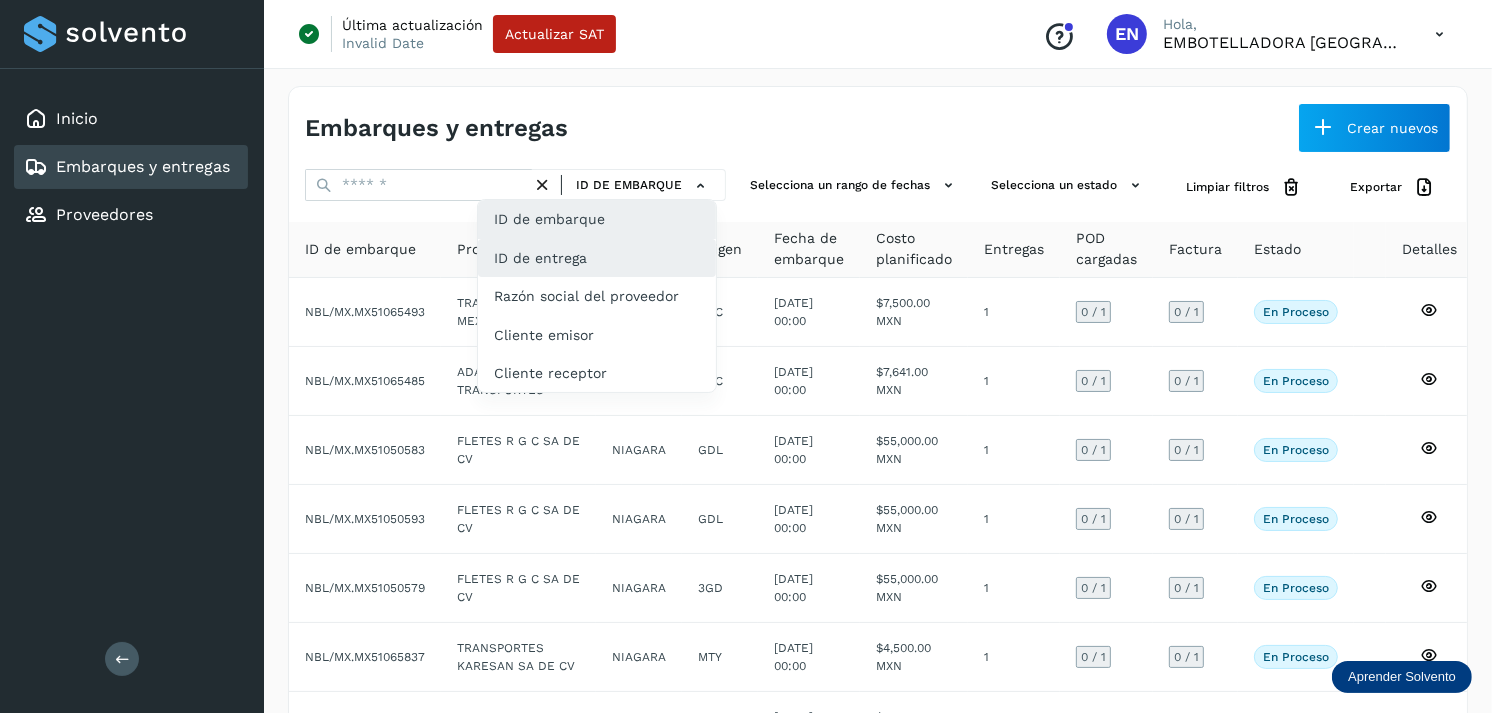 click on "ID de entrega" 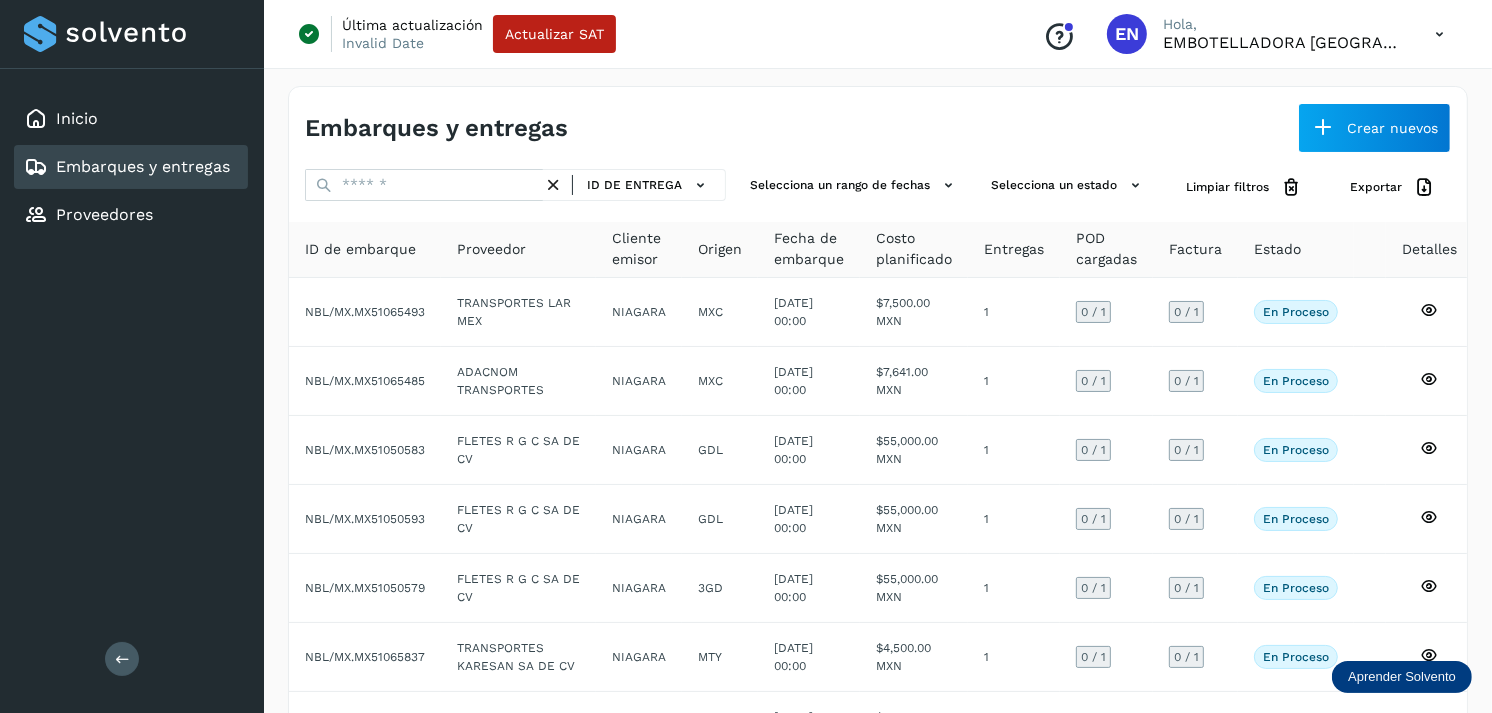 click on "ID de entrega" at bounding box center (515, 187) 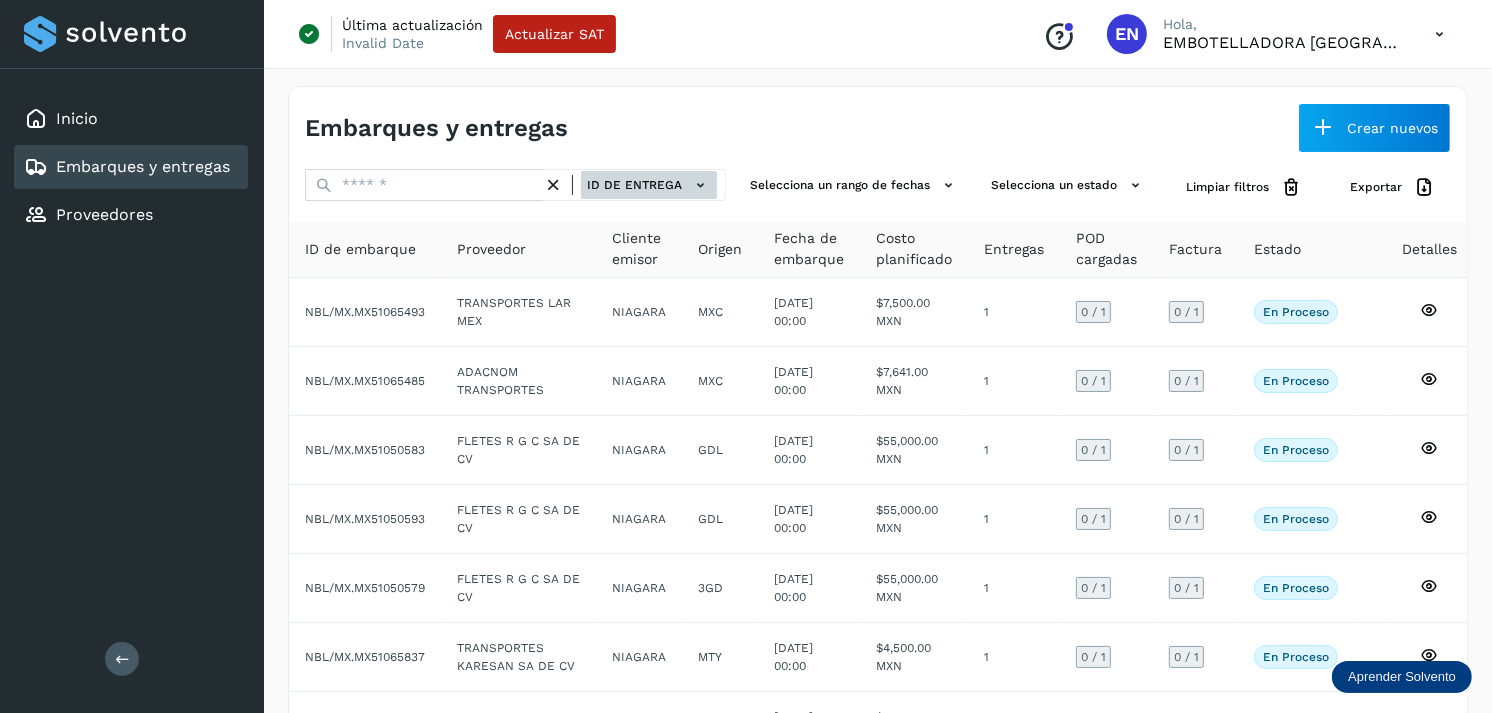click on "ID de entrega" at bounding box center (649, 185) 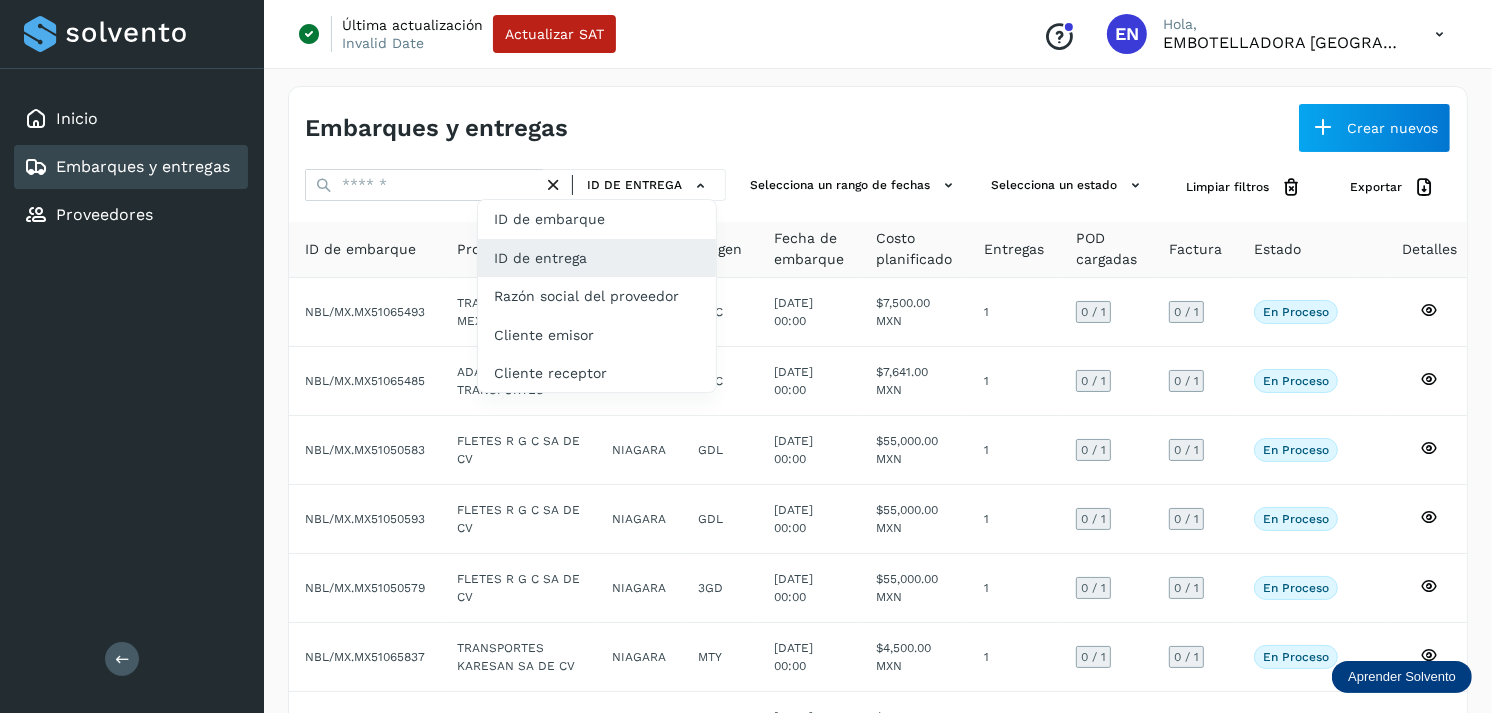 click at bounding box center (746, 356) 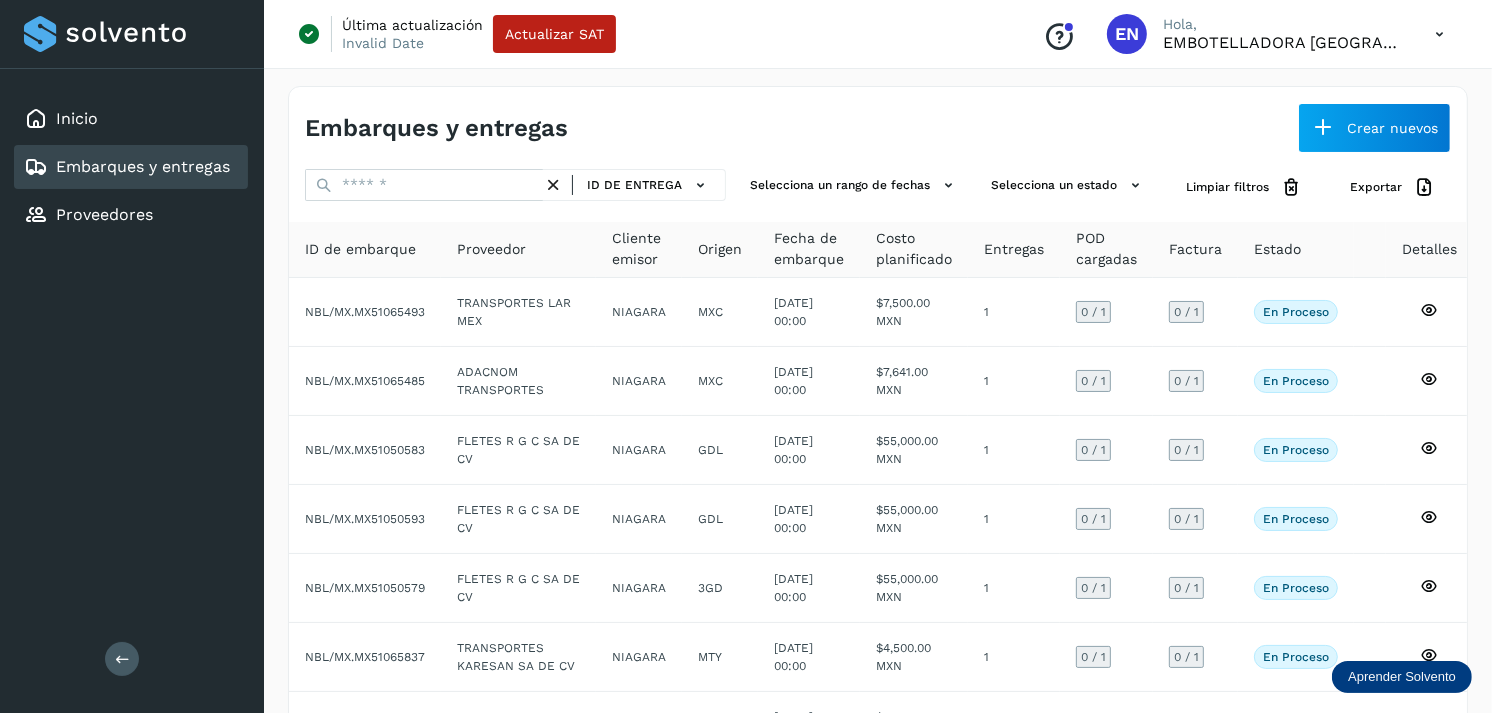click at bounding box center [746, 356] 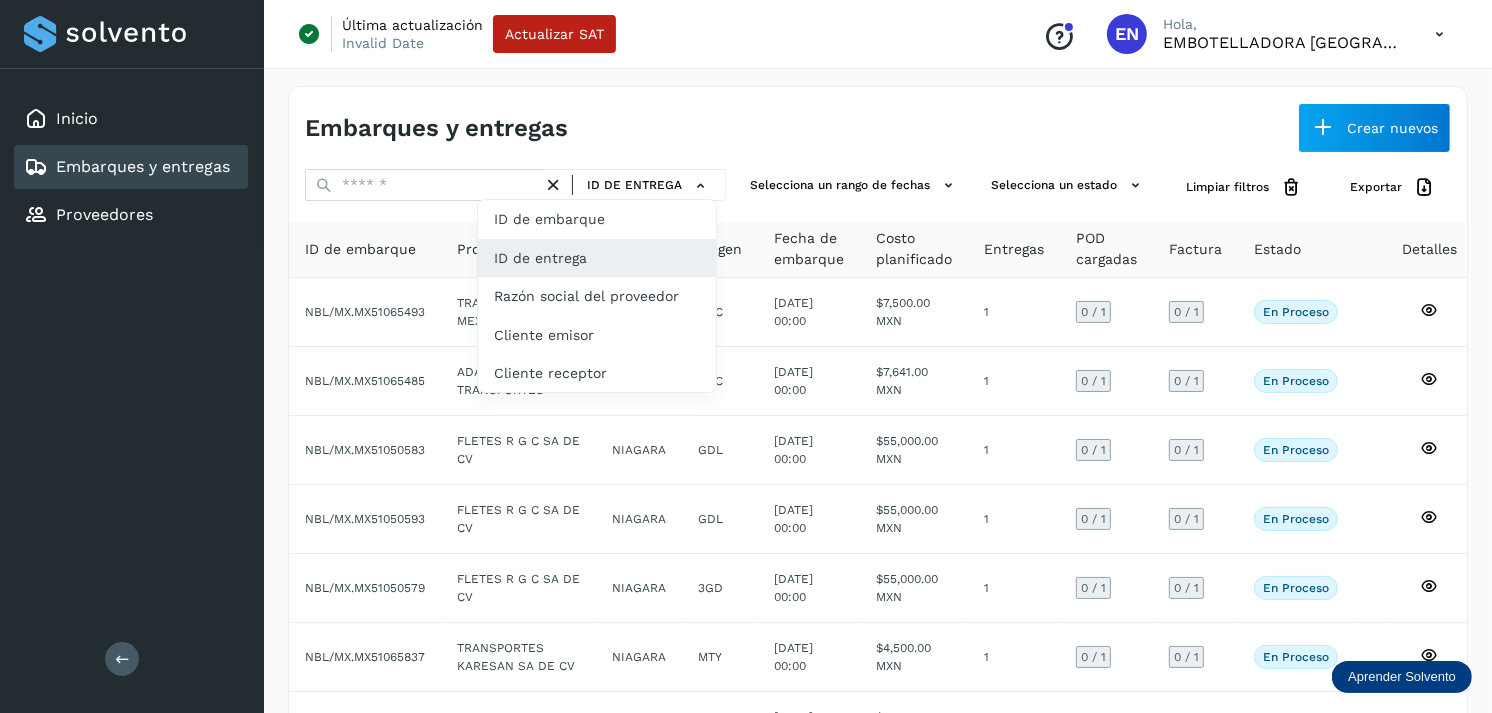 click at bounding box center [746, 356] 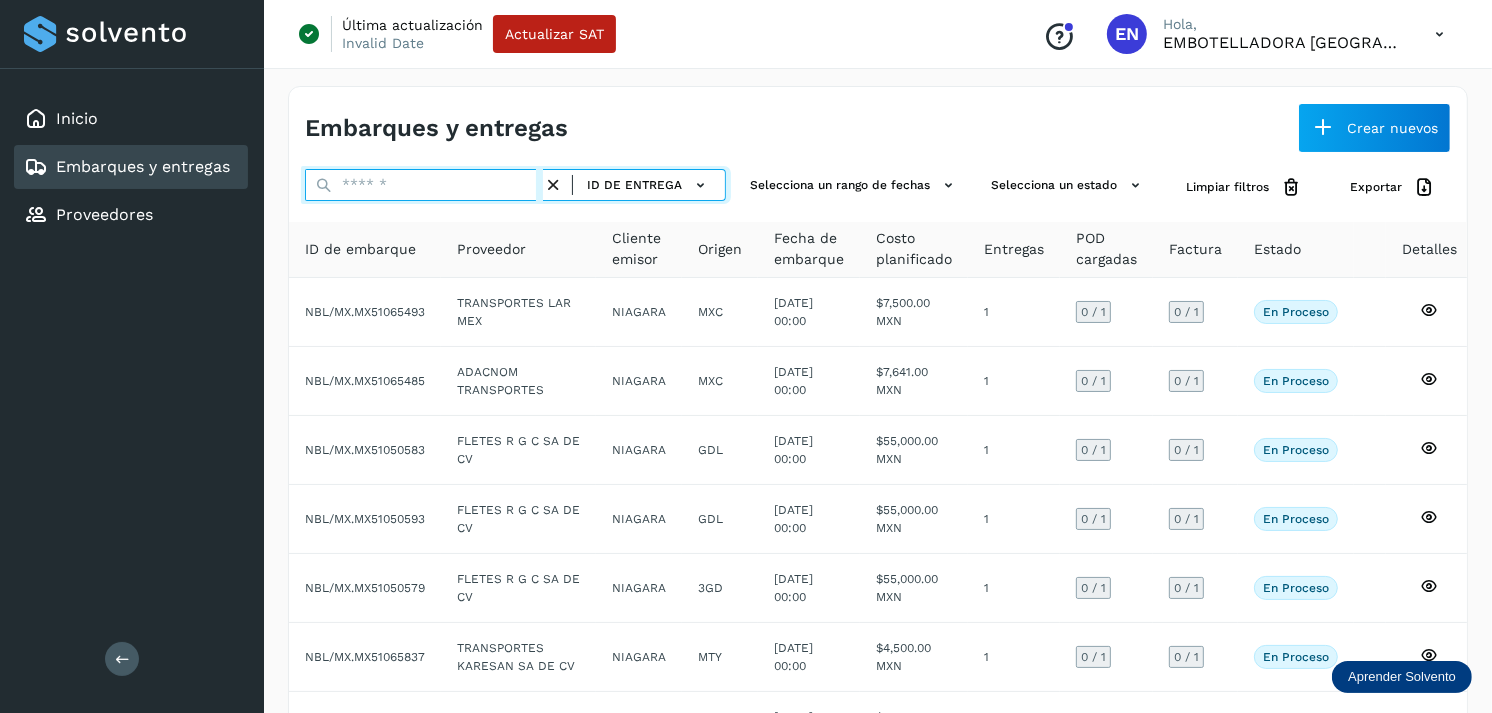 drag, startPoint x: 402, startPoint y: 185, endPoint x: 376, endPoint y: 185, distance: 26 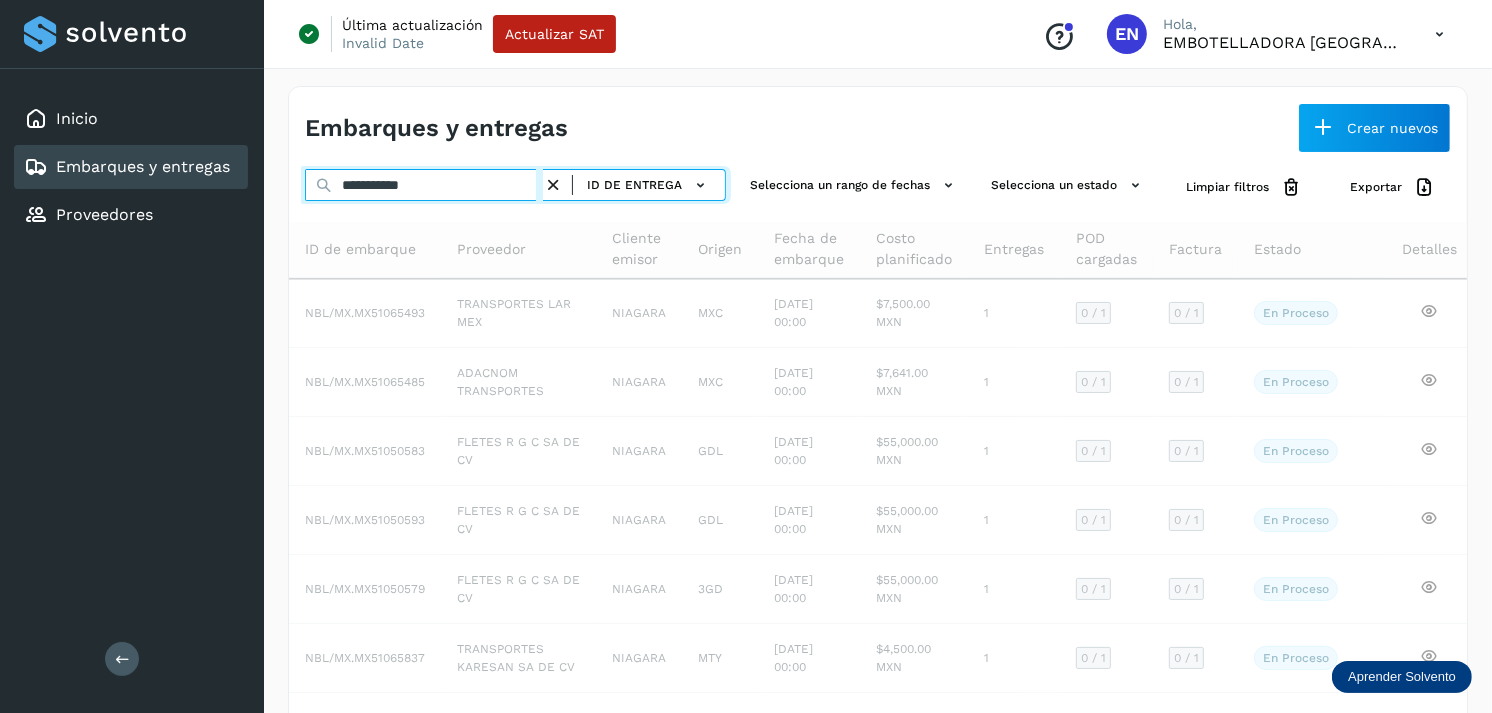 type on "**********" 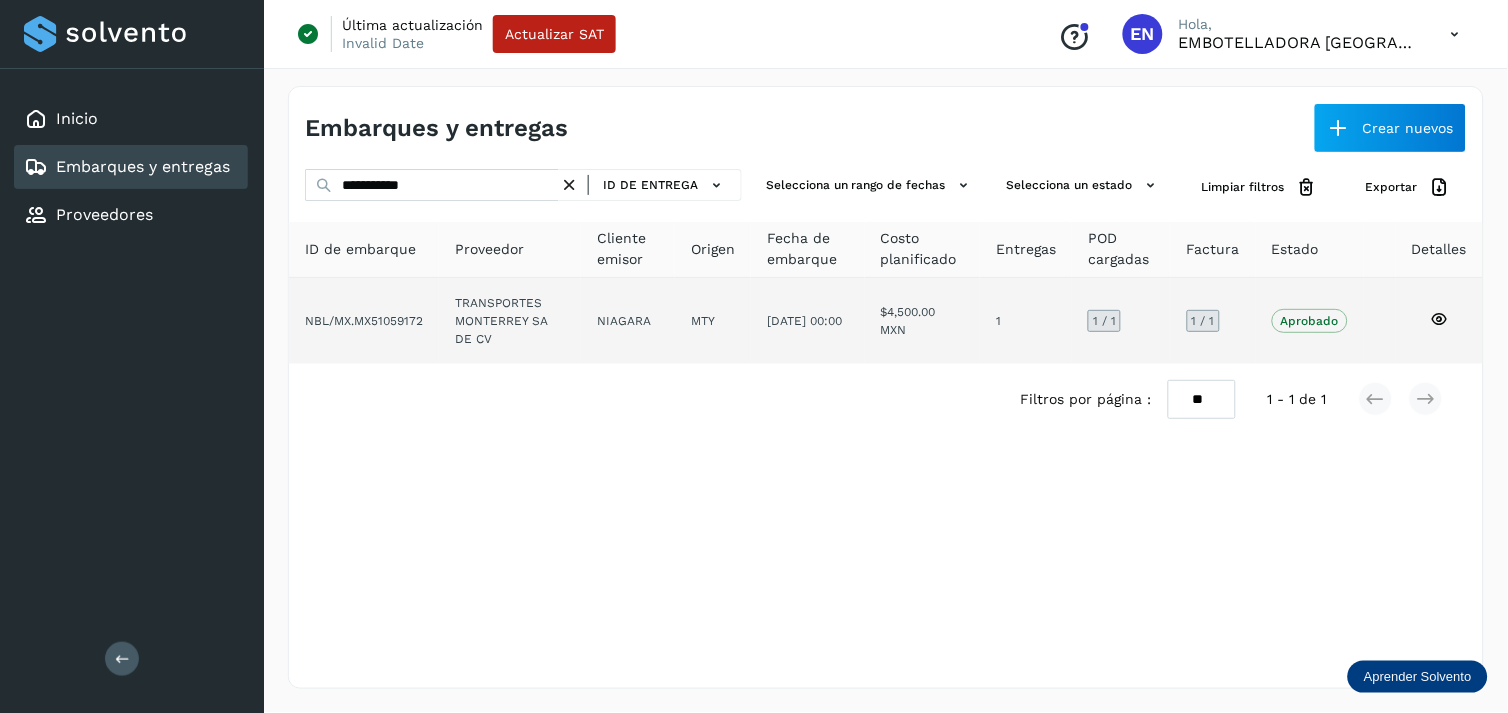 click on "TRANSPORTES MONTERREY SA DE CV" 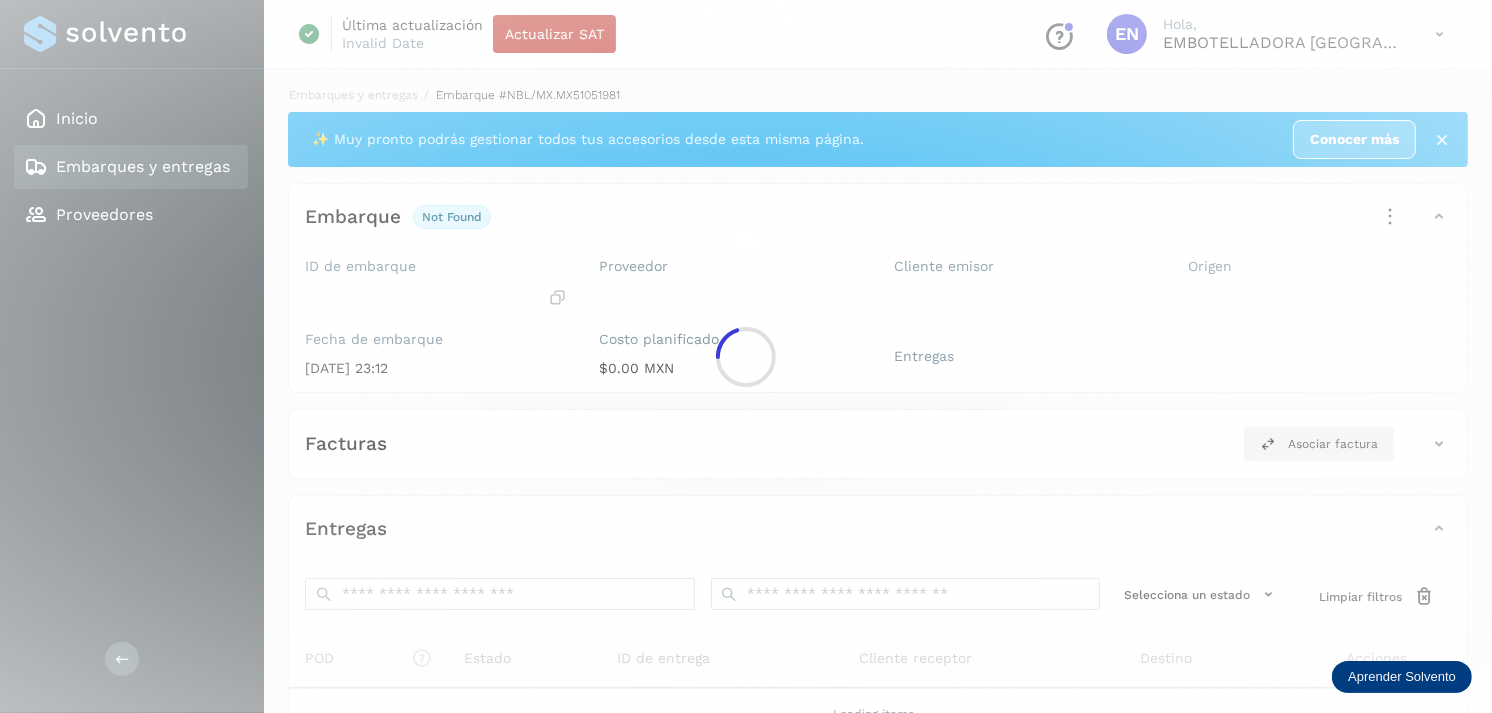 click 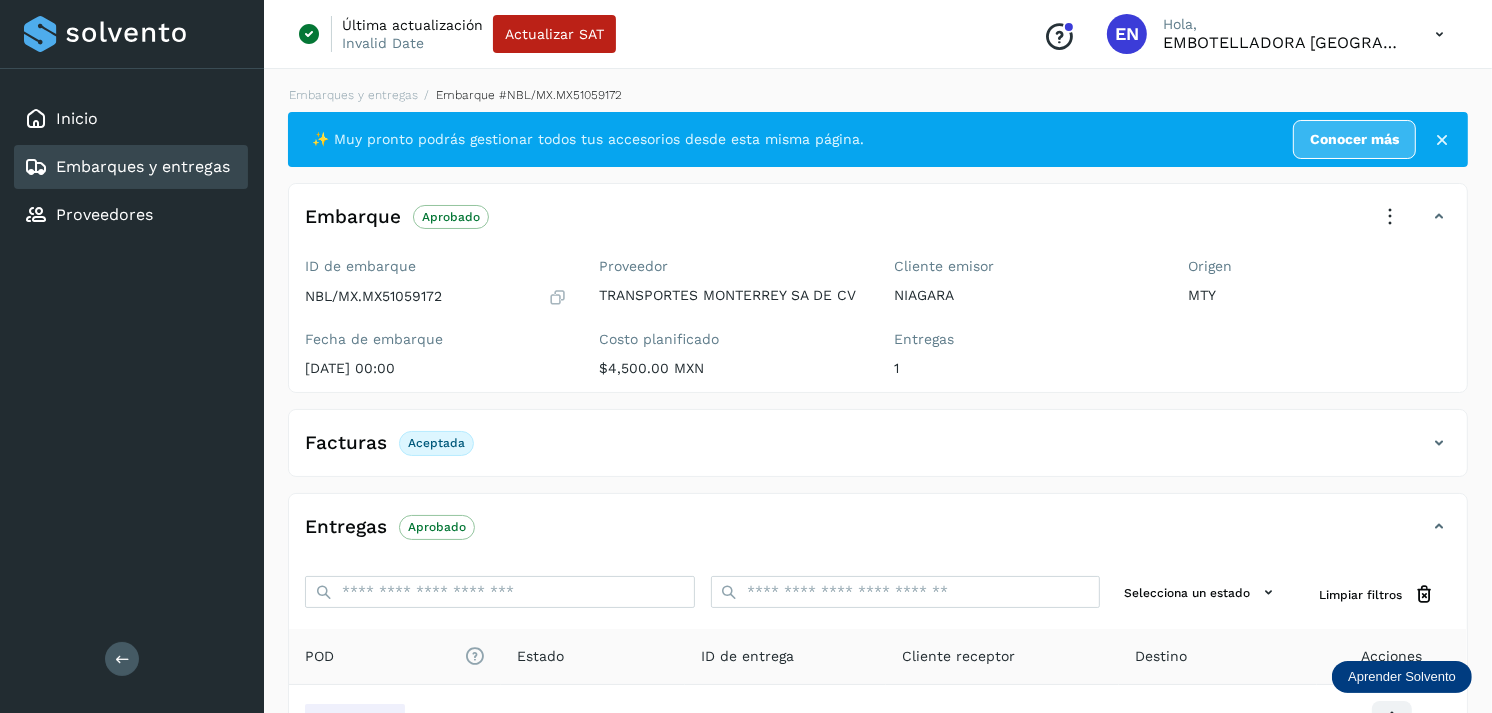 scroll, scrollTop: 241, scrollLeft: 0, axis: vertical 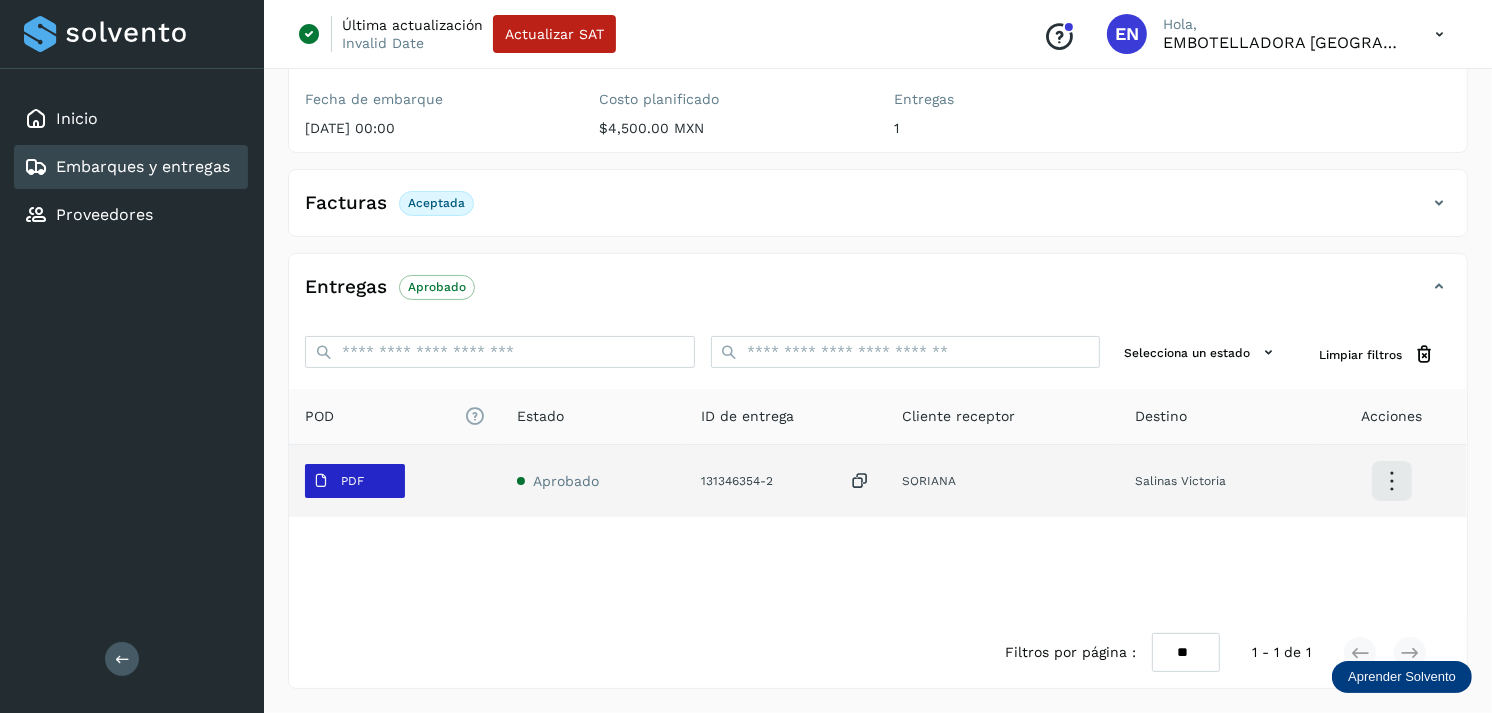 click on "PDF" at bounding box center [338, 481] 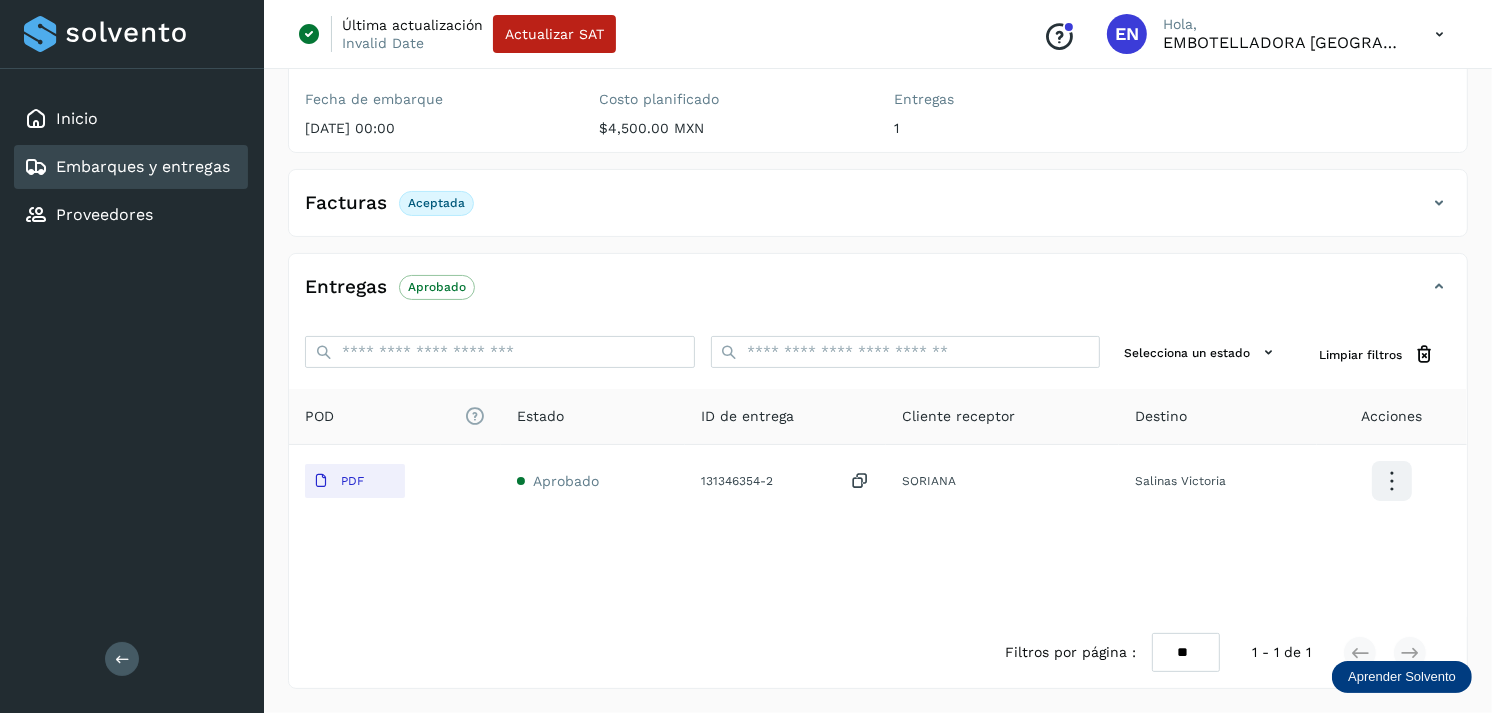 type 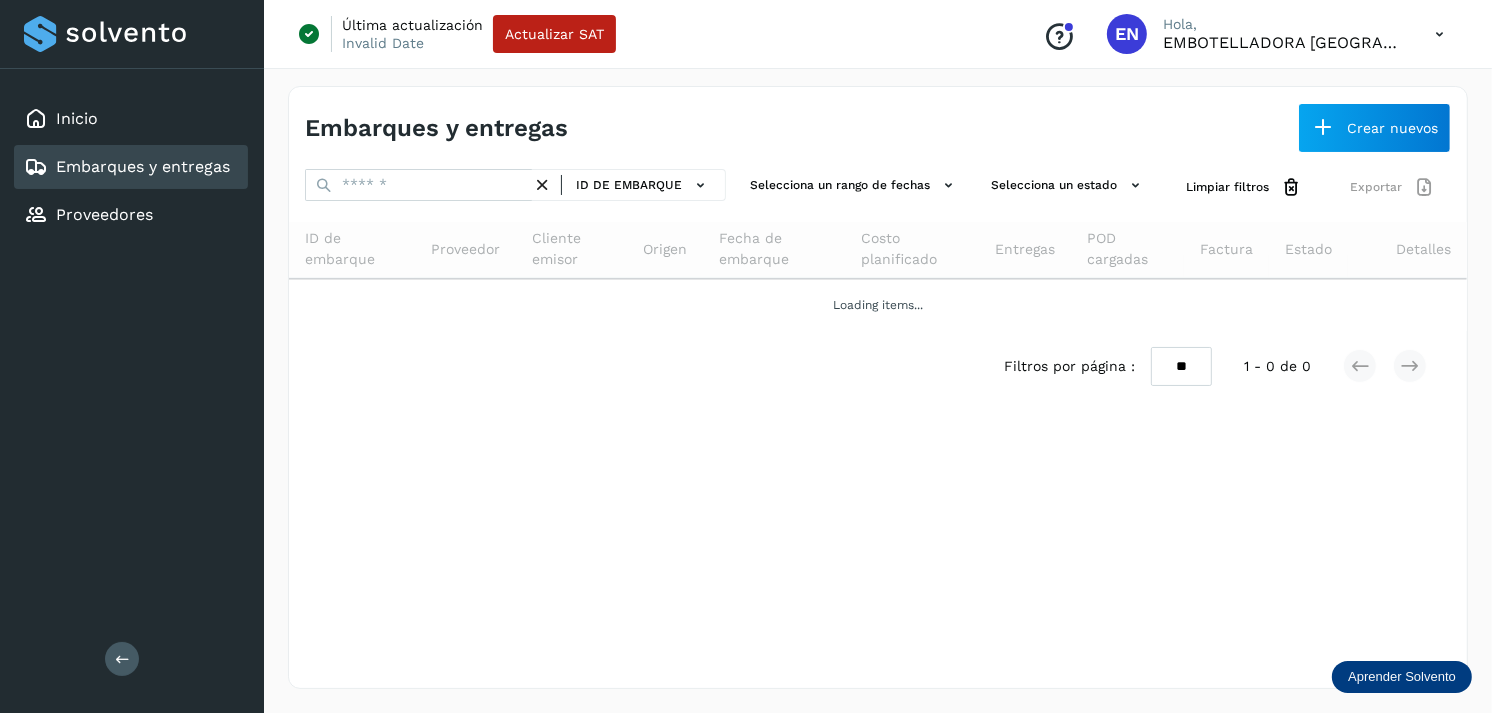 scroll, scrollTop: 0, scrollLeft: 0, axis: both 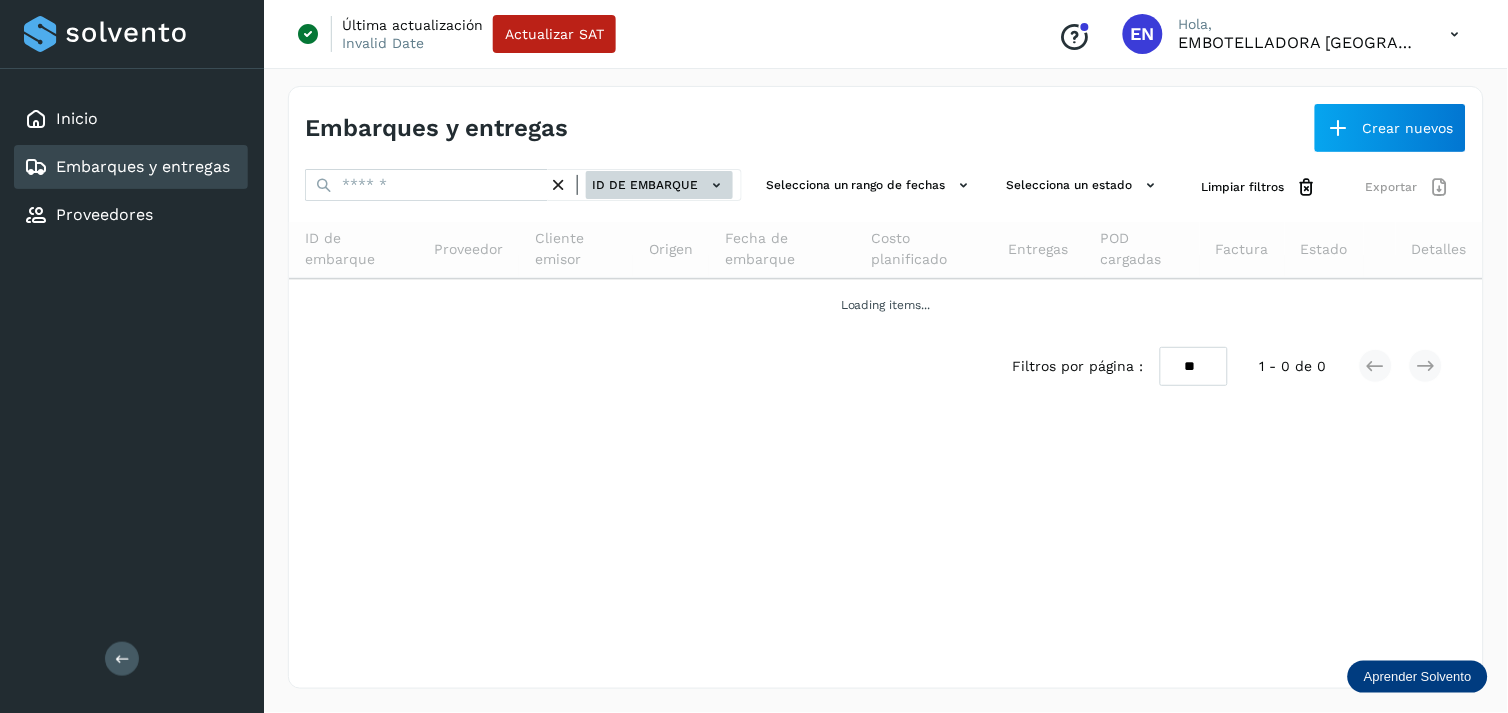 click on "ID de embarque" 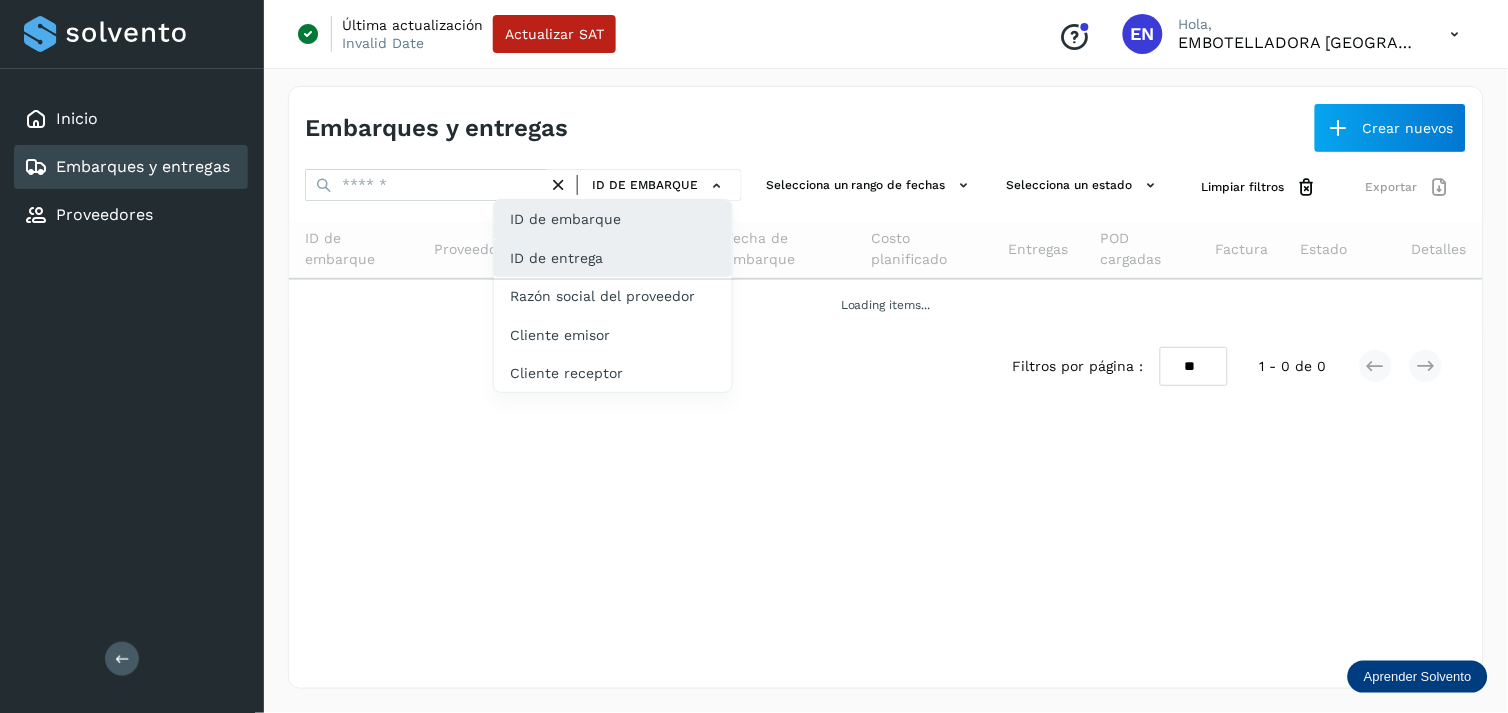 click on "ID de entrega" 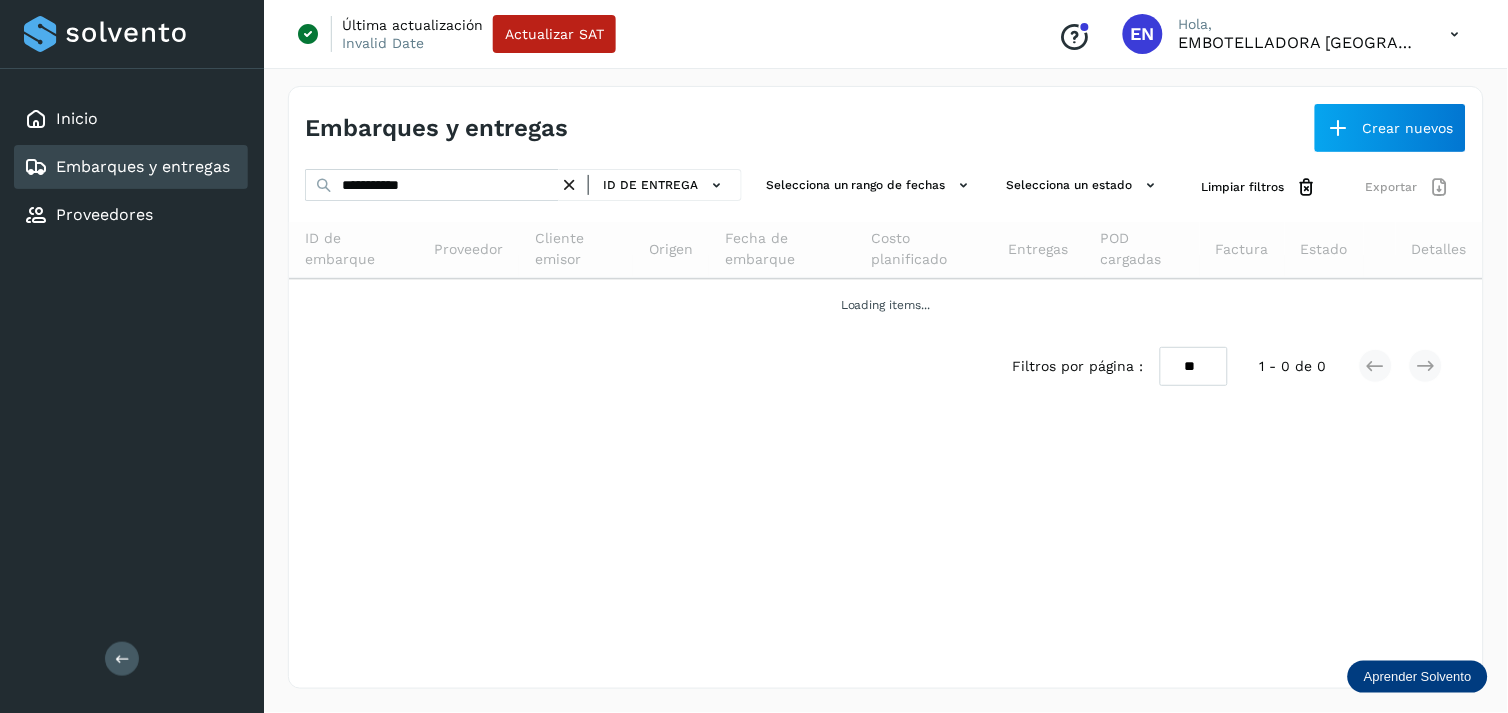 drag, startPoint x: 508, startPoint y: 207, endPoint x: 477, endPoint y: 188, distance: 36.359318 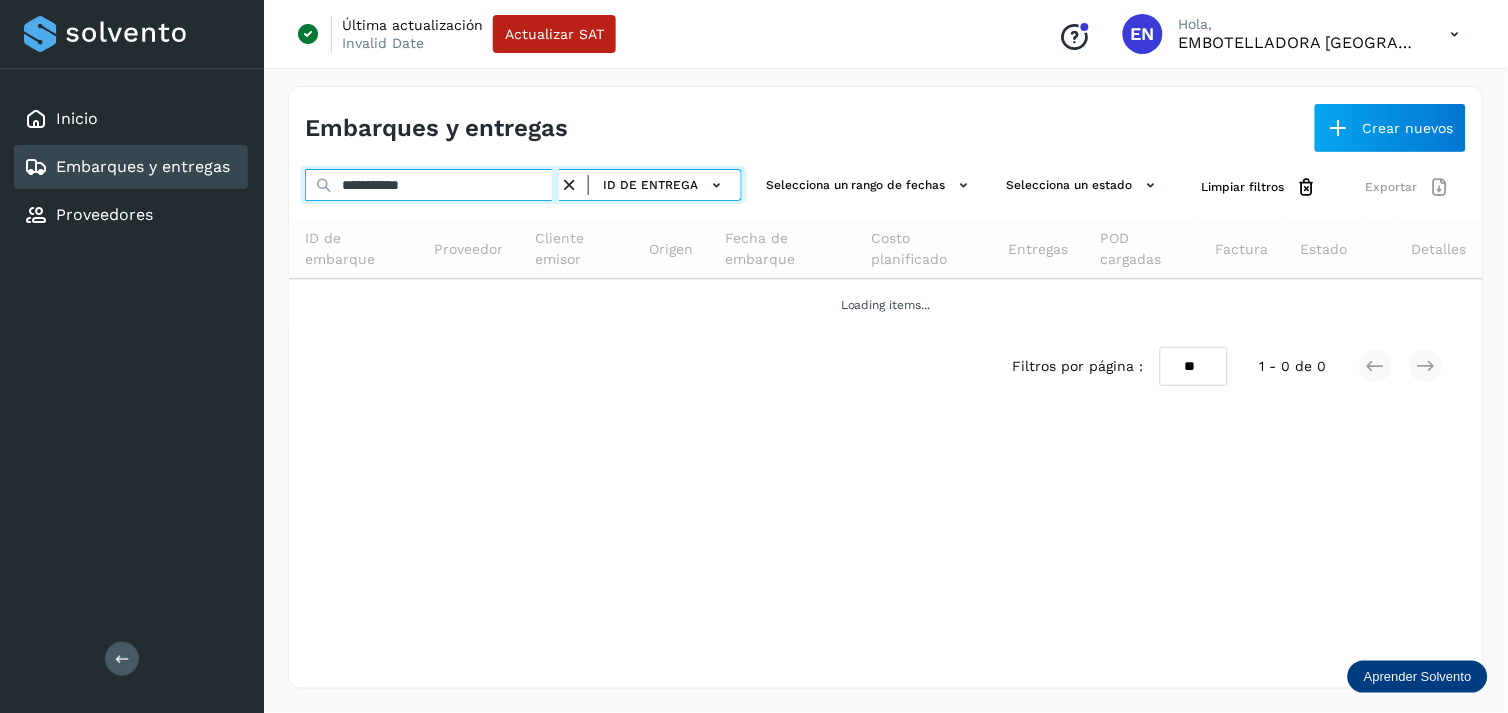 click on "**********" at bounding box center (432, 185) 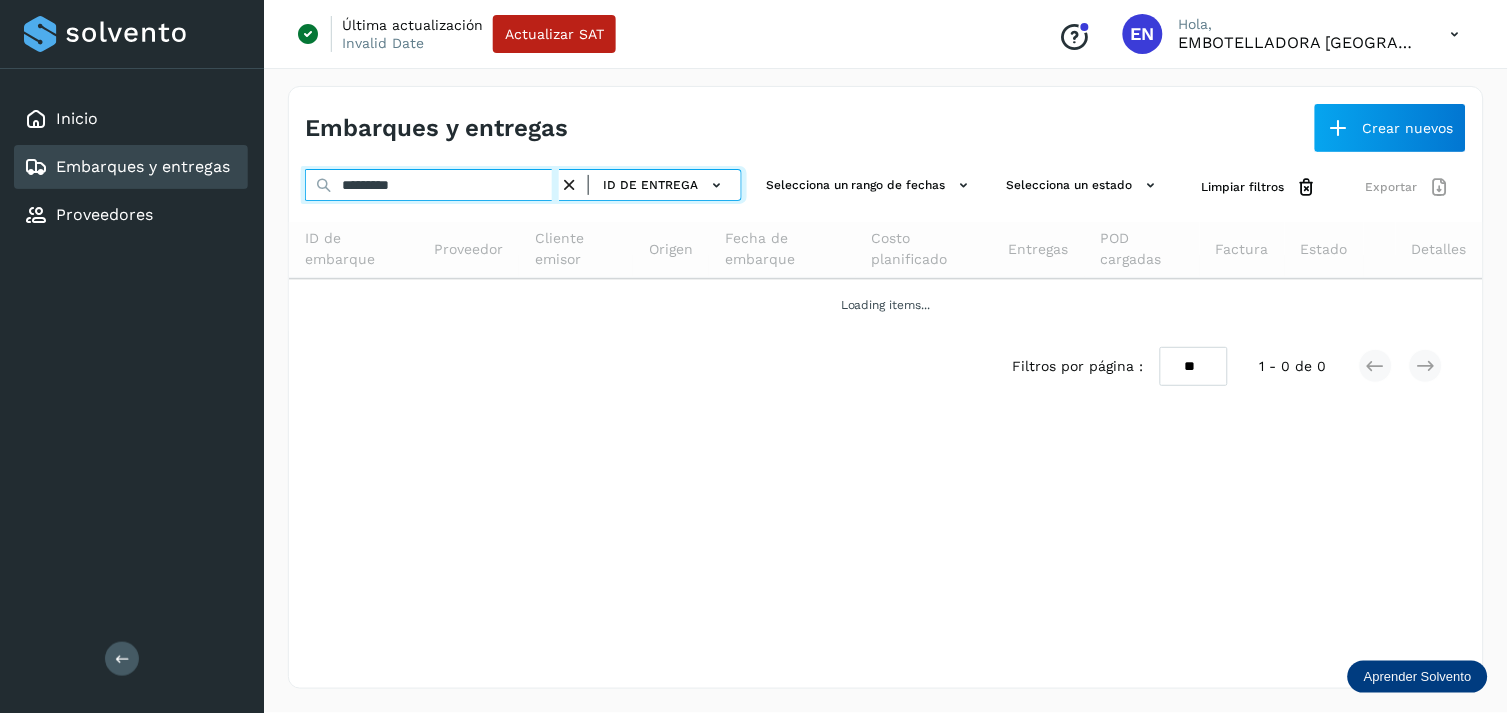 click on "*********" at bounding box center (432, 185) 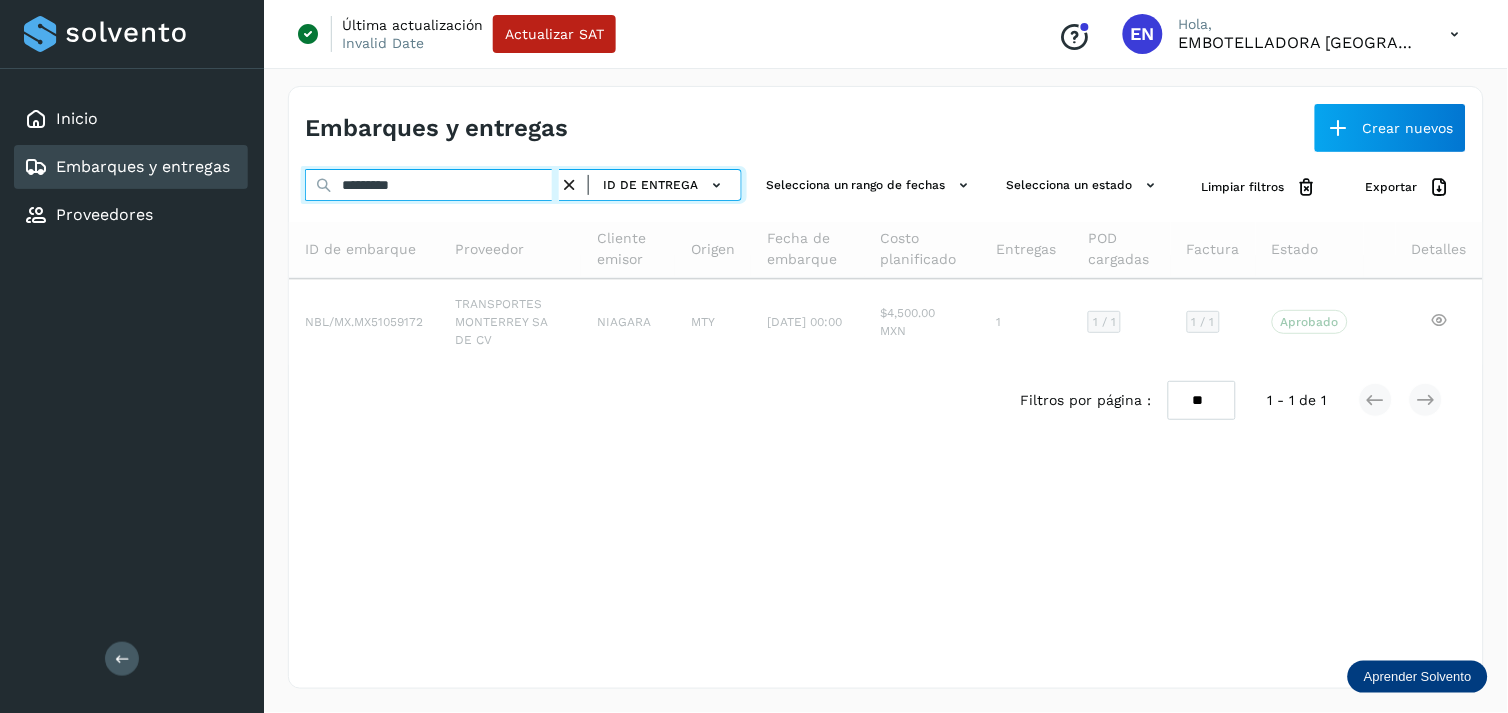 type on "*********" 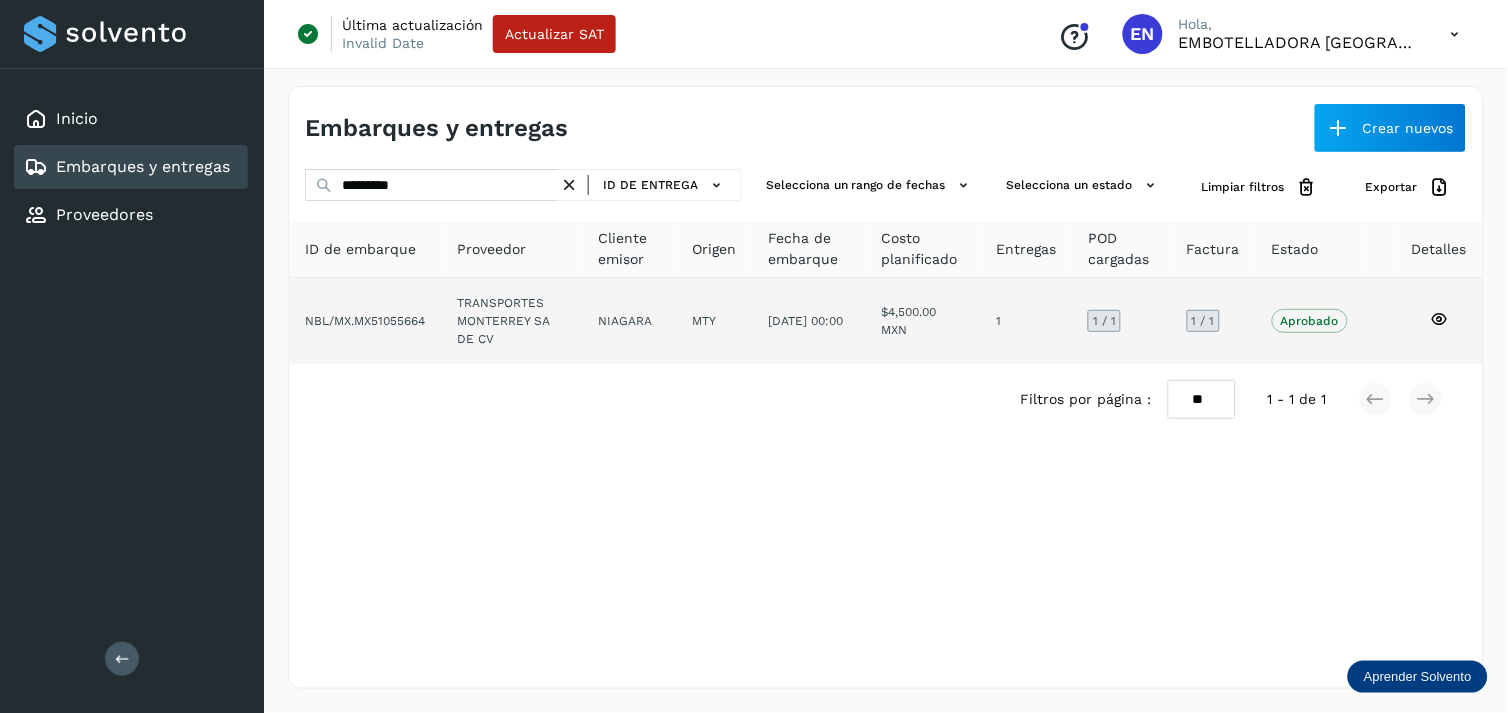 click on "TRANSPORTES MONTERREY SA DE CV" 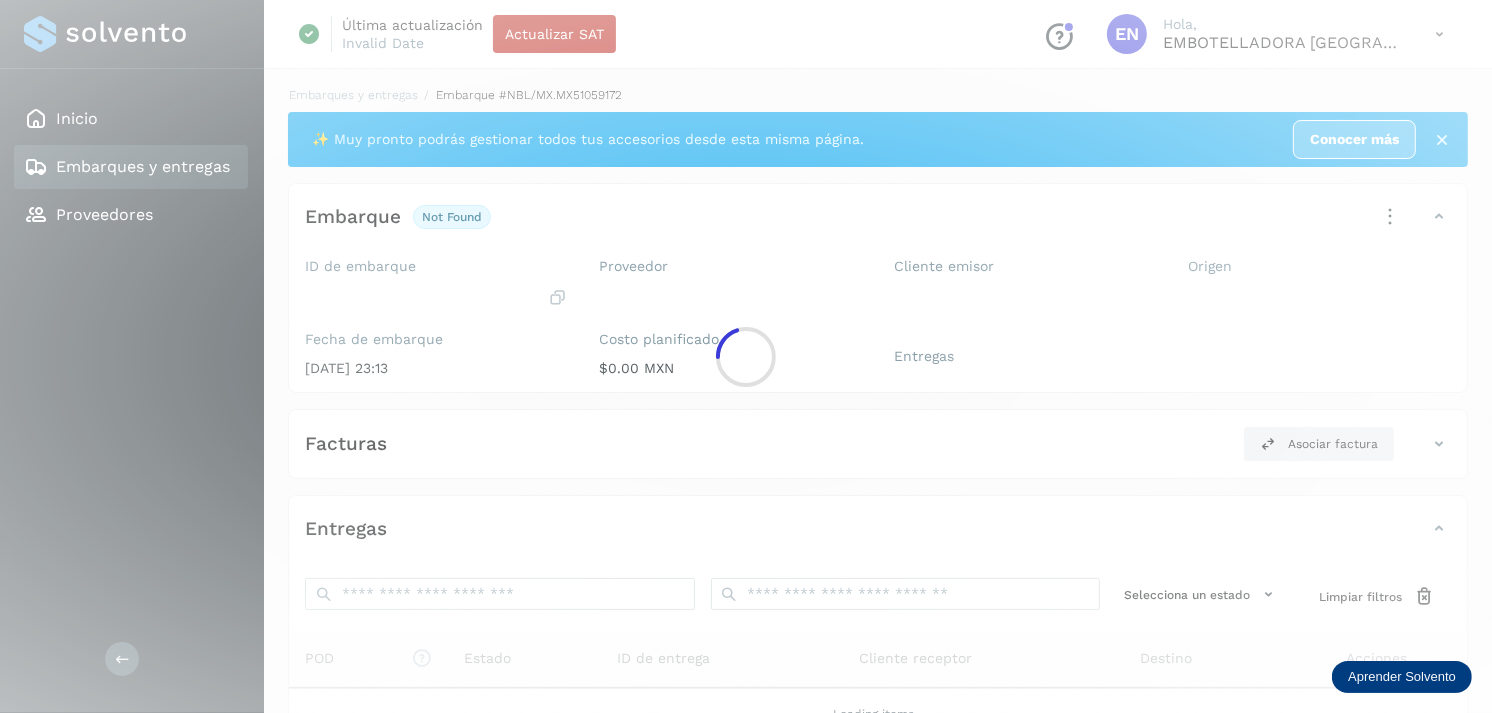 click 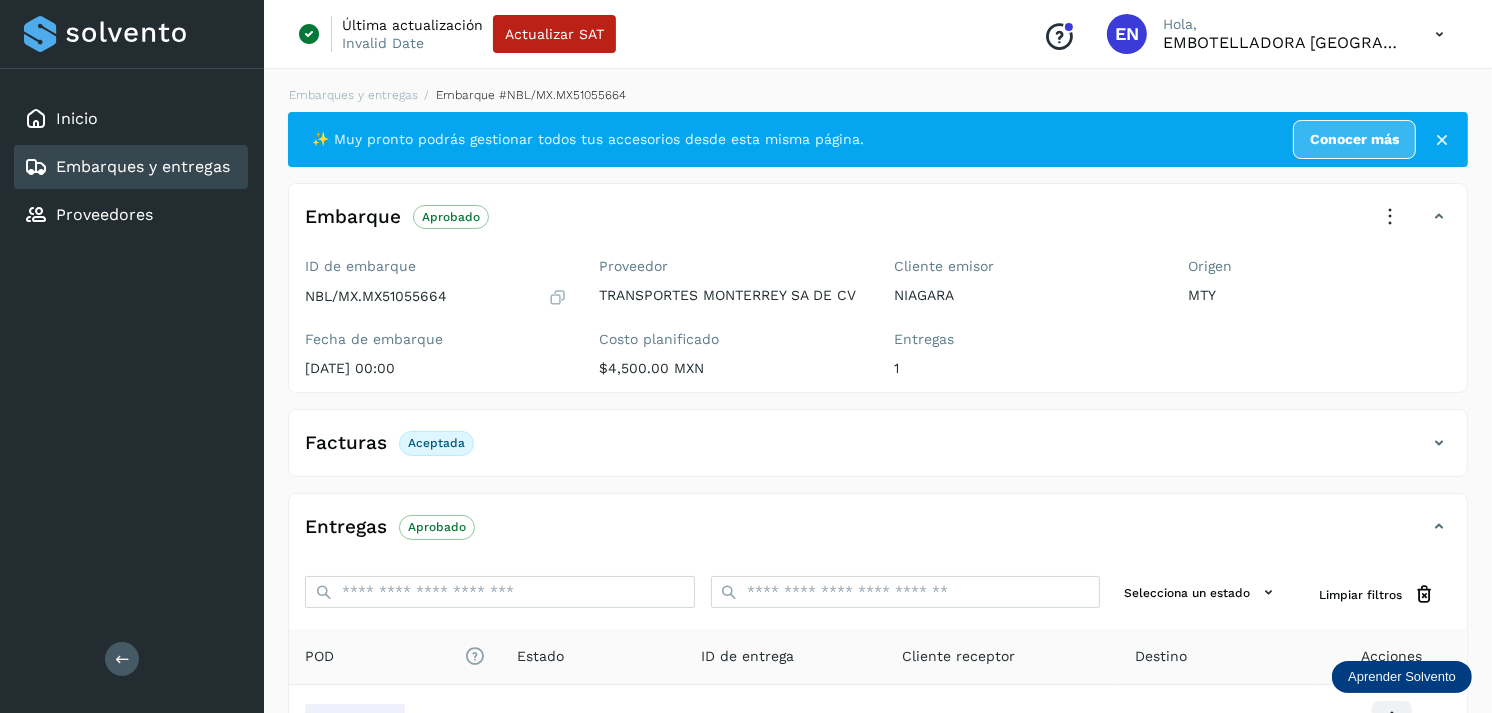 scroll, scrollTop: 241, scrollLeft: 0, axis: vertical 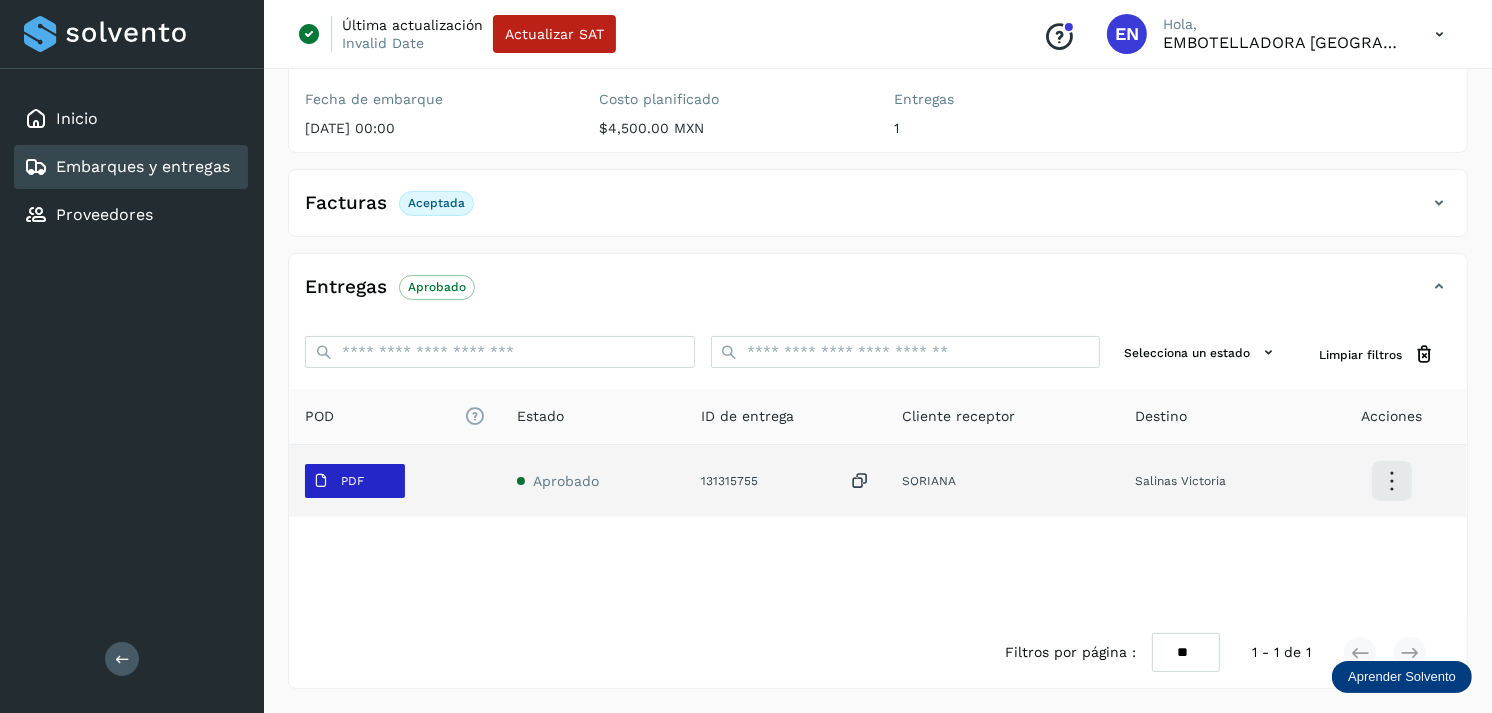 click on "PDF" at bounding box center (338, 481) 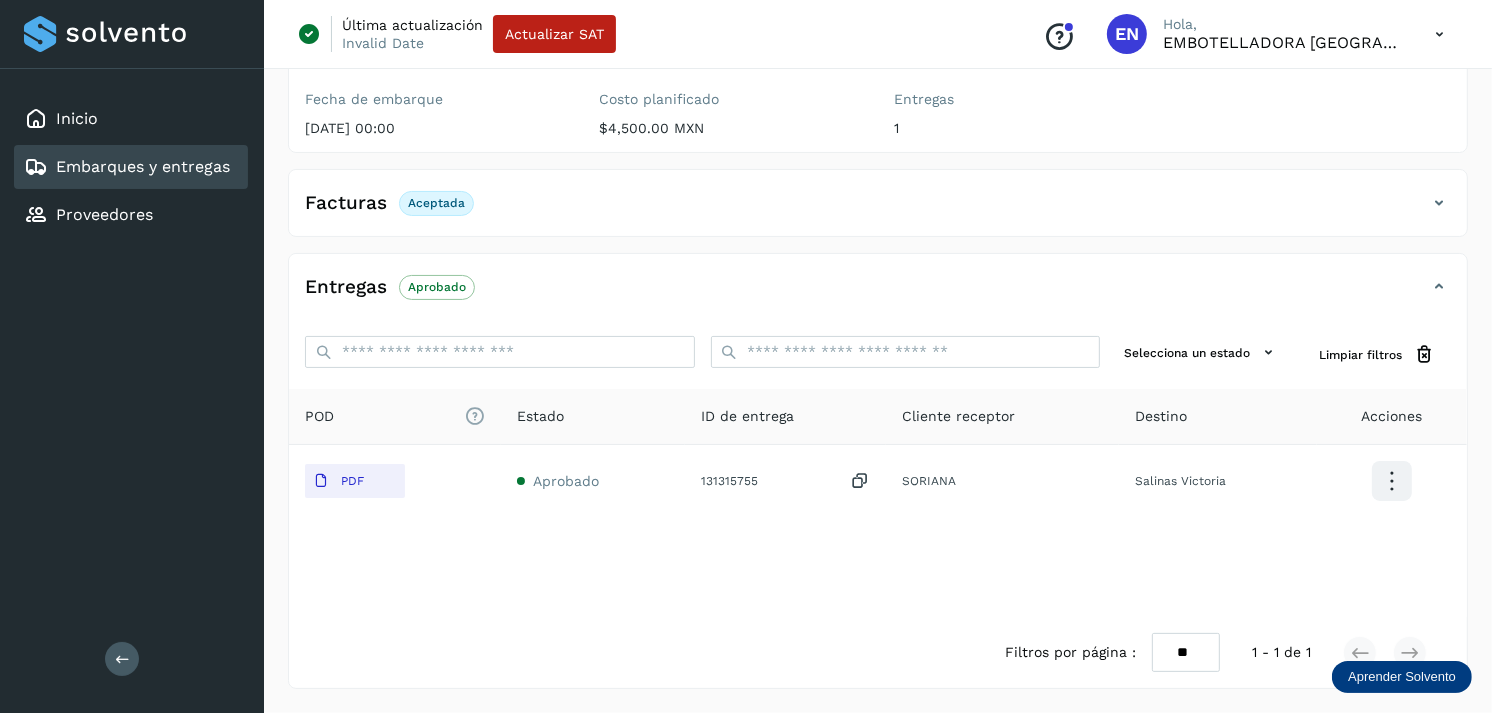 type 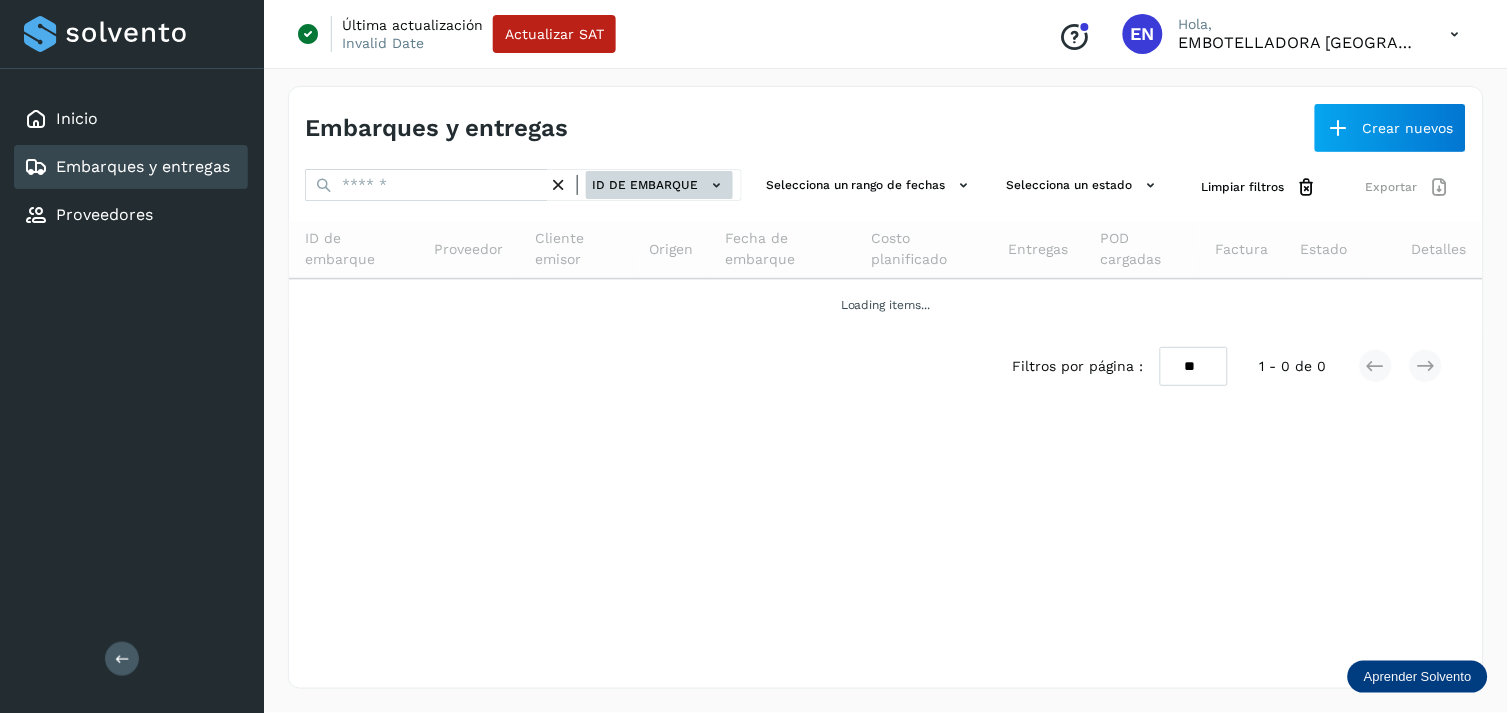 click 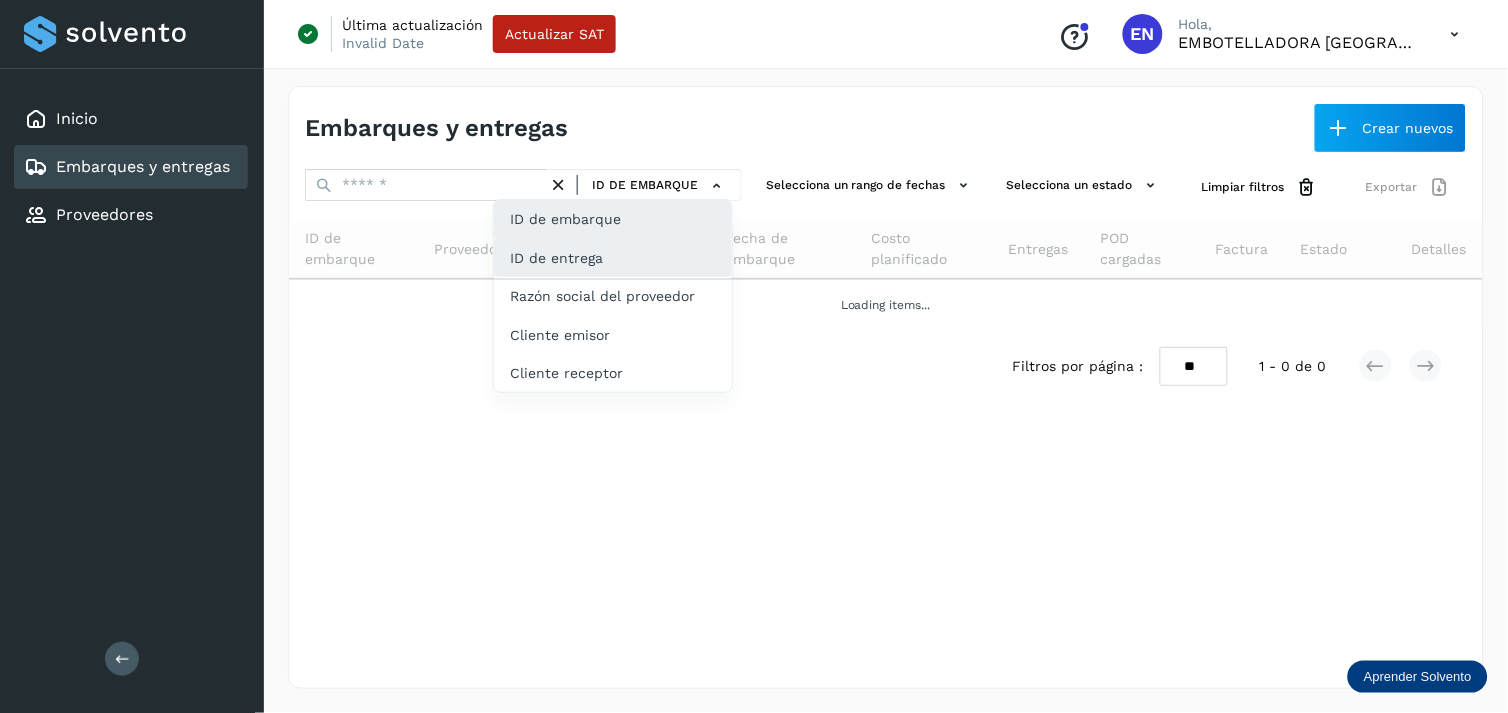 click on "ID de entrega" 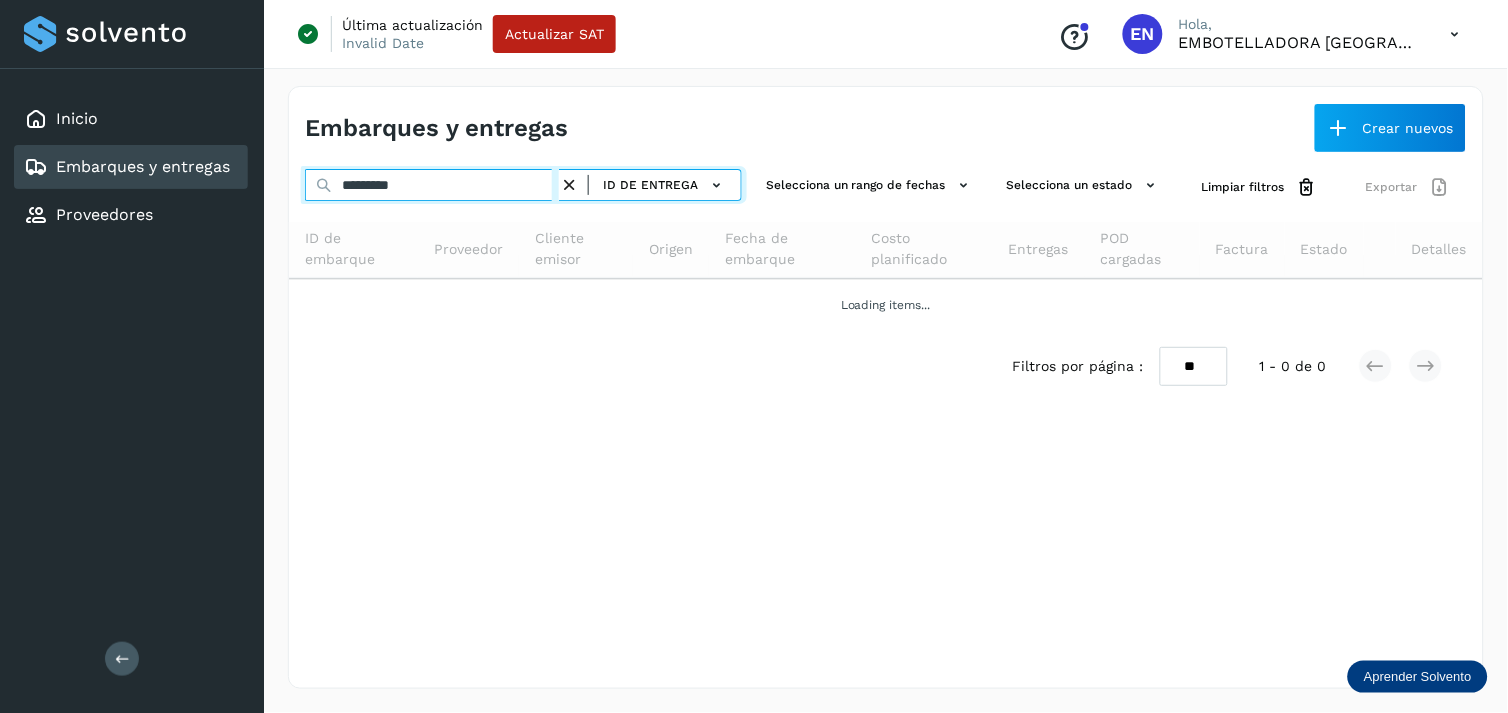 click on "*********" at bounding box center (432, 185) 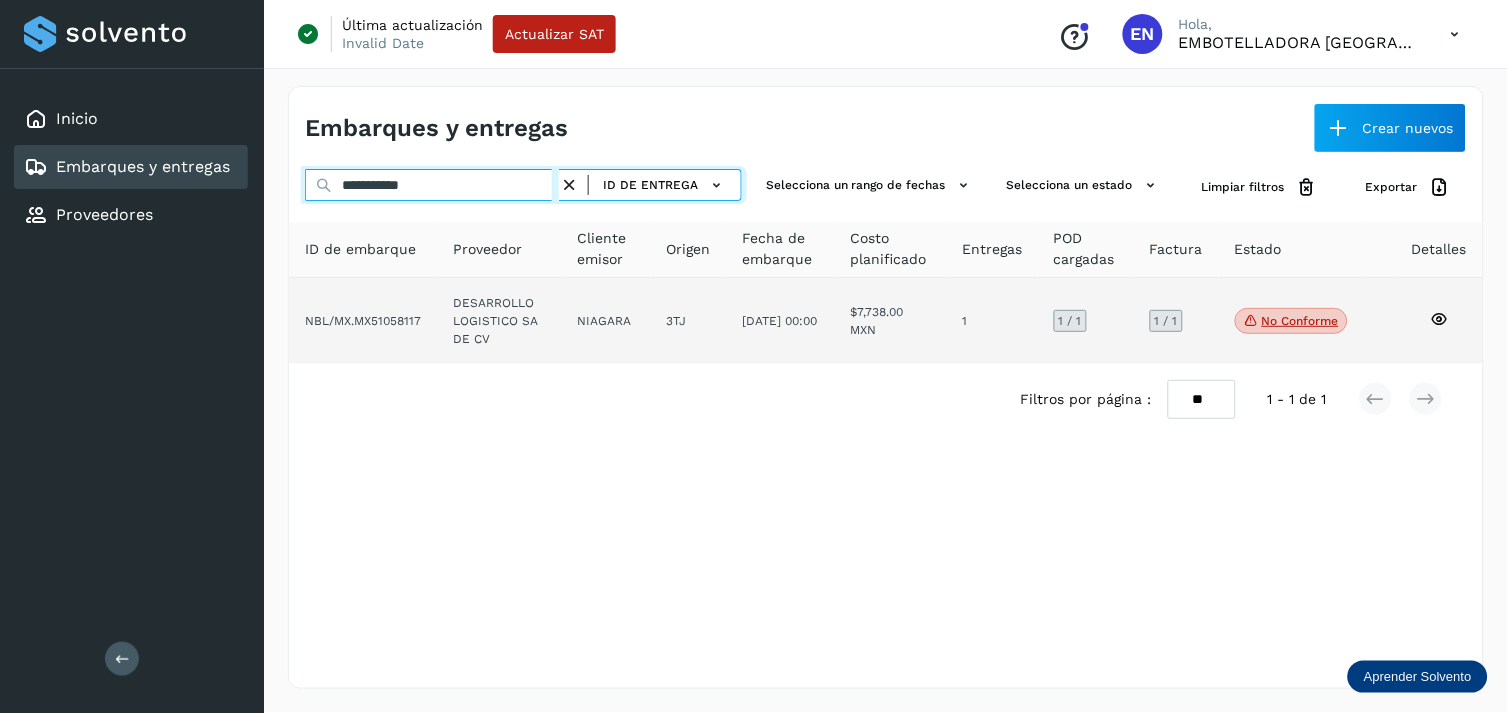 type on "**********" 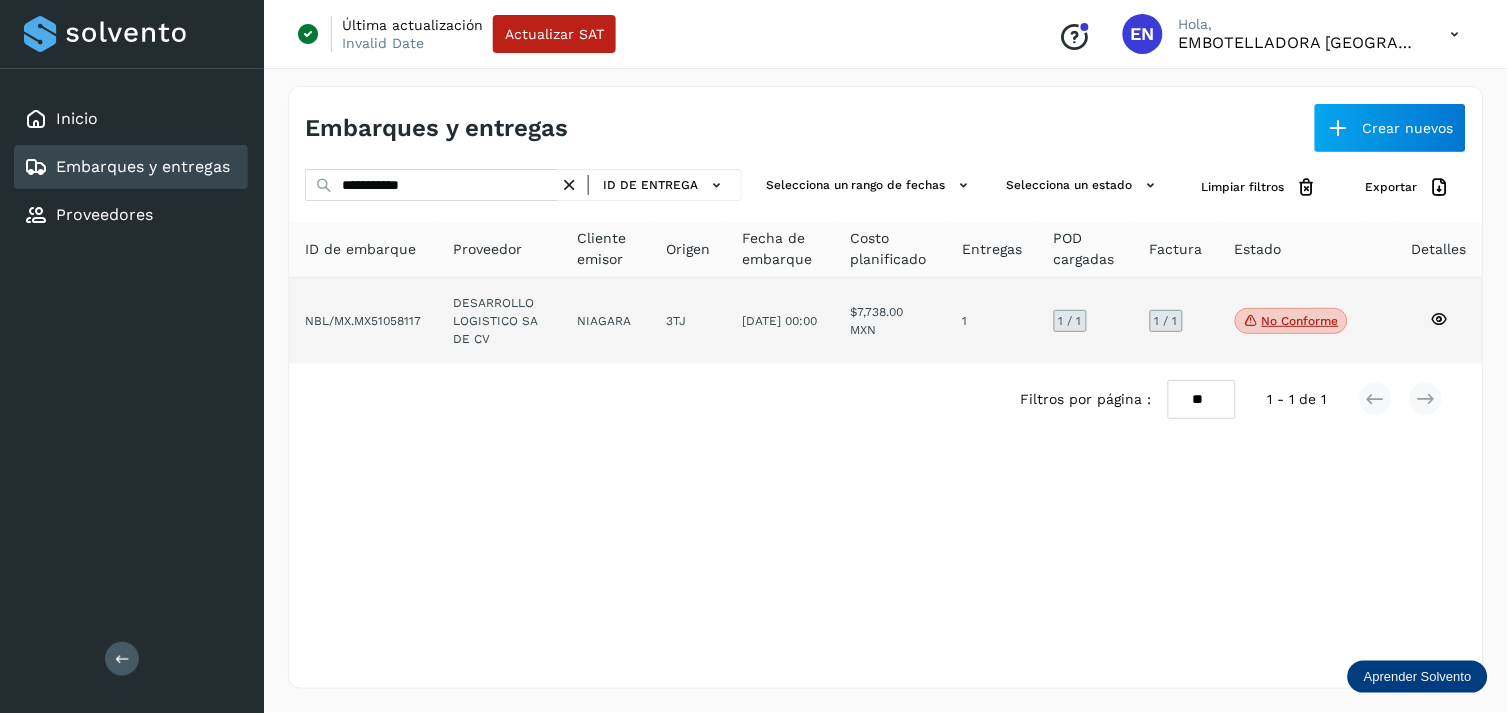 click on "DESARROLLO LOGISTICO SA DE CV" 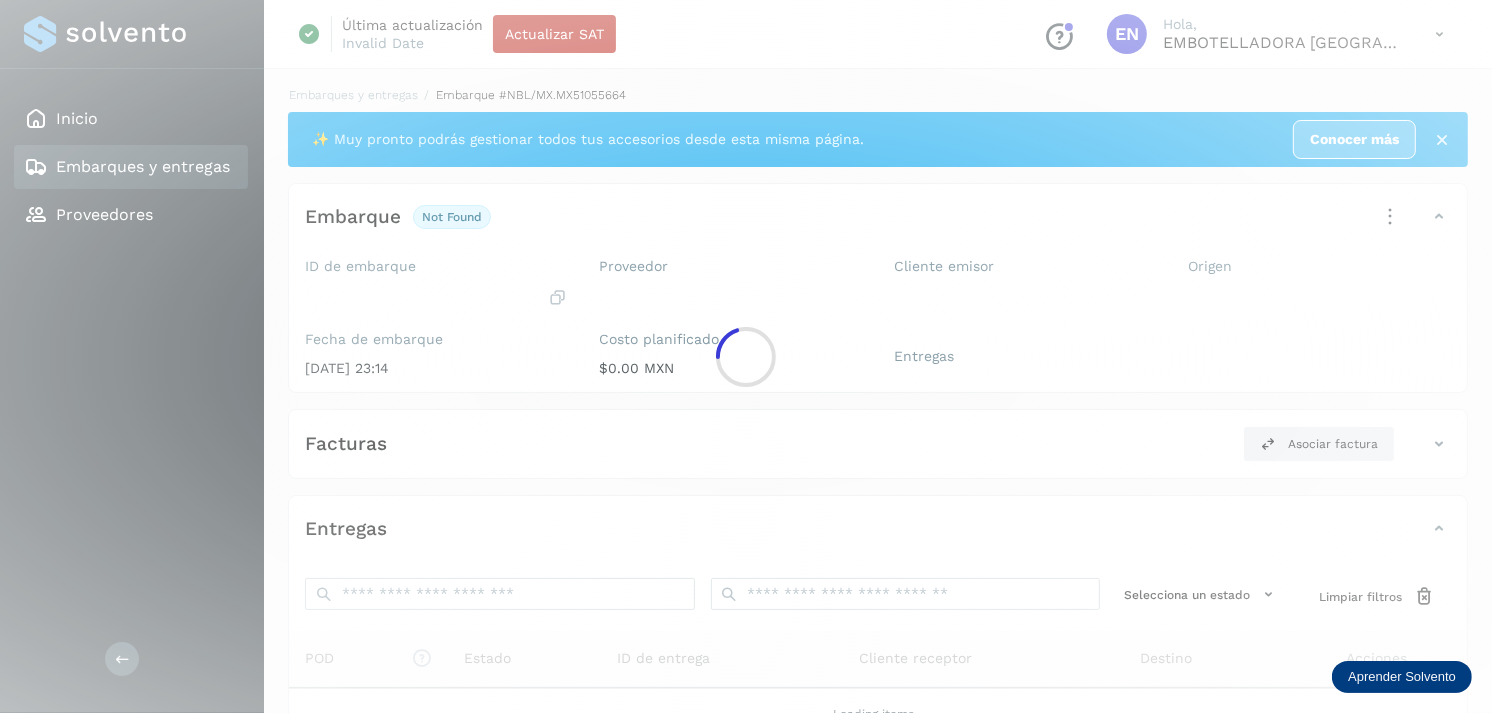 click 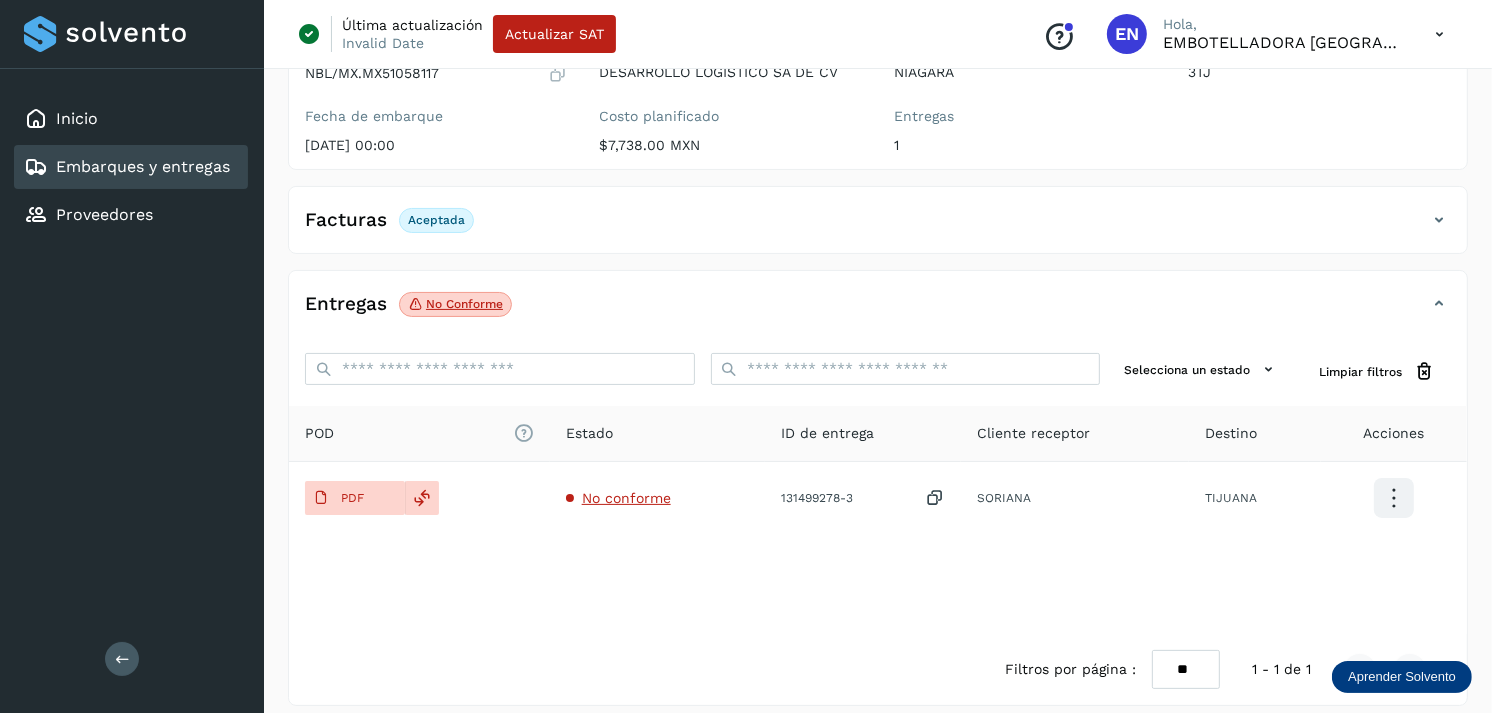scroll, scrollTop: 241, scrollLeft: 0, axis: vertical 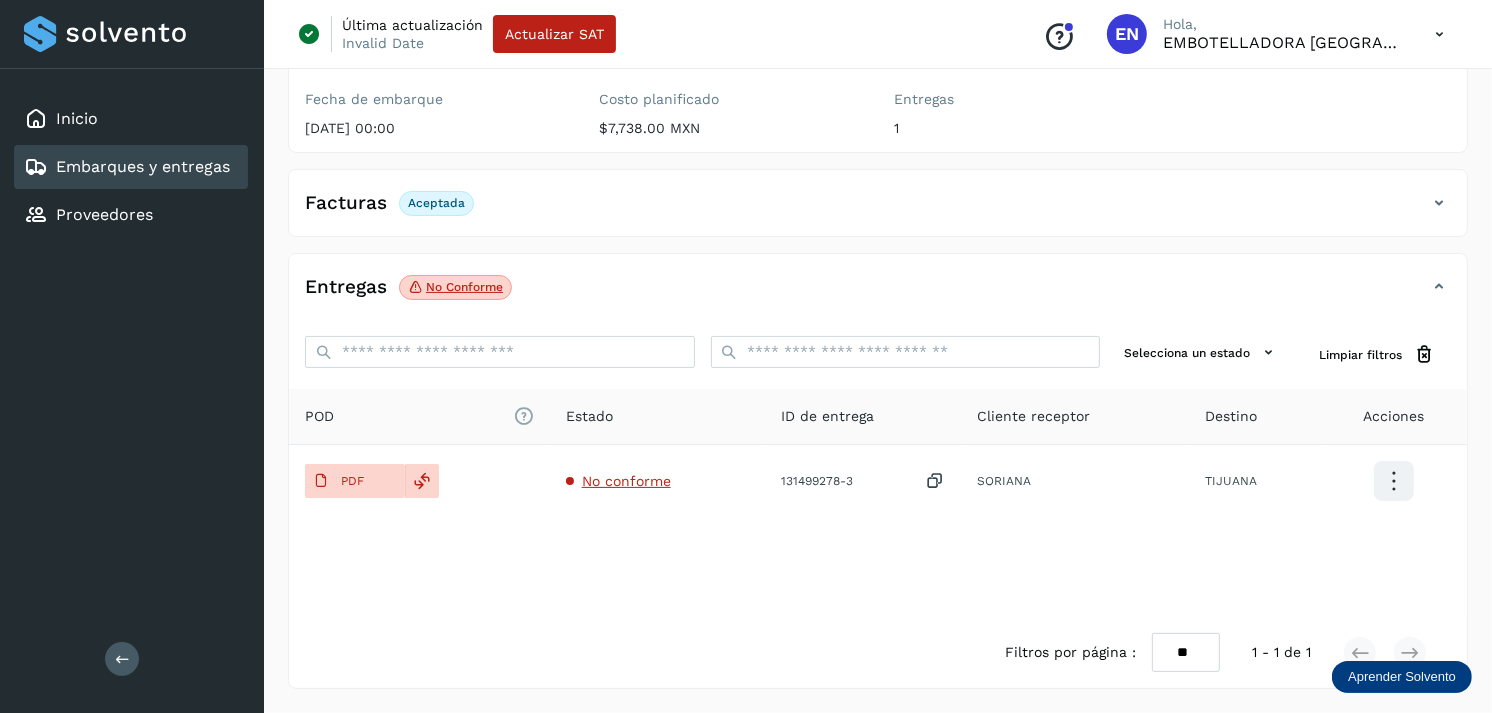 click on "POD
El tamaño máximo de archivo es de 20 Mb.
Estado ID de entrega Cliente receptor Destino Acciones PDF No conforme 131499278-3  SORIANA TIJUANA" 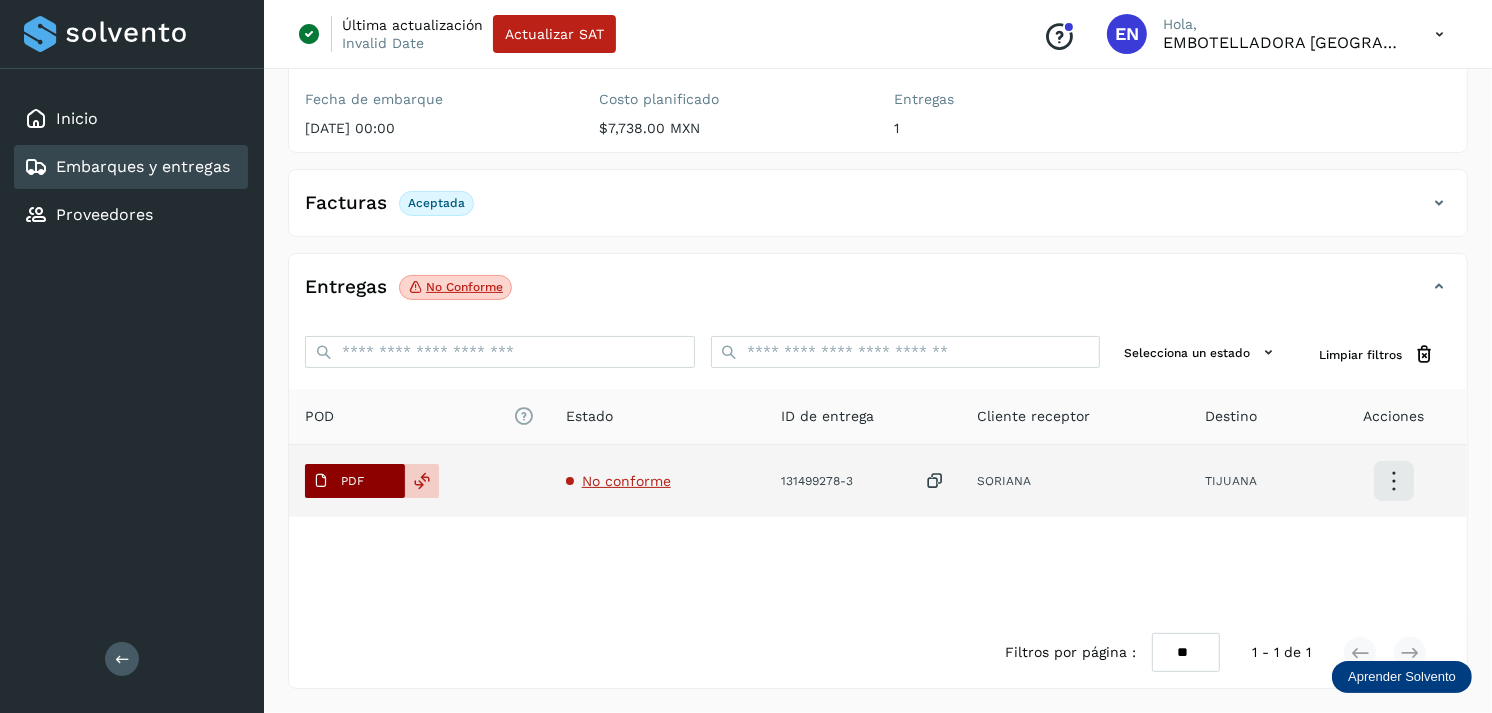 click on "PDF" at bounding box center (355, 481) 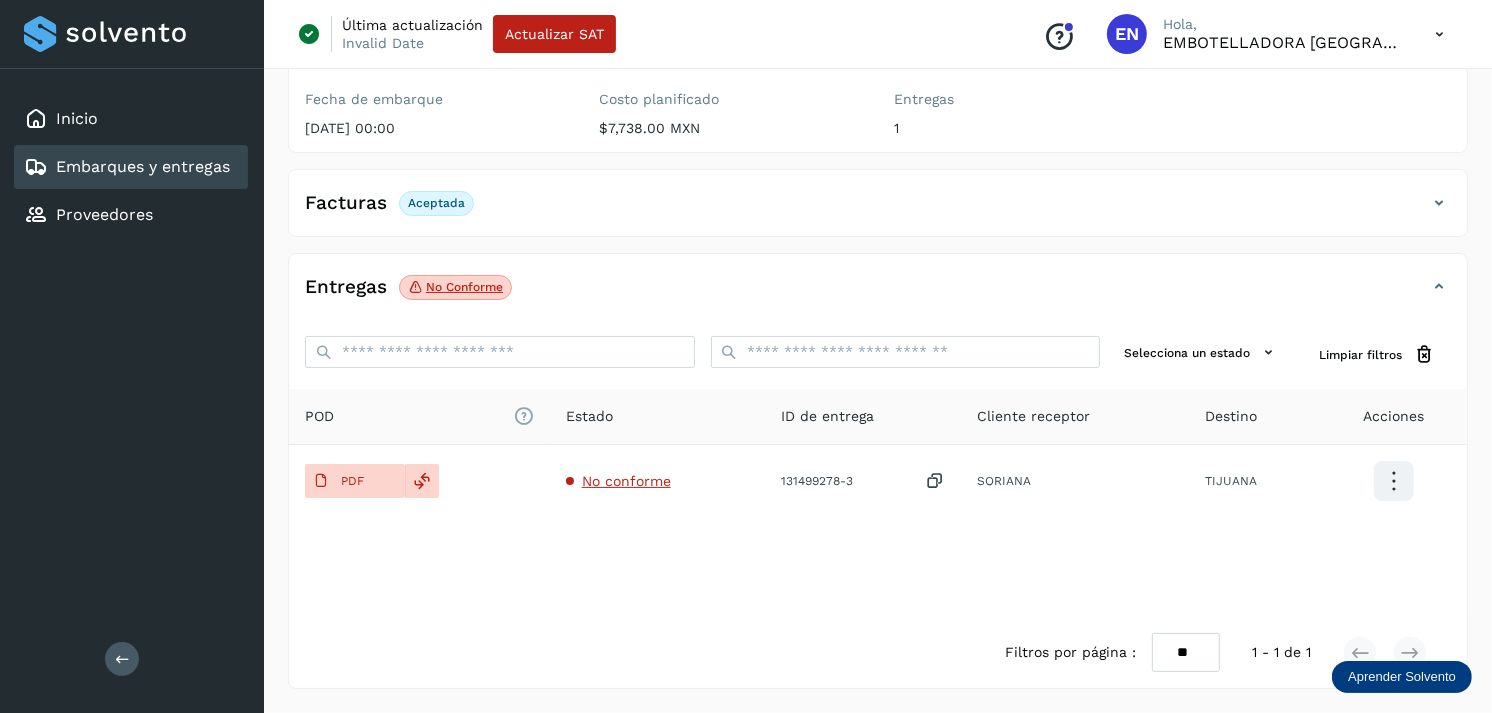 type 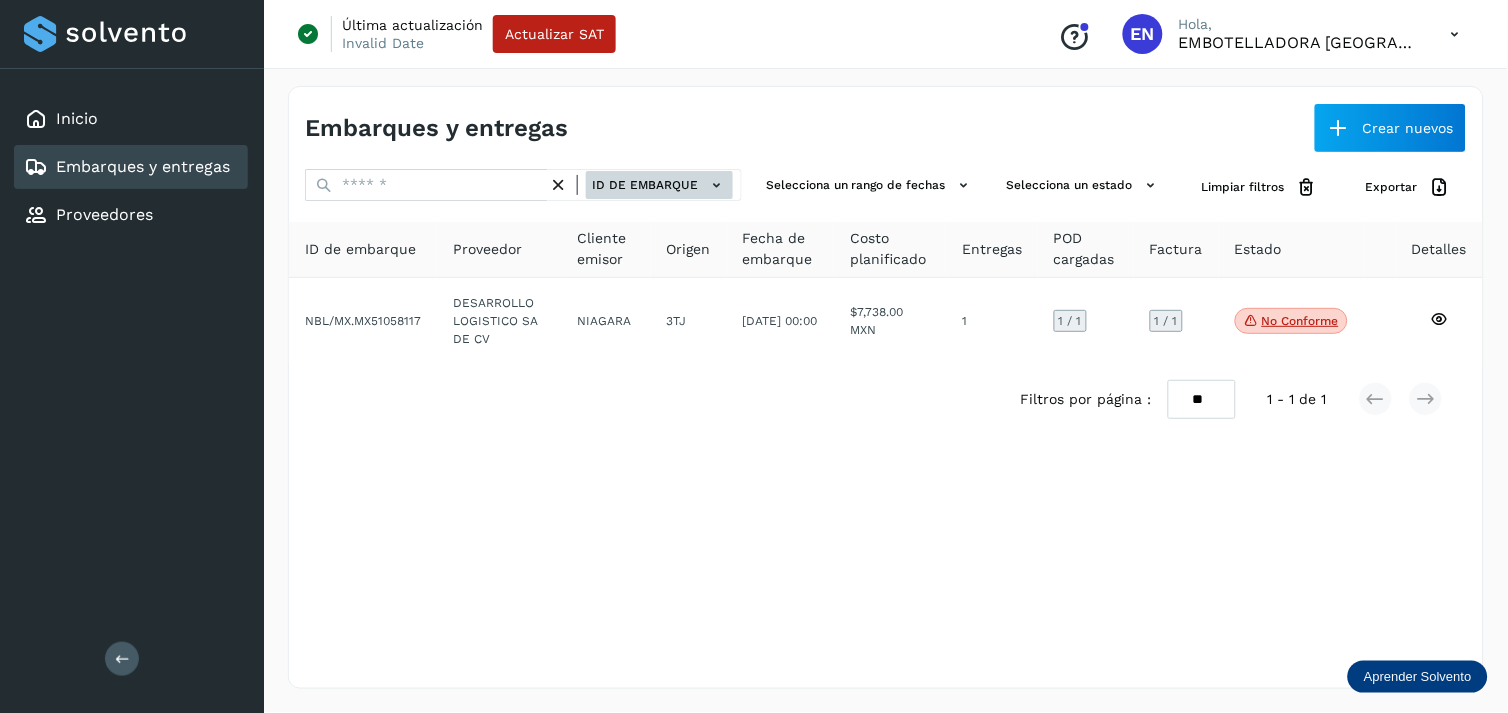 click on "ID de embarque" 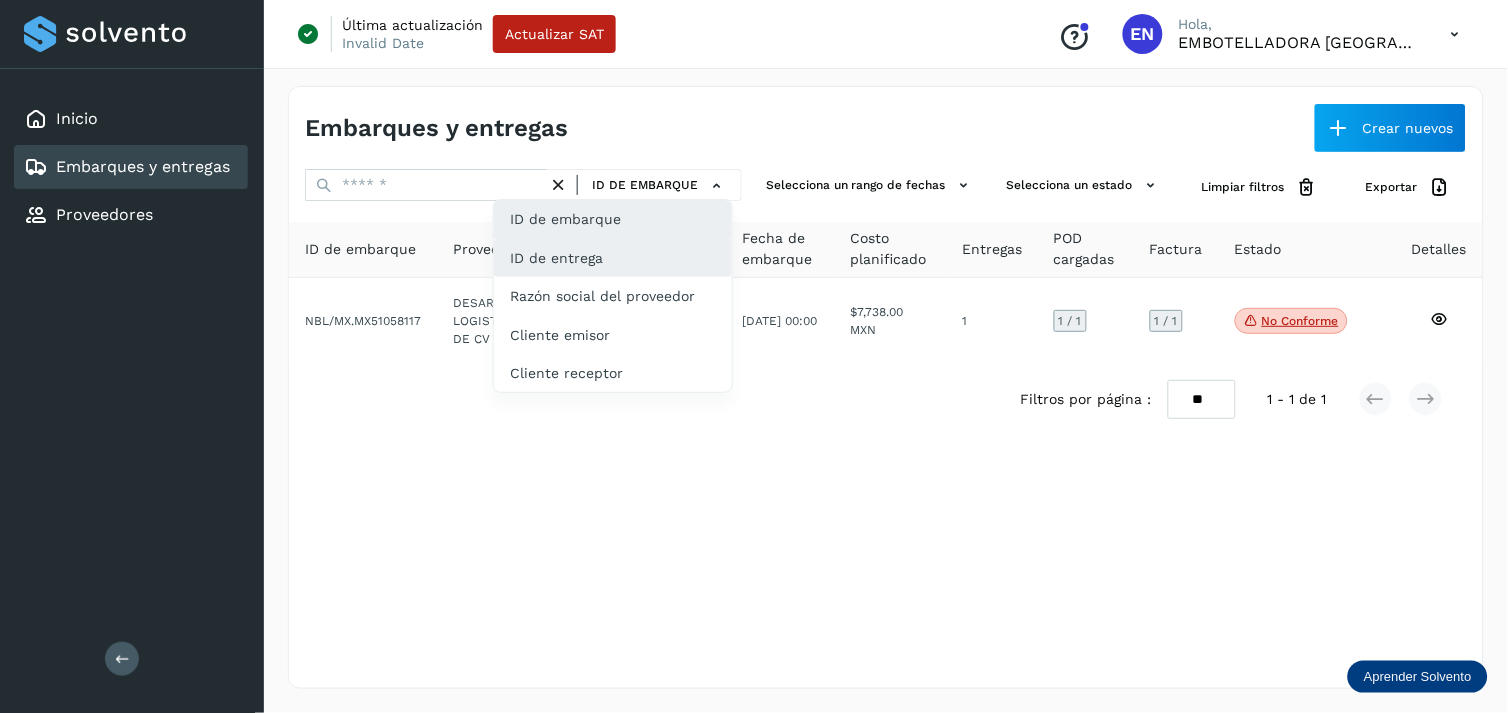 click on "ID de entrega" 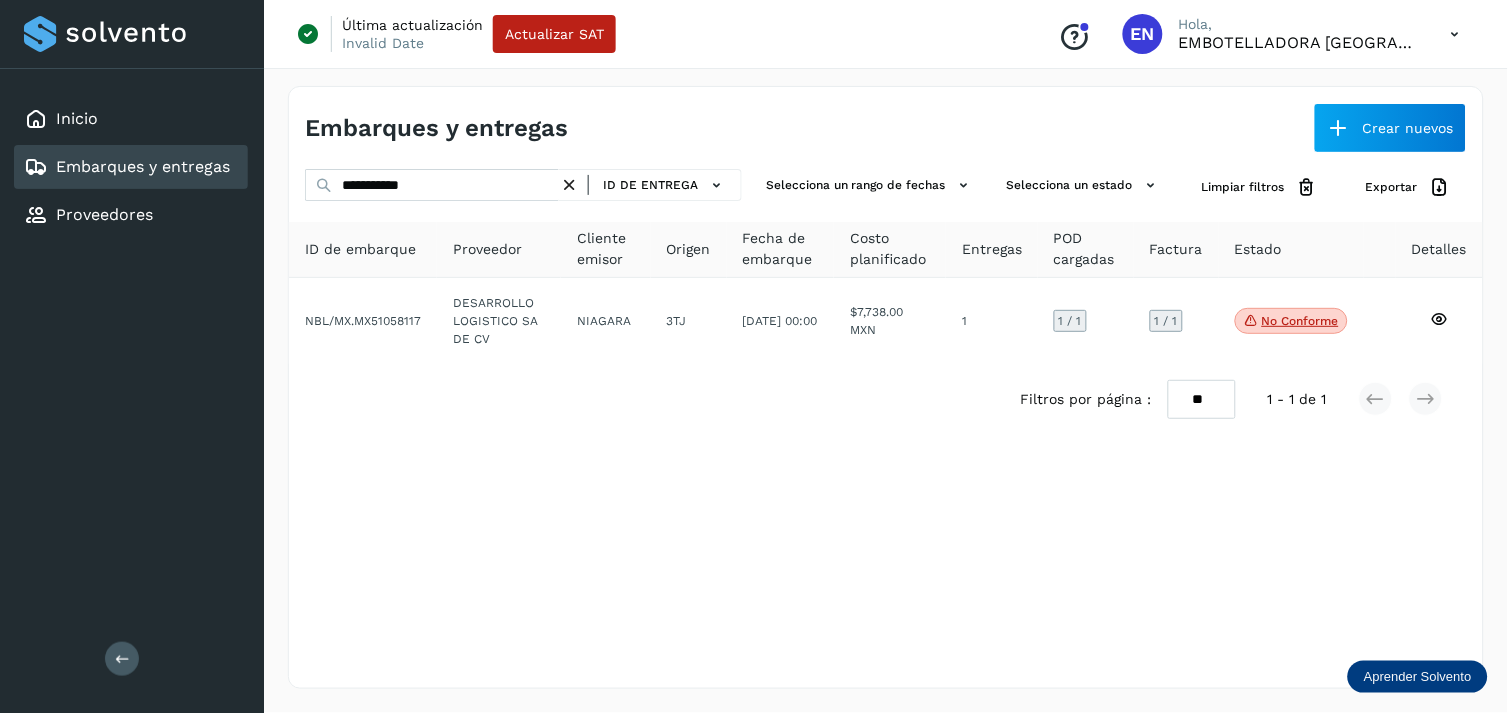click at bounding box center [569, 185] 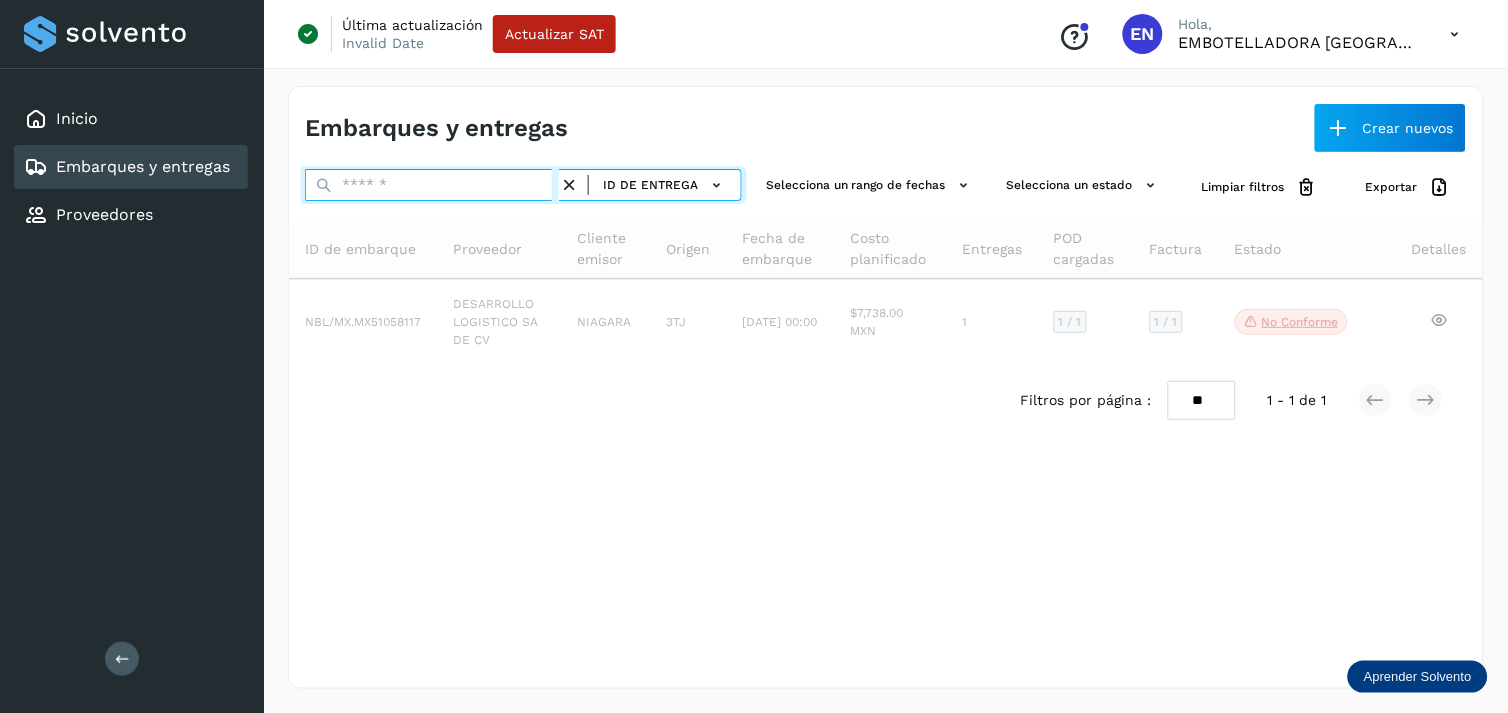 paste on "**********" 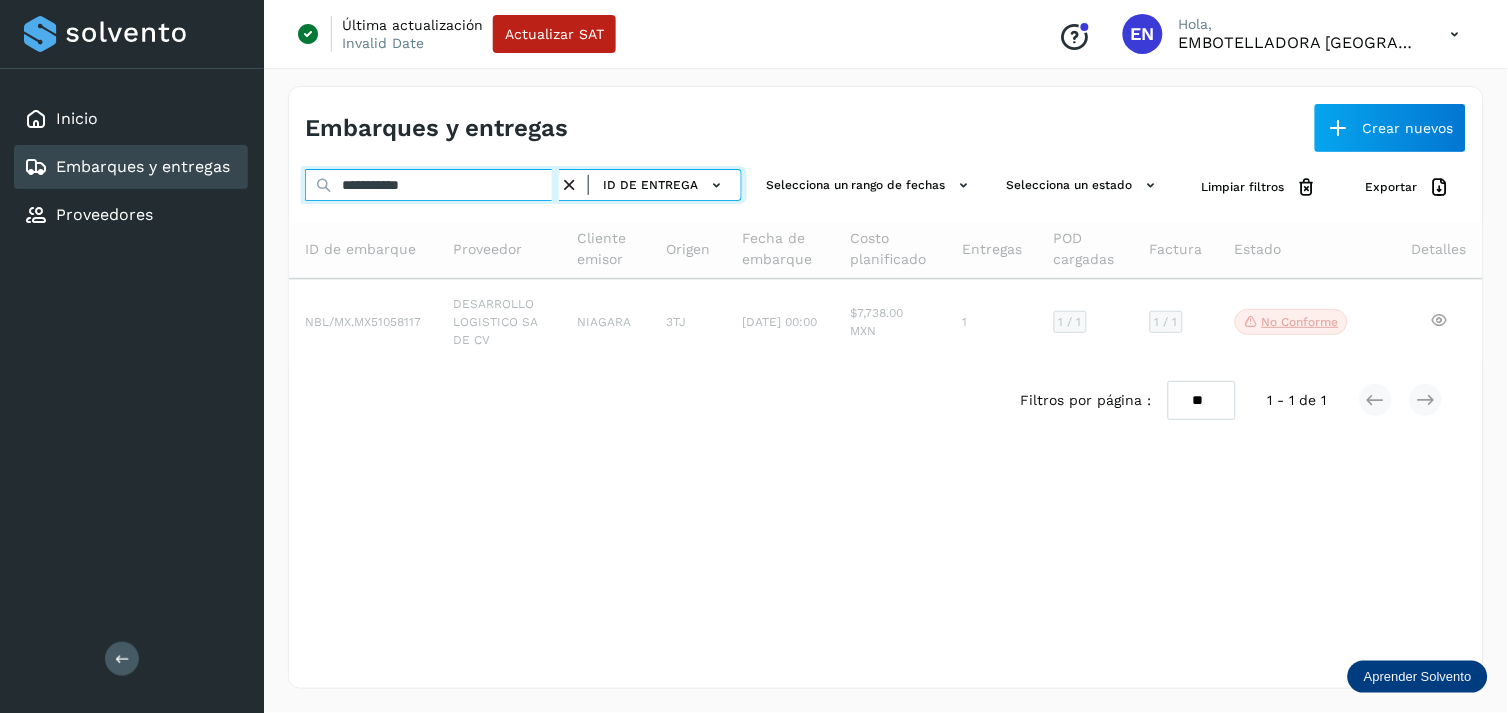 click on "**********" at bounding box center [432, 185] 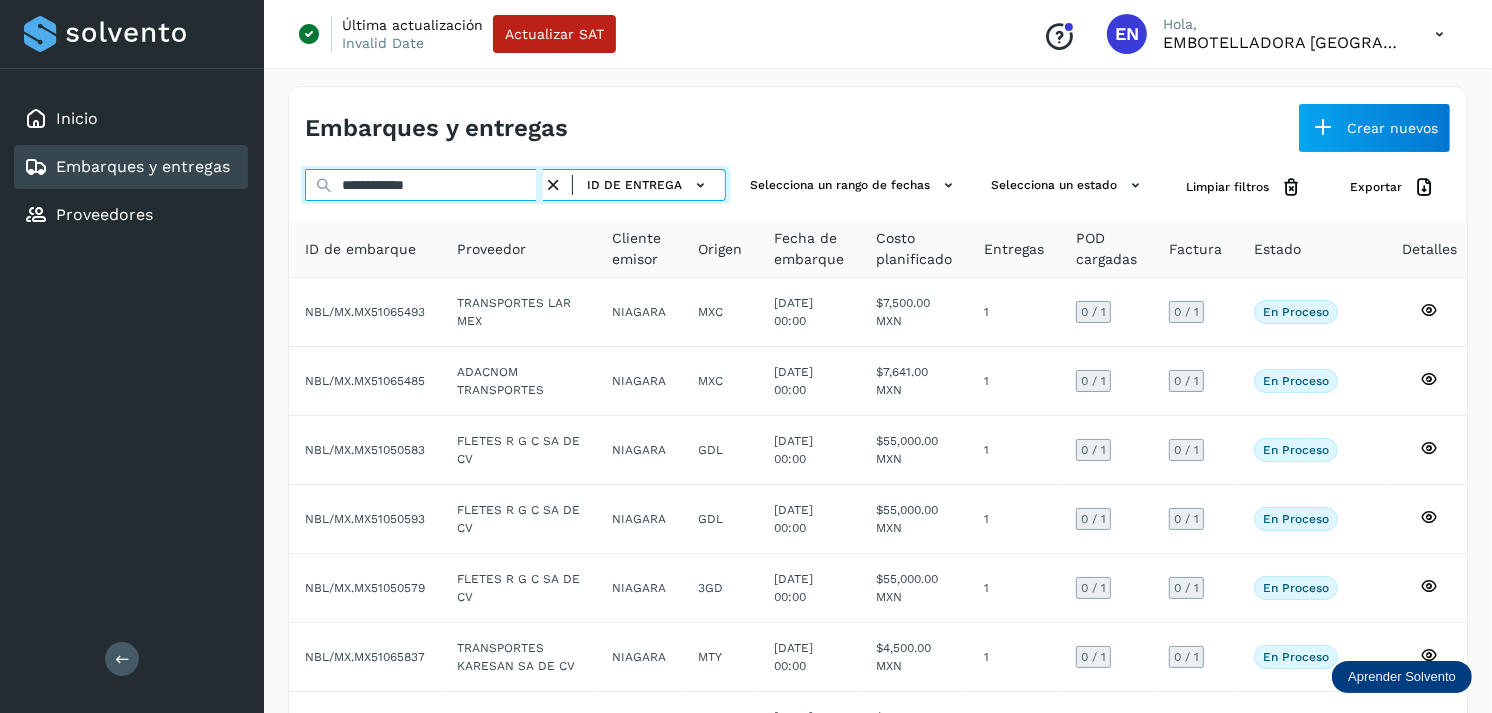 type on "**********" 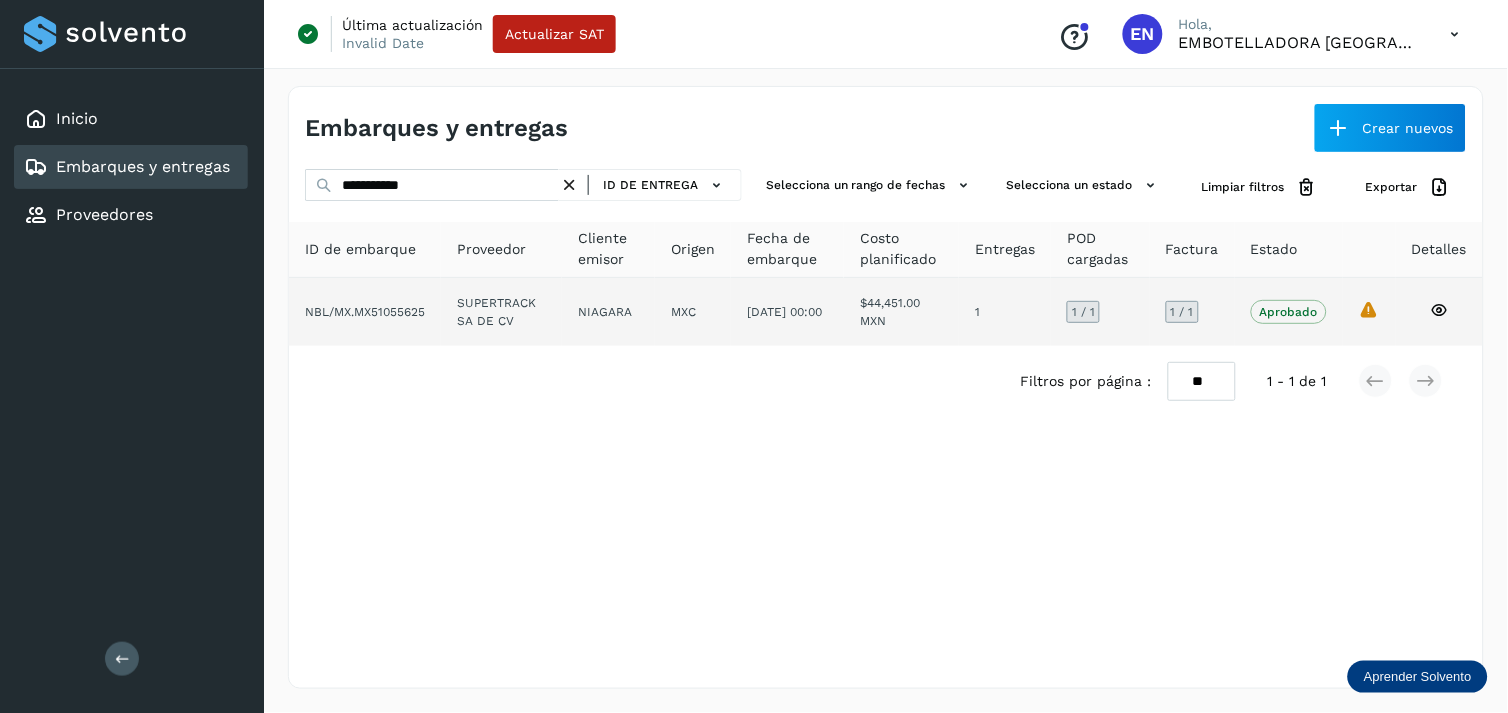 click on "MXC" 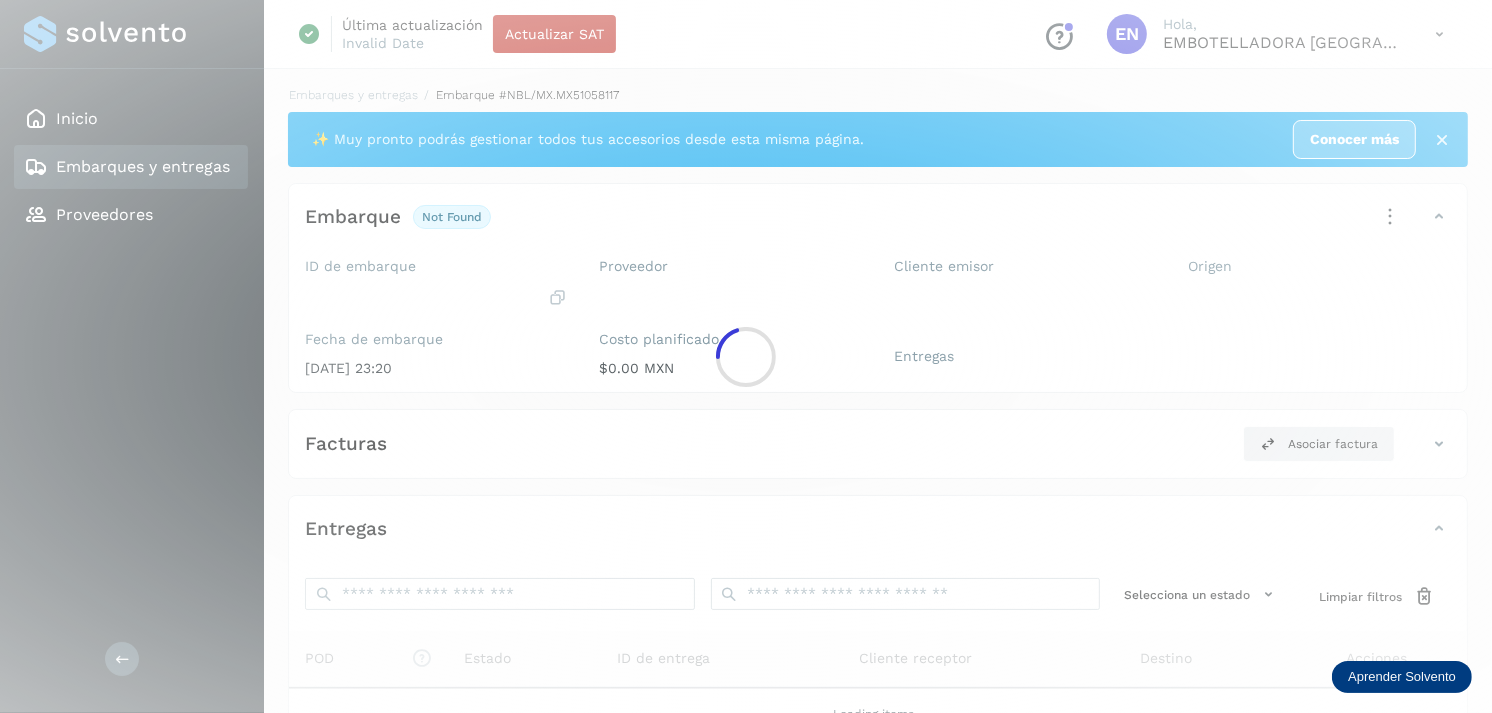 click 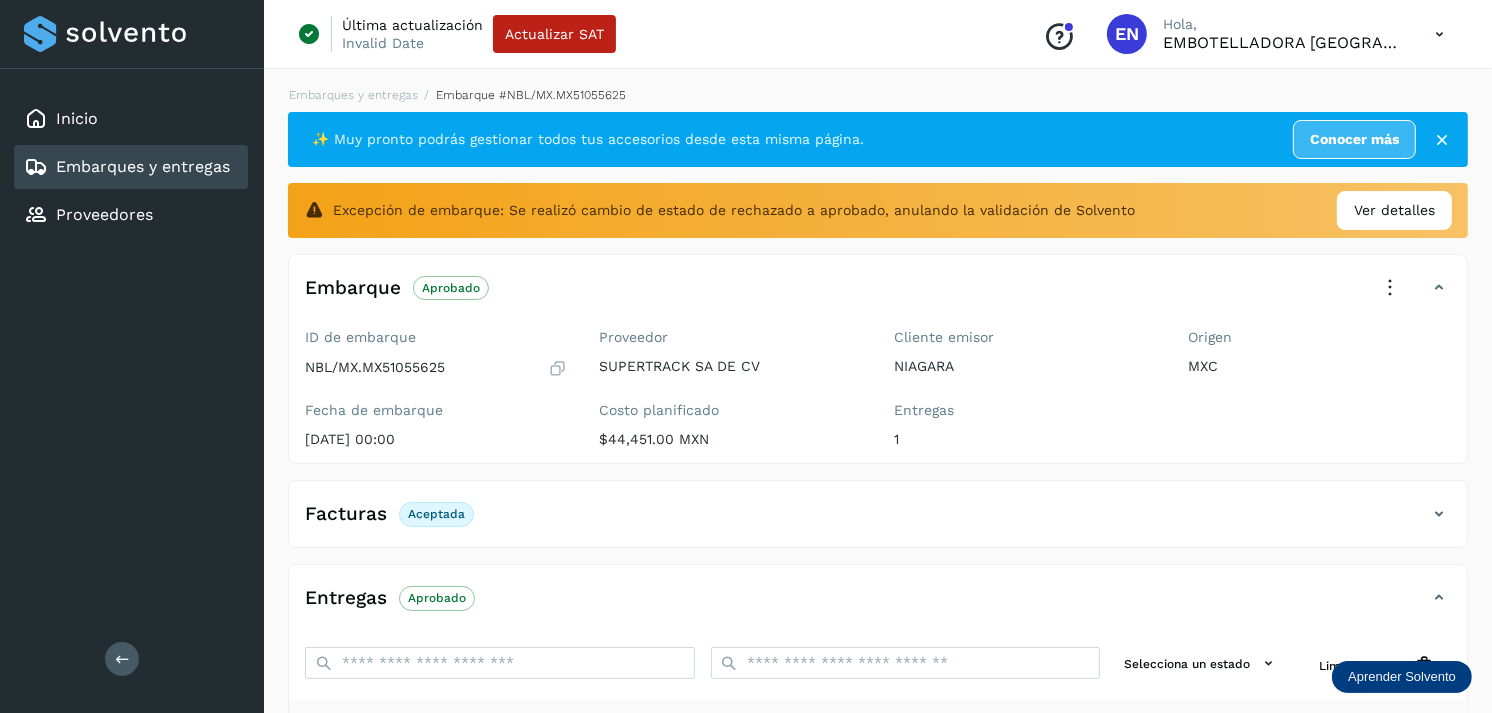 scroll, scrollTop: 222, scrollLeft: 0, axis: vertical 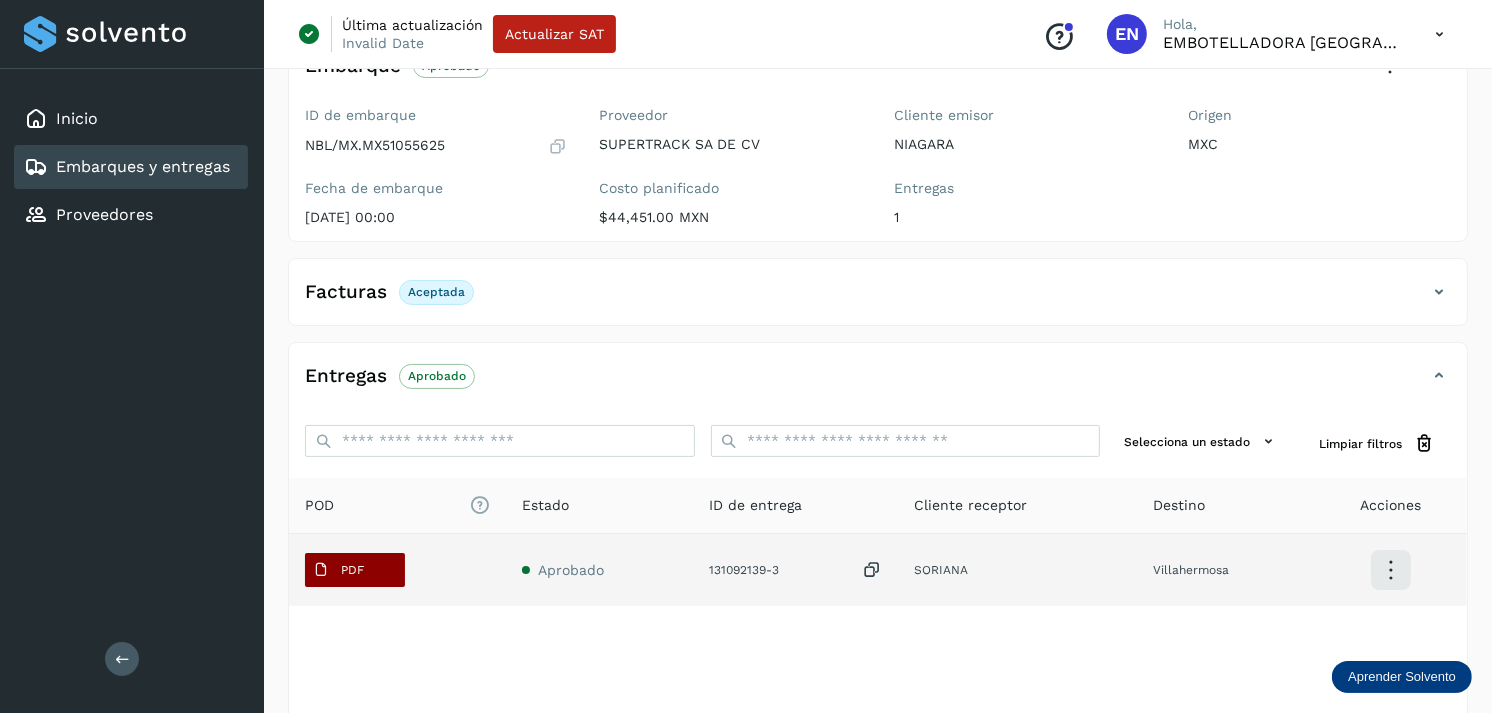 click on "PDF" at bounding box center [352, 570] 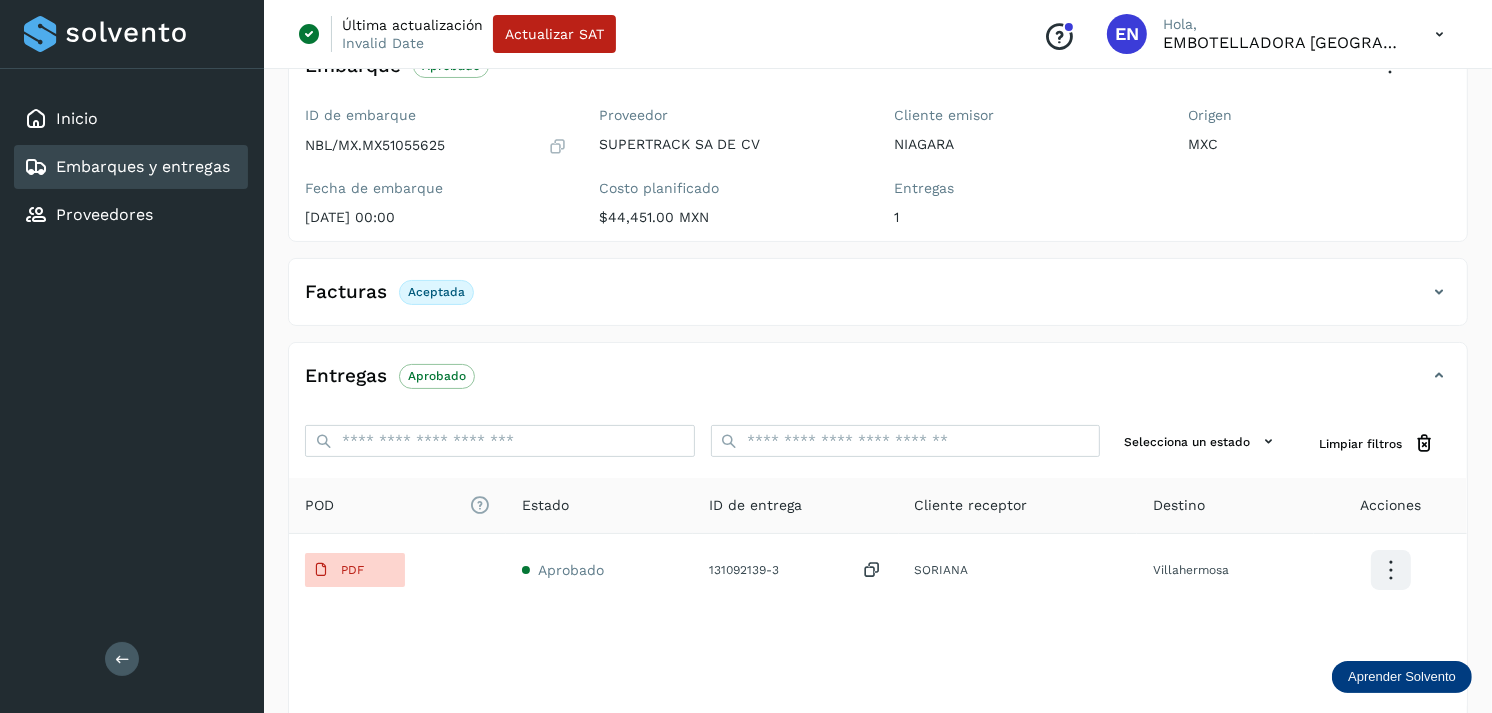 type 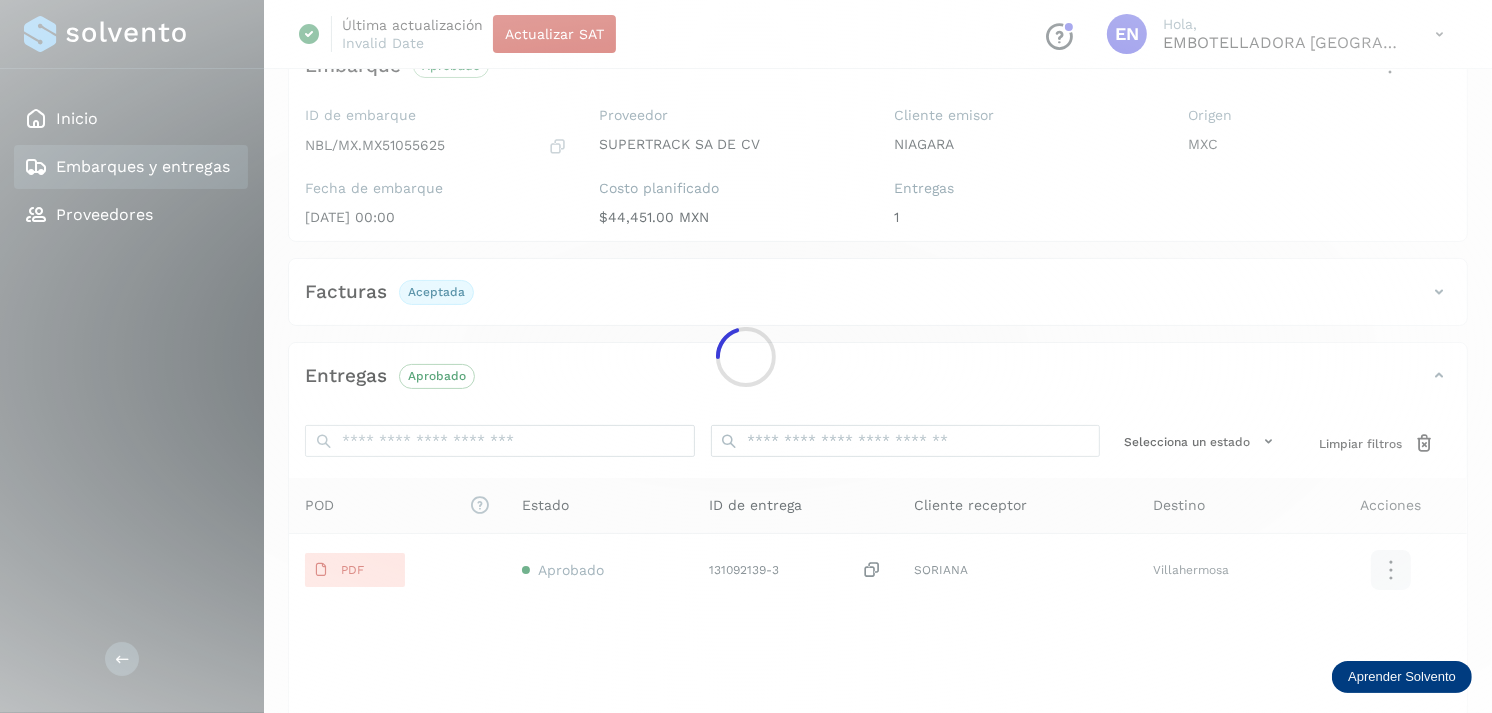 click on "Inicio Embarques y entregas Proveedores Salir Última actualización Invalid Date Actualizar SAT
Conoce nuestros beneficios
EN Hola, EMBOTELLADORA NIAGARA DE MEXICO Embarques y entregas Embarque #NBL/MX.MX51055625  ✨ Muy pronto podrás gestionar todos tus accesorios desde esta misma página. Conocer más Excepción de embarque: Se realizó cambio de estado de rechazado a aprobado, anulando la validación de Solvento Ver detalles Embarque Aprobado
Verifica el estado de la factura o entregas asociadas a este embarque
ID de embarque NBL/MX.MX51055625 Fecha de embarque 11/jun/2025 00:00 Proveedor SUPERTRACK SA DE CV Costo planificado  $44,451.00 MXN  Cliente emisor NIAGARA Entregas 1 Origen MXC Facturas Aceptada Facturas Estado XML Aceptada Entregas Aprobado Selecciona un estado Limpiar filtros POD
El tamaño máximo de archivo es de 20 Mb.
Estado Destino" 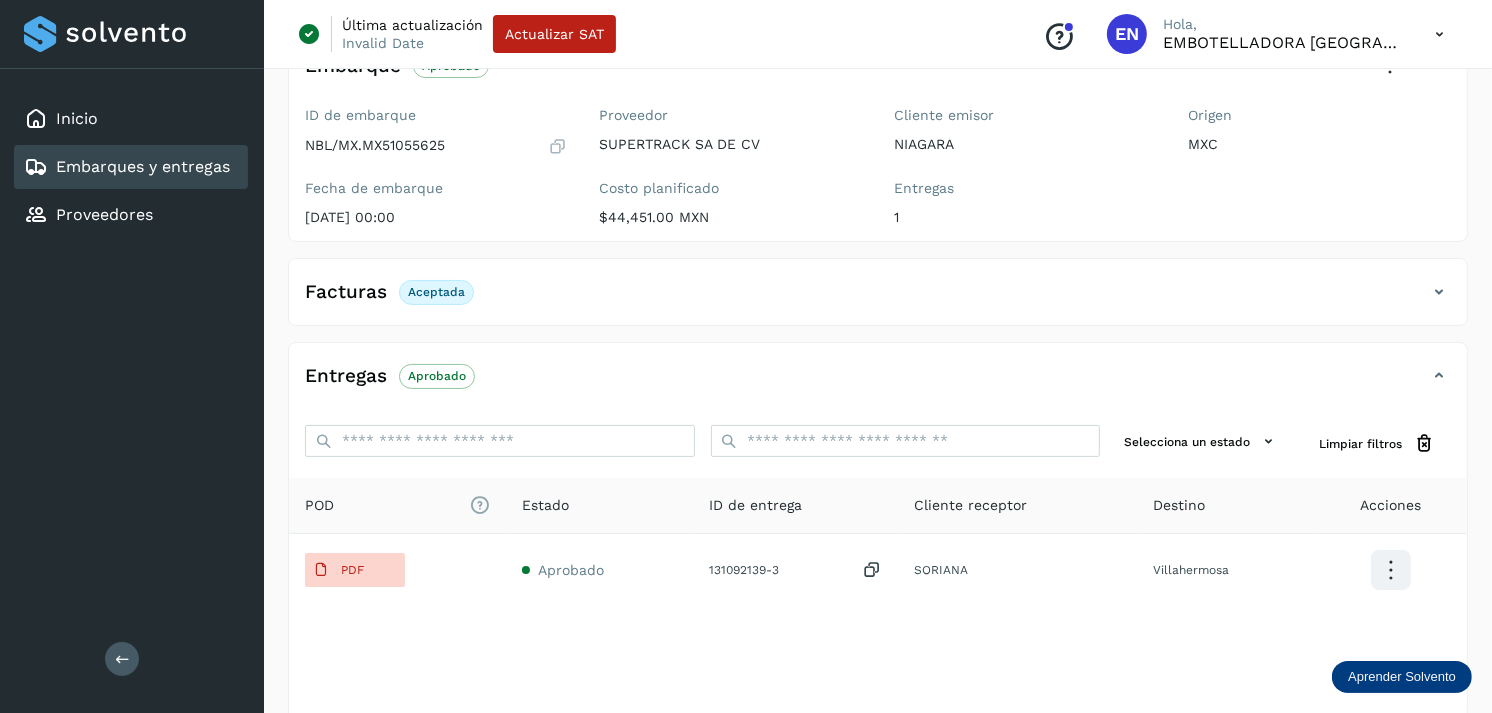 click on "Inicio Embarques y entregas Proveedores" at bounding box center (132, 167) 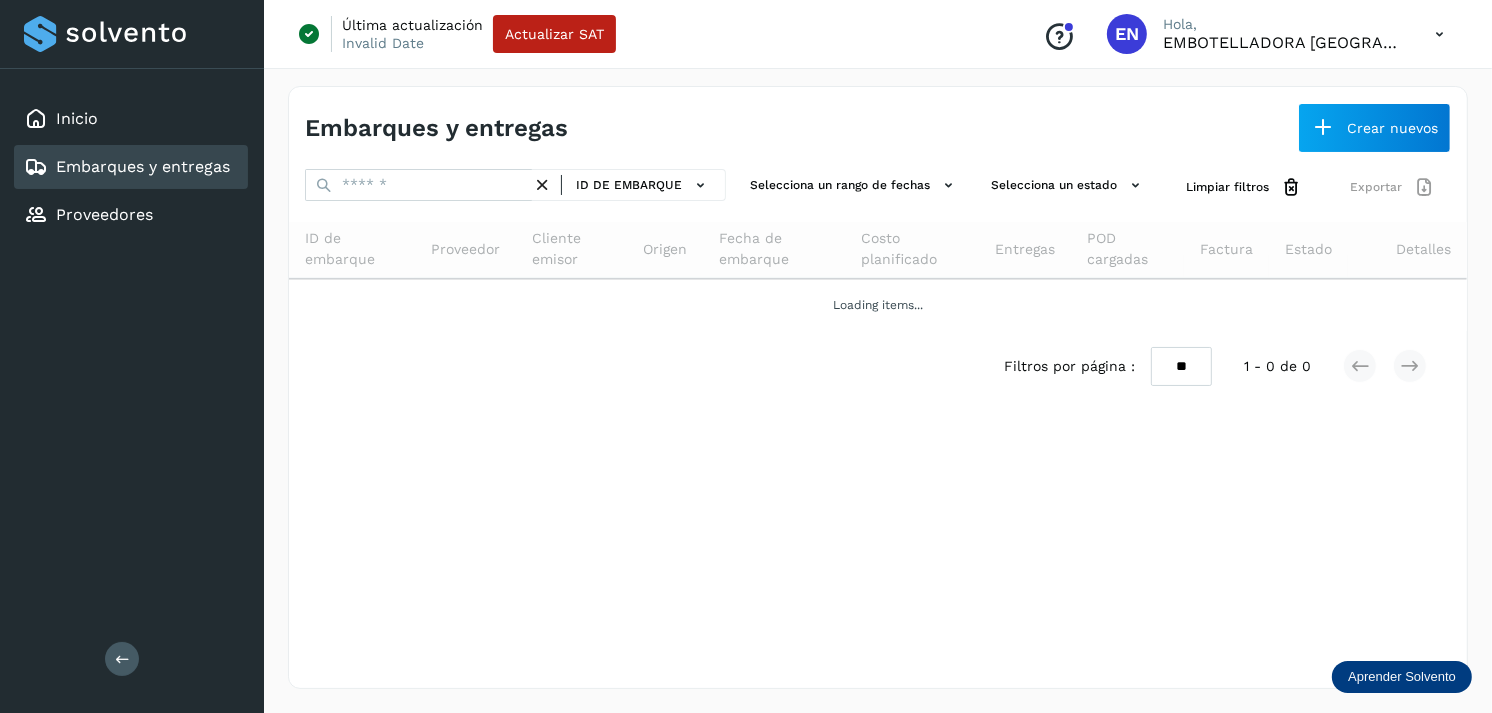 scroll, scrollTop: 0, scrollLeft: 0, axis: both 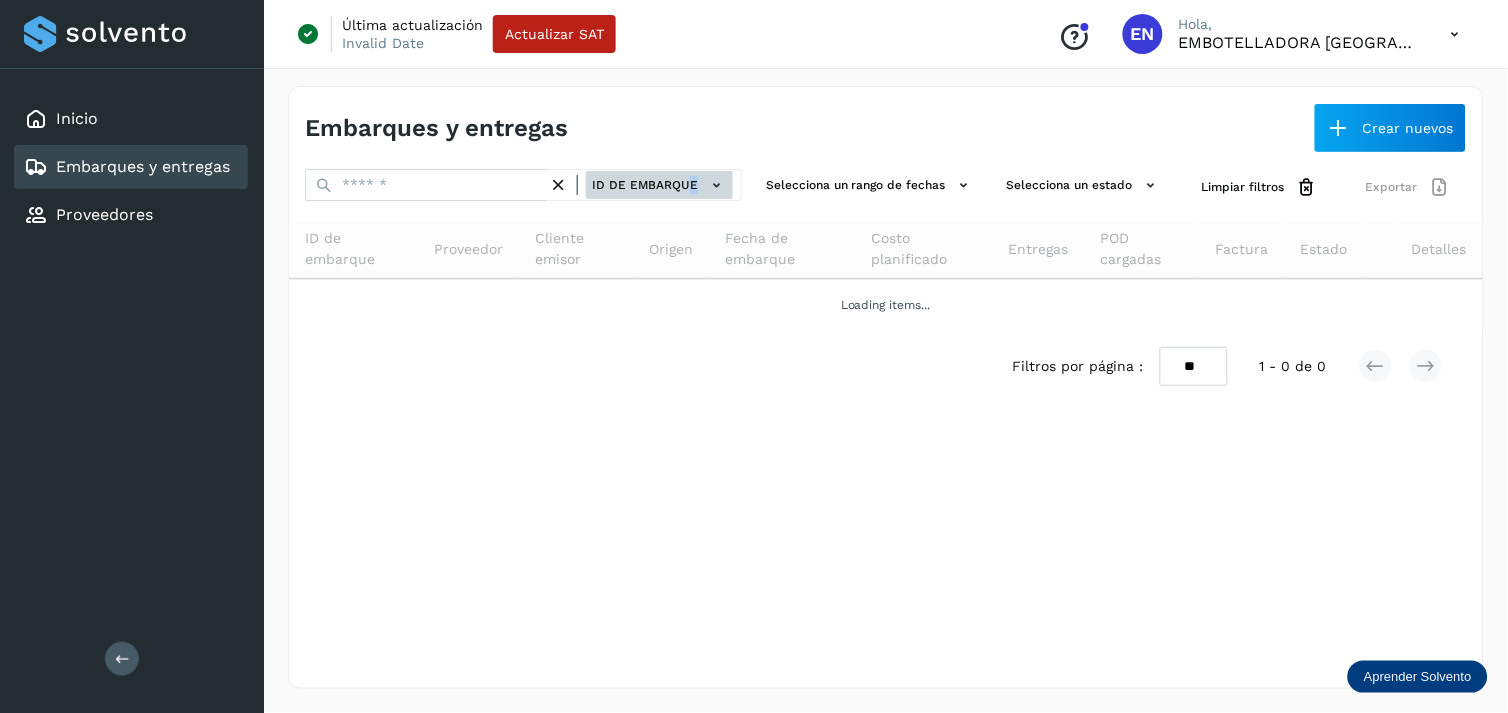 drag, startPoint x: 708, startPoint y: 166, endPoint x: 690, endPoint y: 181, distance: 23.43075 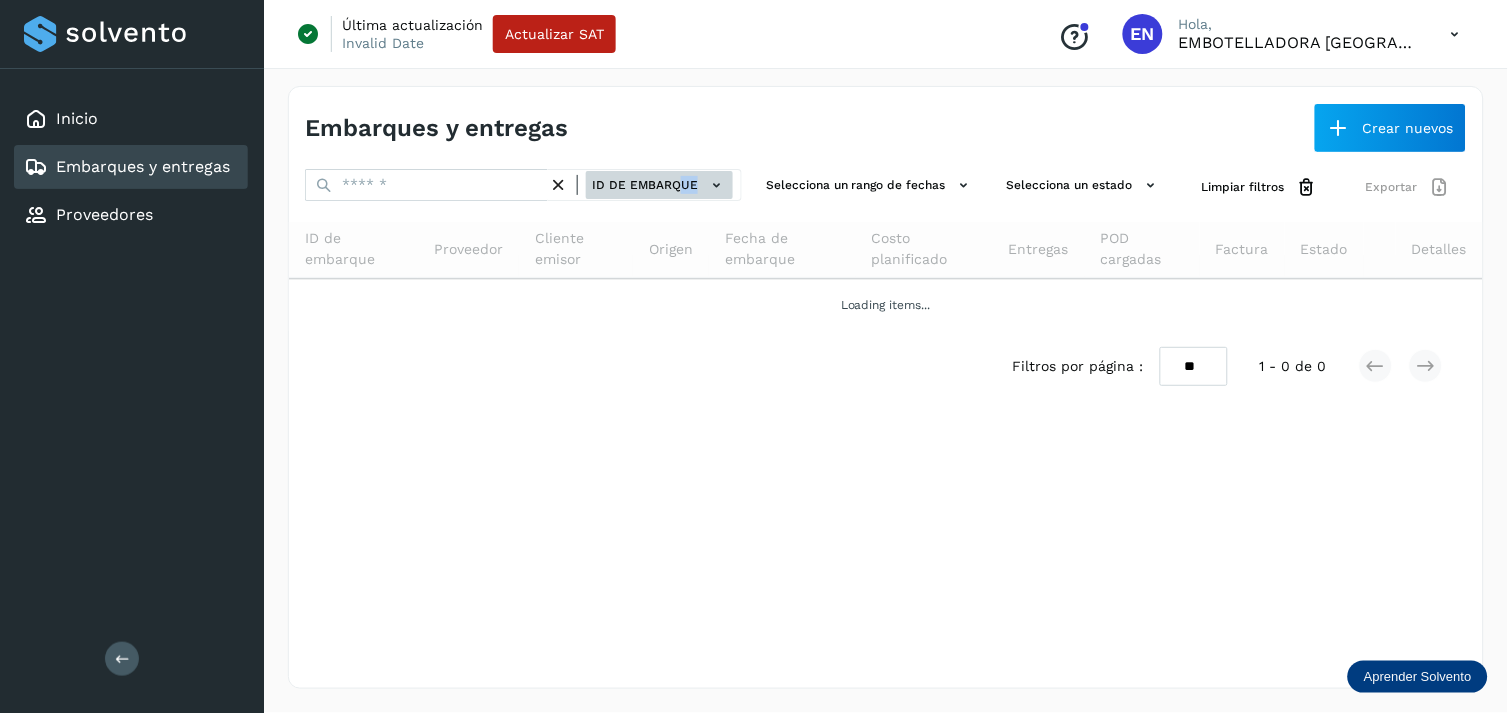 click on "ID de embarque" 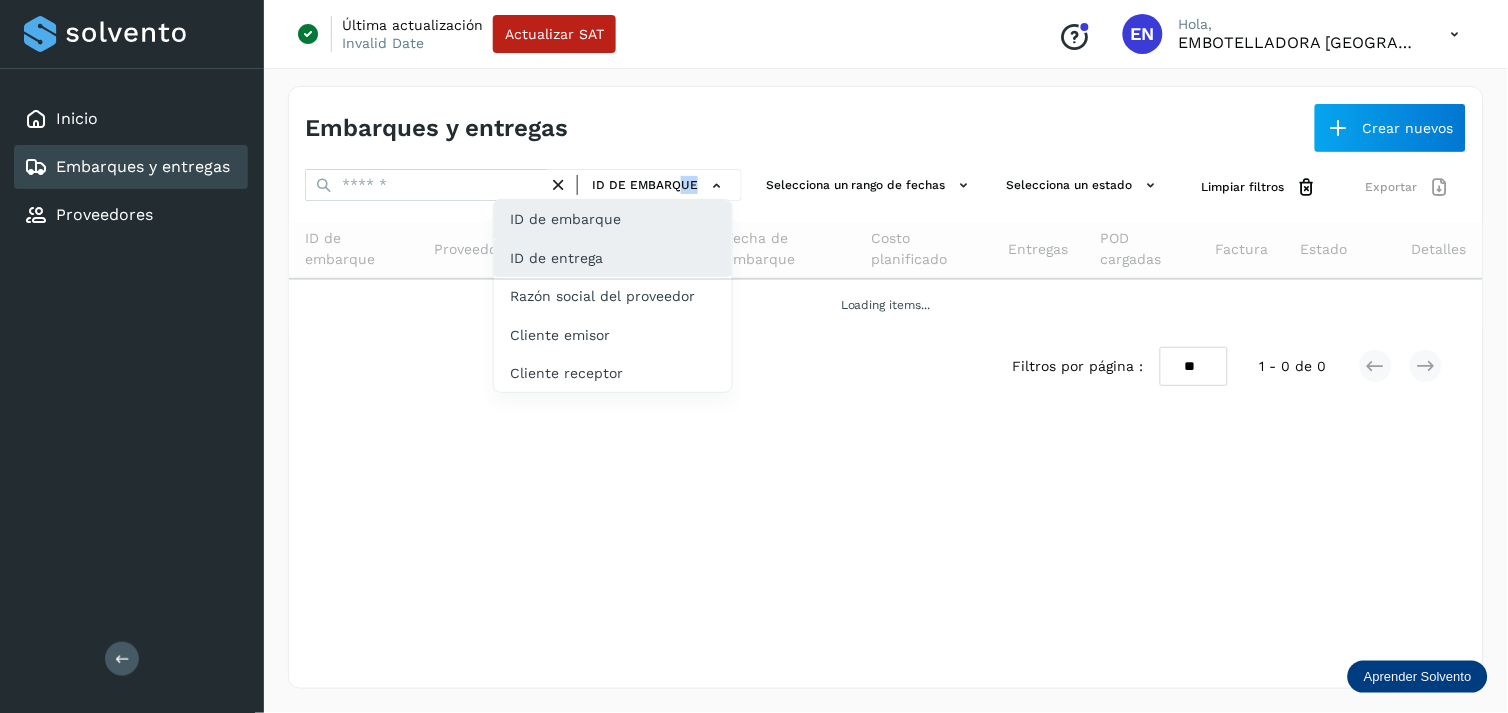 click on "ID de entrega" 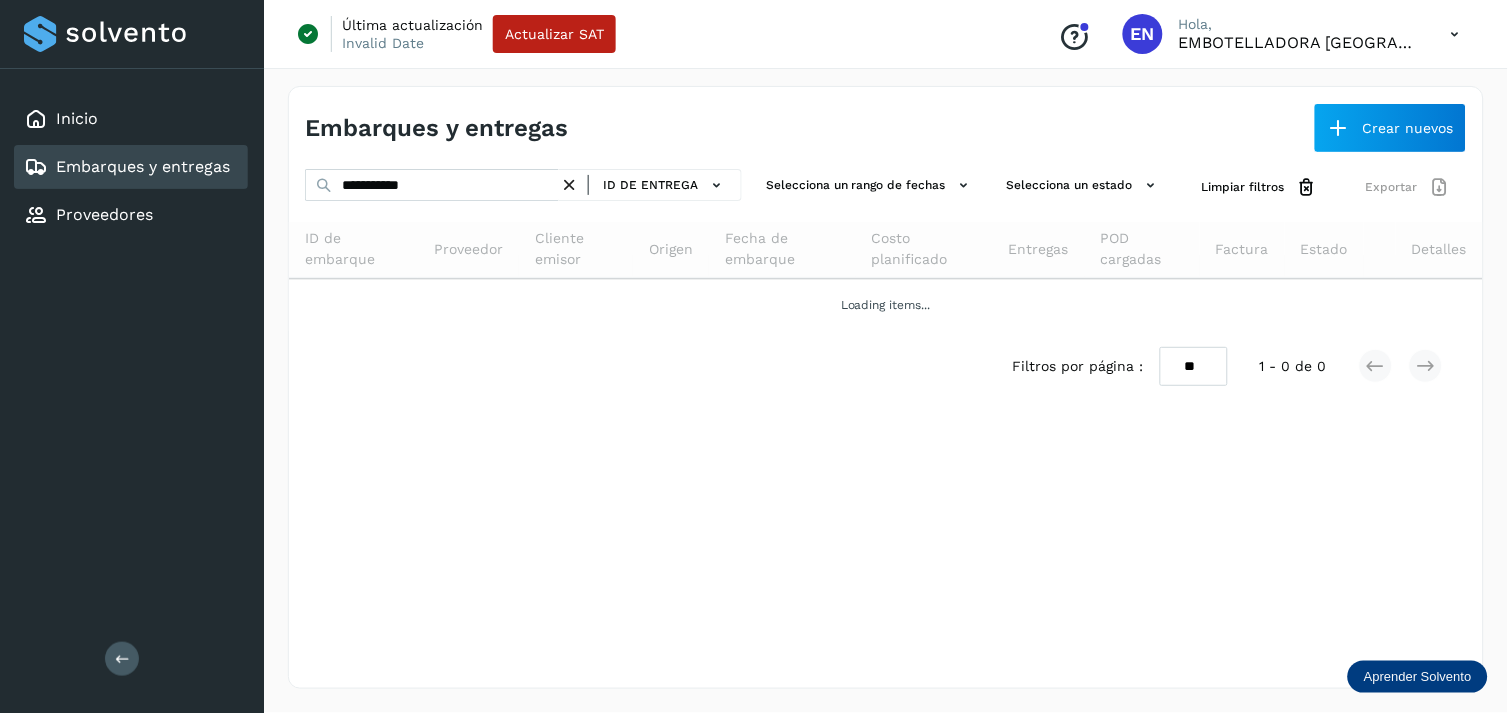 drag, startPoint x: 472, startPoint y: 206, endPoint x: 438, endPoint y: 185, distance: 39.962482 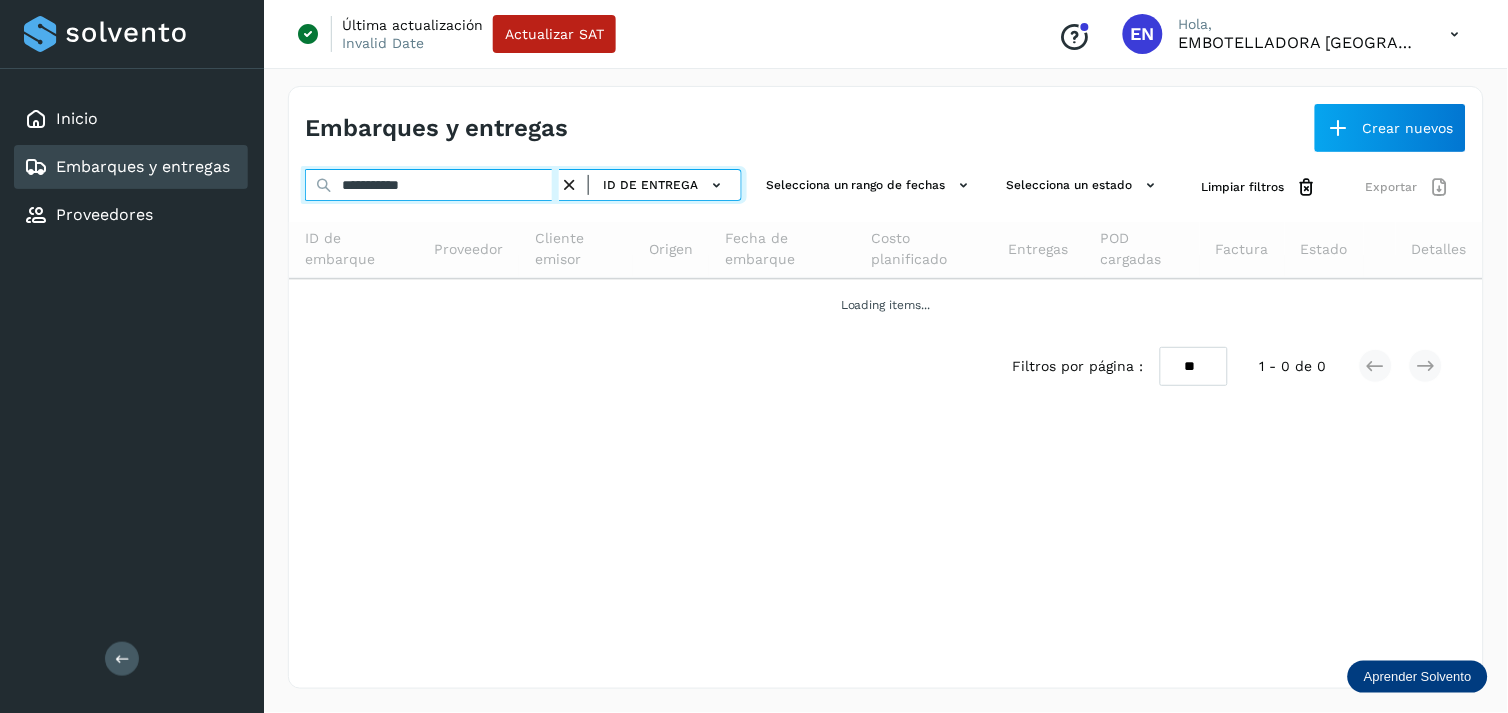 click on "**********" at bounding box center [432, 185] 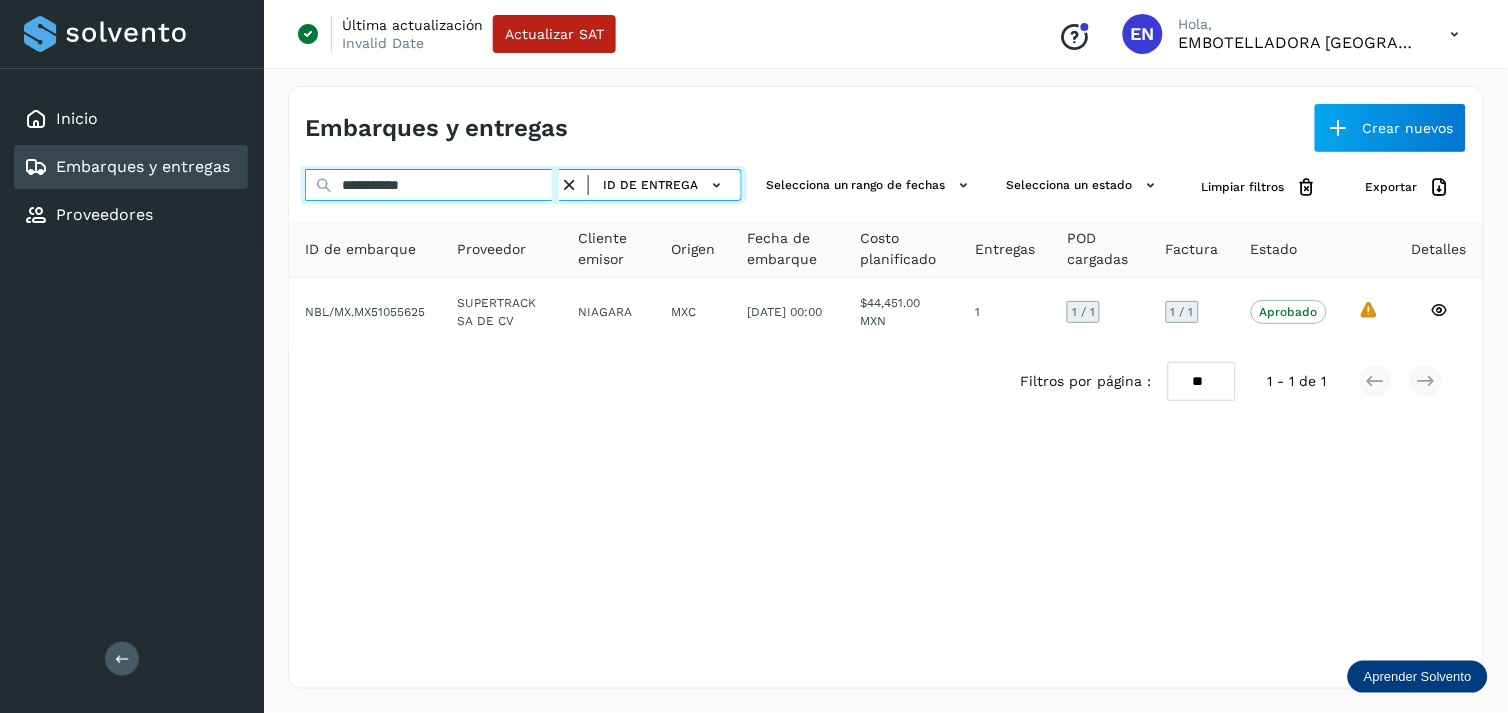 click on "**********" at bounding box center [432, 185] 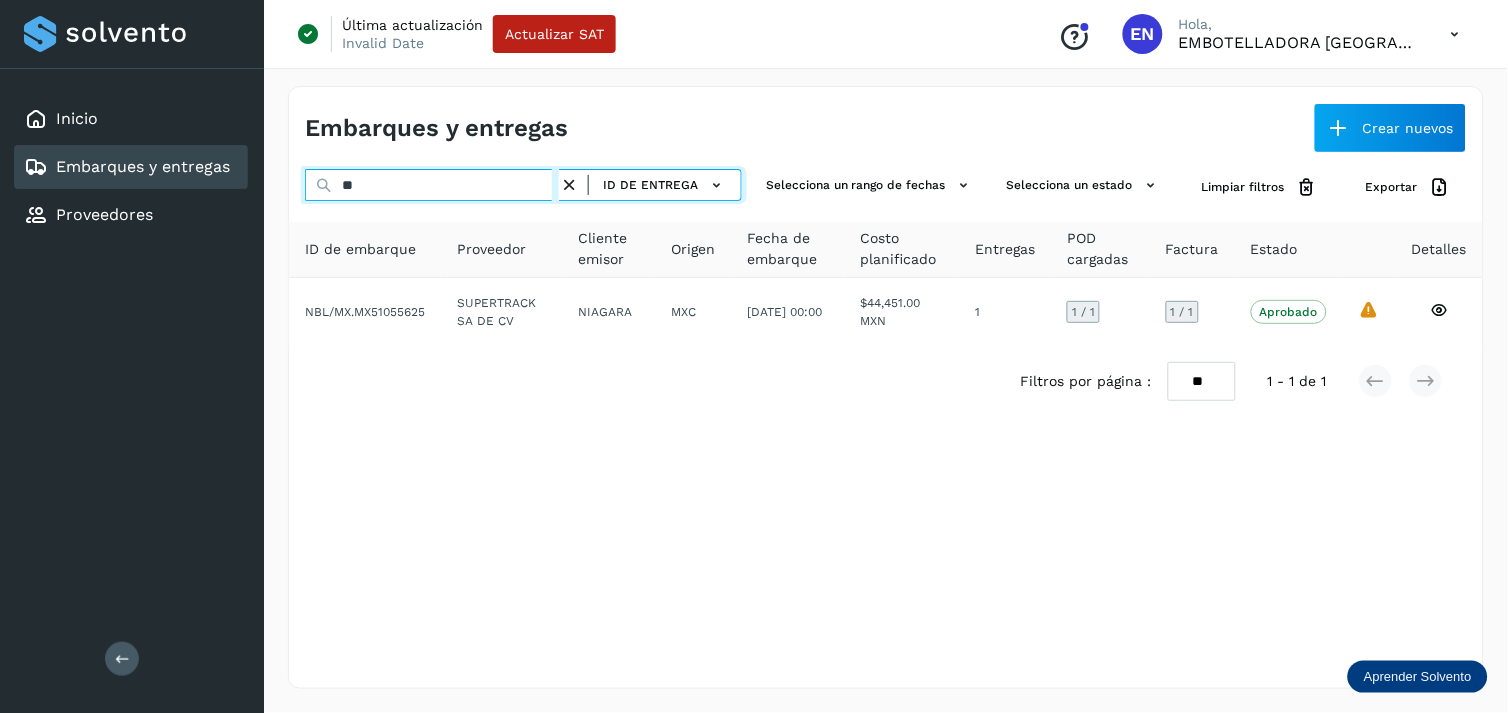type on "*" 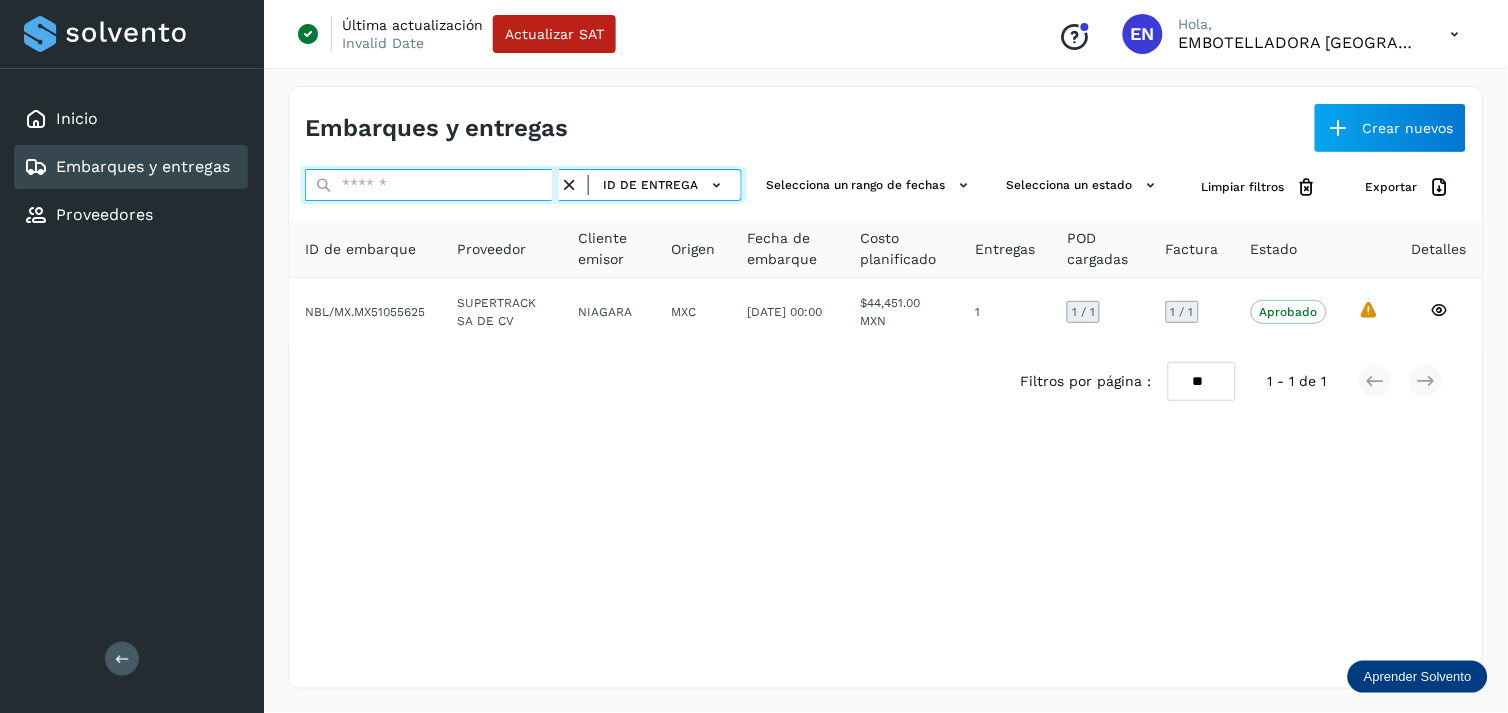 paste on "*********" 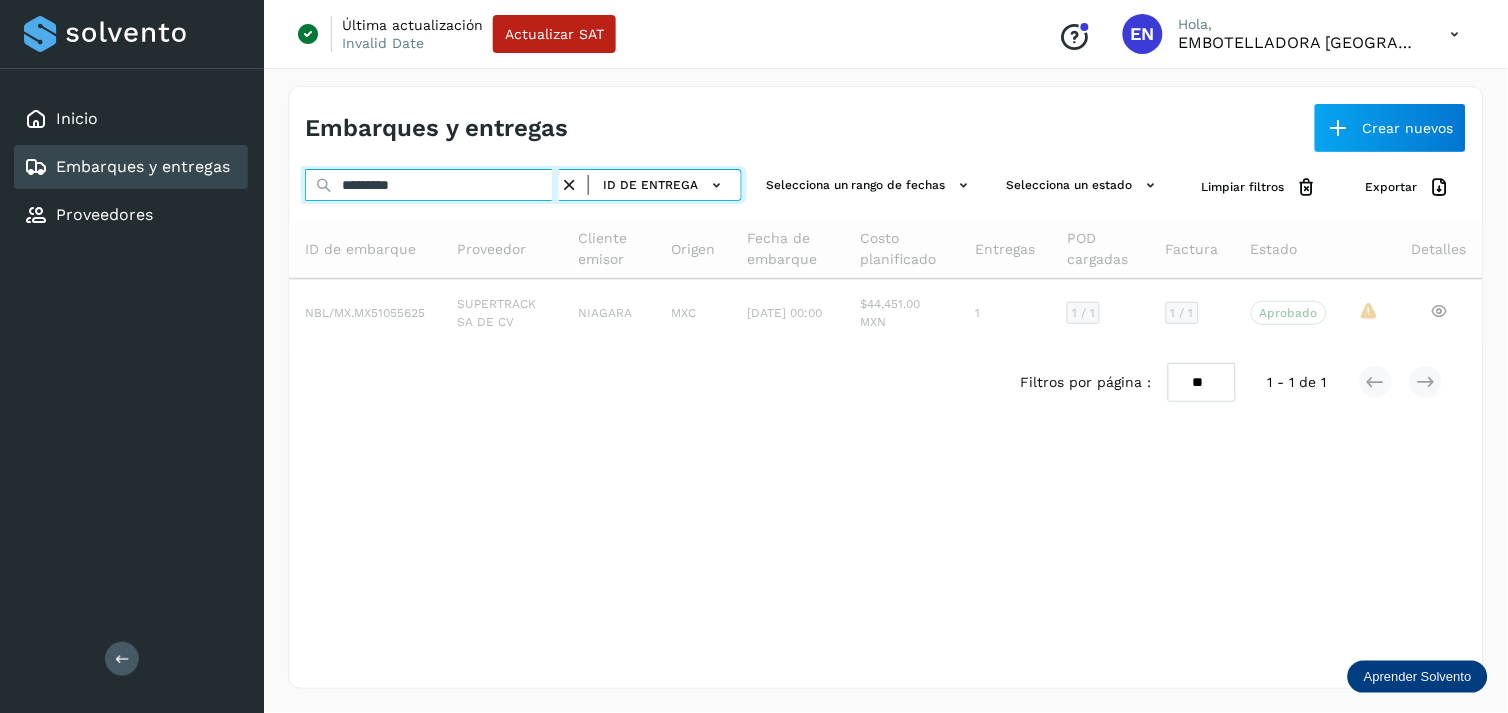 type on "*********" 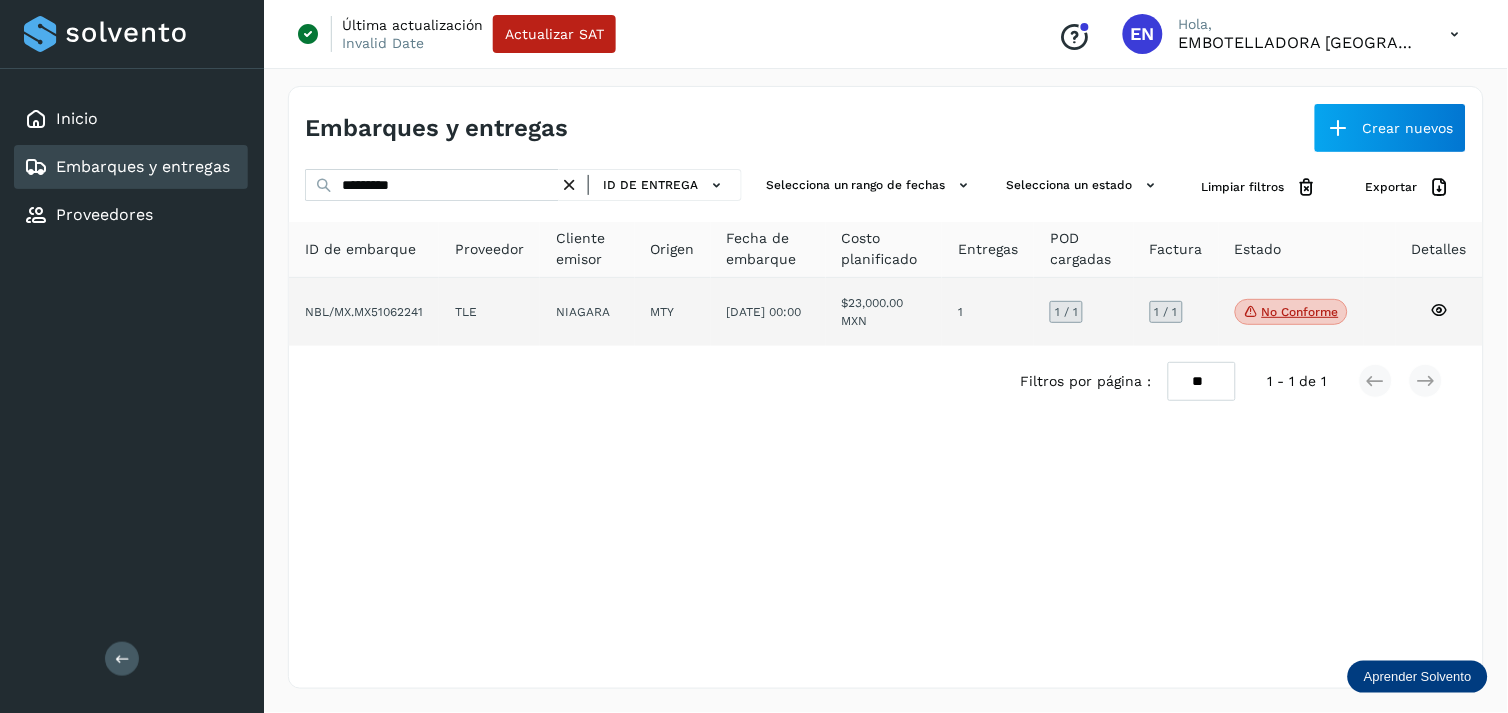 click on "NIAGARA" 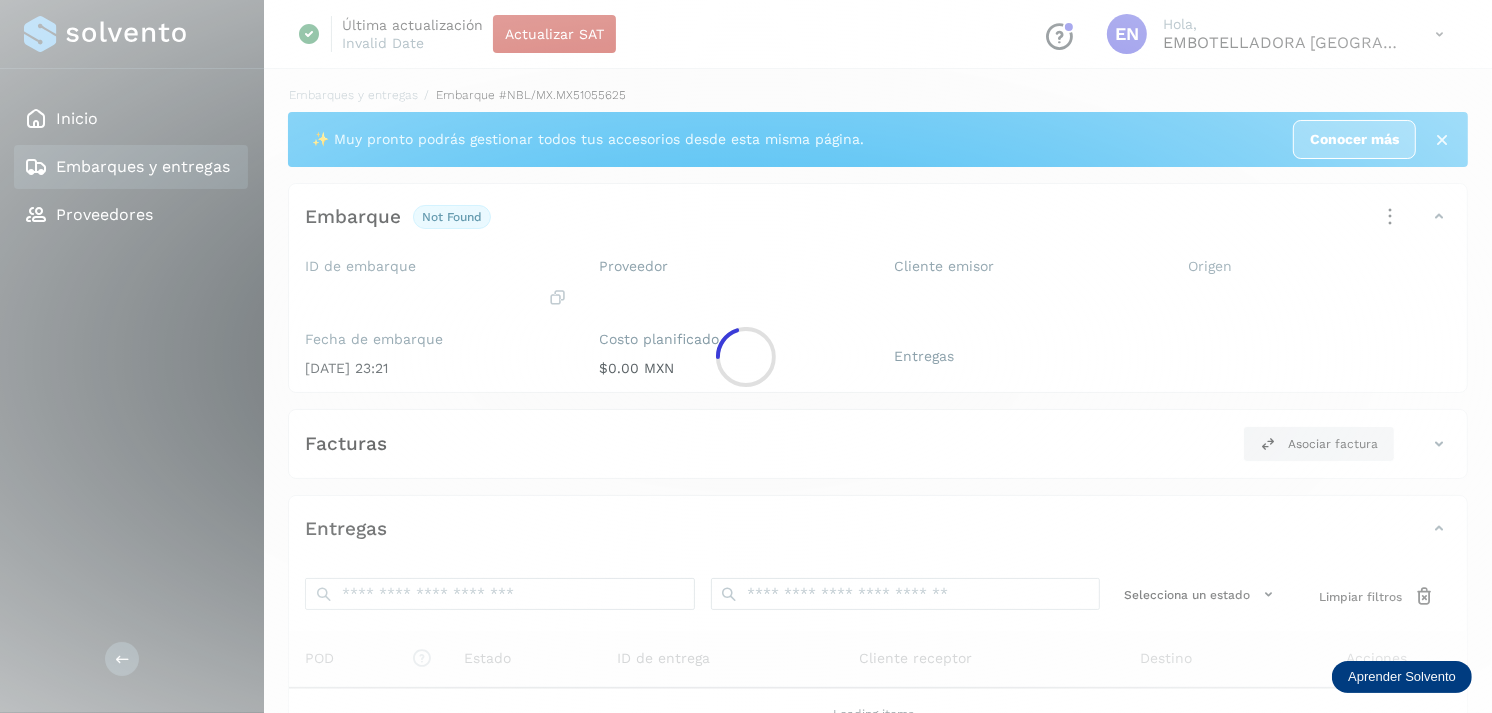click 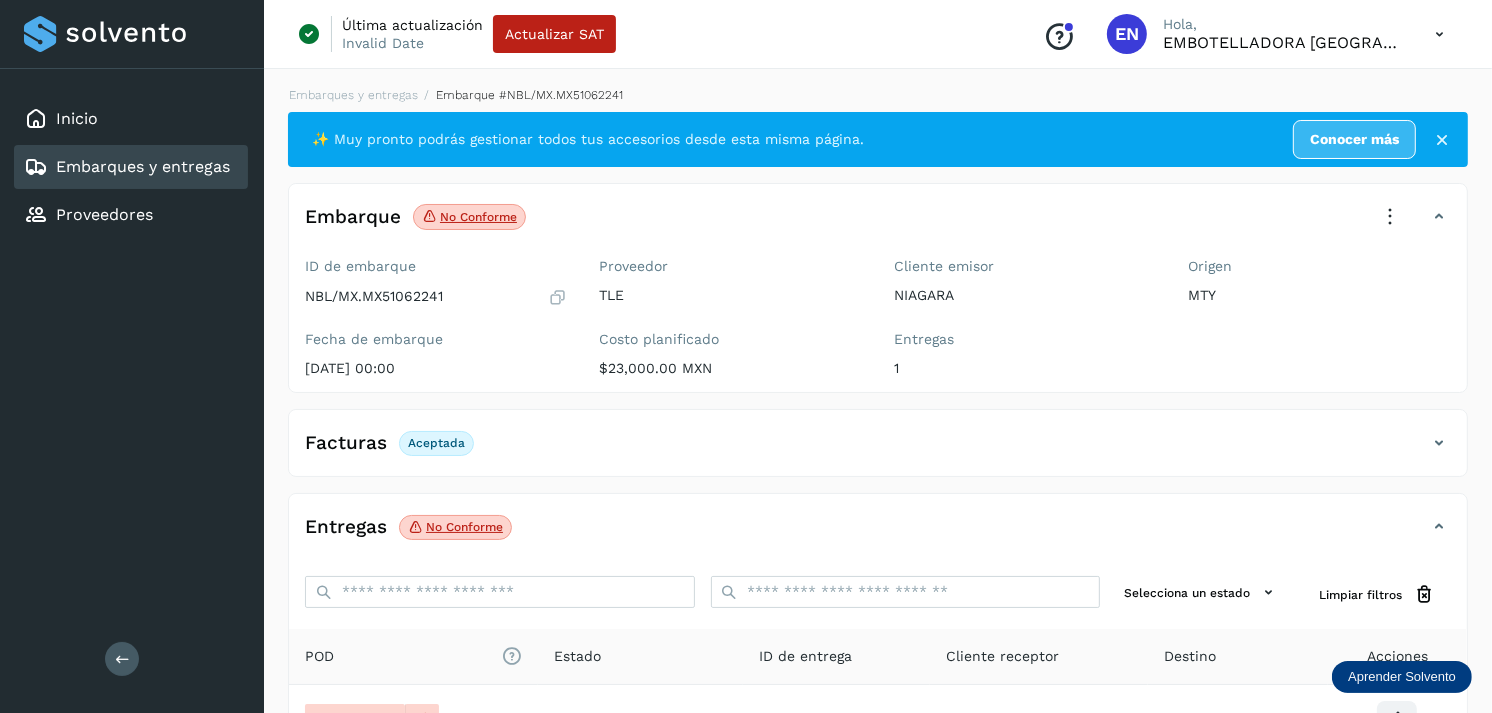 scroll, scrollTop: 241, scrollLeft: 0, axis: vertical 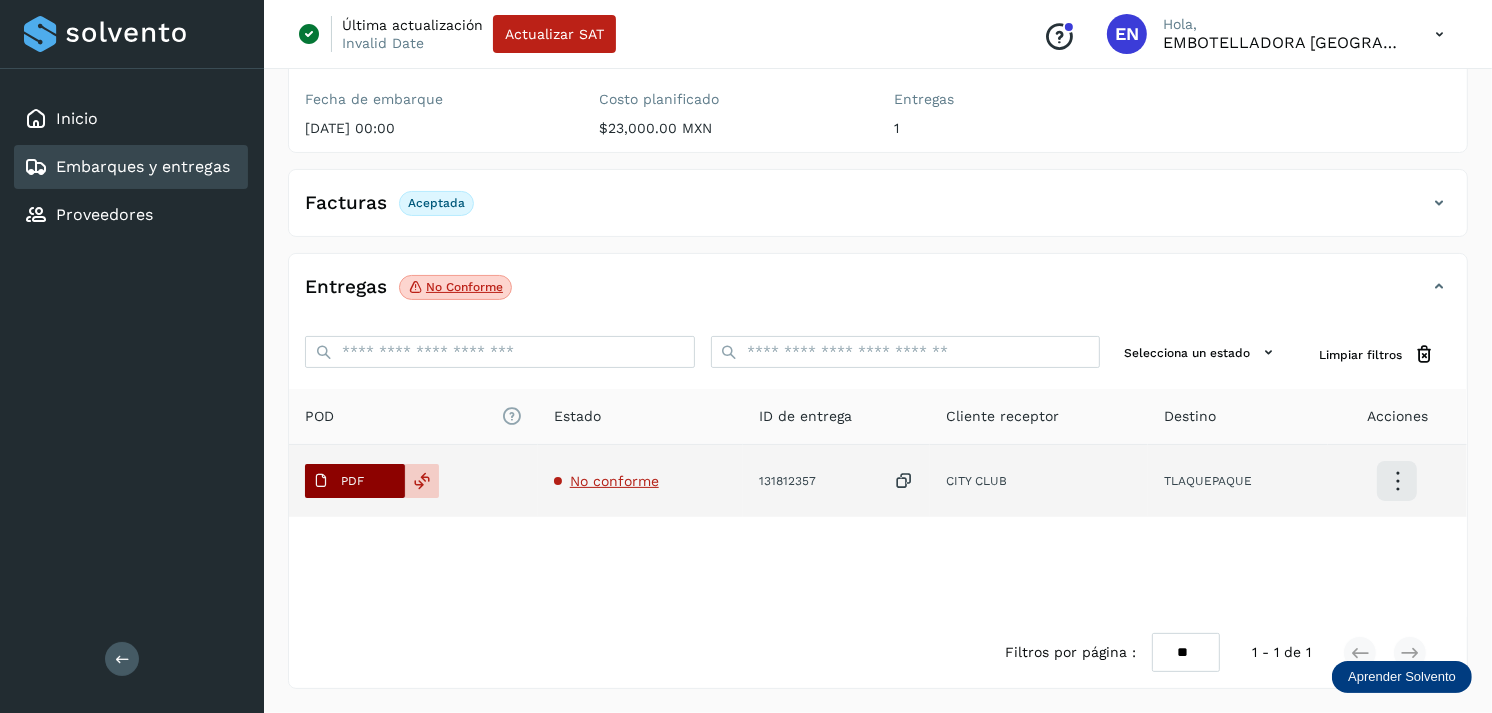 click on "PDF" at bounding box center [352, 481] 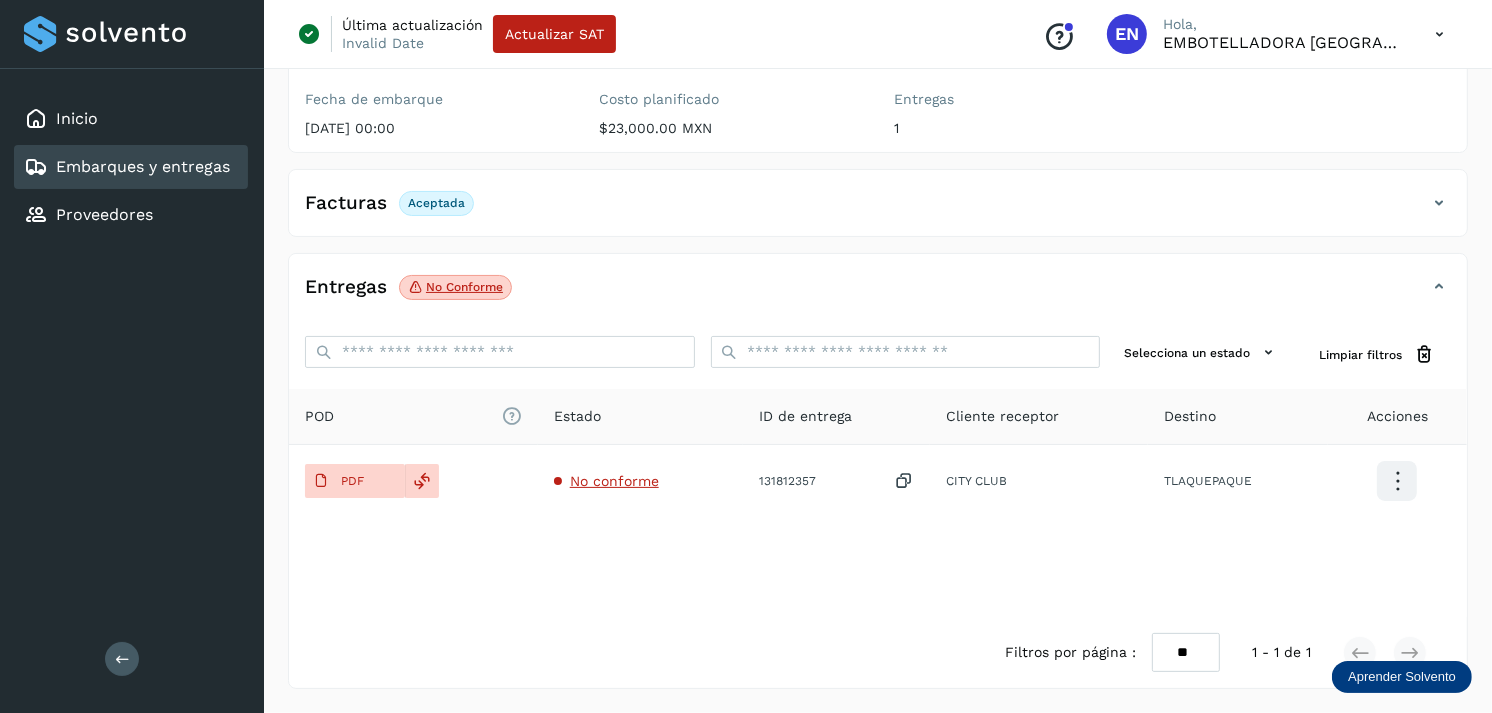 type 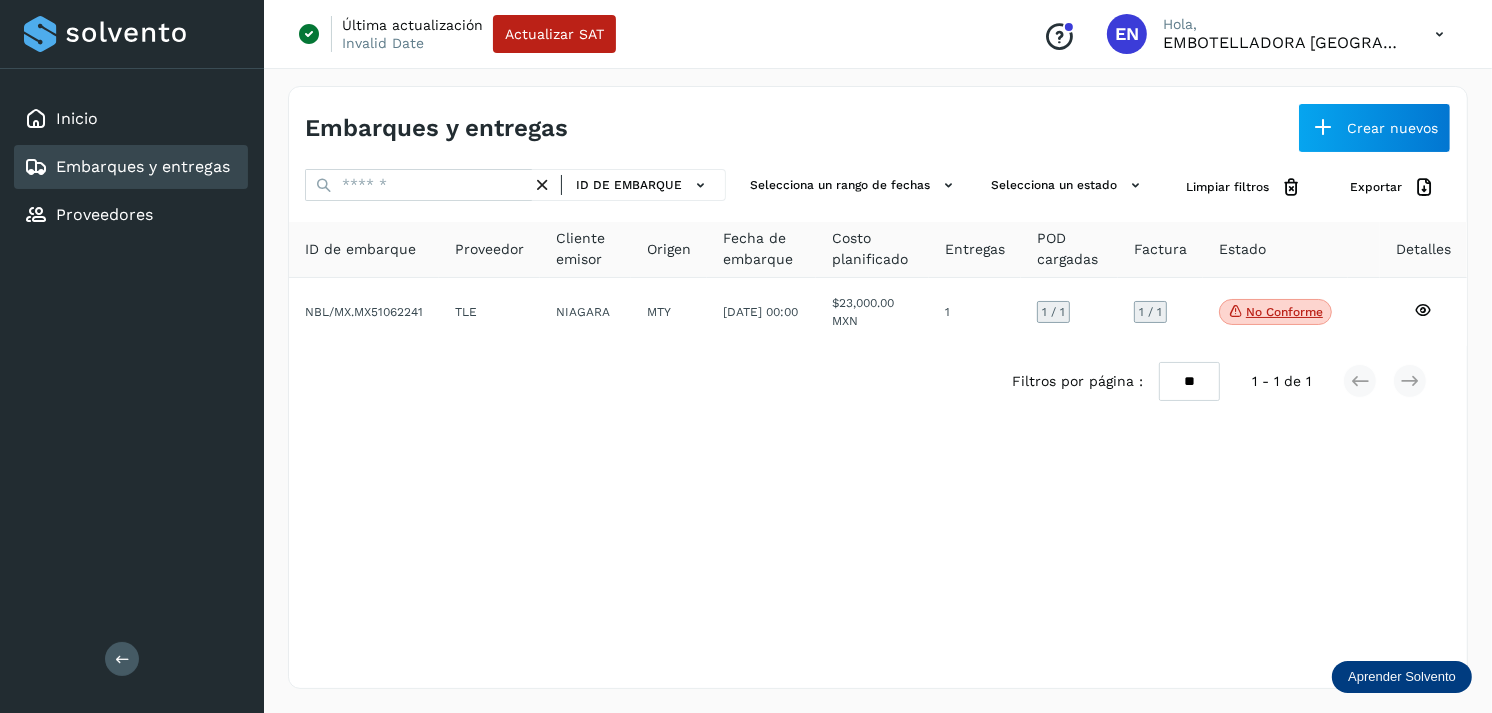 scroll, scrollTop: 0, scrollLeft: 0, axis: both 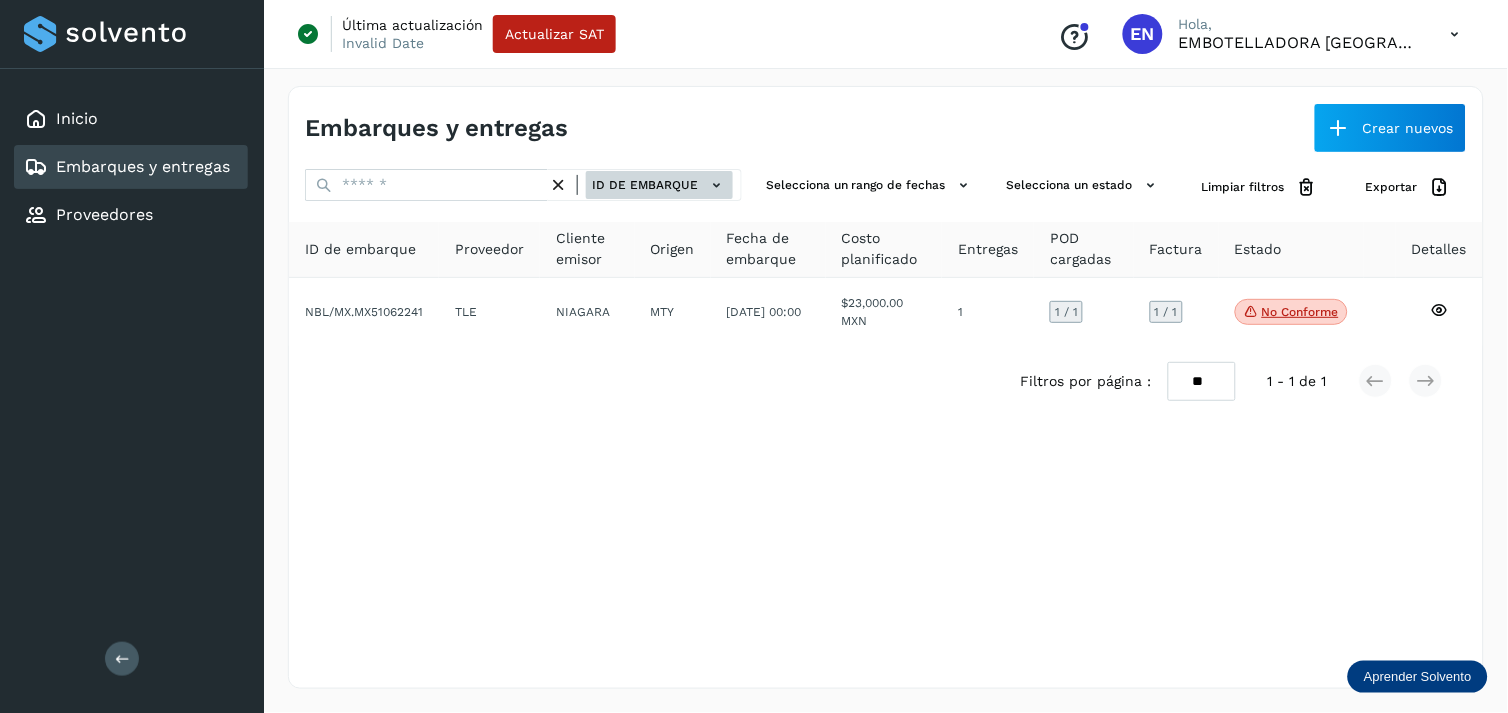 click on "ID de embarque" at bounding box center (659, 185) 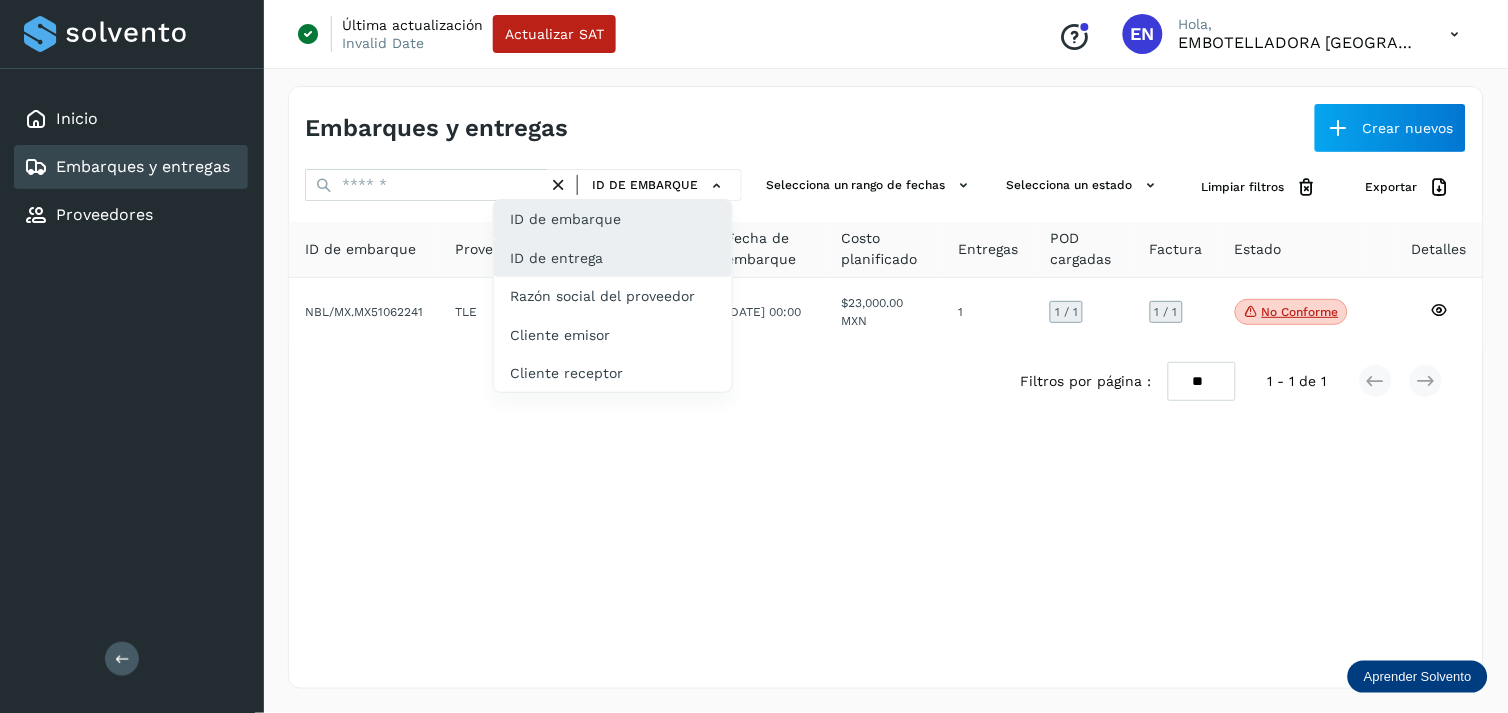 click on "ID de entrega" 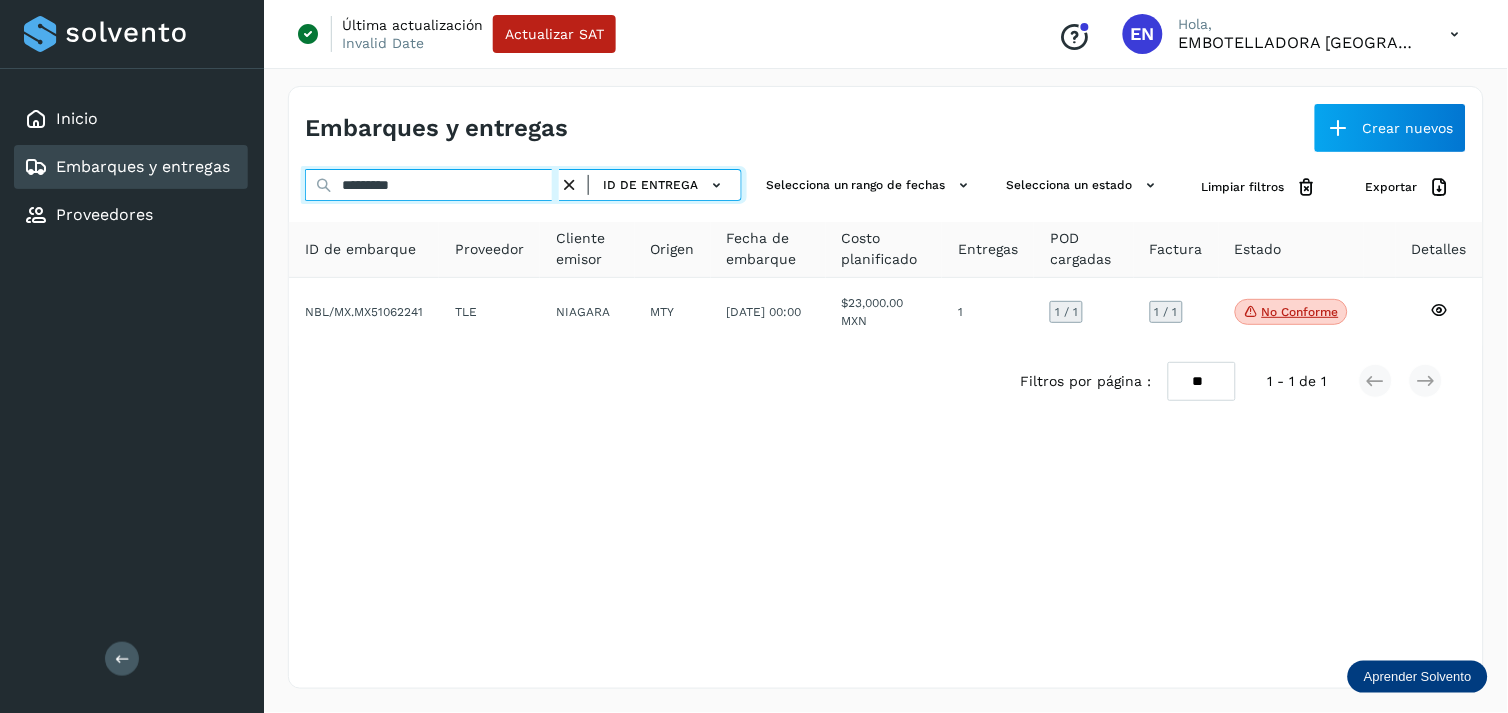 click on "*********" at bounding box center [432, 185] 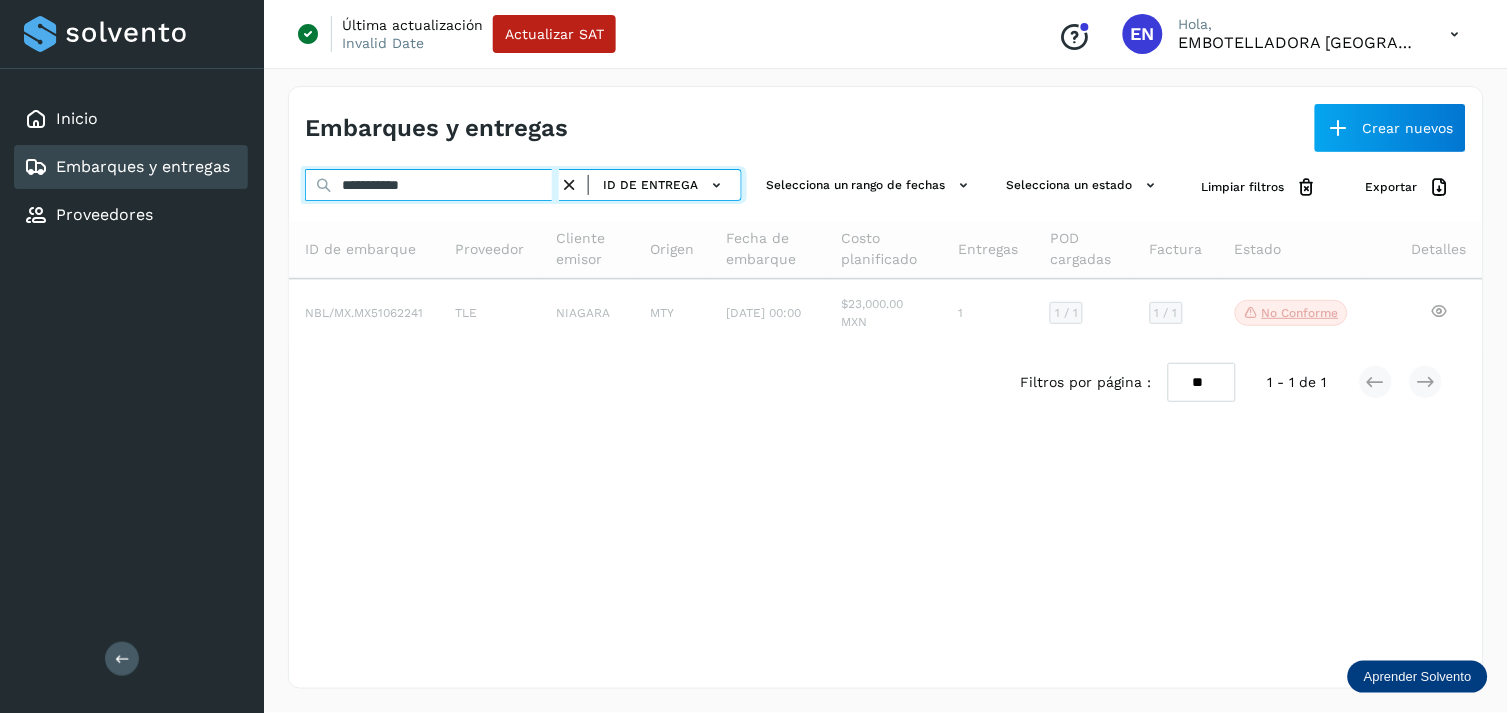 type on "**********" 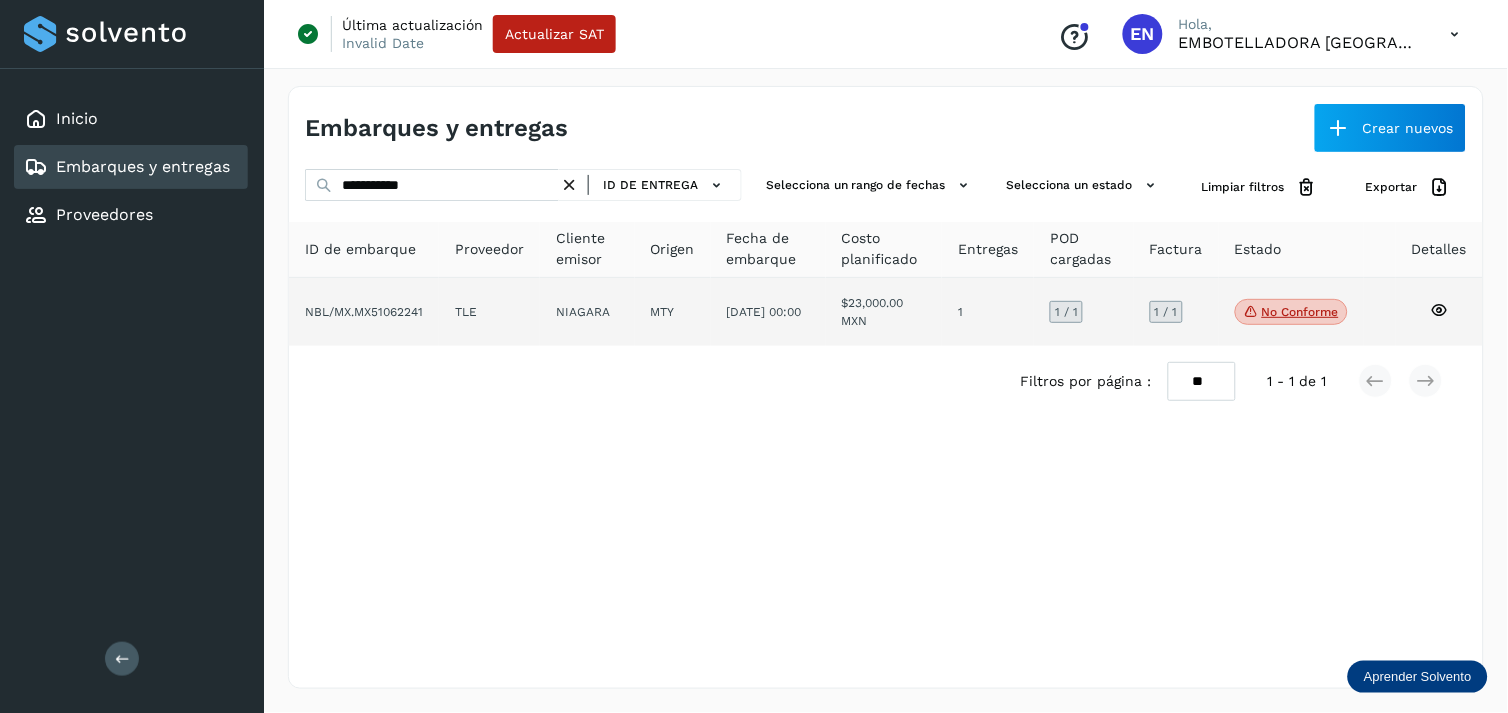 click on "NIAGARA" 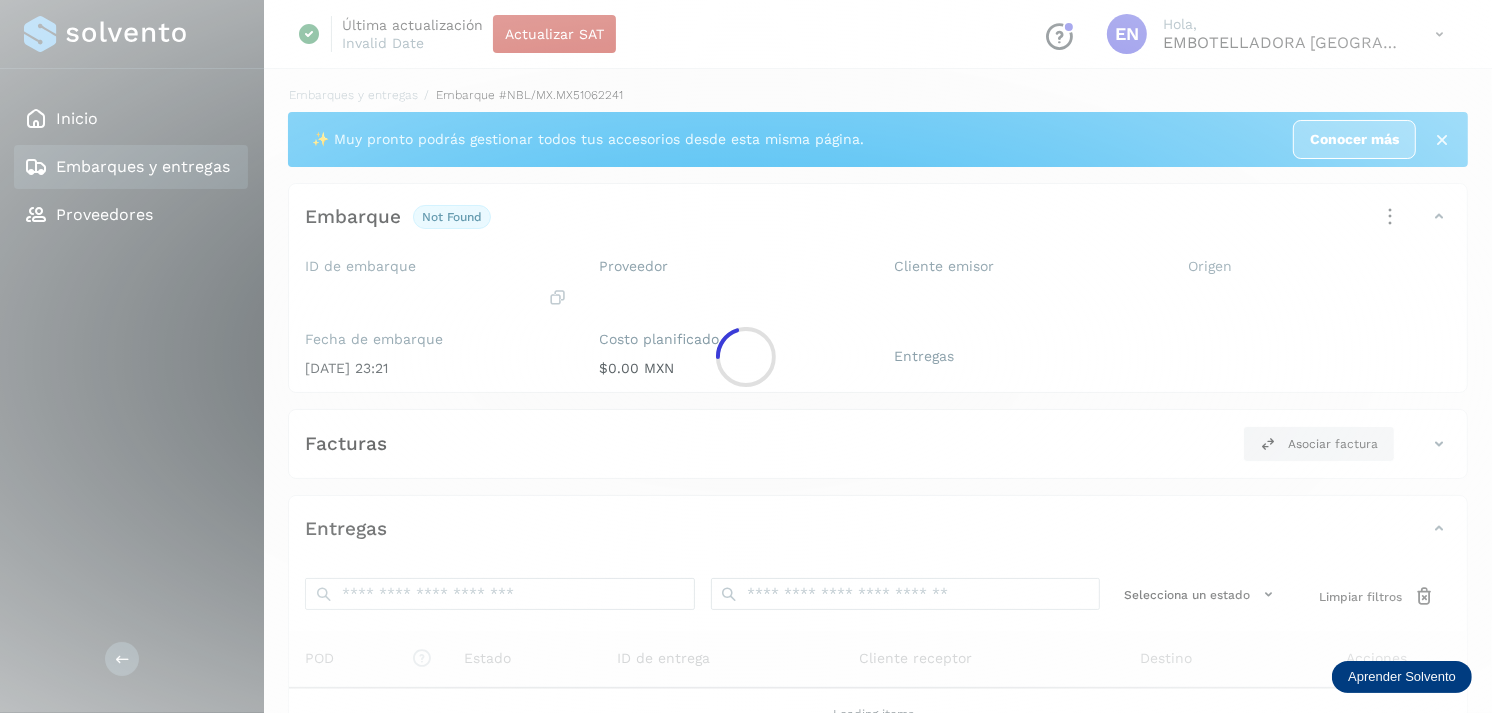 click 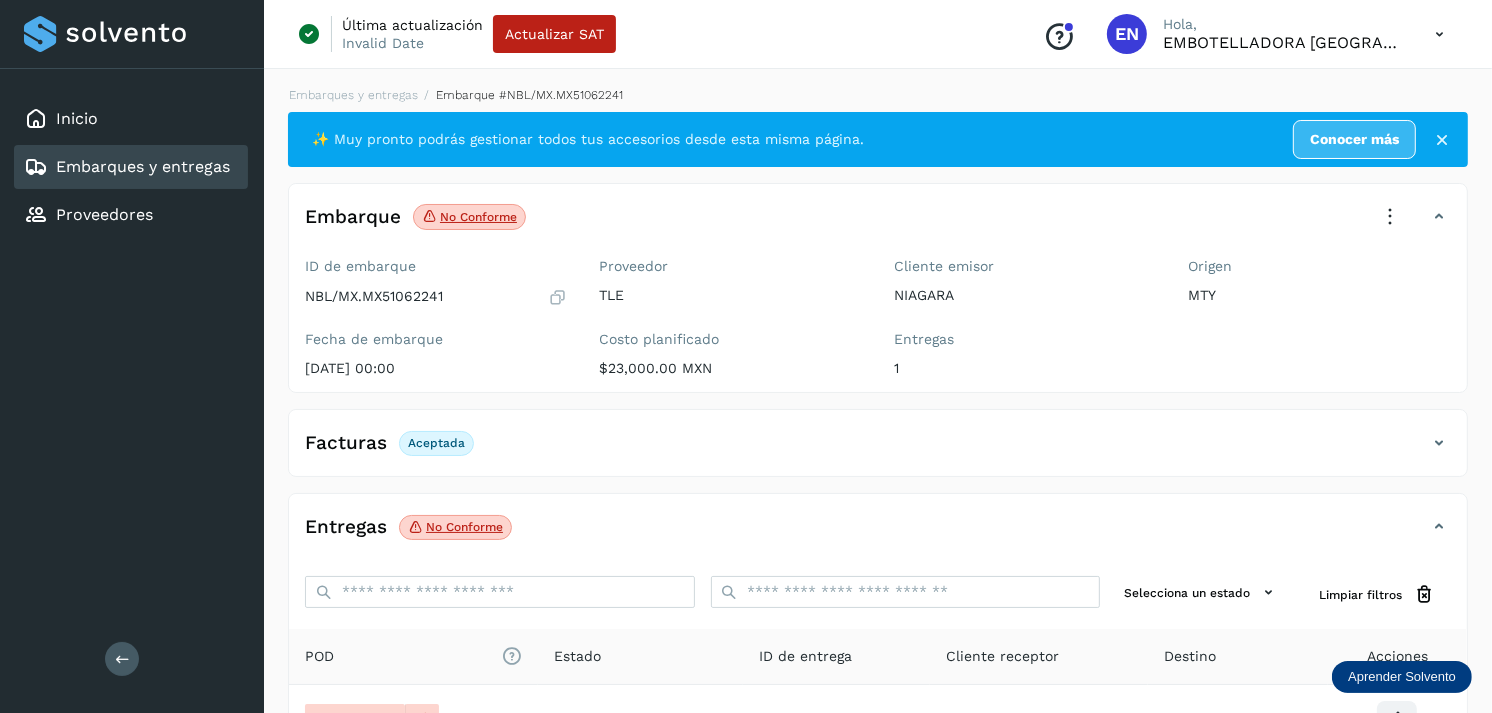 scroll, scrollTop: 241, scrollLeft: 0, axis: vertical 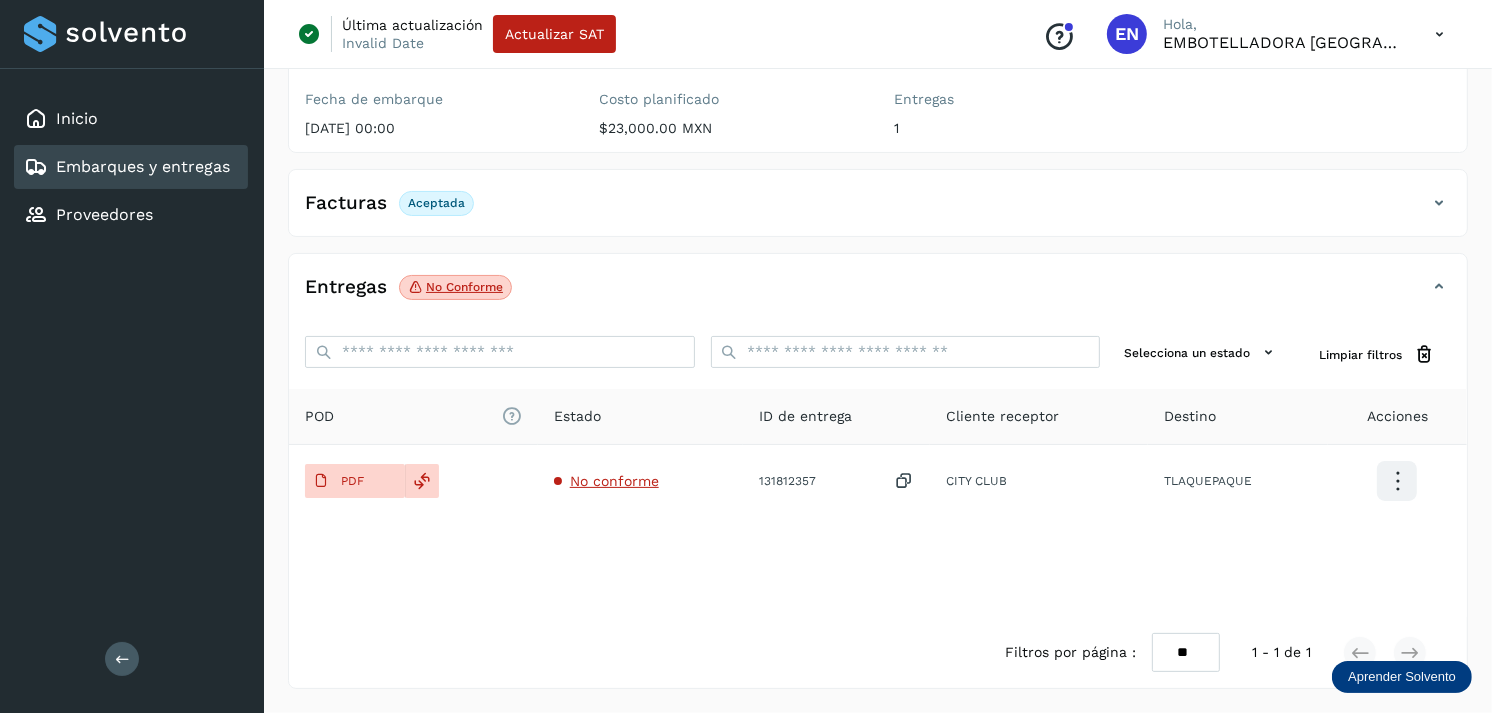 click on "Embarques y entregas" at bounding box center (143, 166) 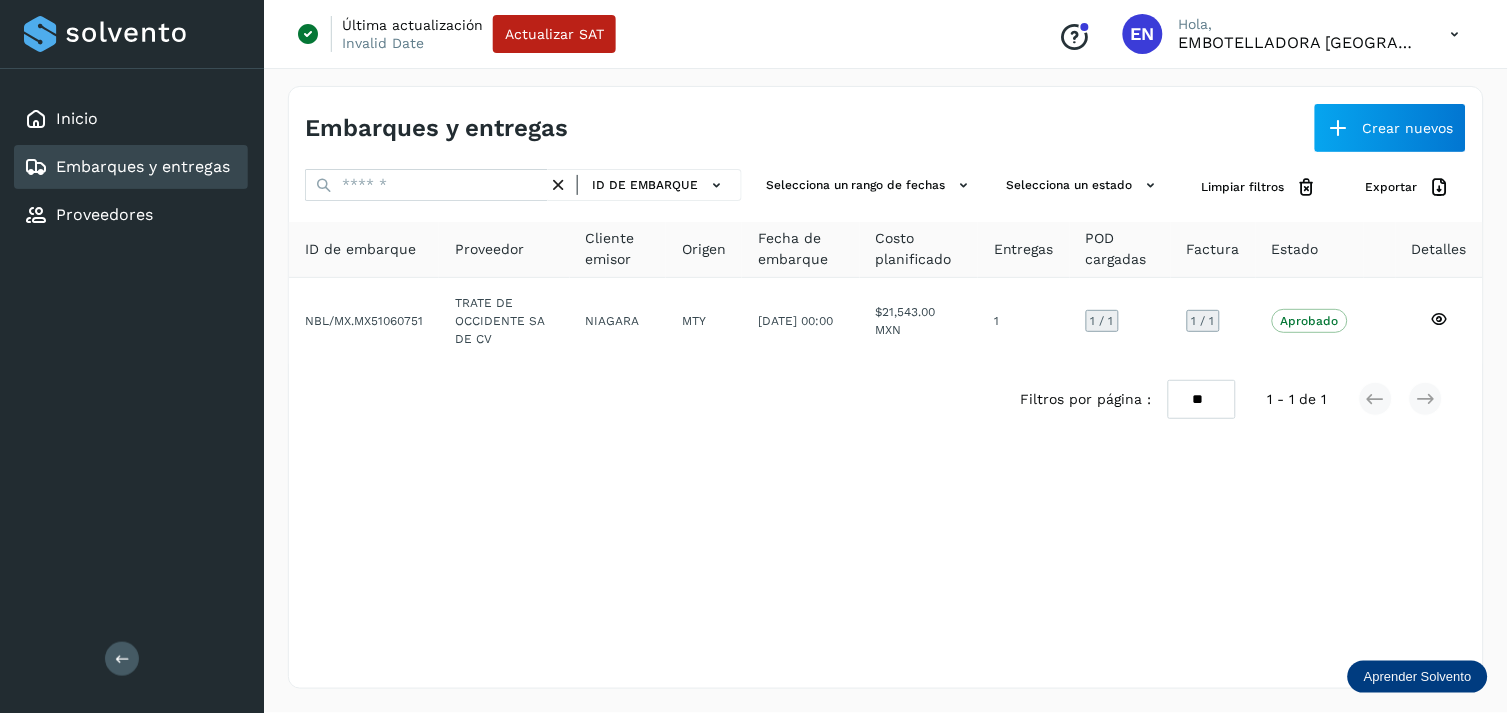 click on "Embarques y entregas" at bounding box center [143, 166] 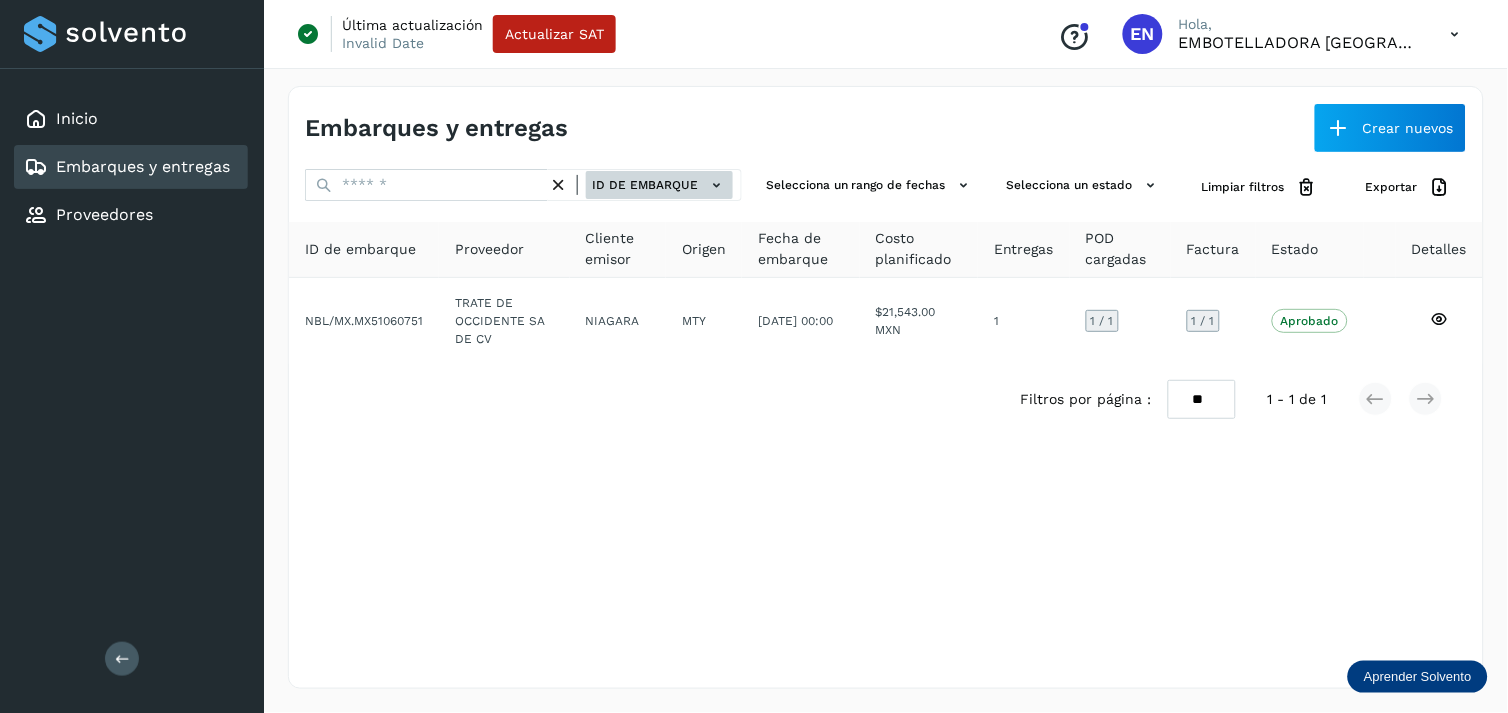 click on "ID de embarque" 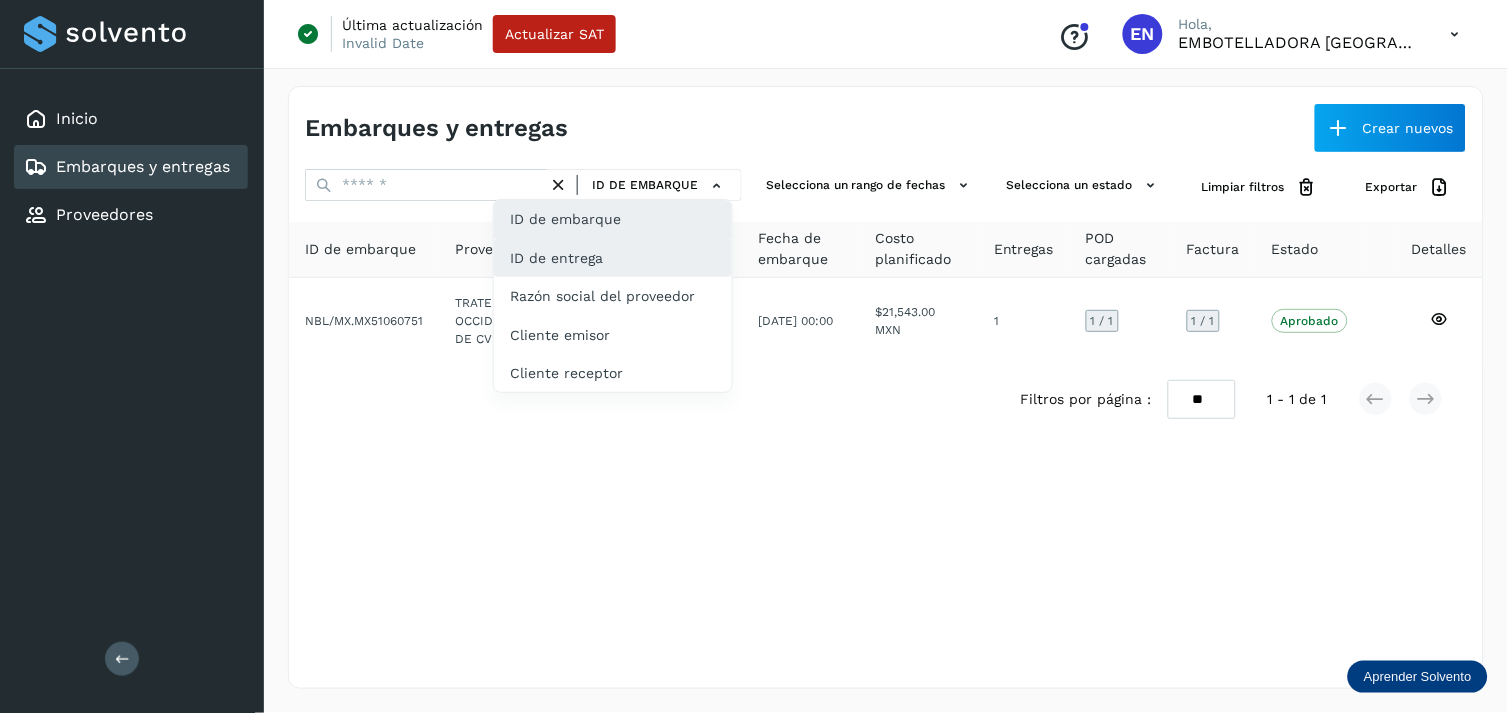 click on "ID de entrega" 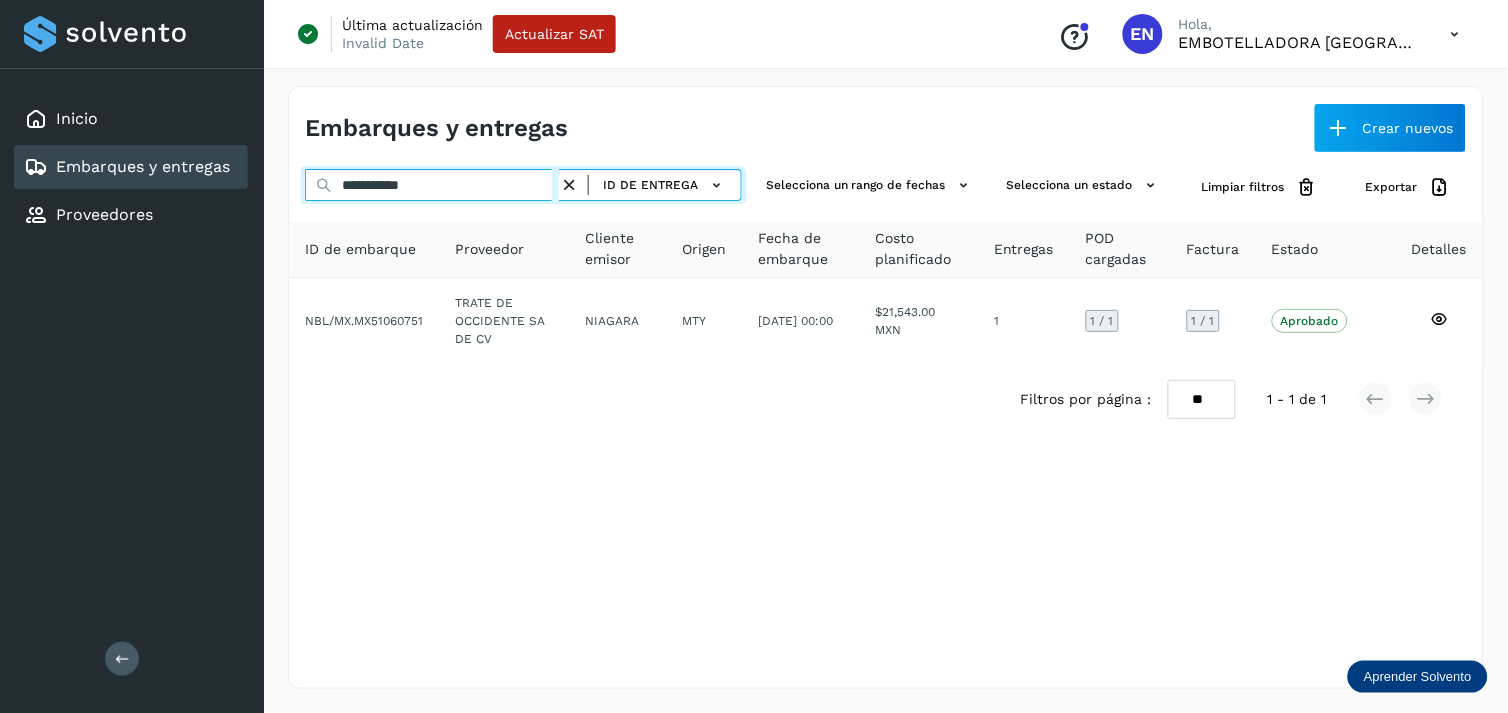 click on "**********" at bounding box center [432, 185] 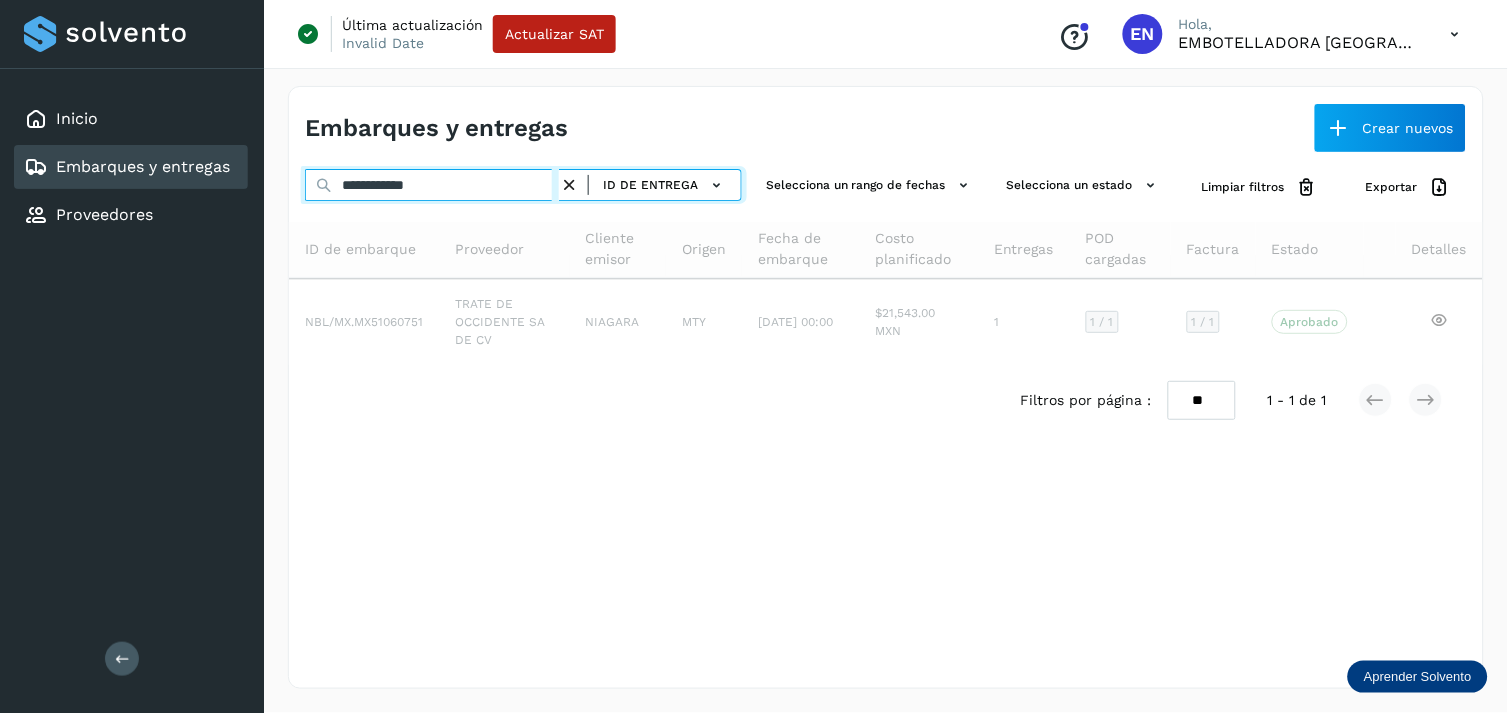 type on "**********" 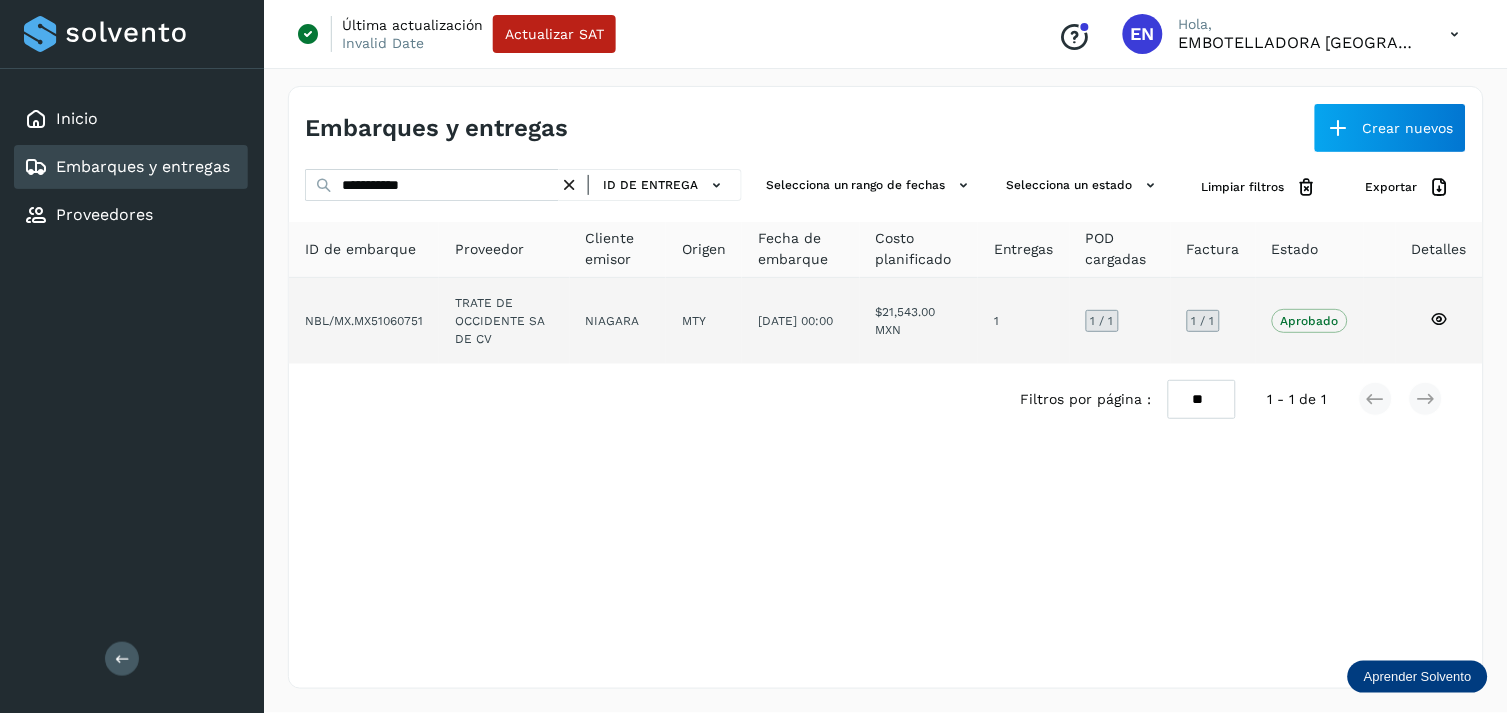 click on "NIAGARA" 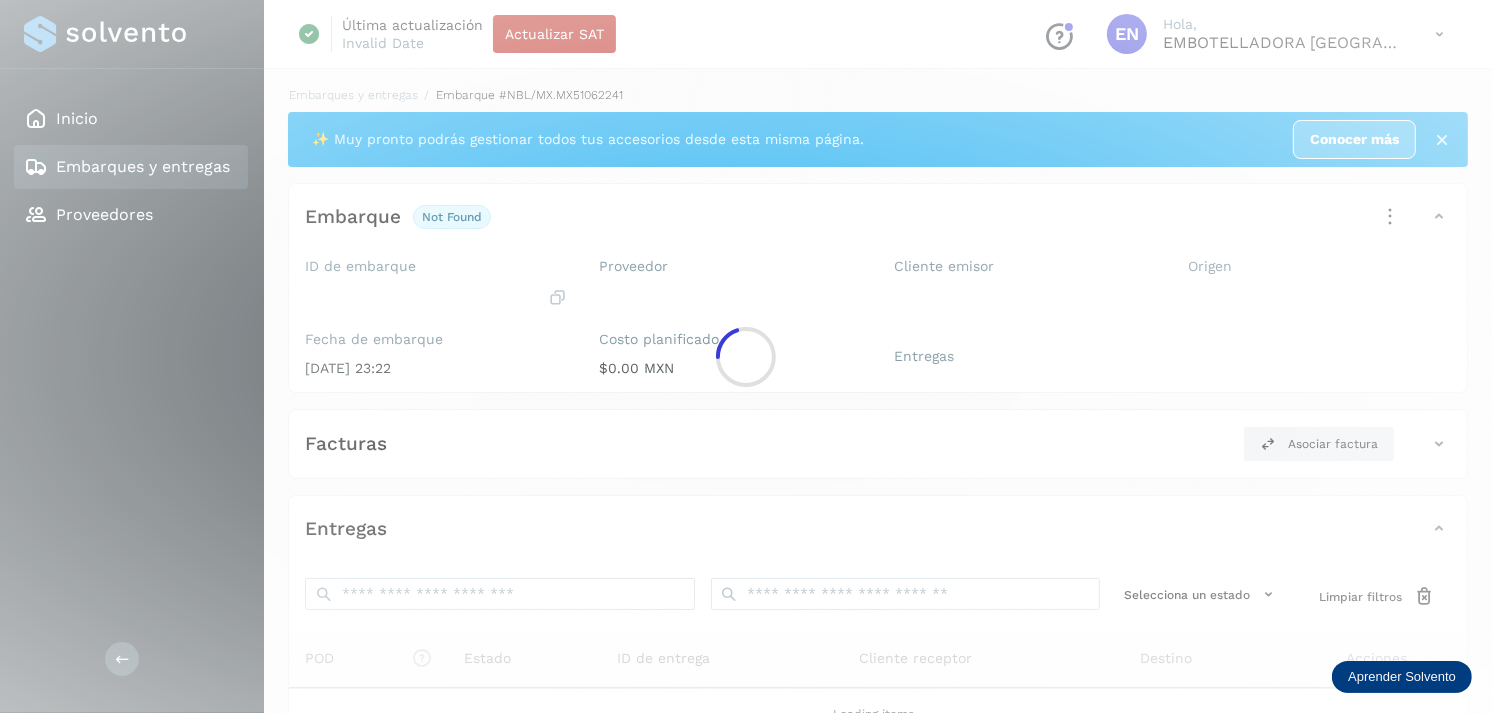click 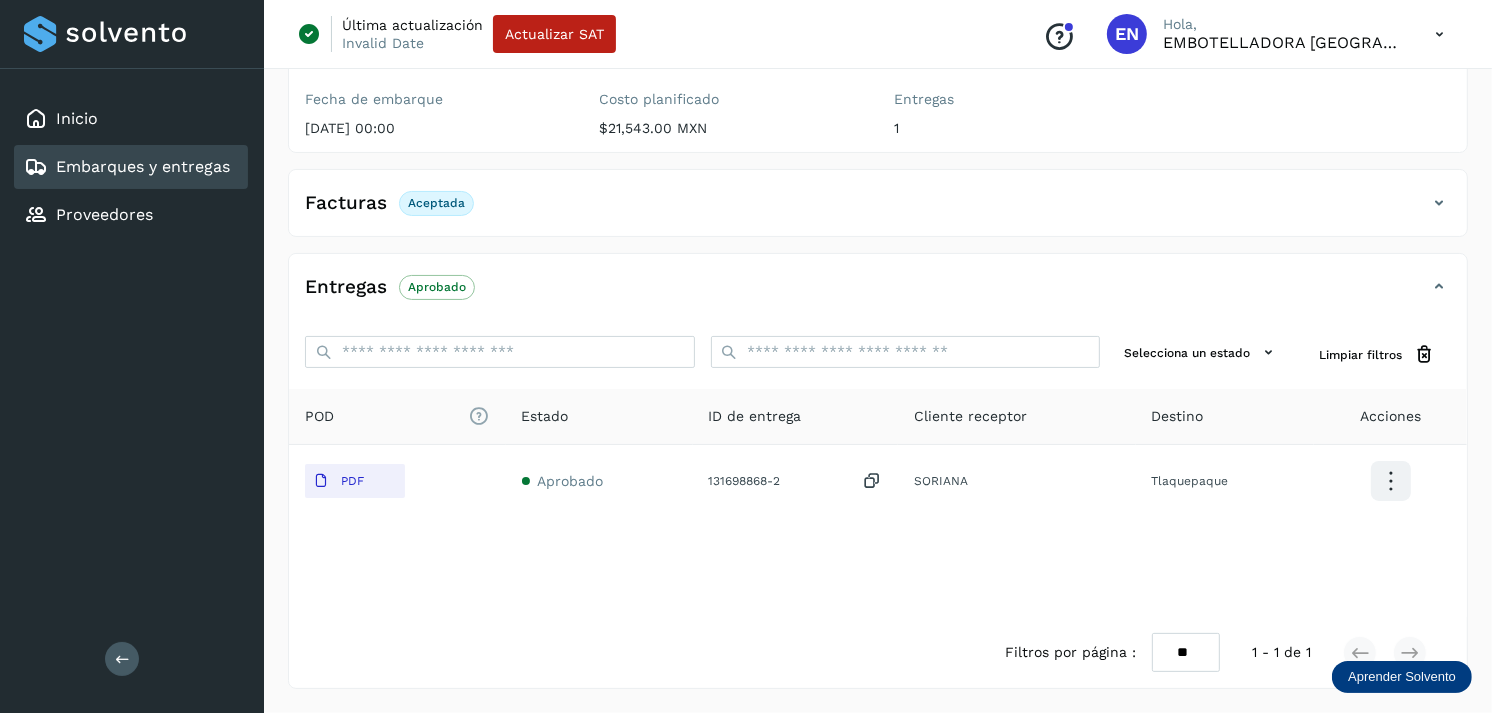 scroll, scrollTop: 241, scrollLeft: 0, axis: vertical 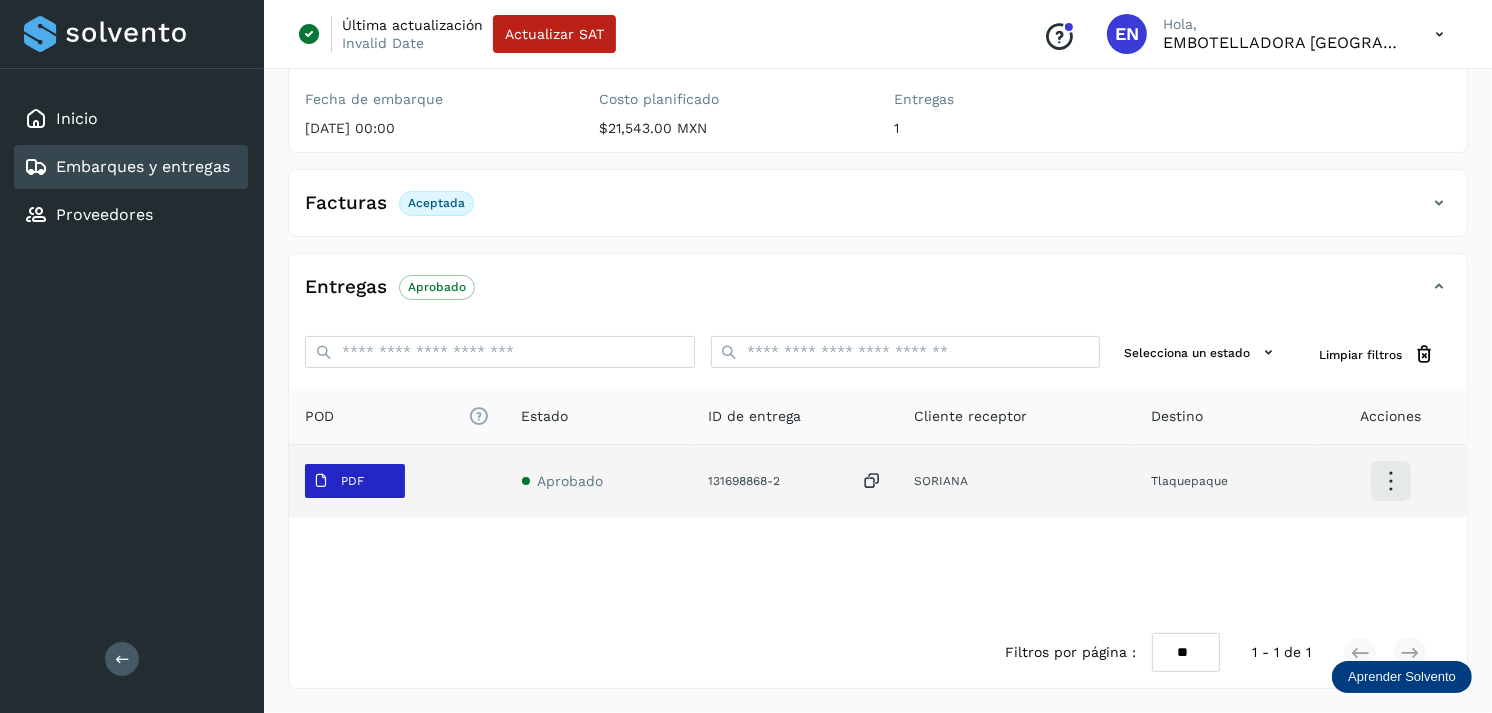 click on "PDF" at bounding box center [355, 481] 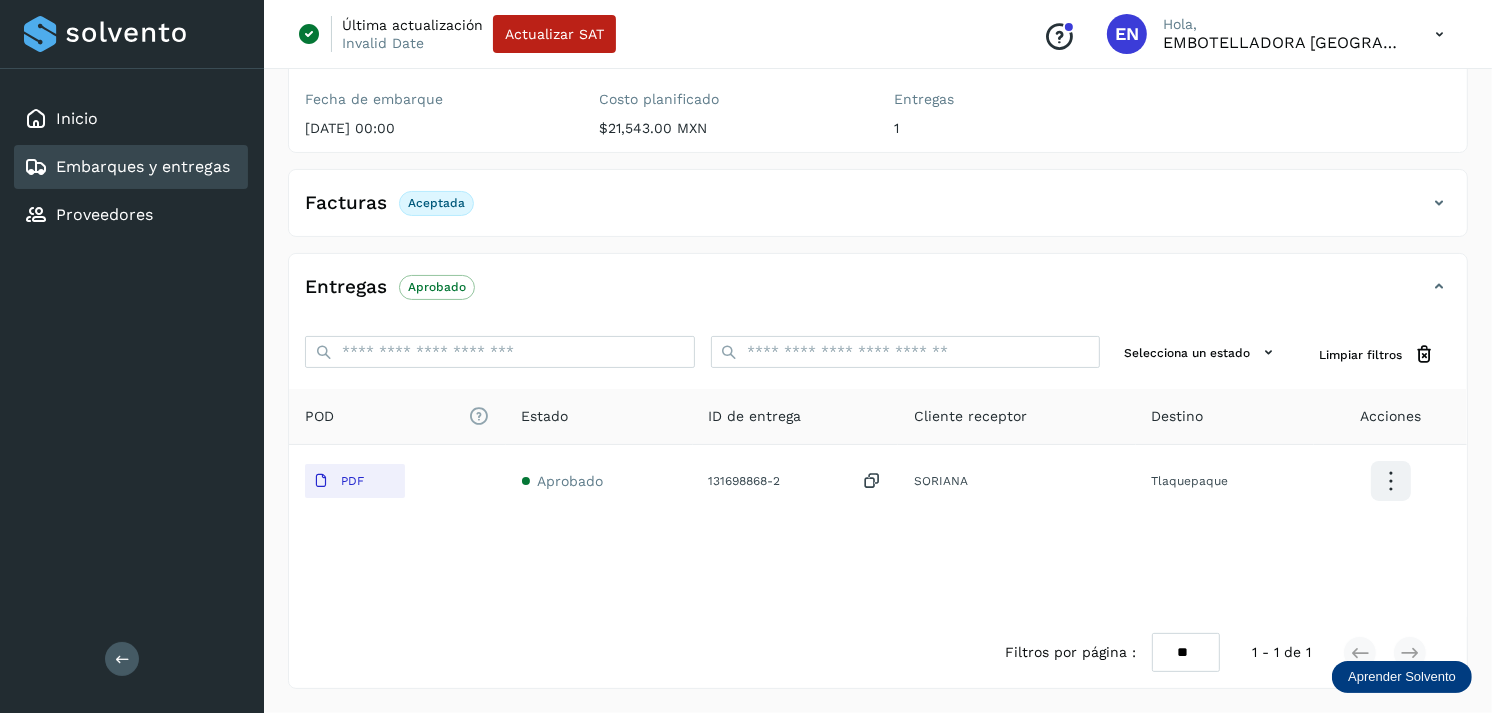 click on "Embarques y entregas" at bounding box center (143, 166) 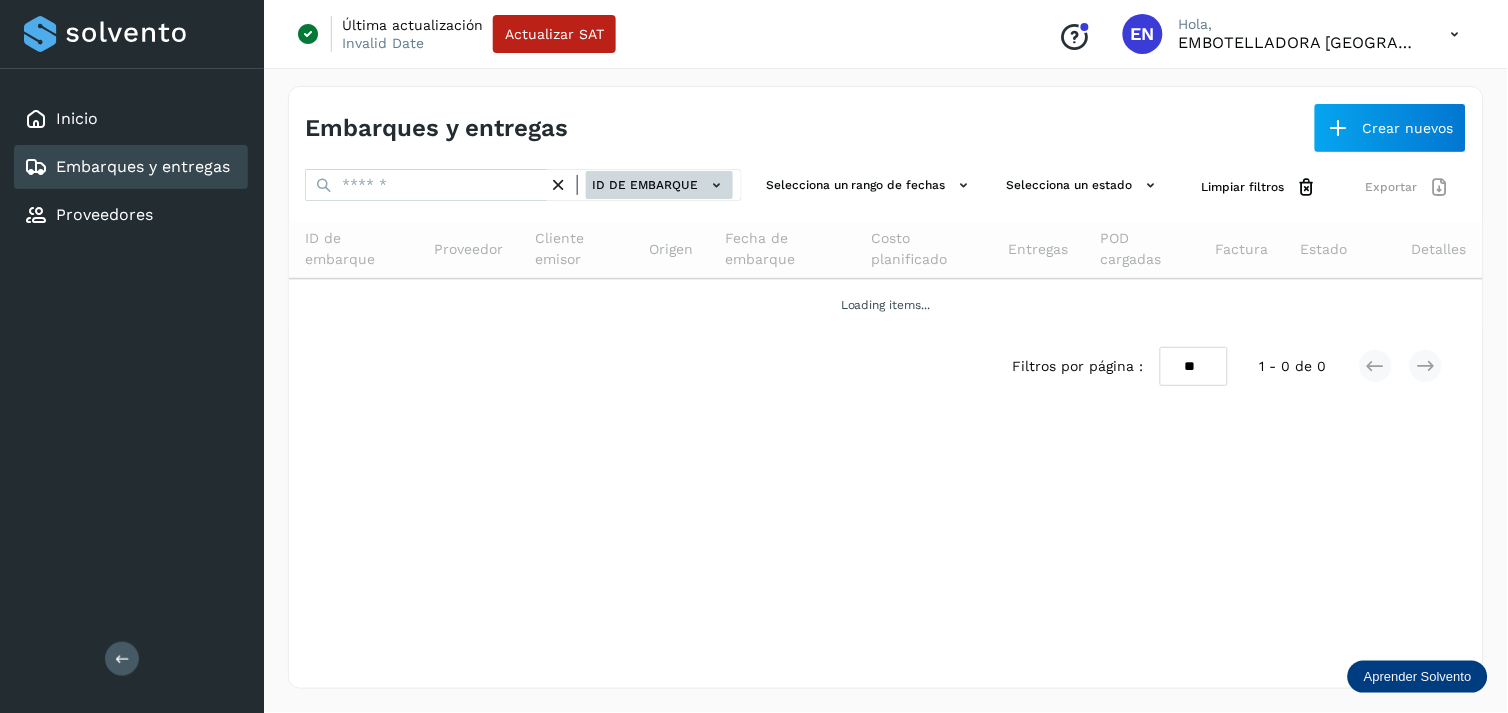 click on "ID de embarque" 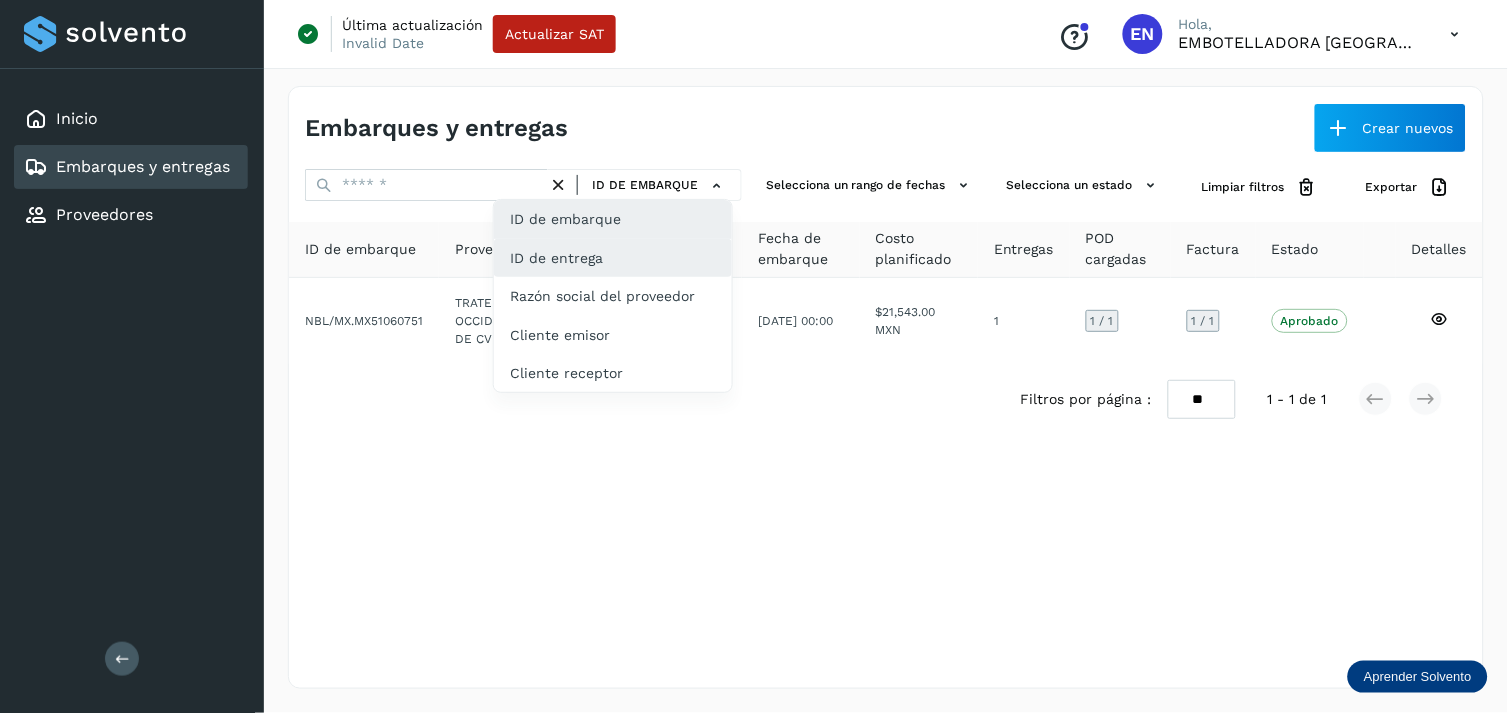 drag, startPoint x: 598, startPoint y: 237, endPoint x: 588, endPoint y: 273, distance: 37.363083 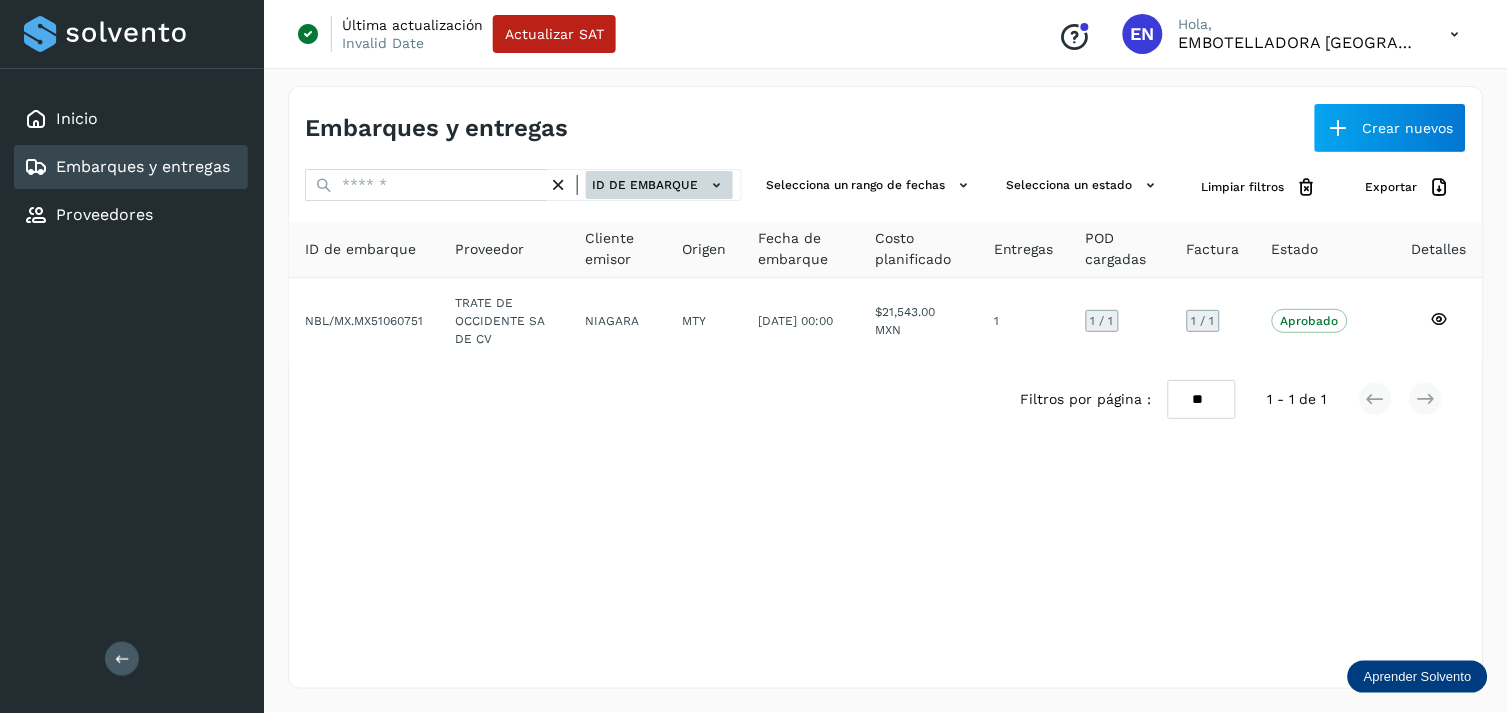 click on "ID de embarque" 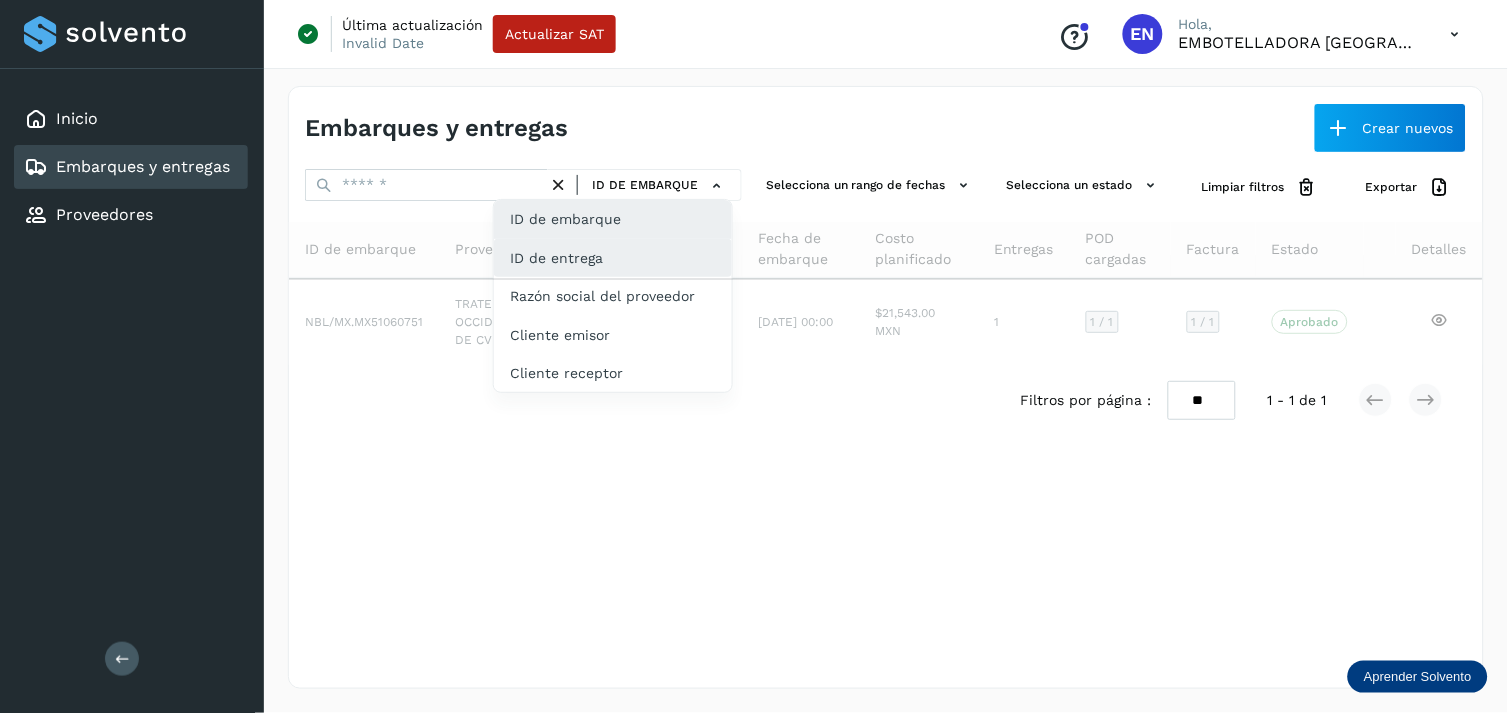 click on "ID de entrega" 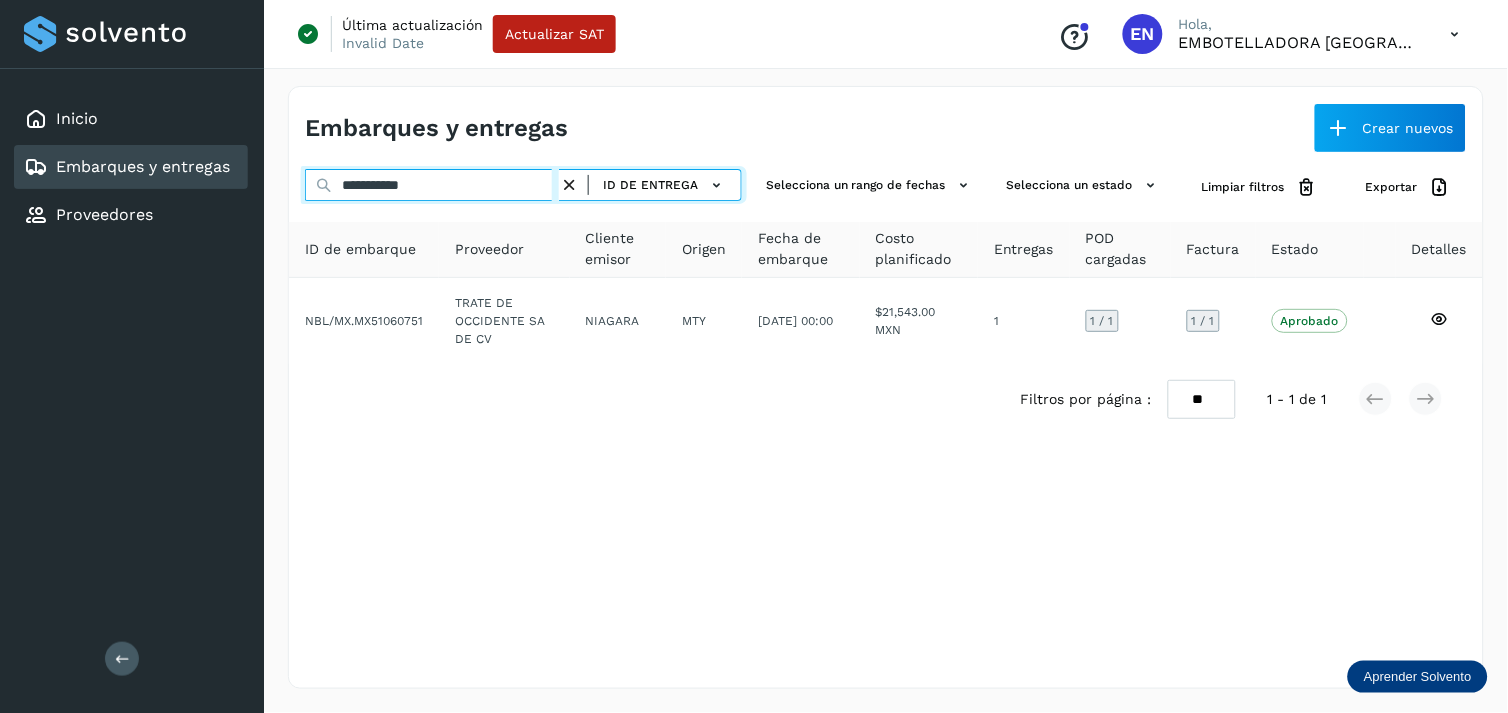 click on "**********" at bounding box center [432, 185] 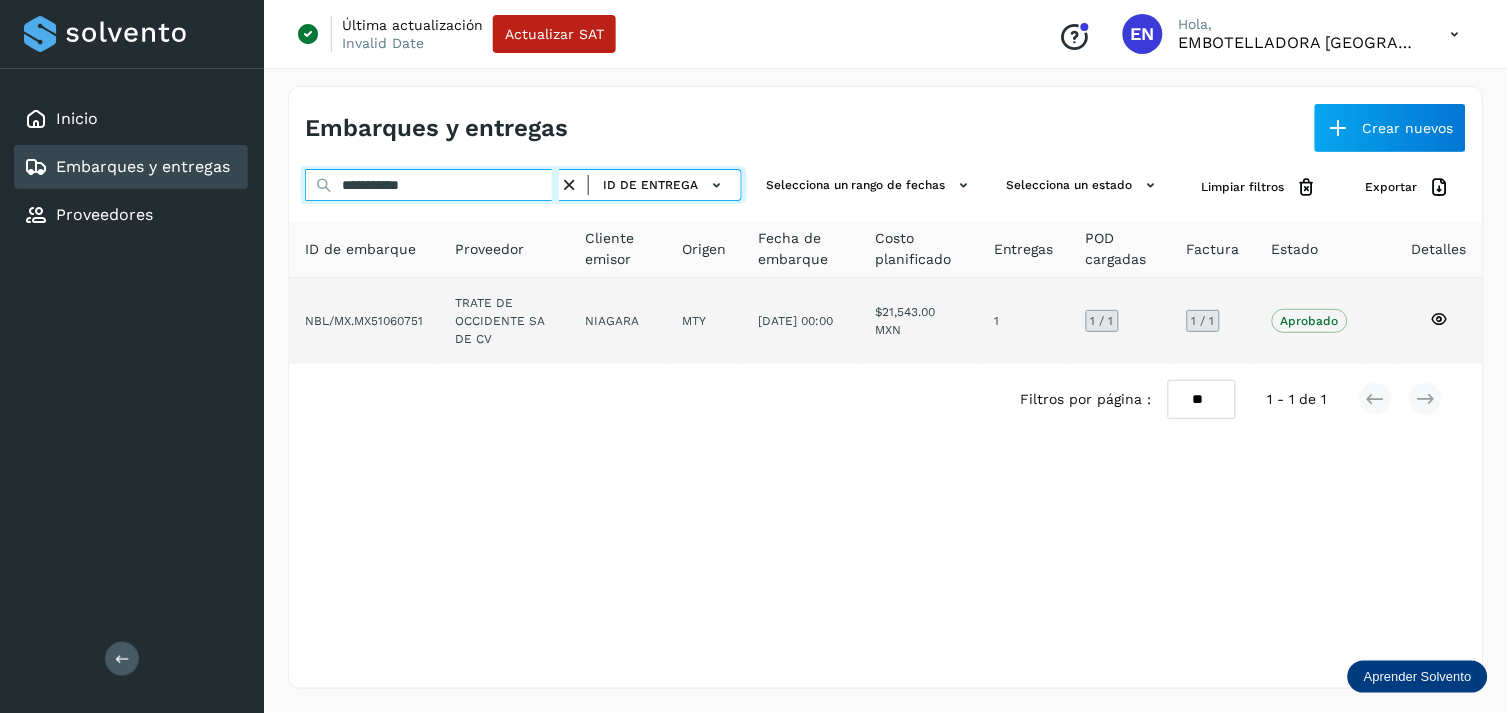type on "**********" 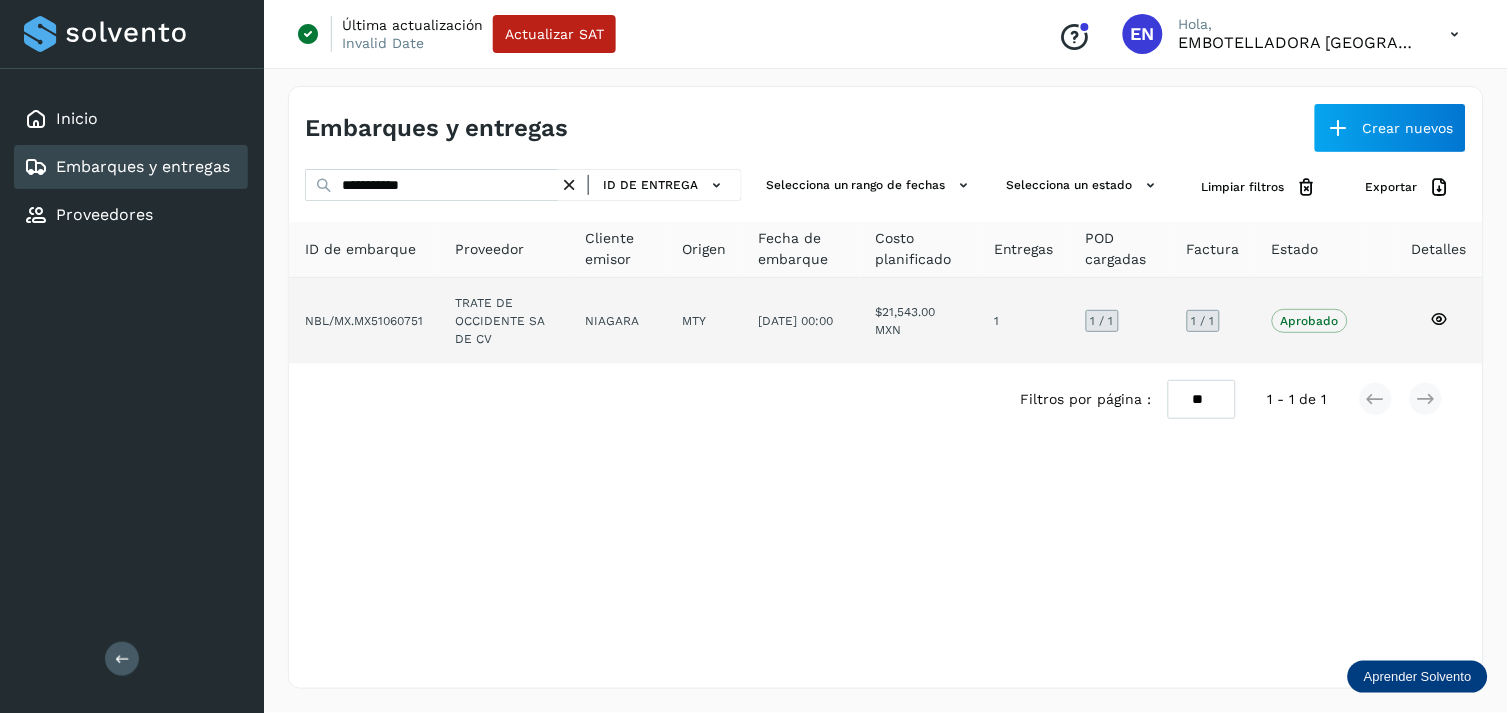 click on "01/jul/2025 00:00" 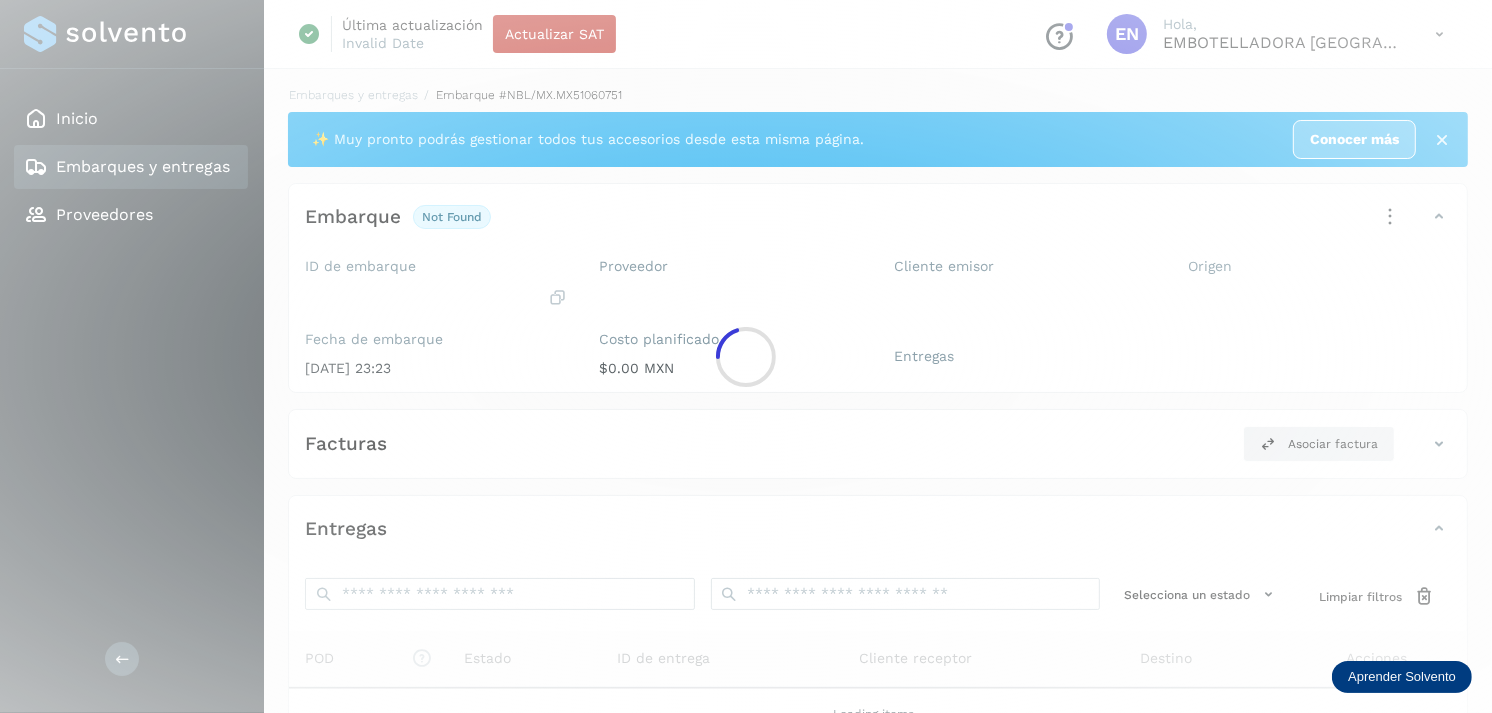 click 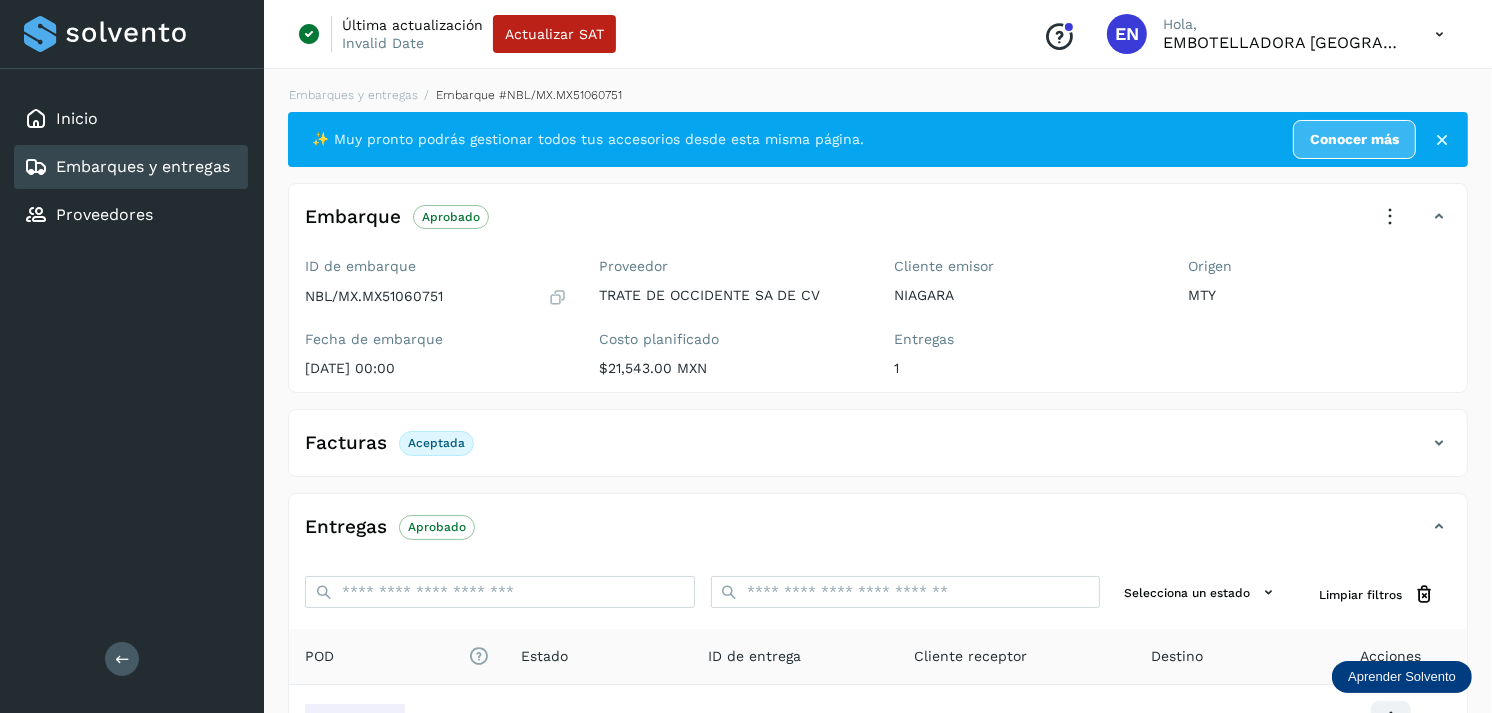 scroll, scrollTop: 241, scrollLeft: 0, axis: vertical 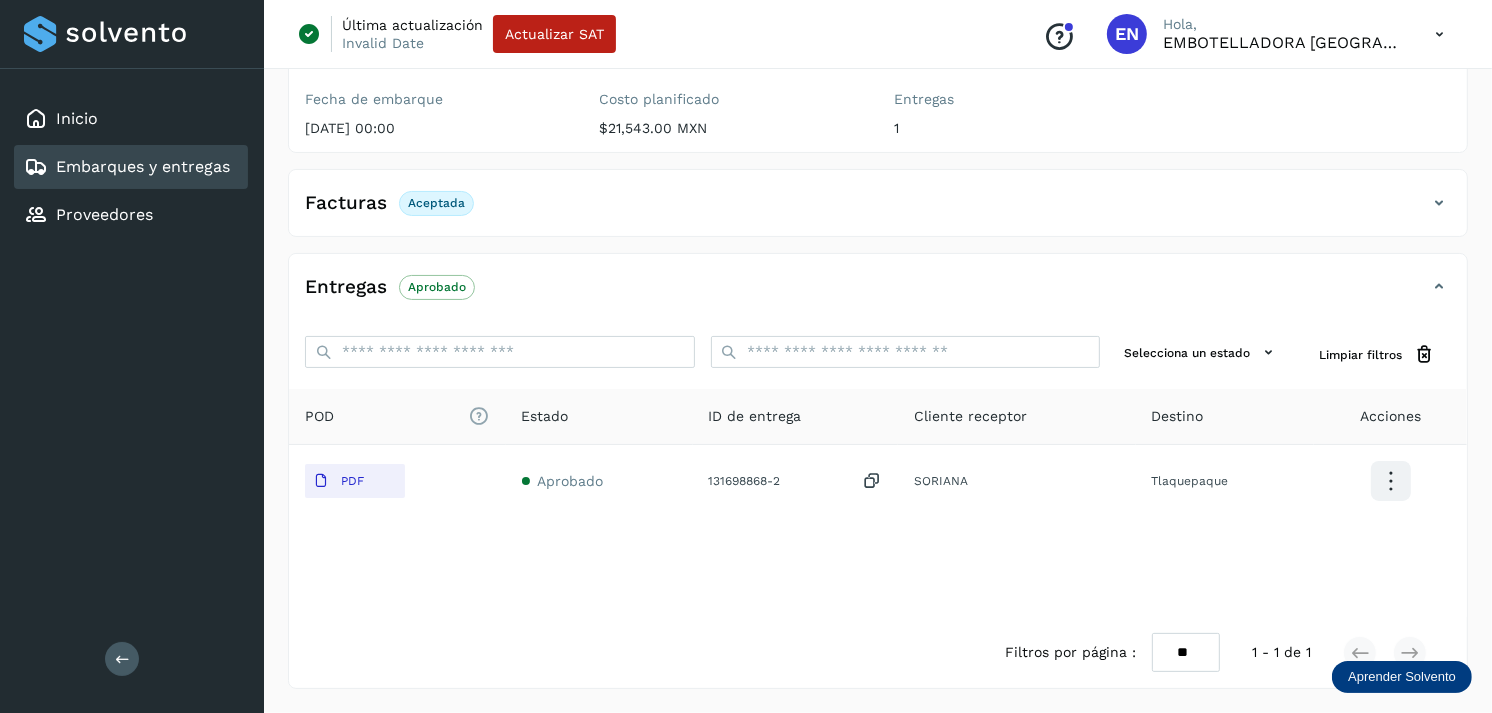 click on "Embarques y entregas" at bounding box center [143, 166] 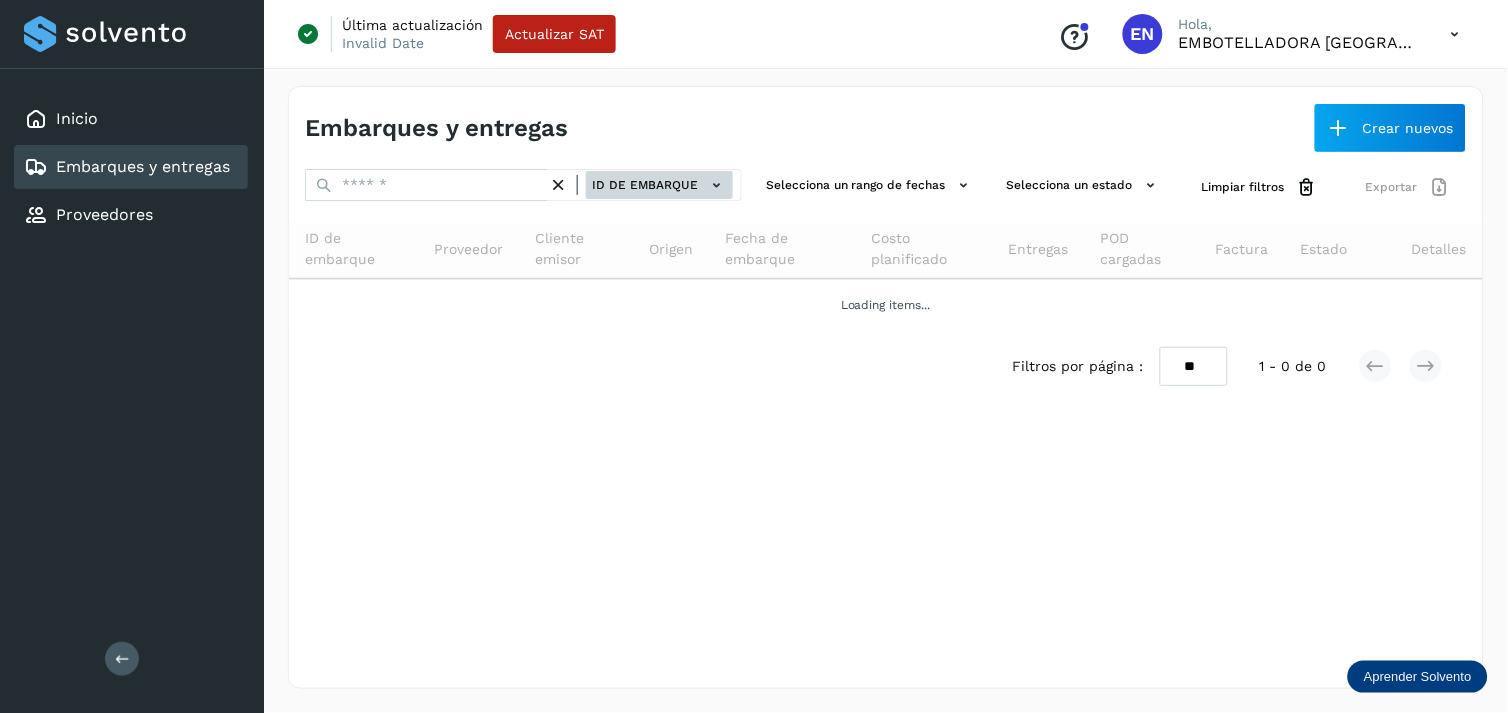 click on "ID de embarque" at bounding box center (659, 185) 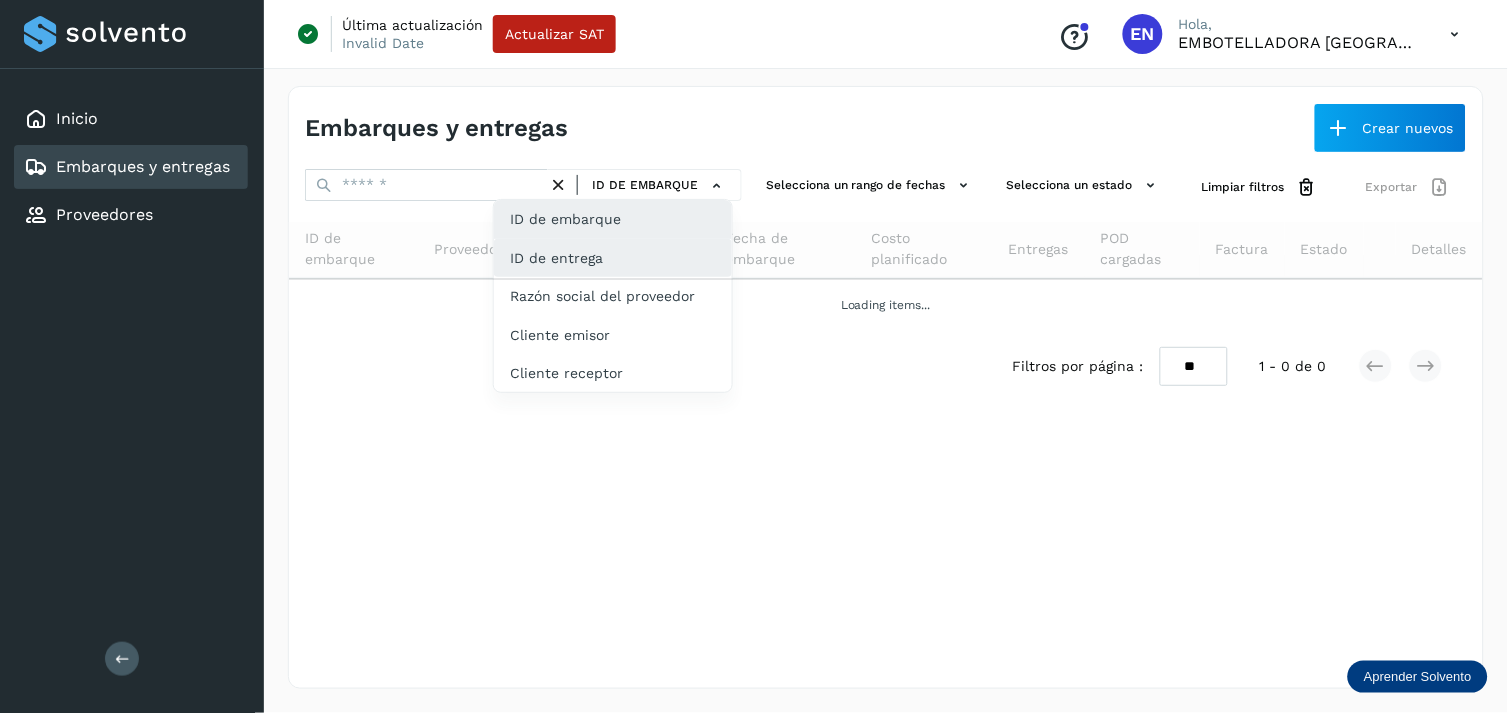 drag, startPoint x: 650, startPoint y: 232, endPoint x: 628, endPoint y: 253, distance: 30.413813 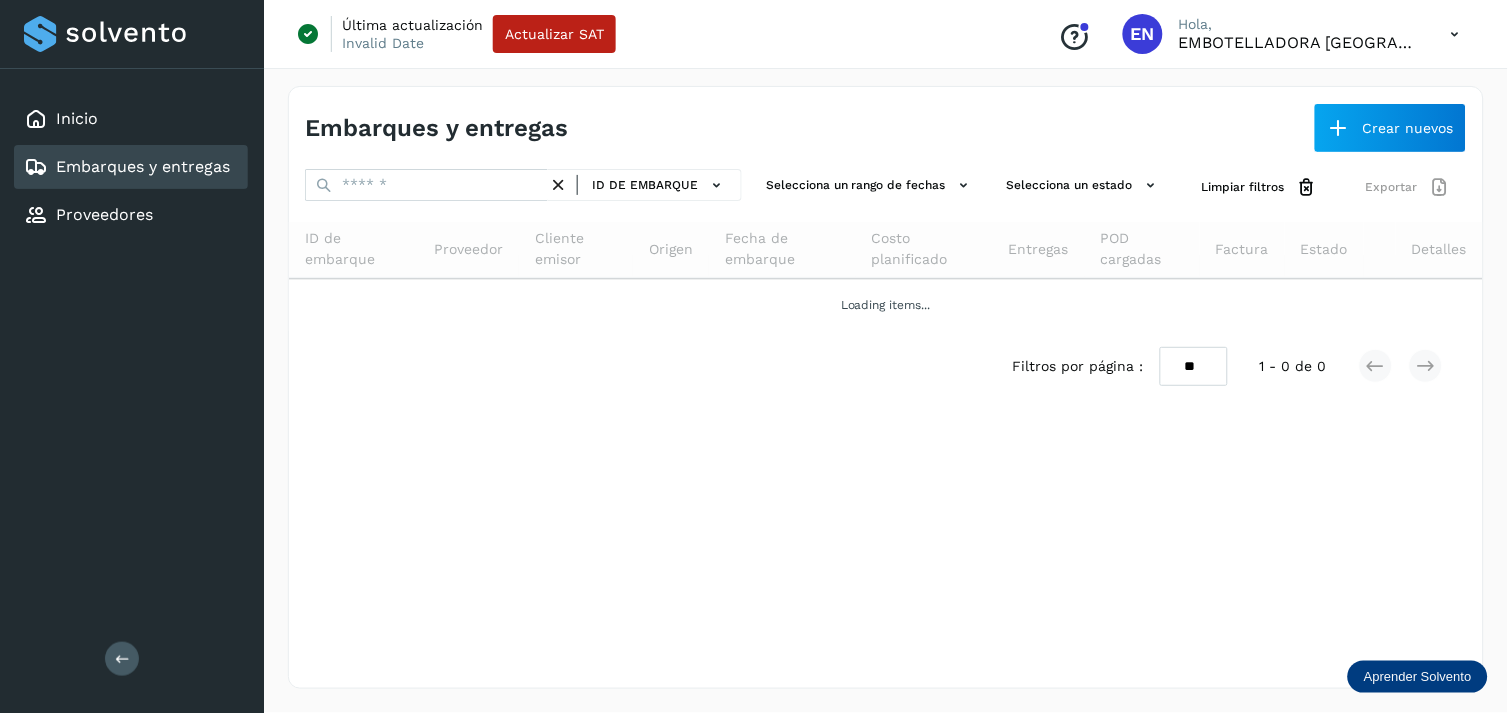 click on "Embarques y entregas Crear nuevos ID de embarque Selecciona un rango de fechas  Selecciona un estado Limpiar filtros Exportar ID de embarque Proveedor Cliente emisor Origen Fecha de embarque Costo planificado Entregas POD cargadas Factura Estado Detalles Loading items... Filtros por página : ** ** ** 1 - 0 de 0" at bounding box center (886, 387) 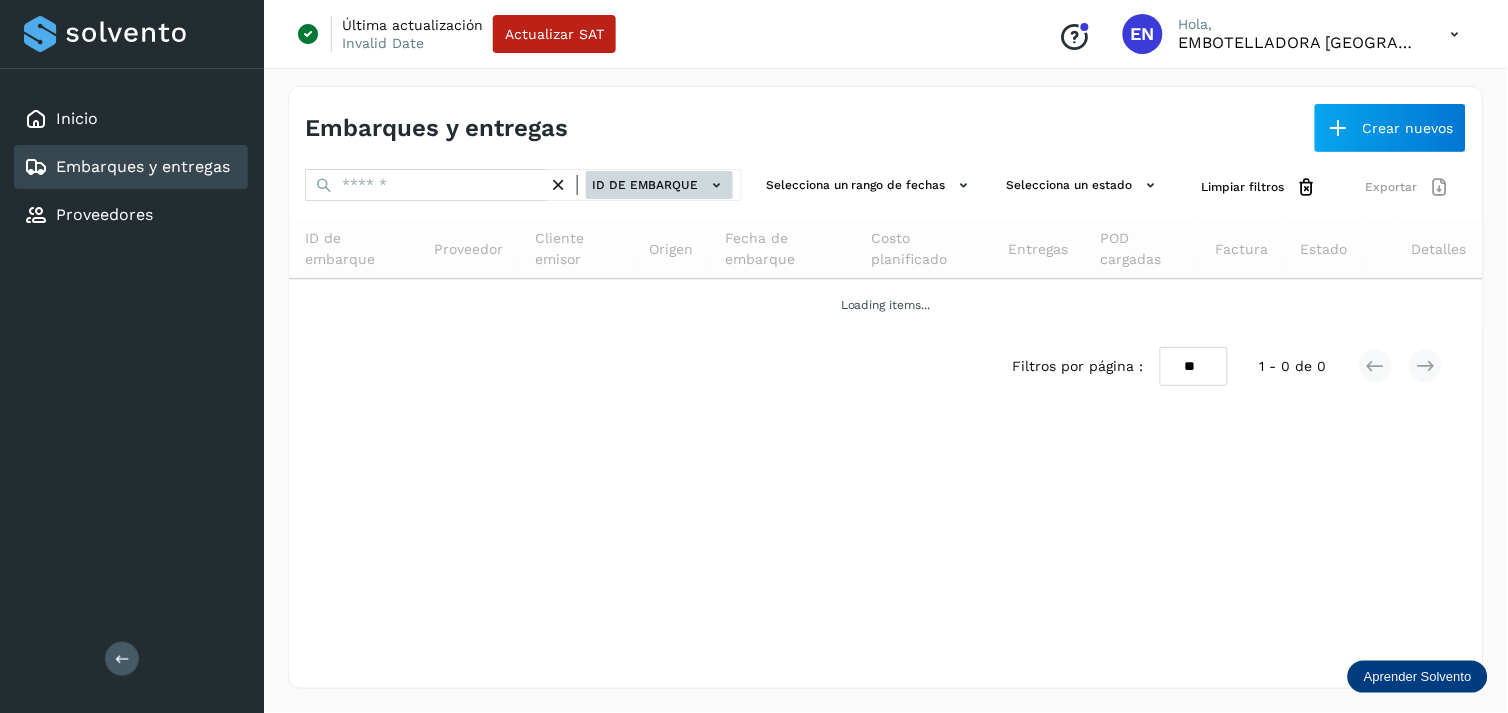 click on "ID de embarque" 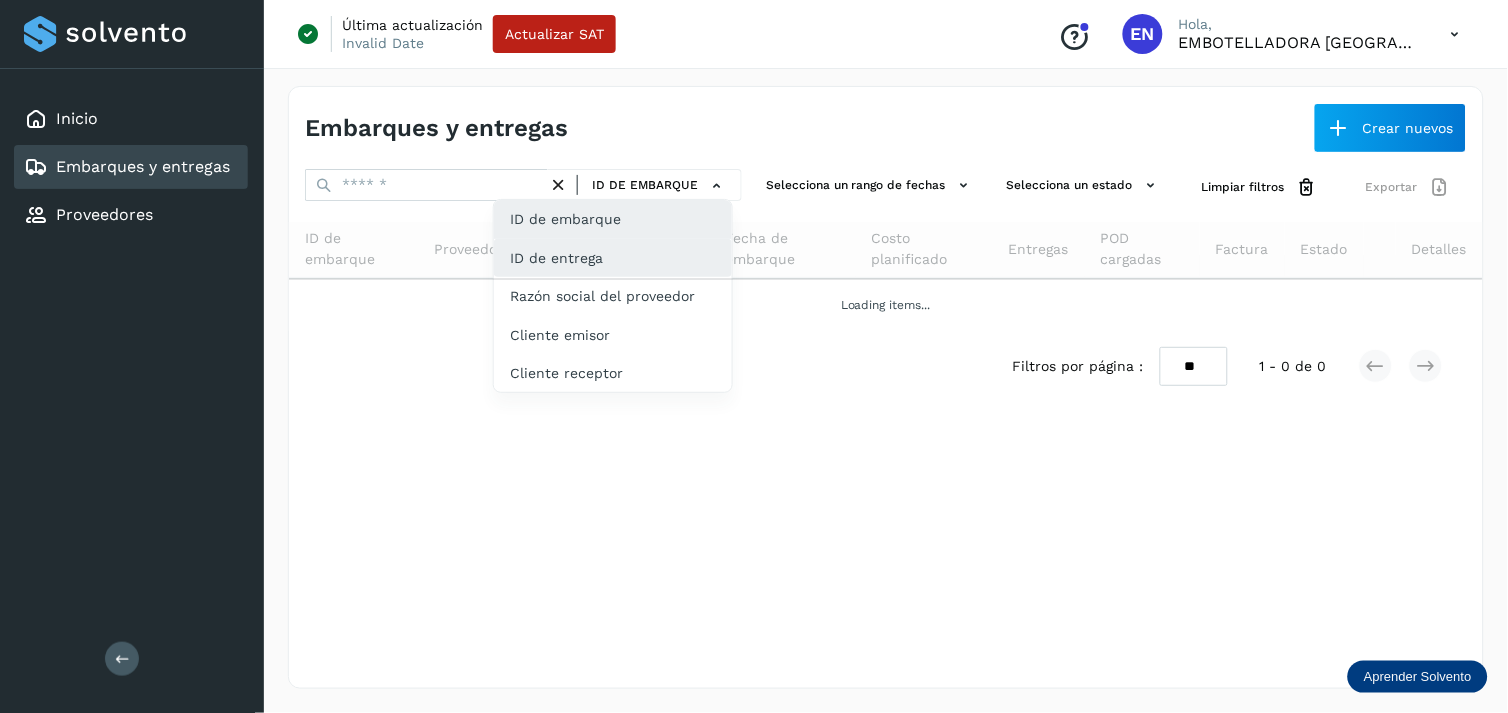 click on "ID de entrega" 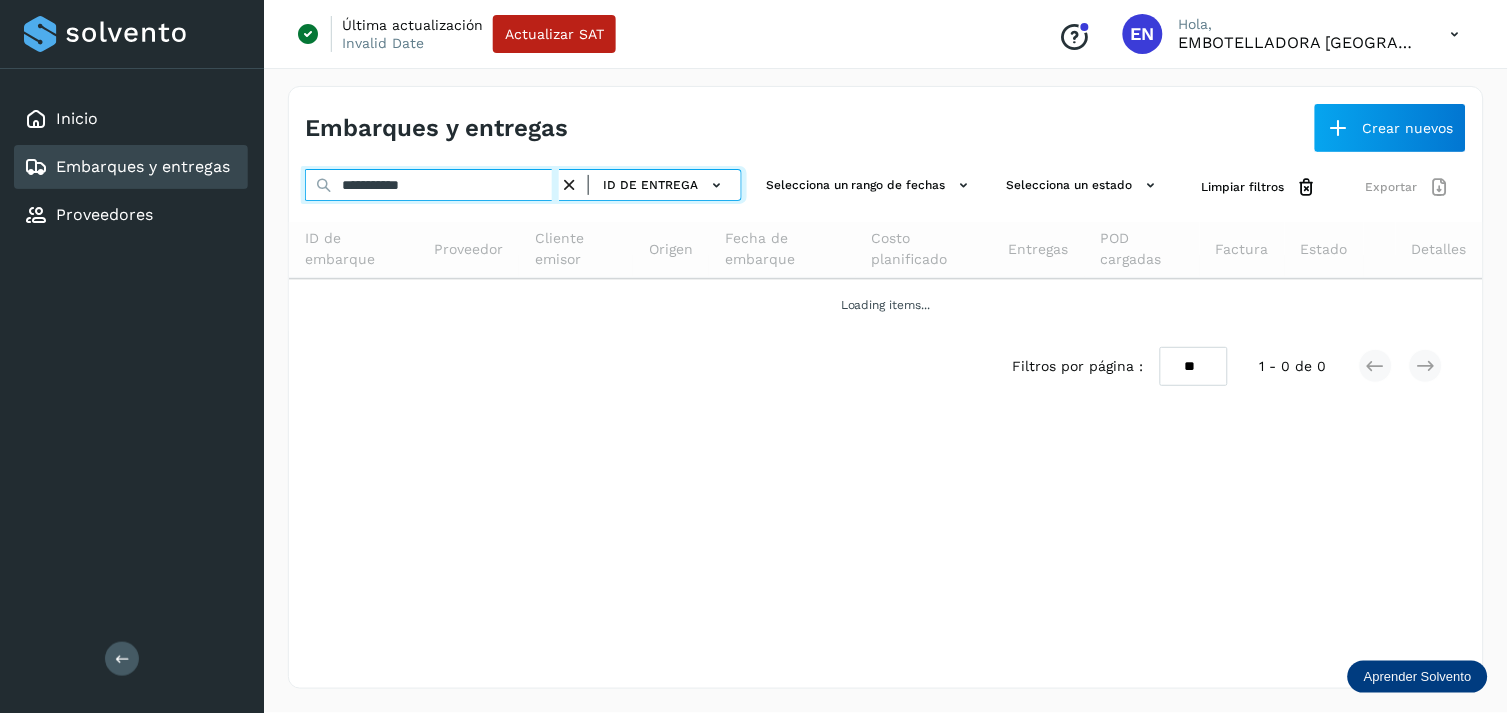 click on "**********" at bounding box center [432, 185] 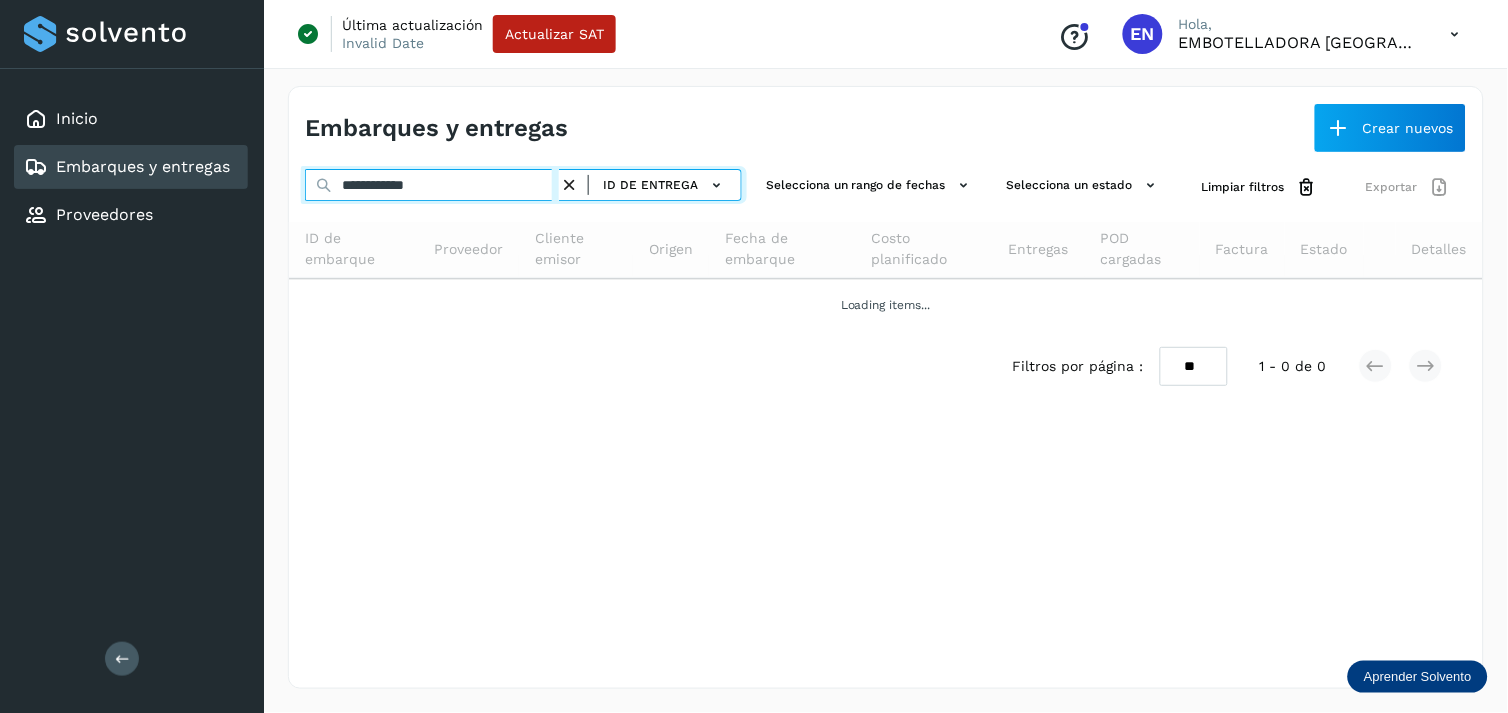 type on "**********" 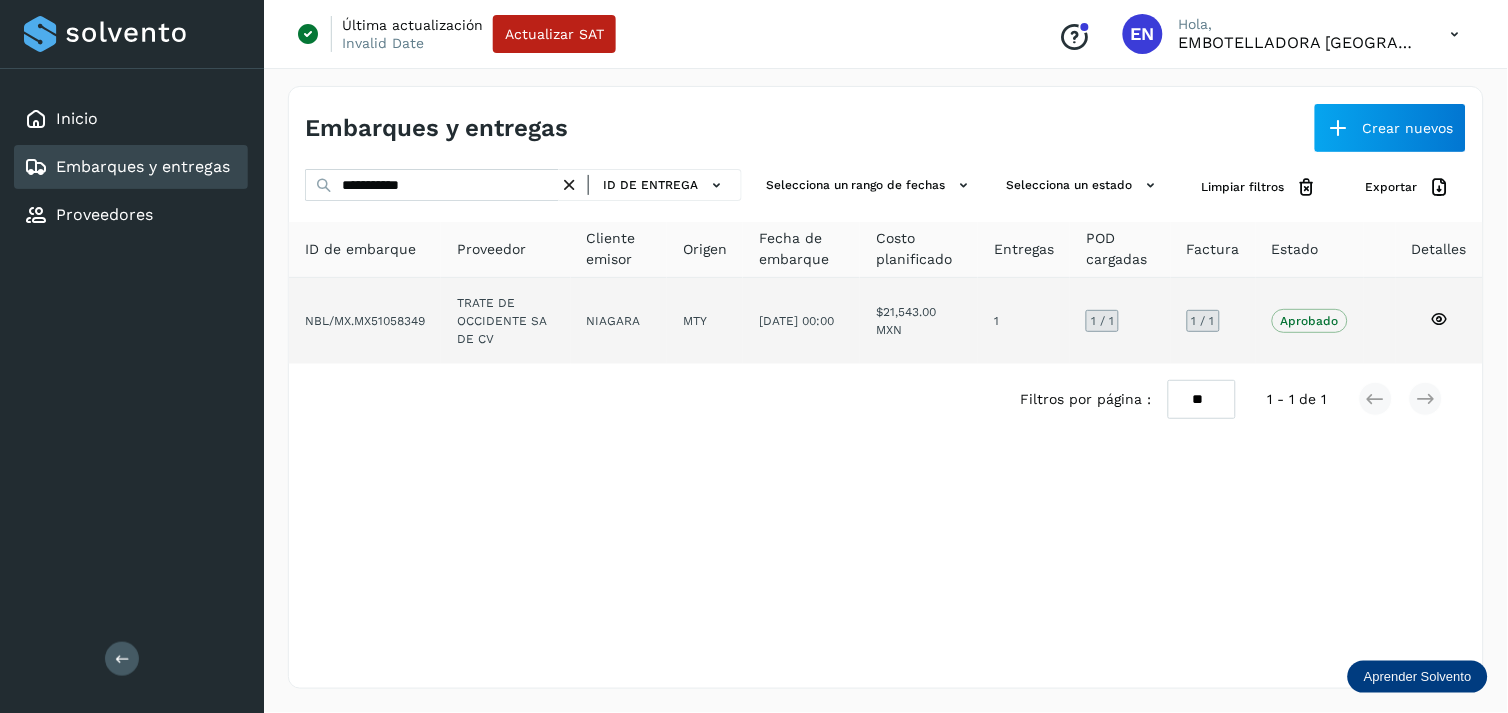 click on "TRATE DE OCCIDENTE SA DE CV" 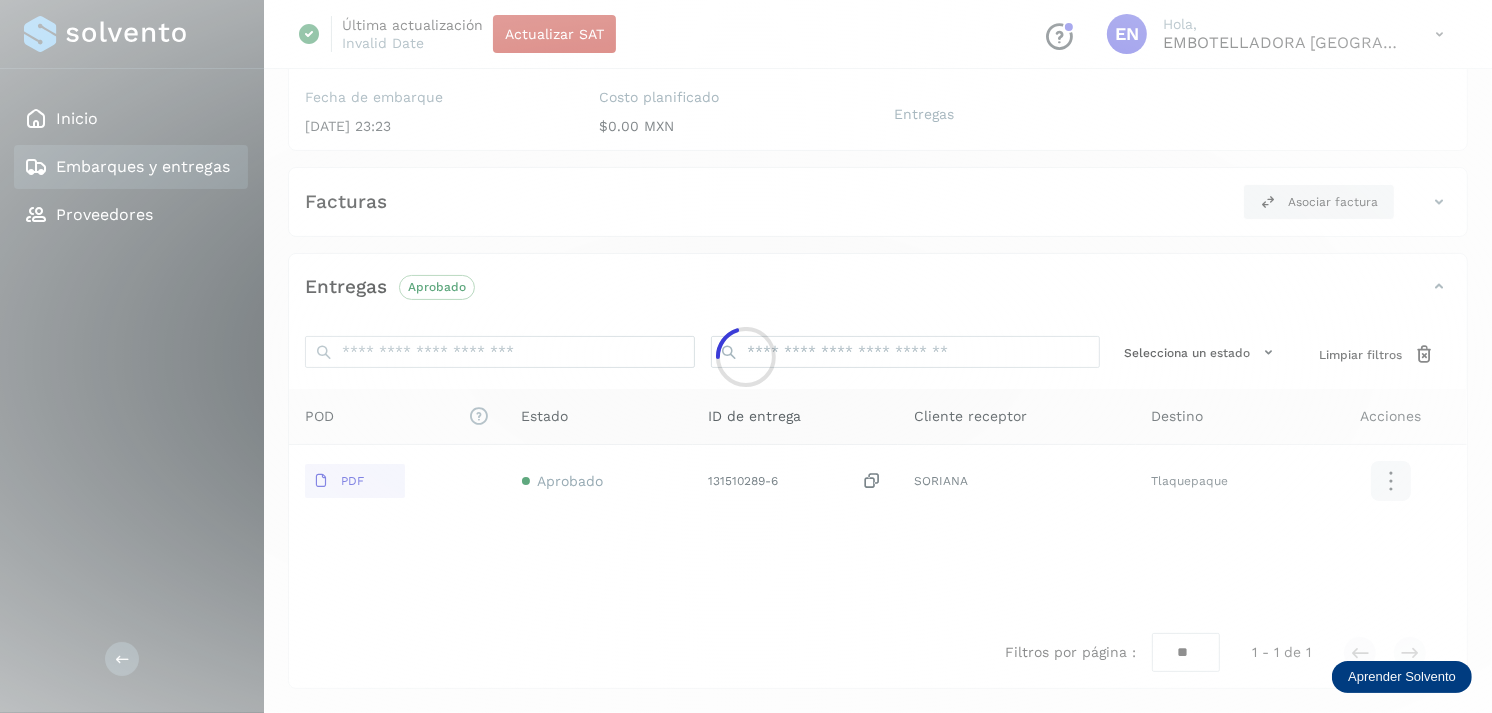 scroll, scrollTop: 241, scrollLeft: 0, axis: vertical 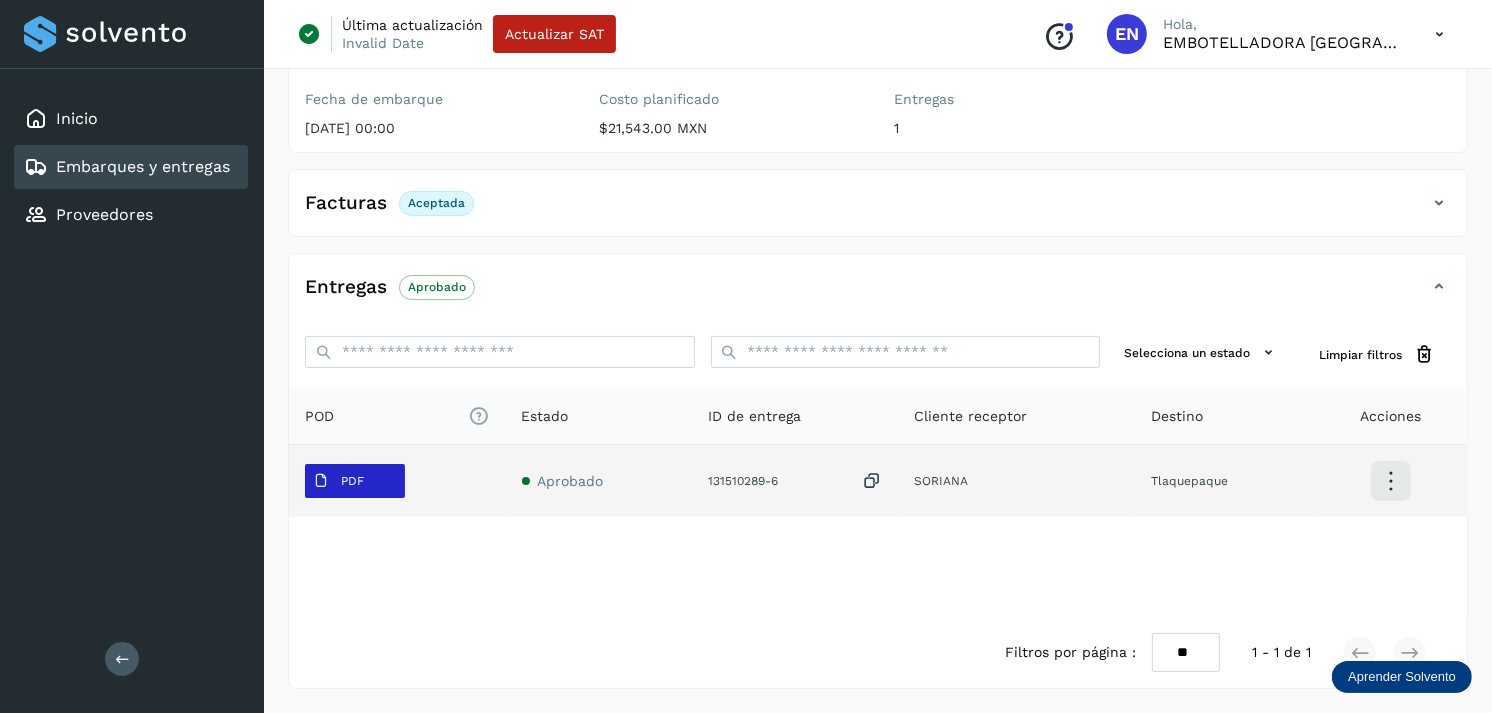 click at bounding box center [321, 481] 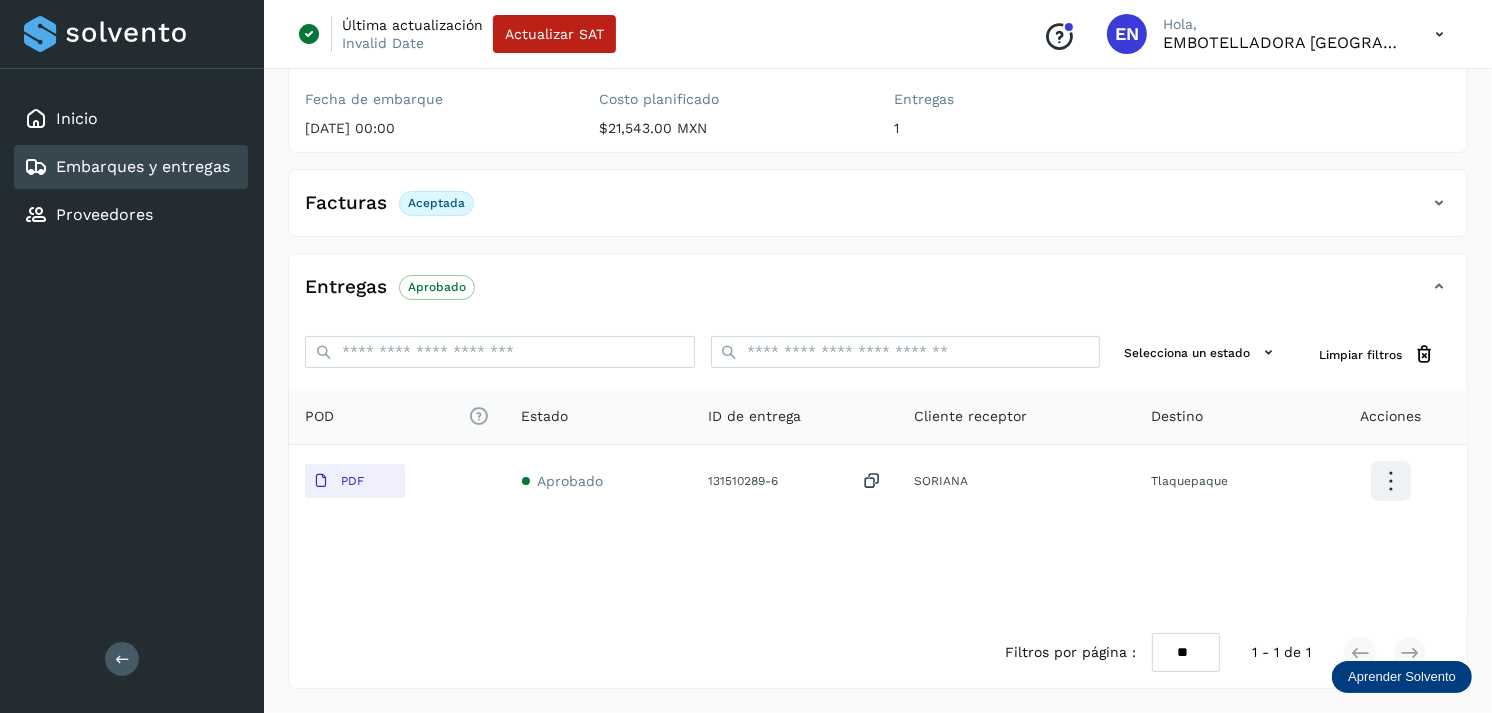 type 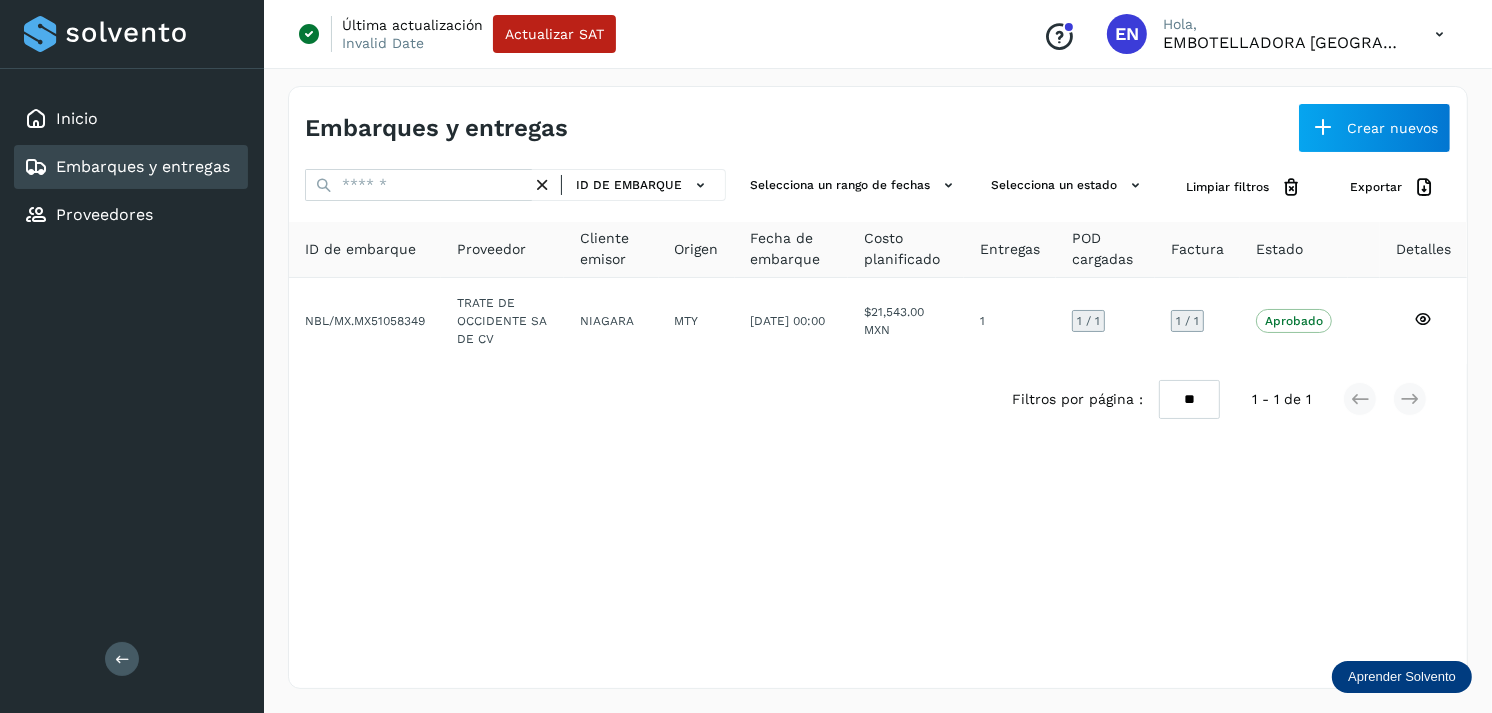 scroll, scrollTop: 0, scrollLeft: 0, axis: both 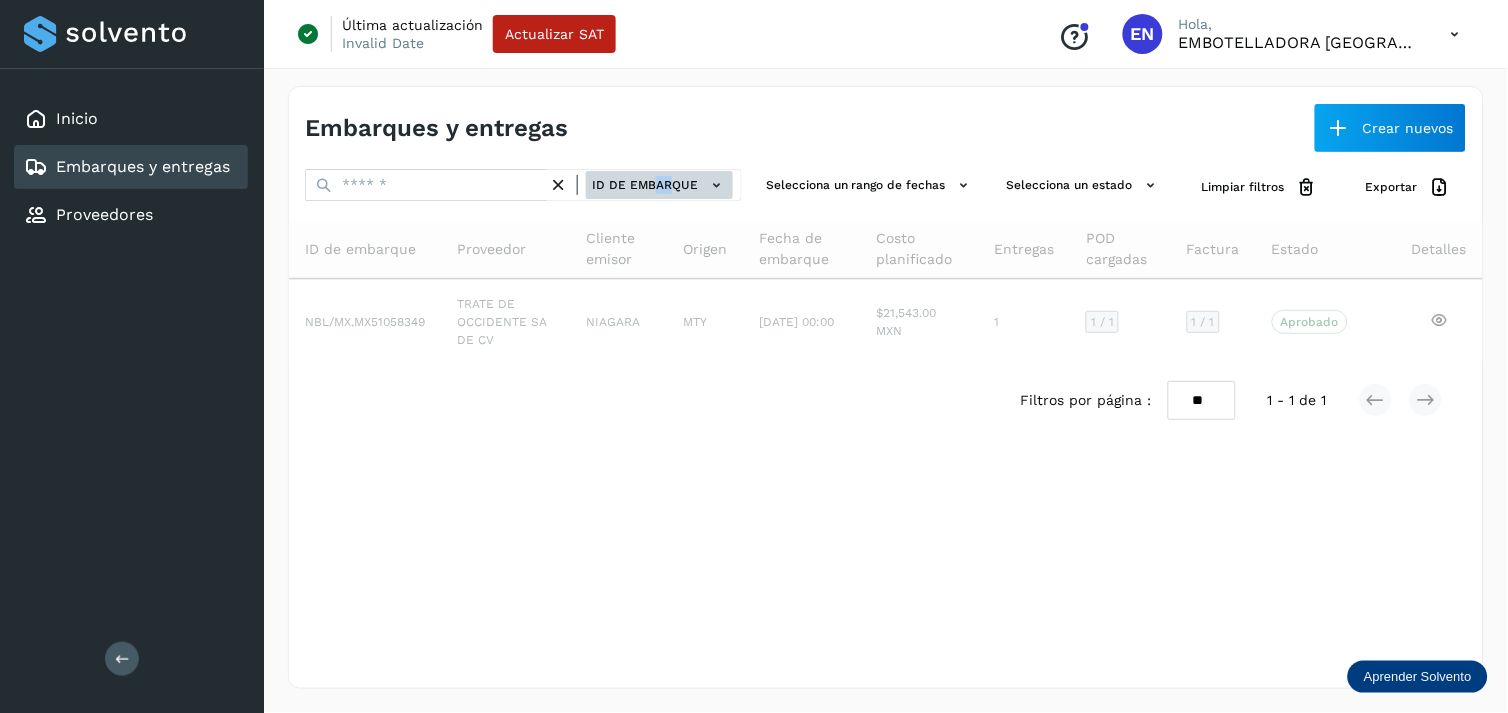 drag, startPoint x: 677, startPoint y: 168, endPoint x: 658, endPoint y: 184, distance: 24.839485 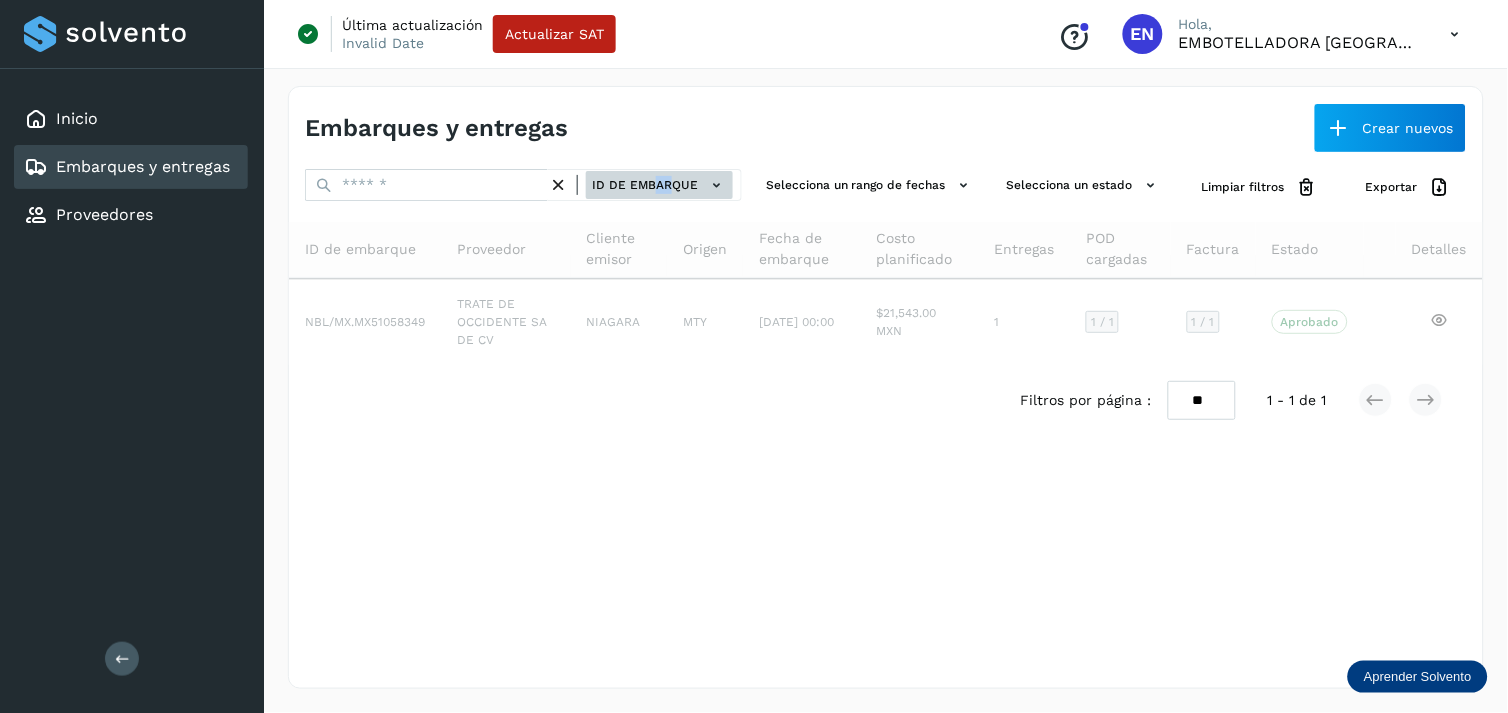 click on "ID de embarque" at bounding box center [645, 185] 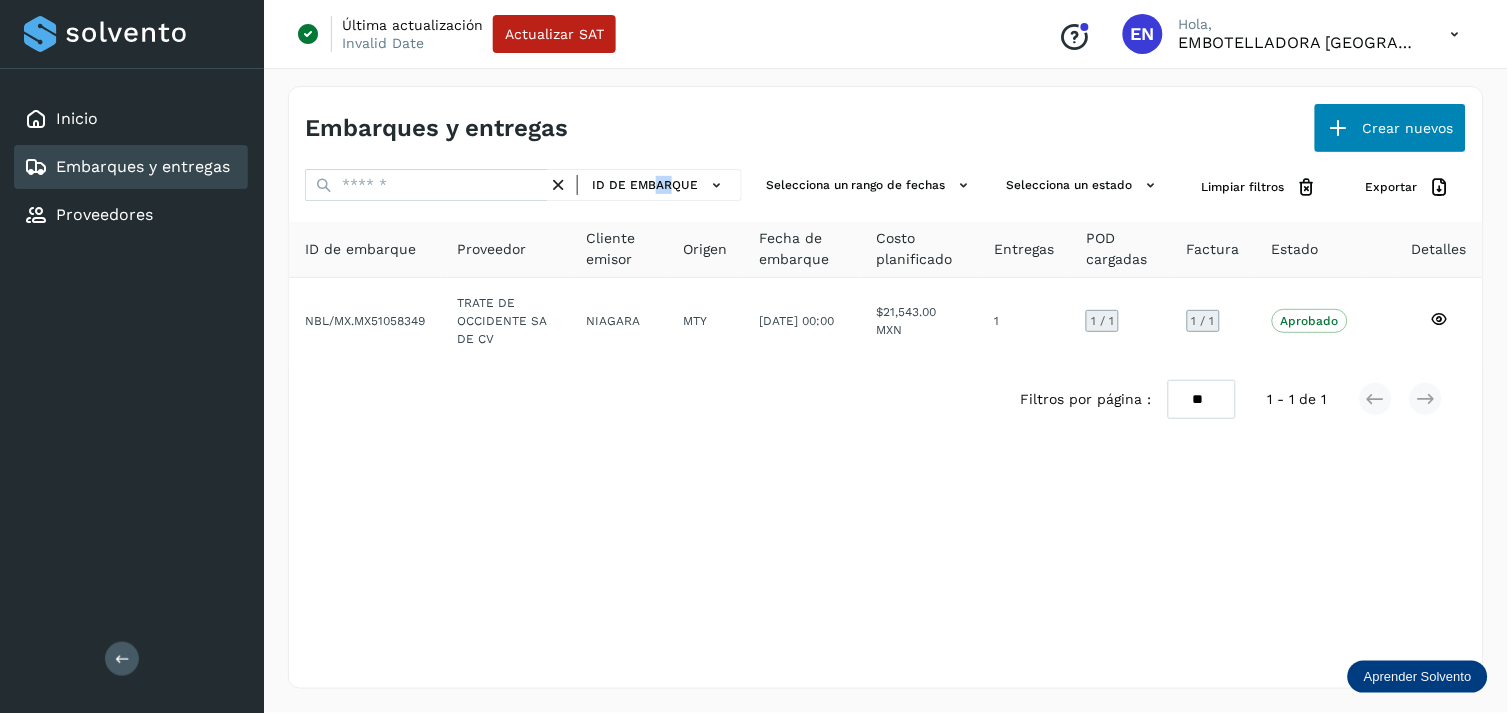 type 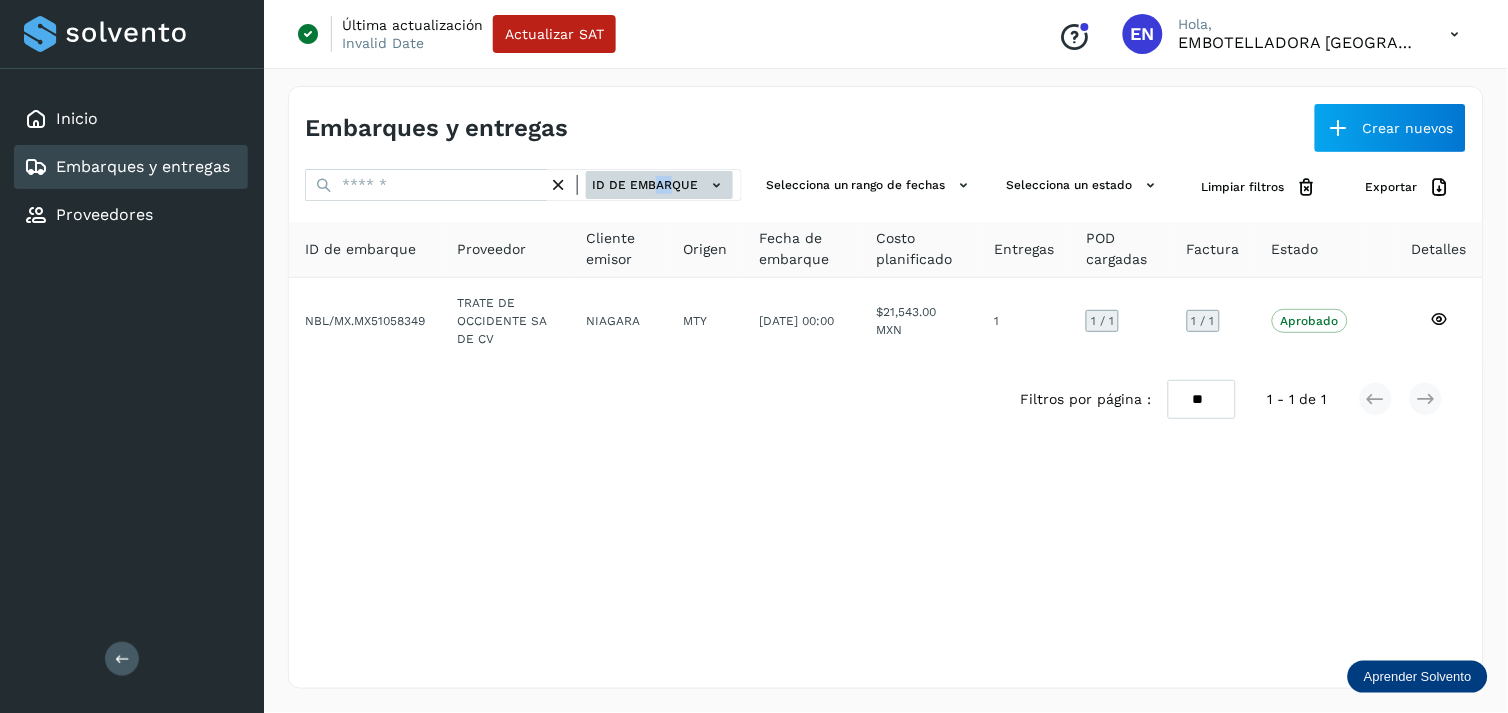 click 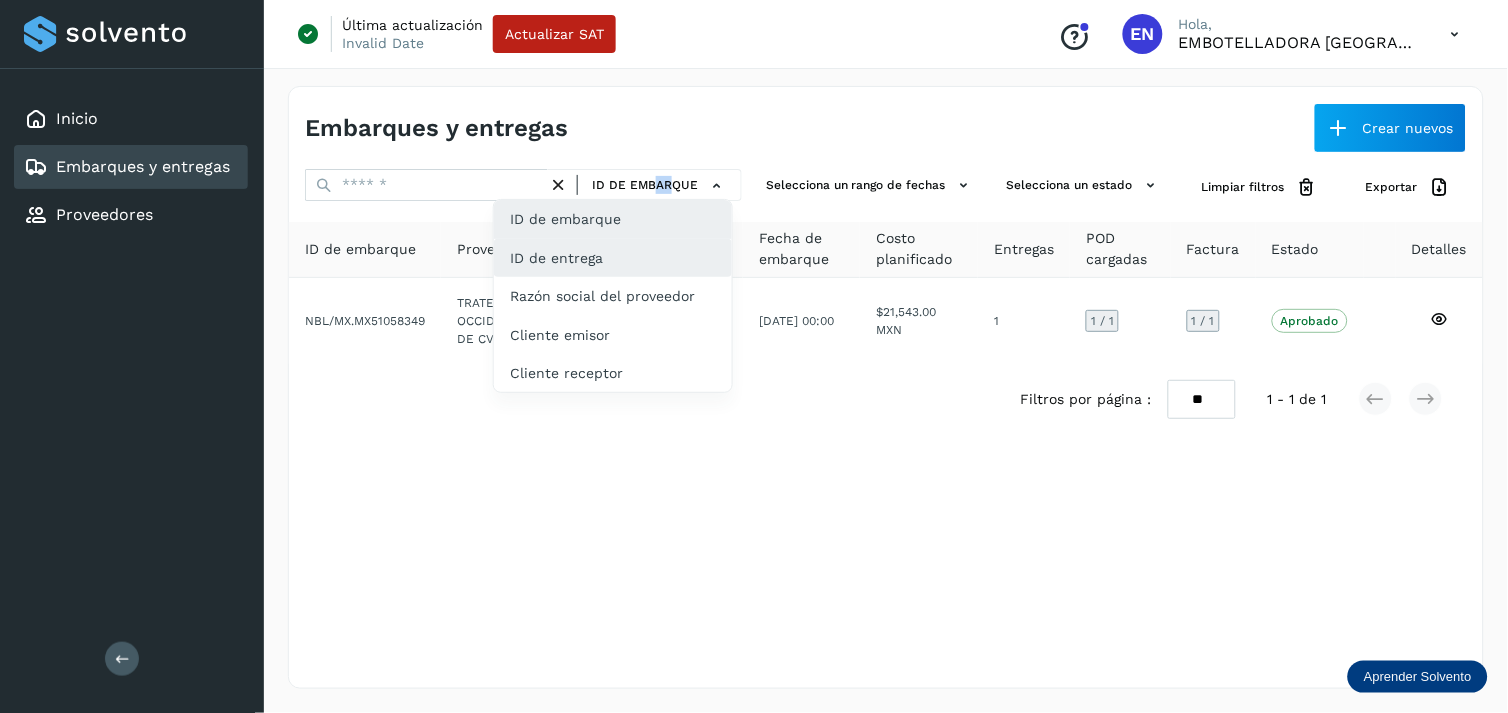 click on "ID de entrega" 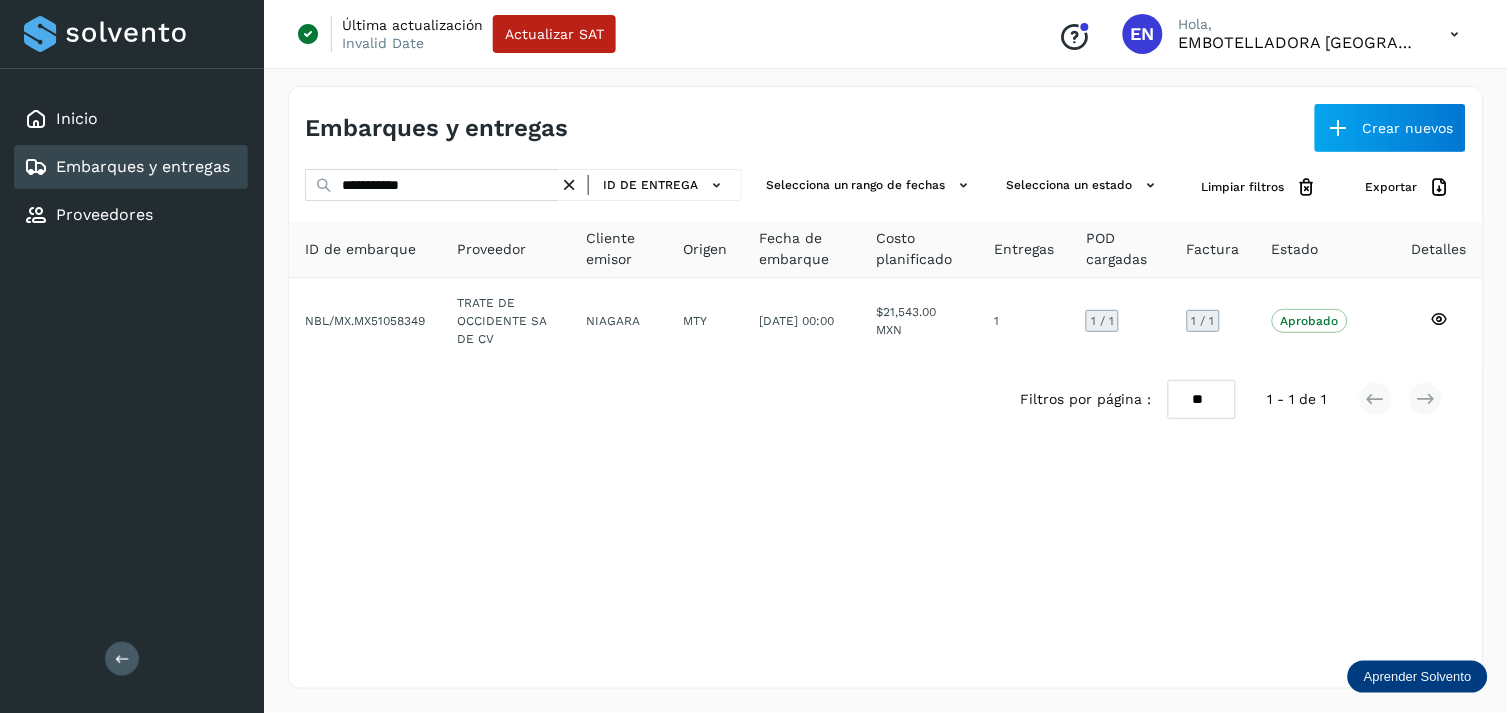 drag, startPoint x: 592, startPoint y: 187, endPoint x: 580, endPoint y: 188, distance: 12.0415945 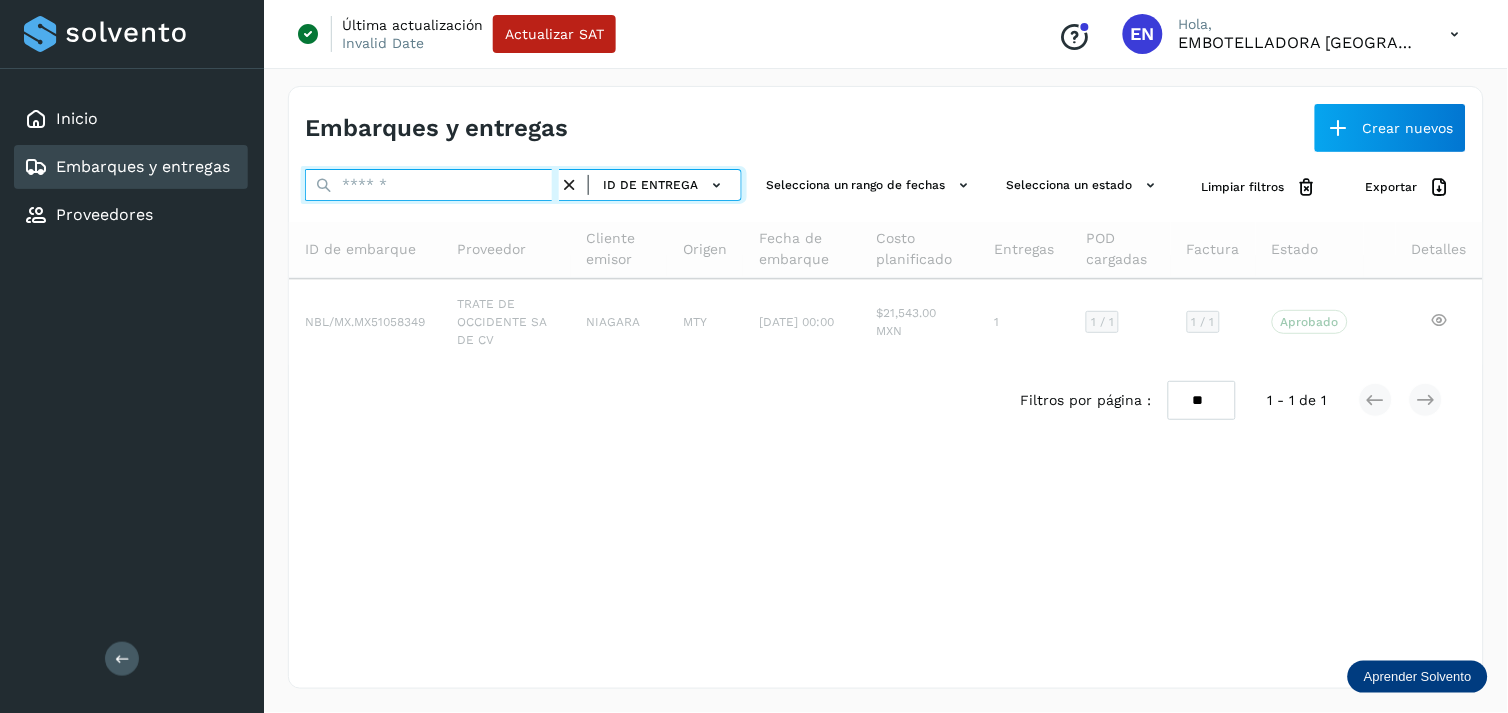 click at bounding box center (432, 185) 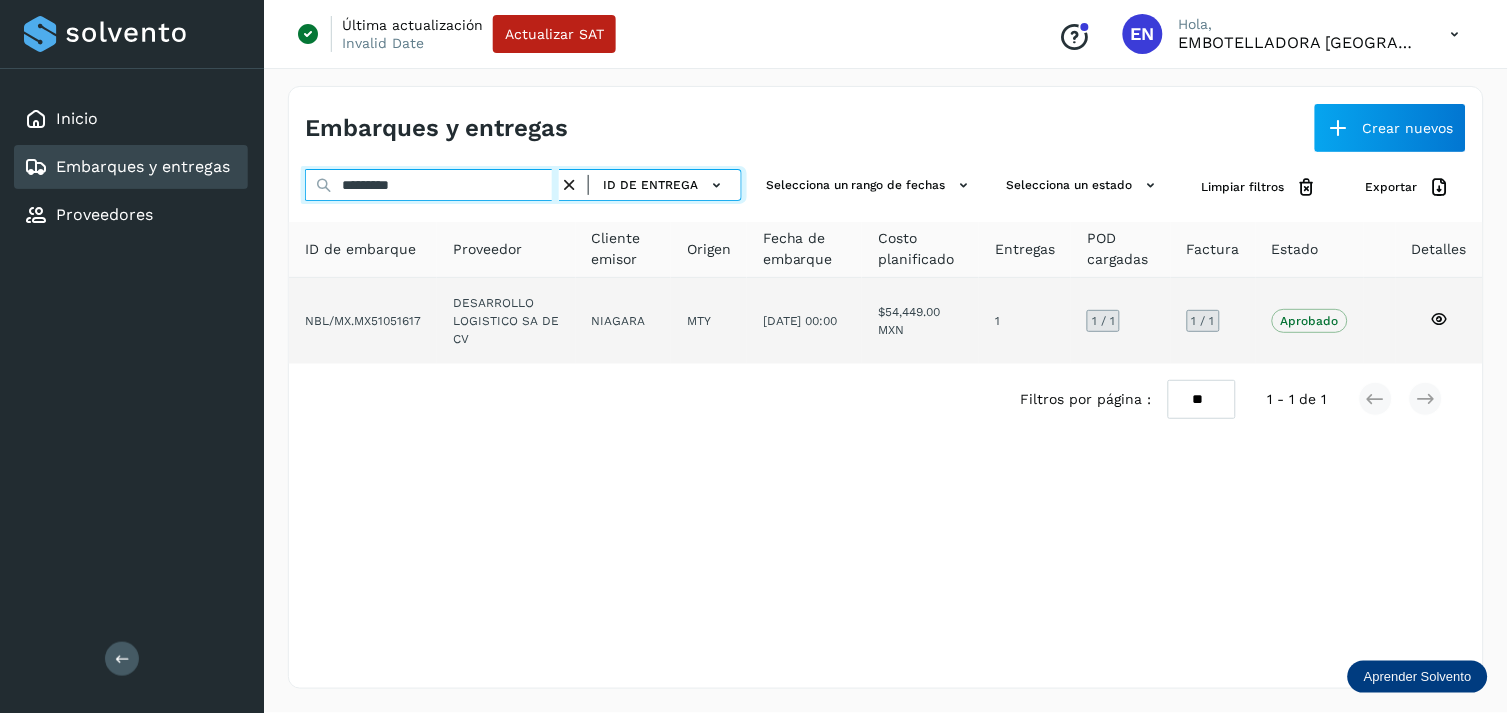 type on "*********" 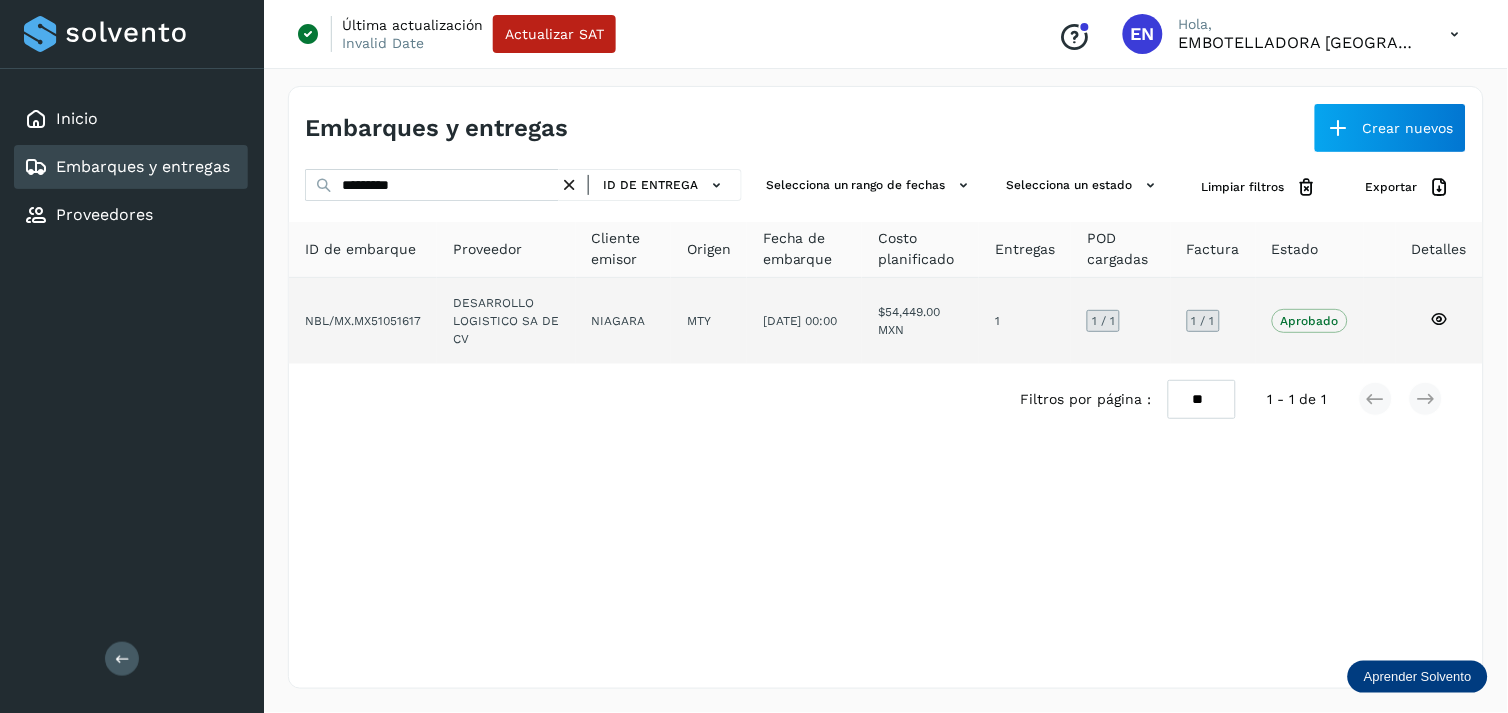 click on "DESARROLLO LOGISTICO SA DE CV" 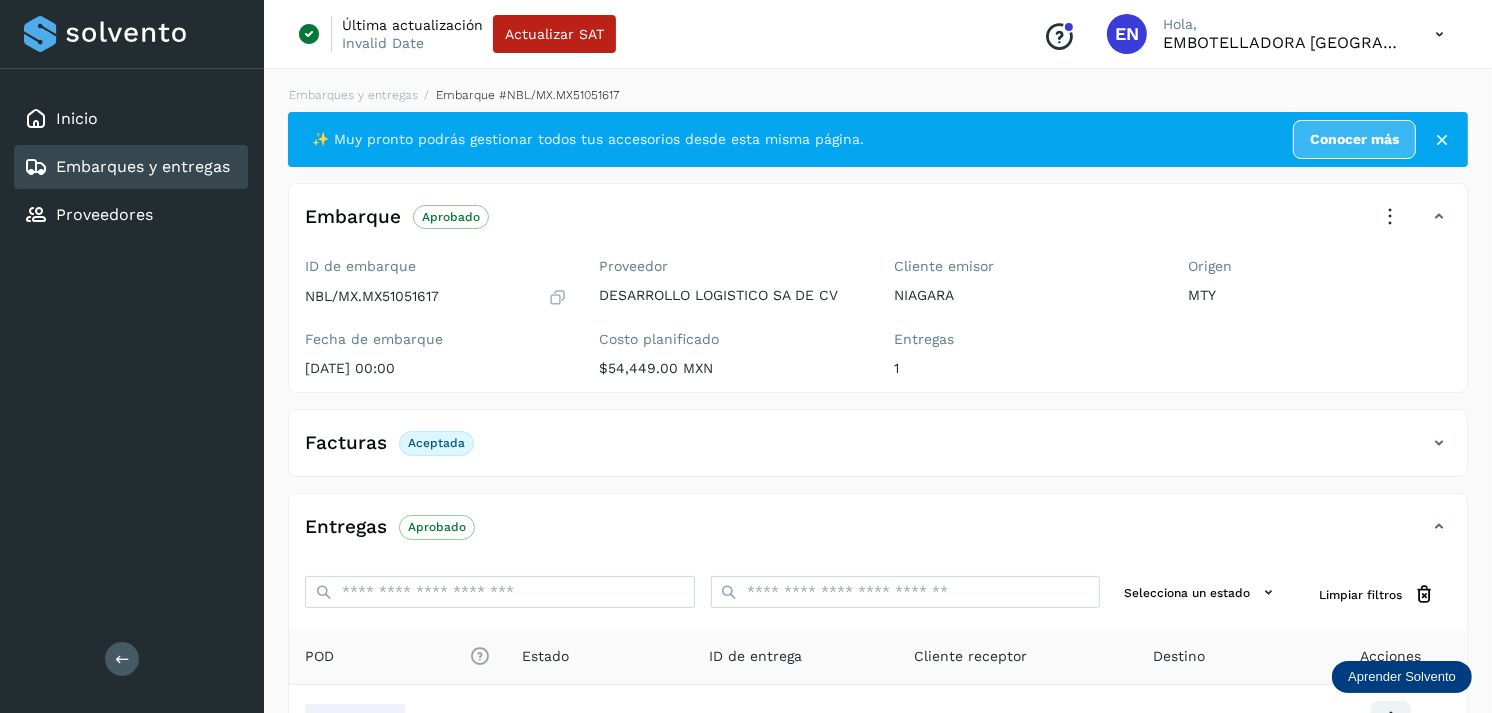 scroll, scrollTop: 241, scrollLeft: 0, axis: vertical 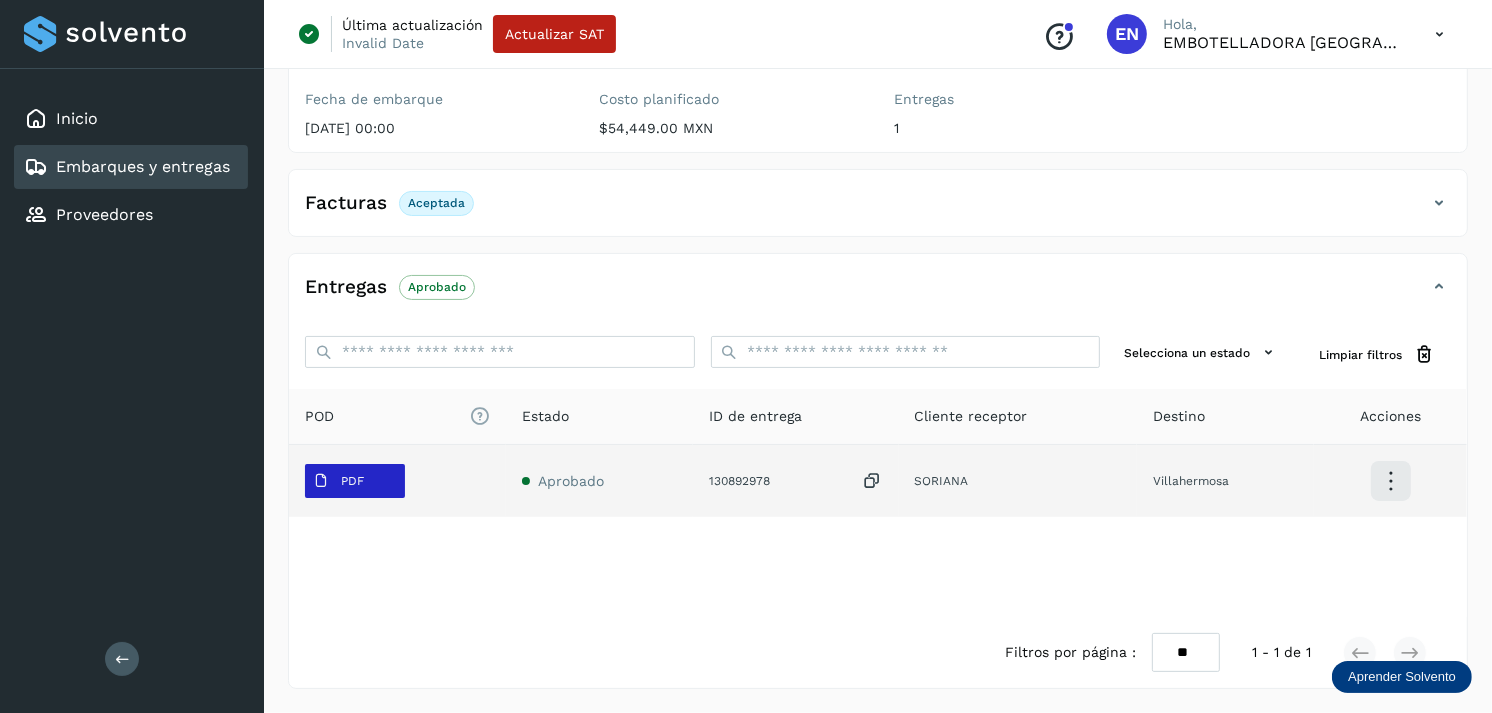click on "PDF" at bounding box center [338, 481] 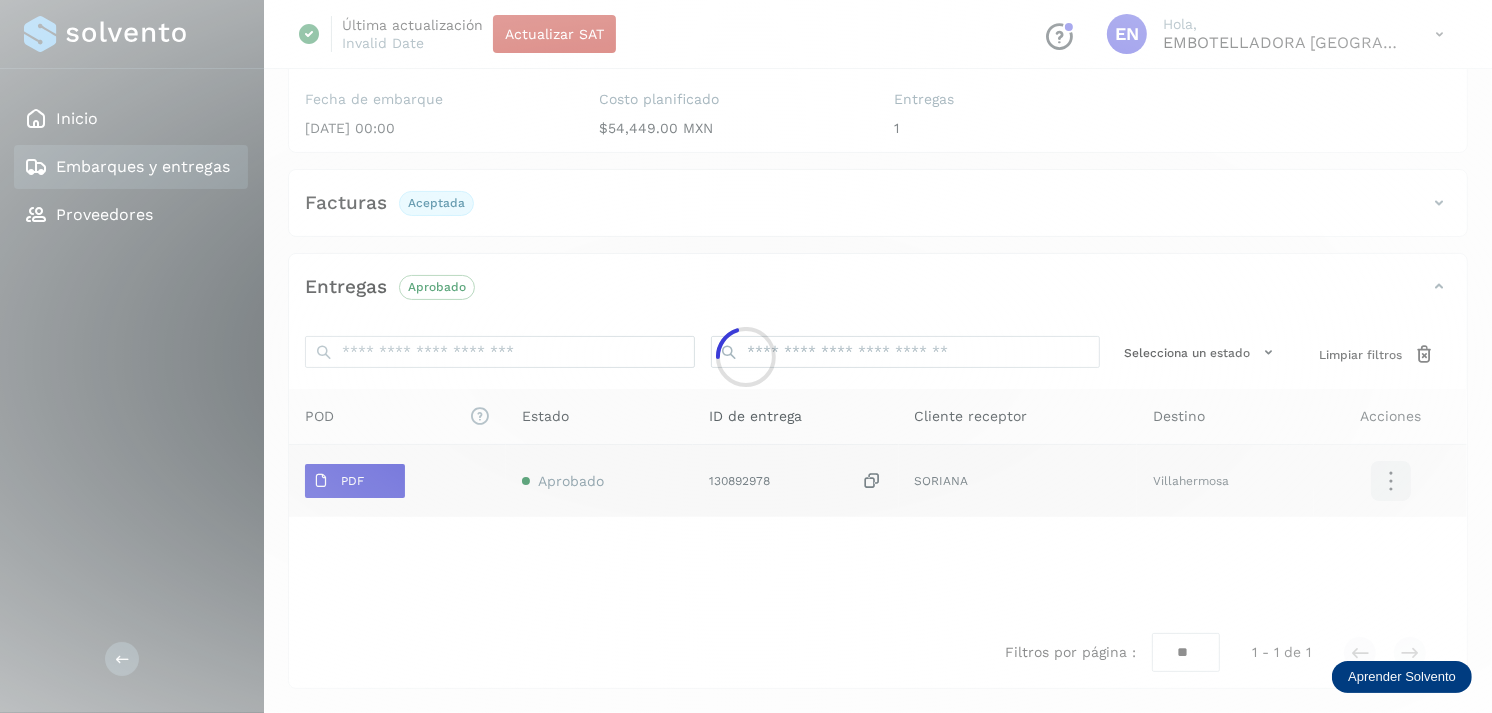 click 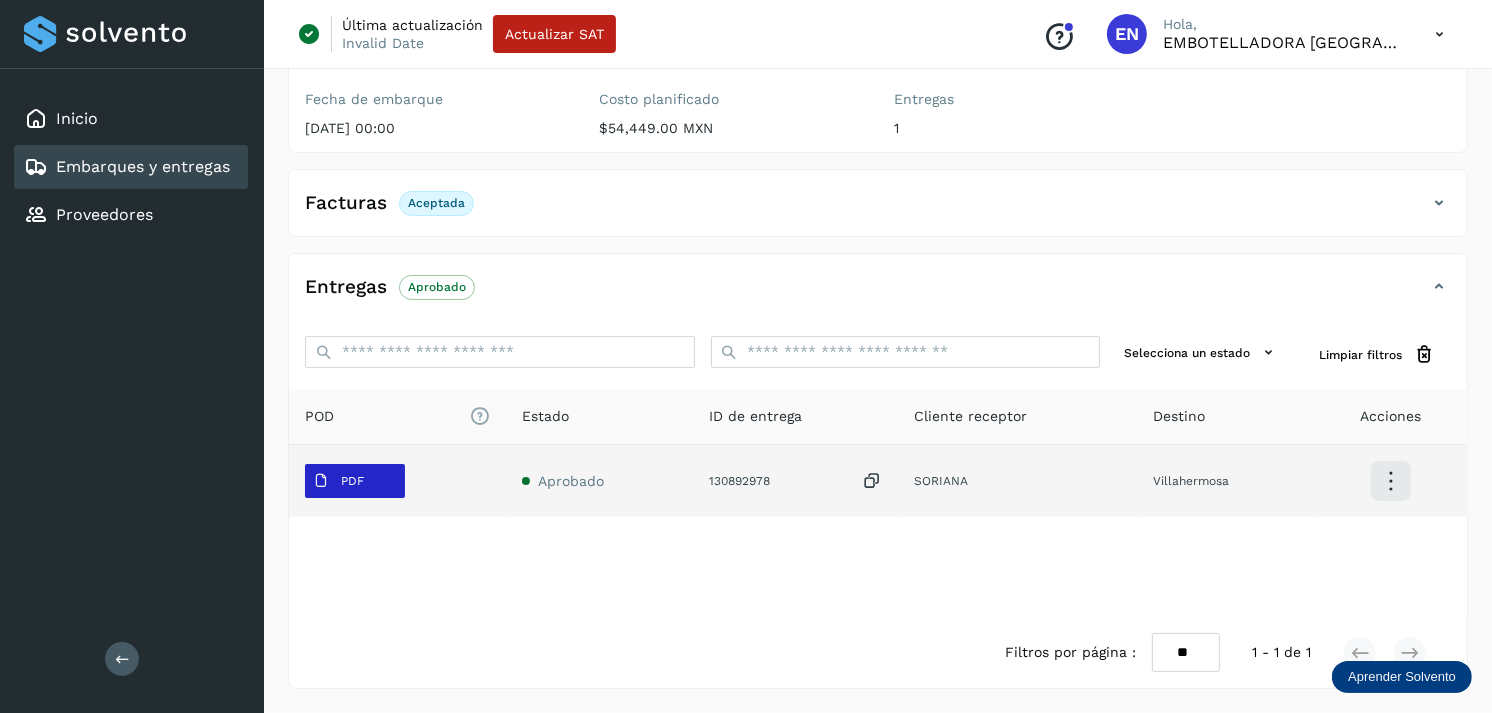 click on "PDF" at bounding box center [355, 481] 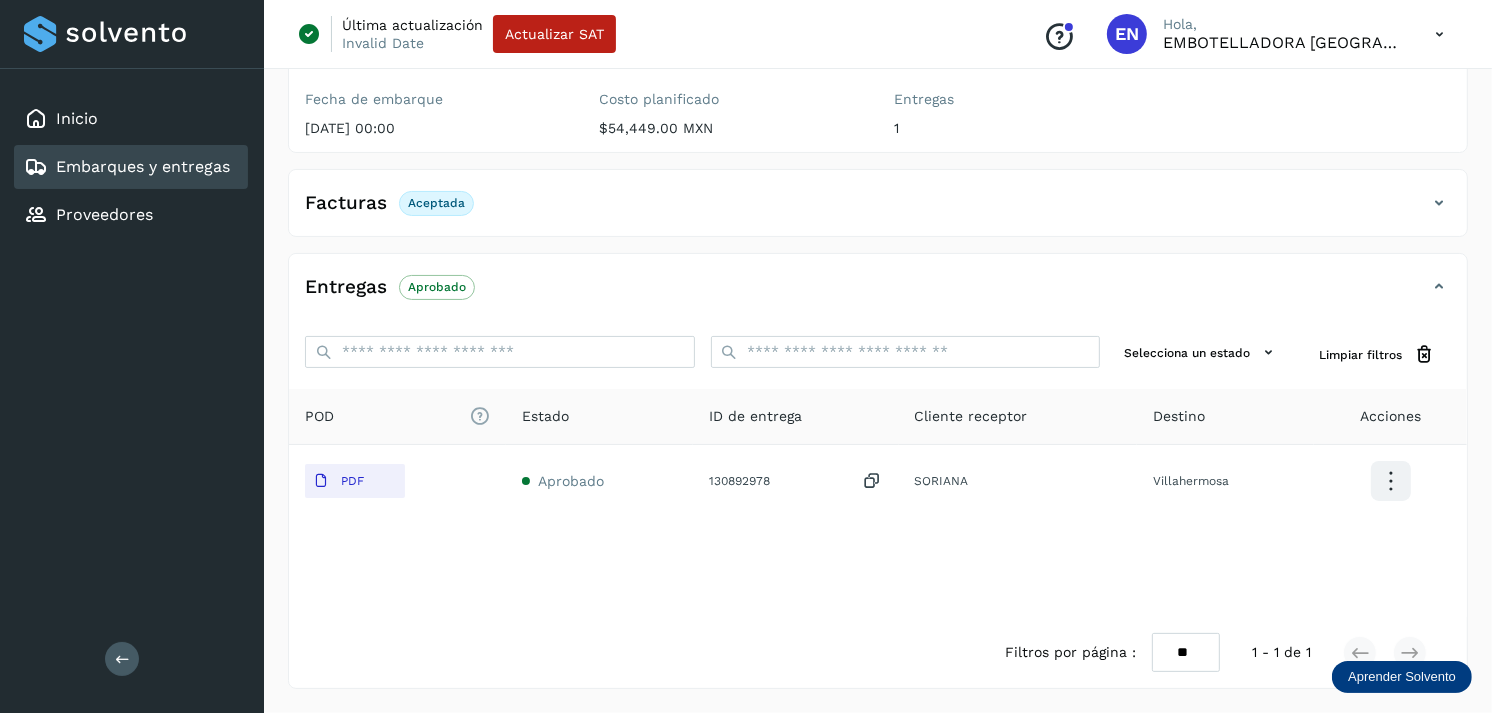 type 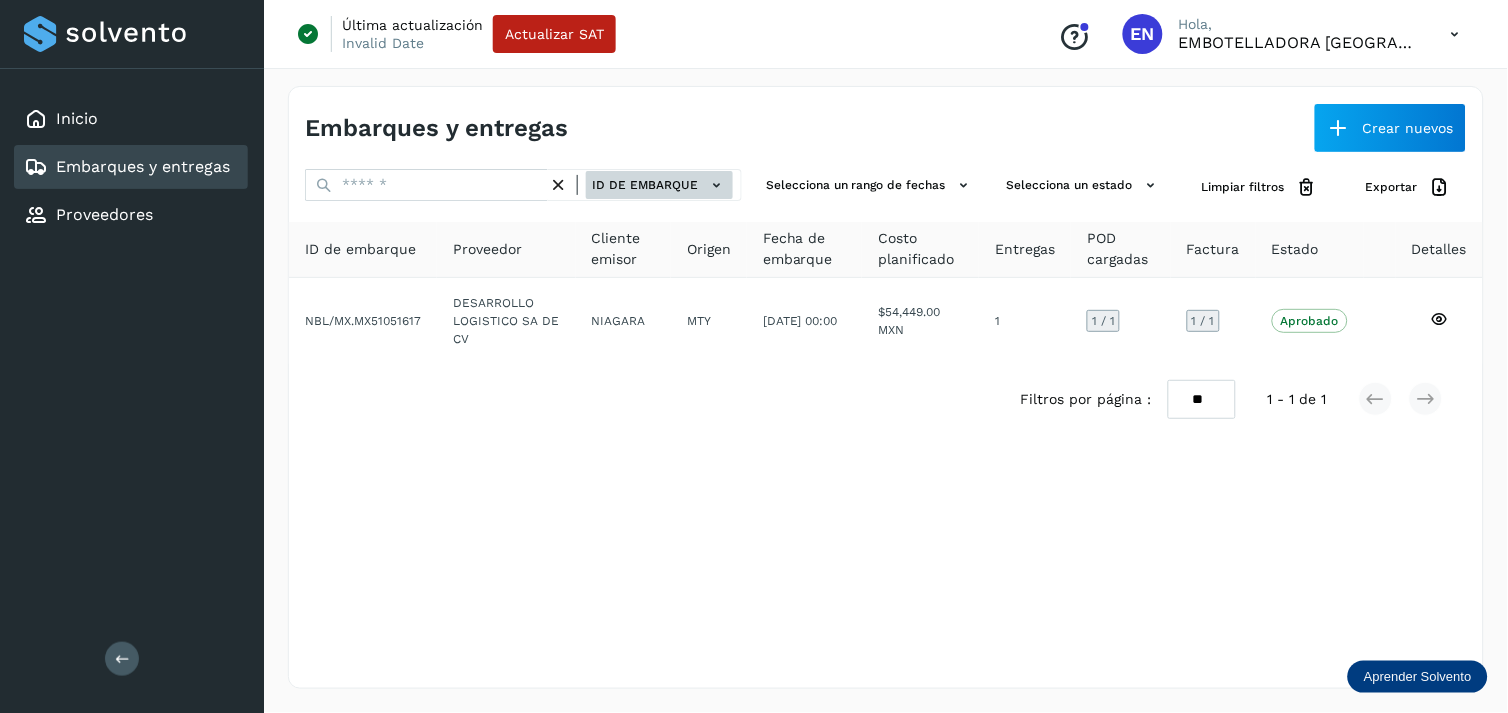 click on "ID de embarque" 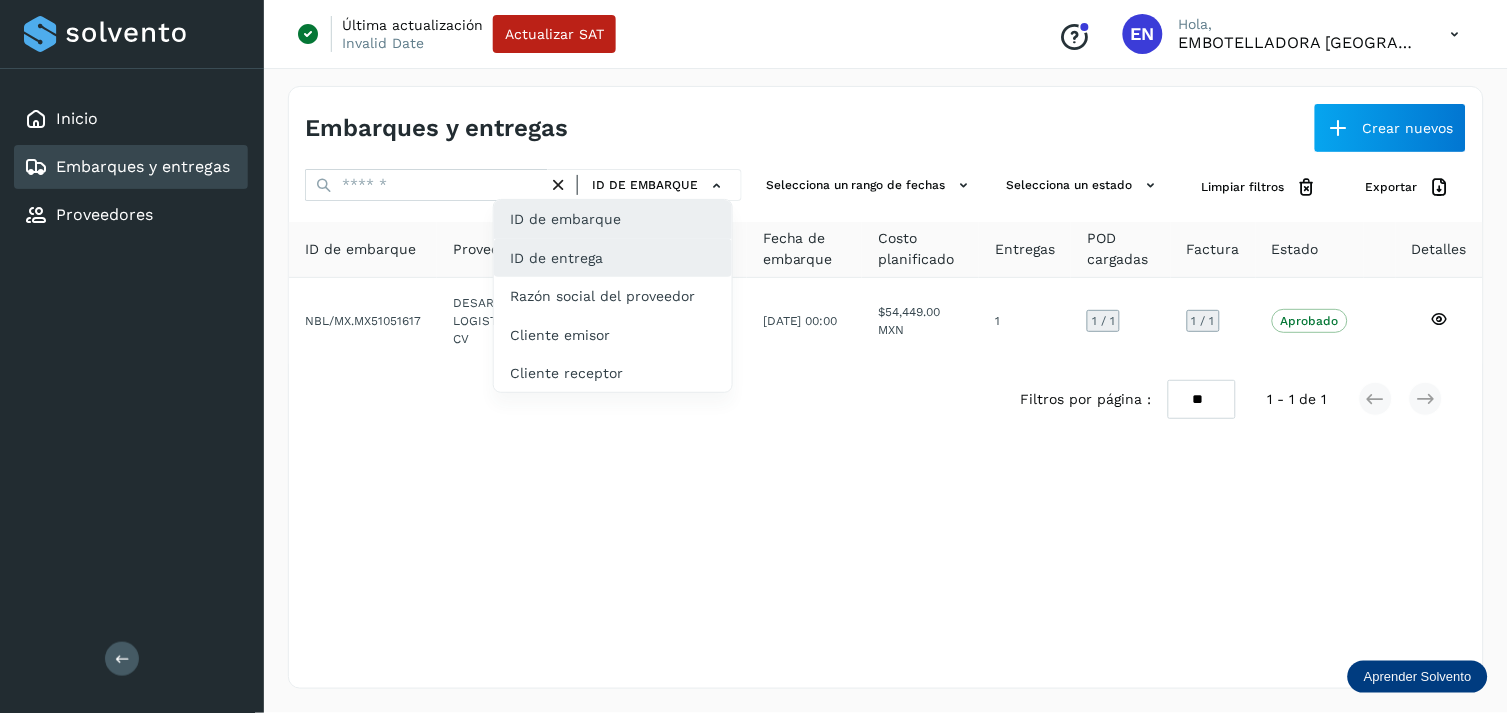 click on "ID de entrega" 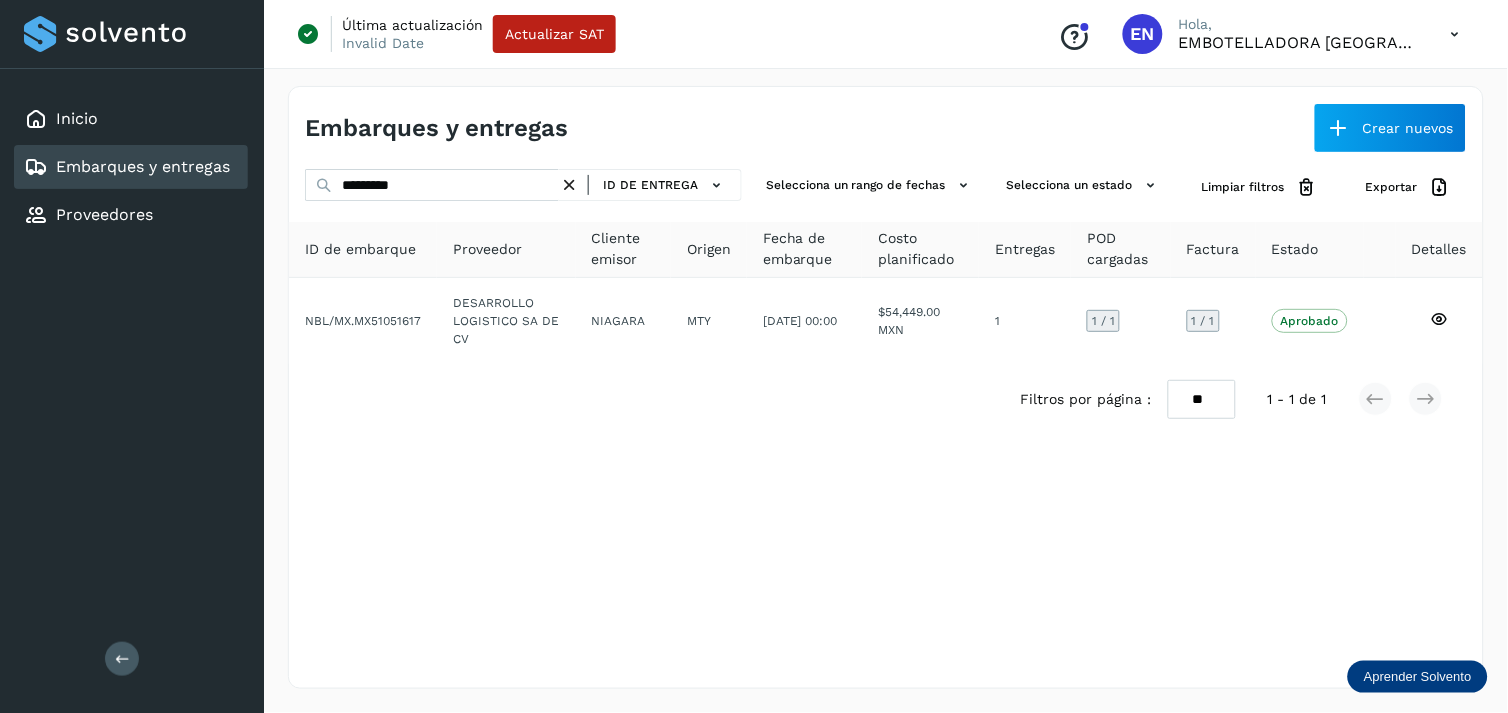 click at bounding box center (569, 185) 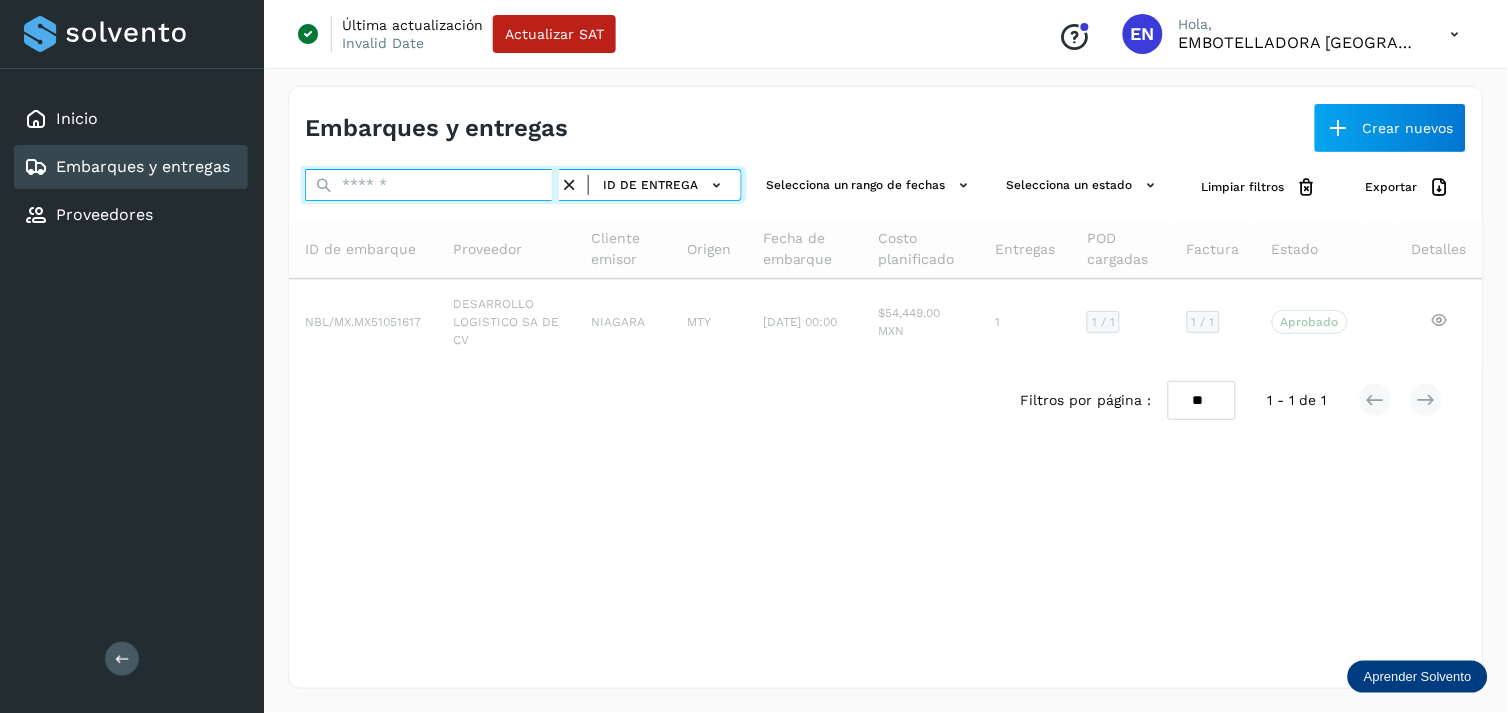click at bounding box center [432, 185] 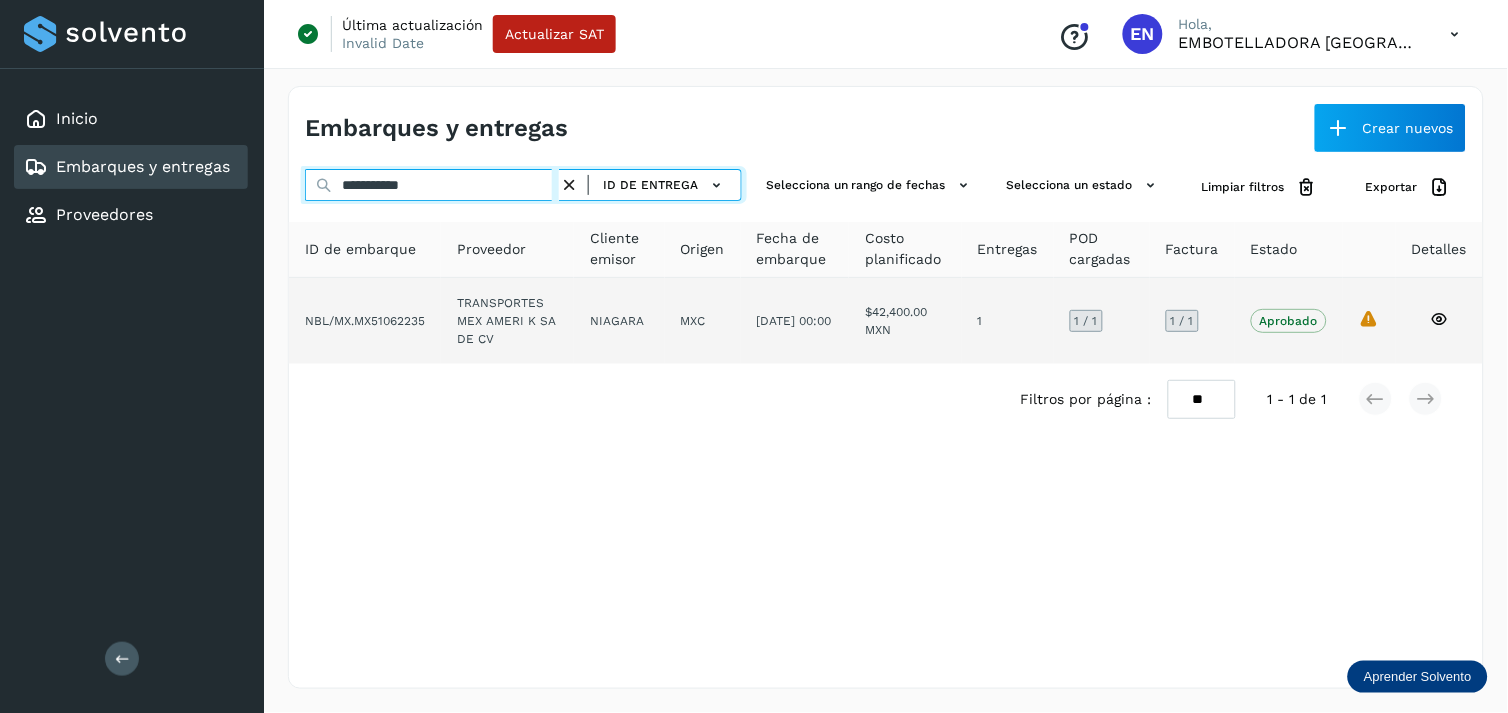 type on "**********" 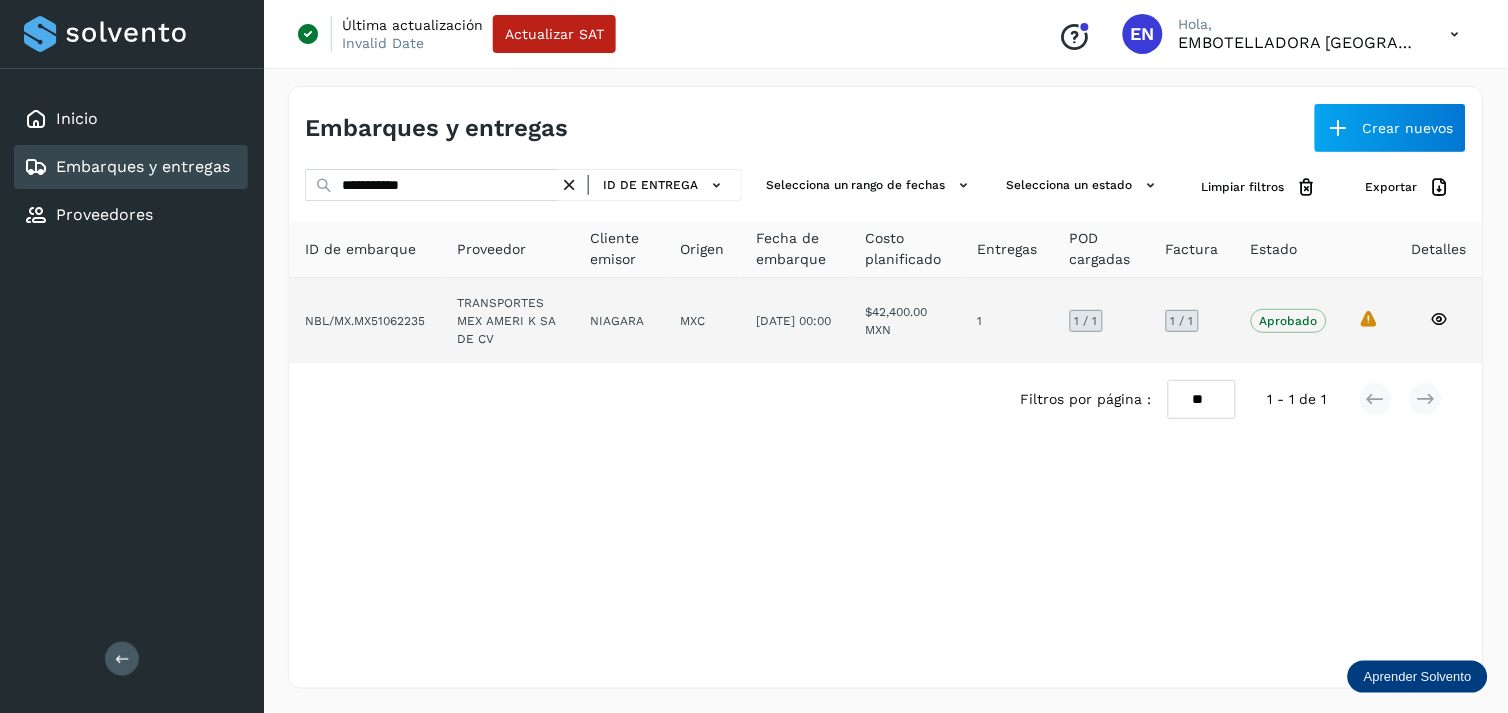 click on "TRANSPORTES MEX AMERI K SA DE CV" 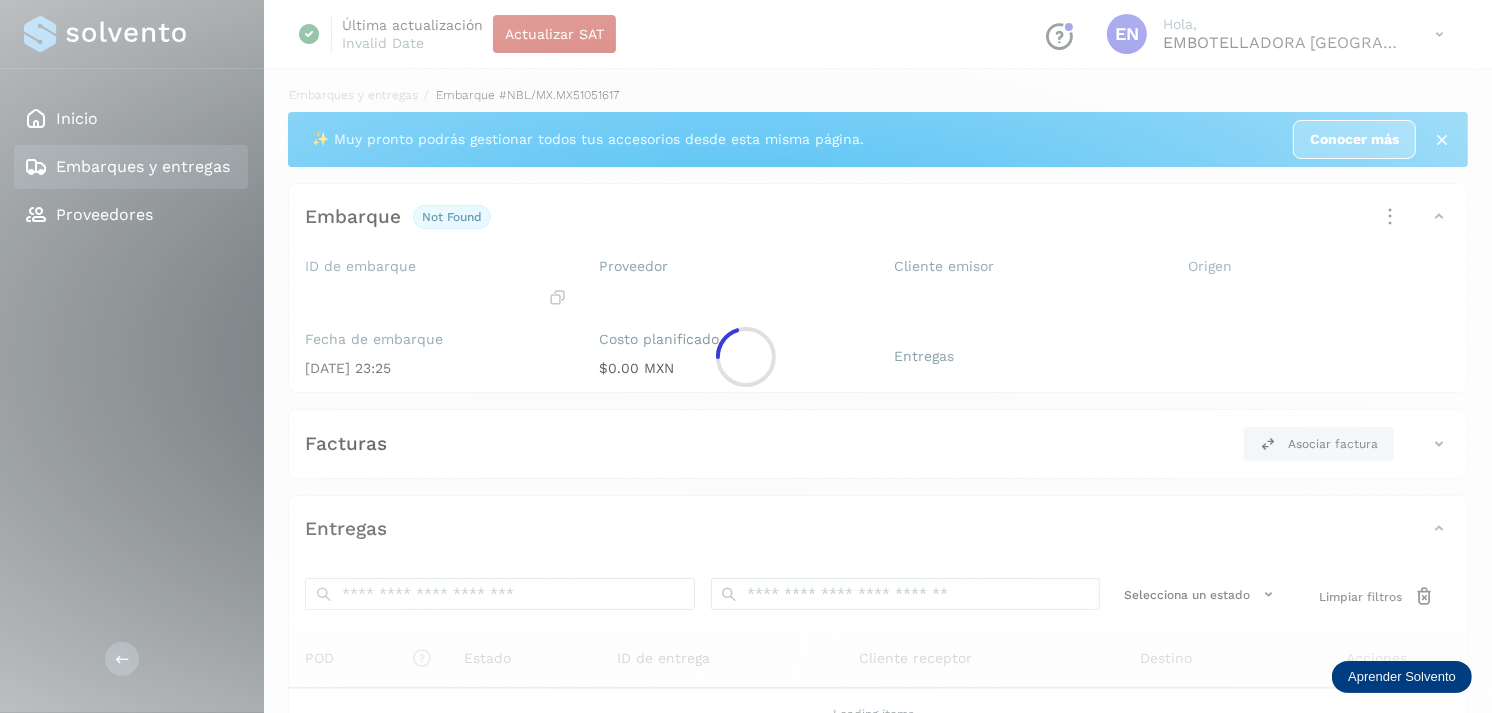 click 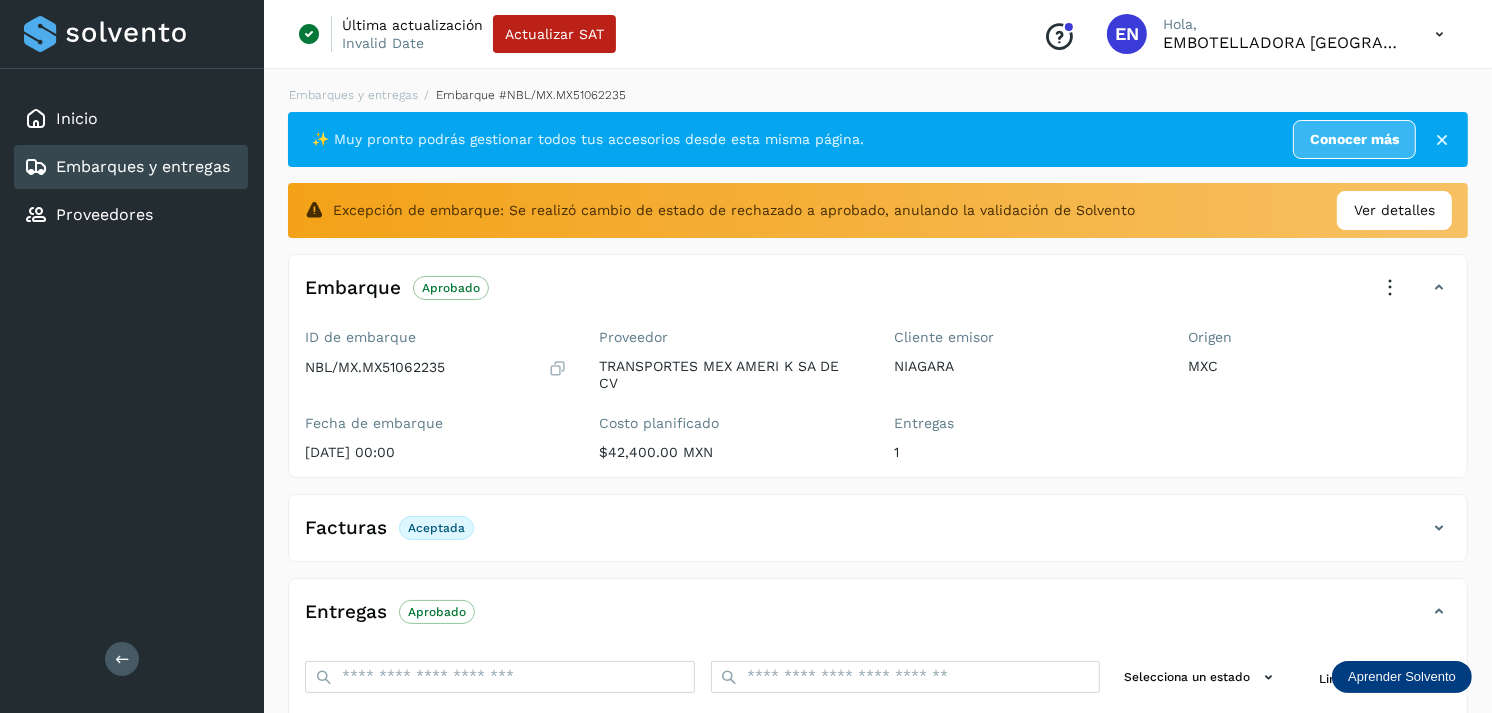 scroll, scrollTop: 325, scrollLeft: 0, axis: vertical 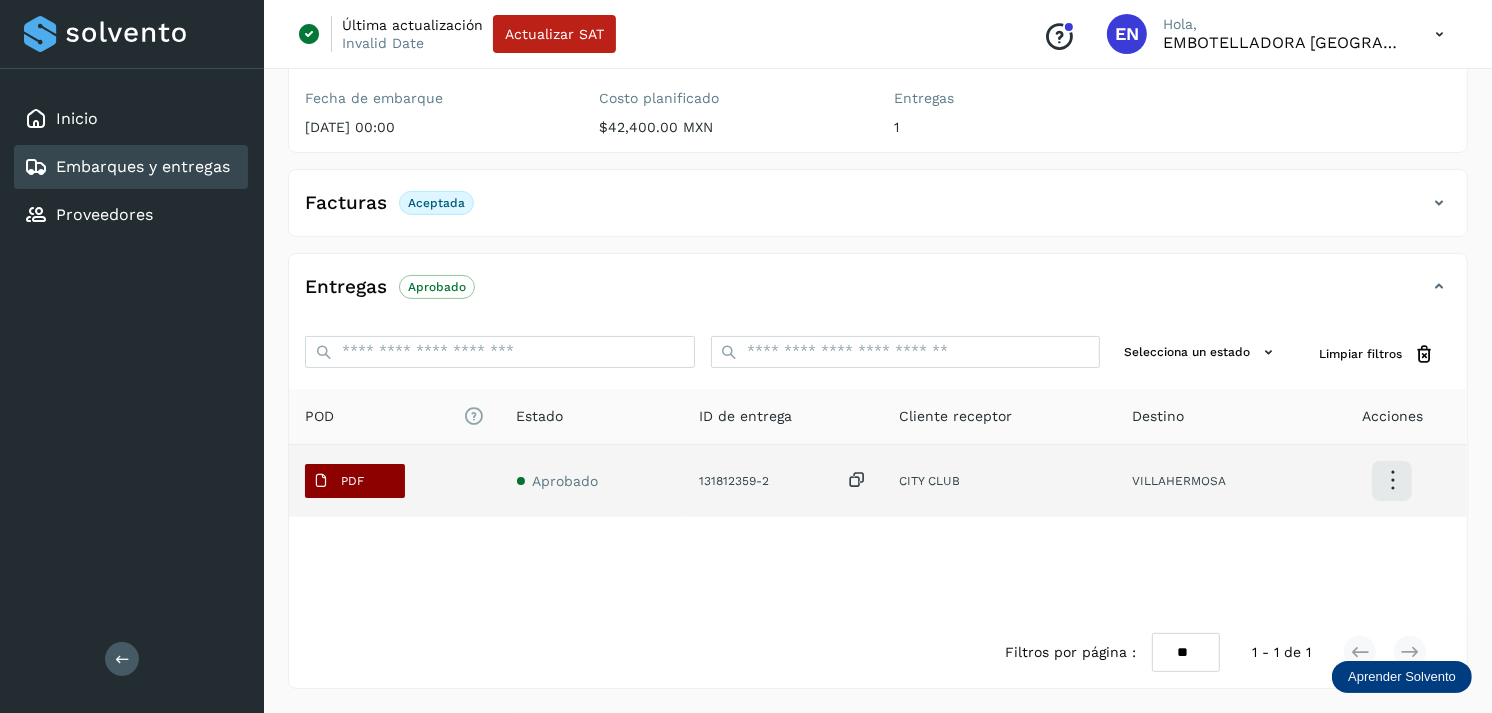 click on "PDF" at bounding box center (352, 481) 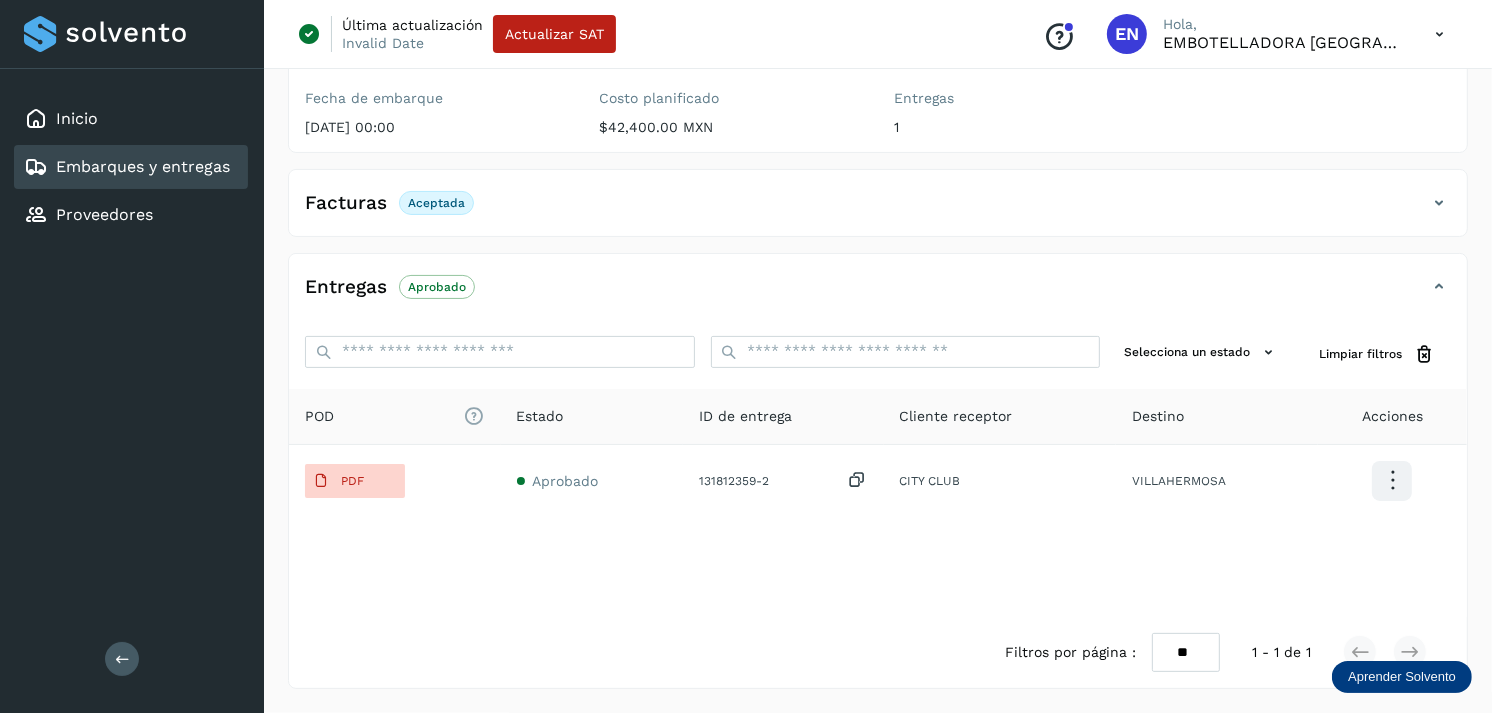 type 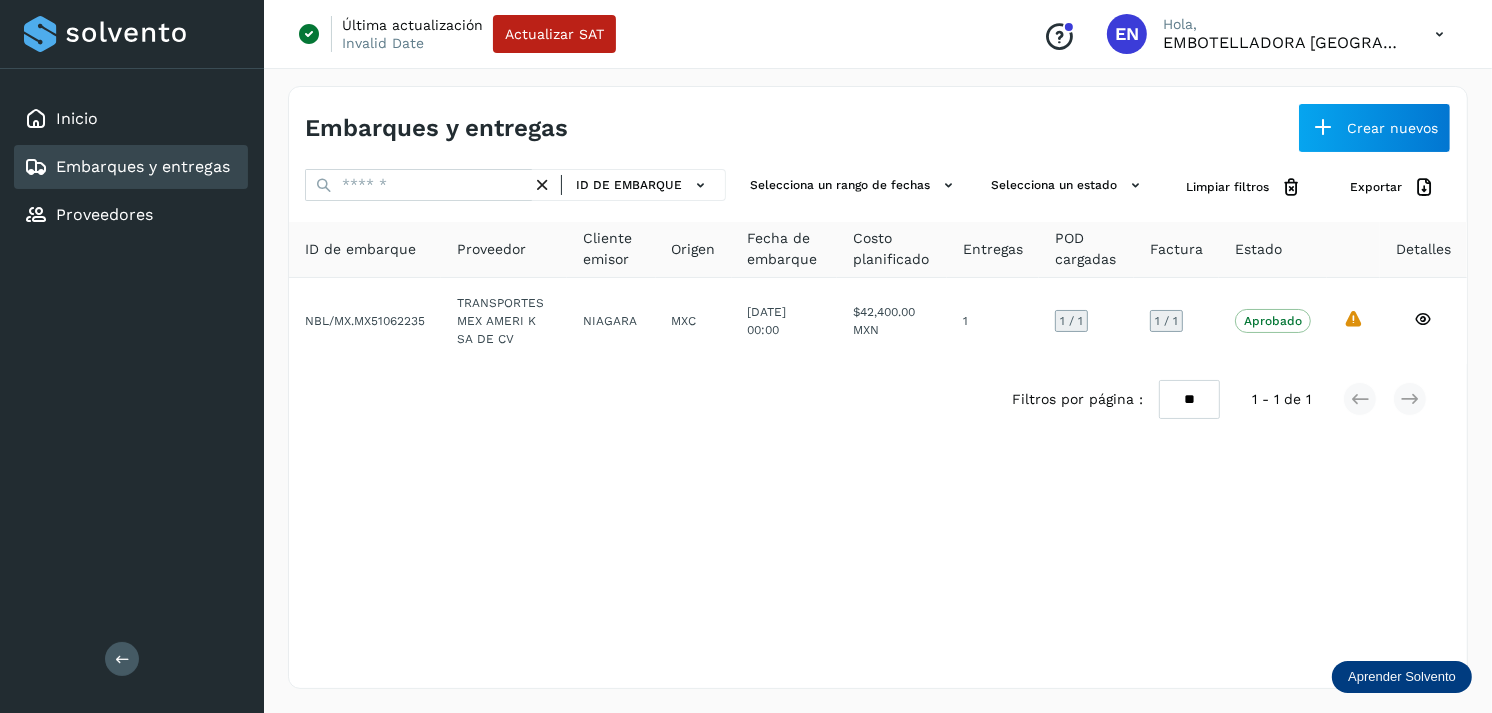 scroll, scrollTop: 0, scrollLeft: 0, axis: both 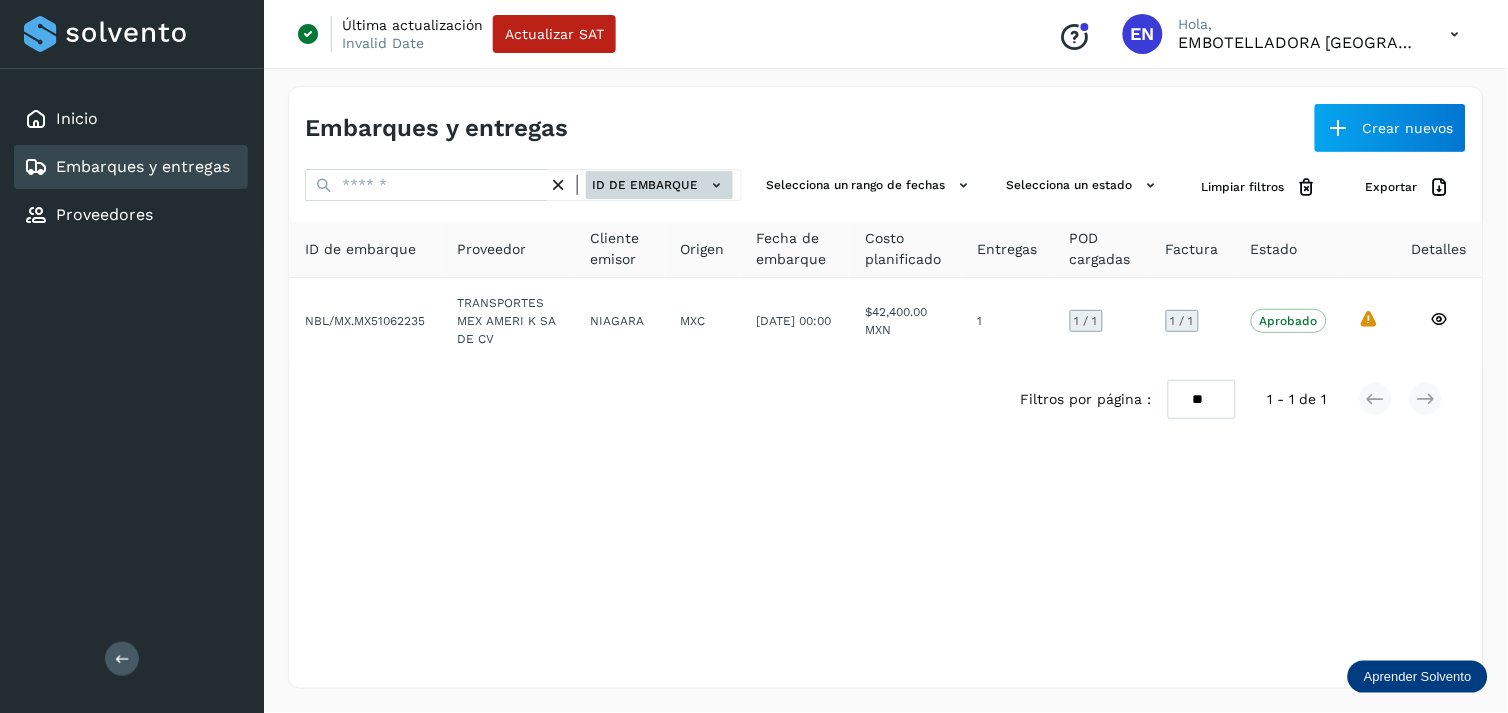 click on "ID de embarque" 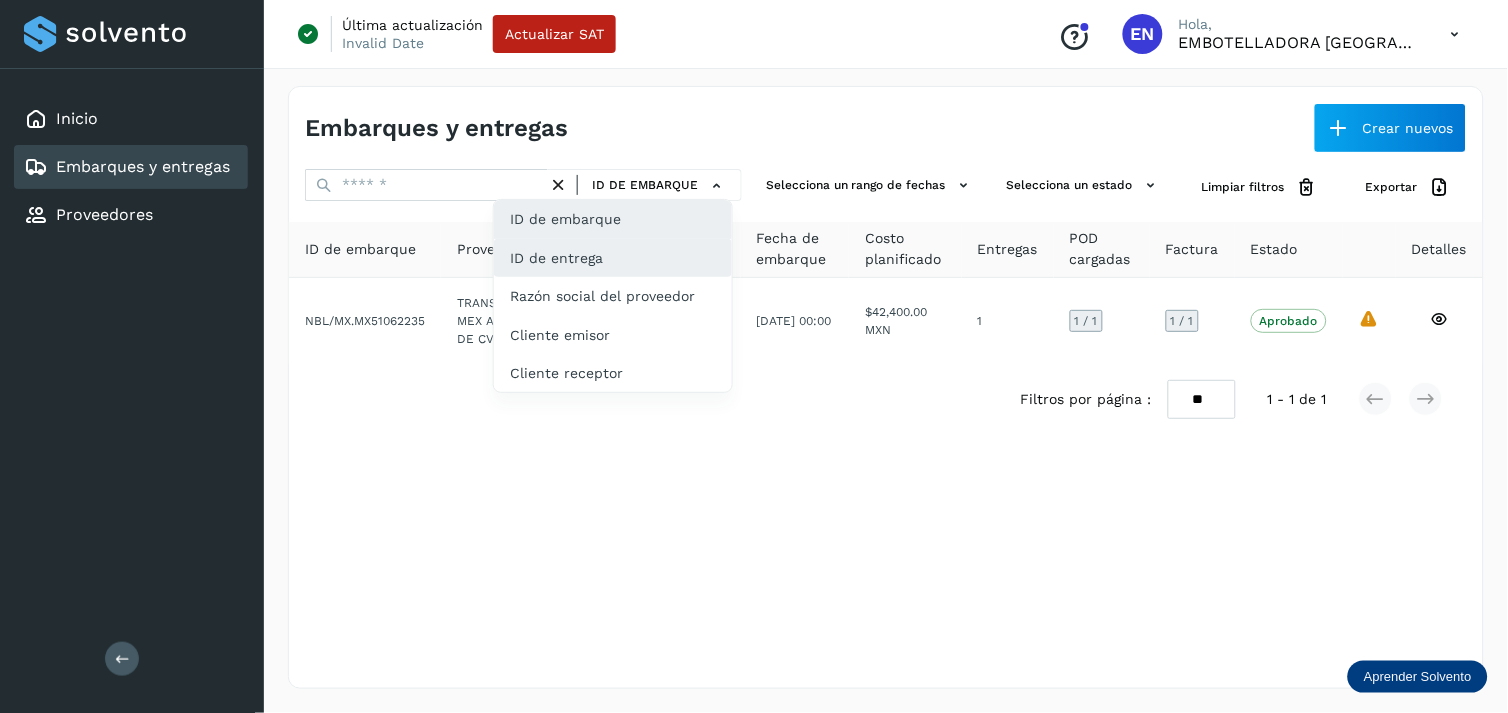 drag, startPoint x: 588, startPoint y: 277, endPoint x: 570, endPoint y: 268, distance: 20.12461 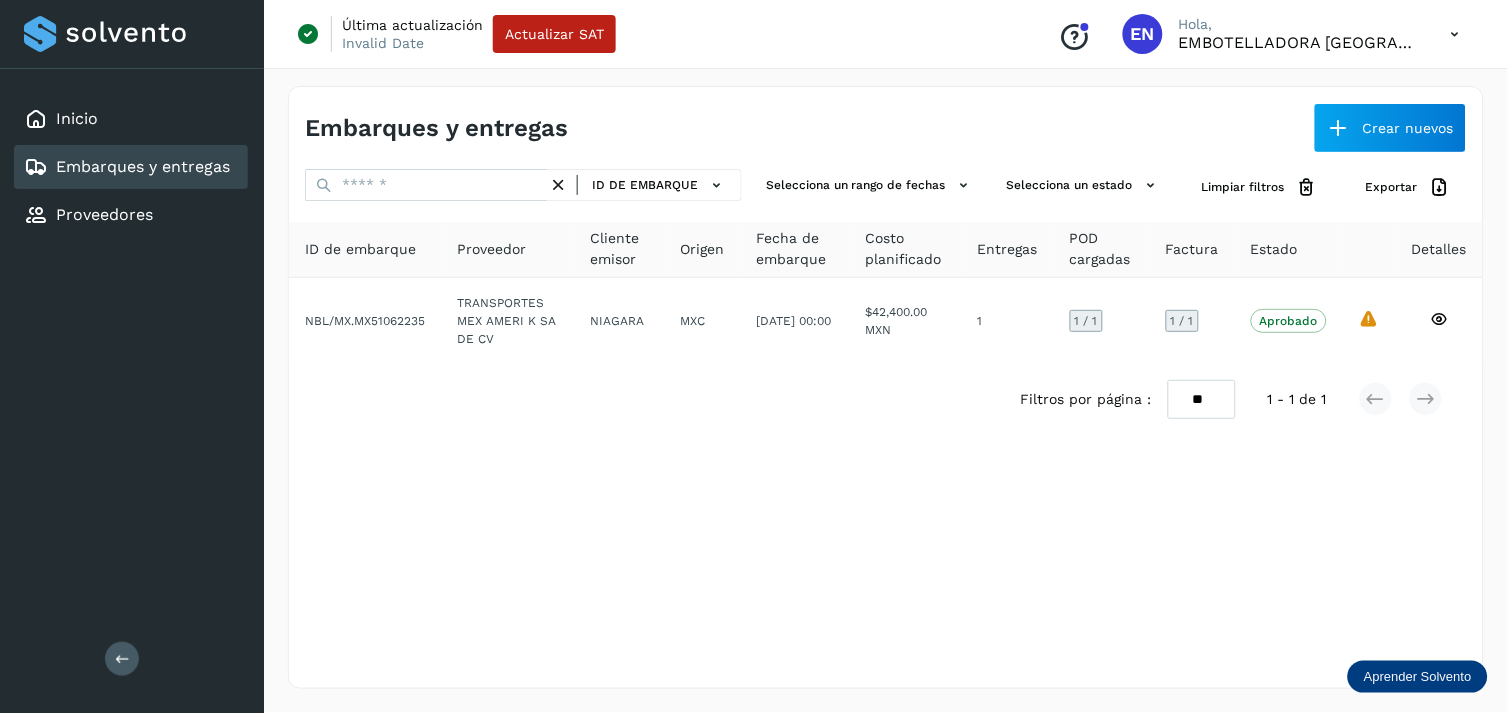 click on "ID de embarque" at bounding box center [645, 185] 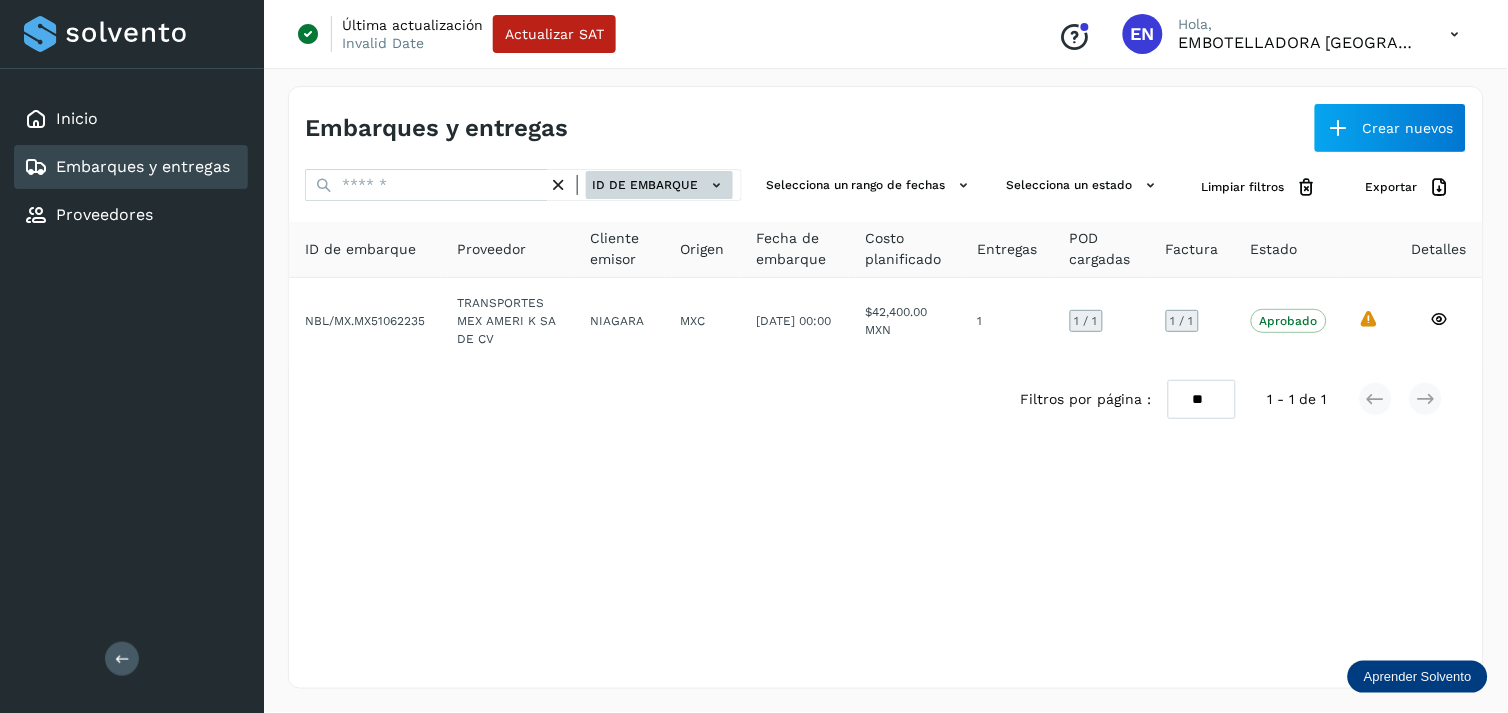 click on "ID de embarque" at bounding box center (659, 185) 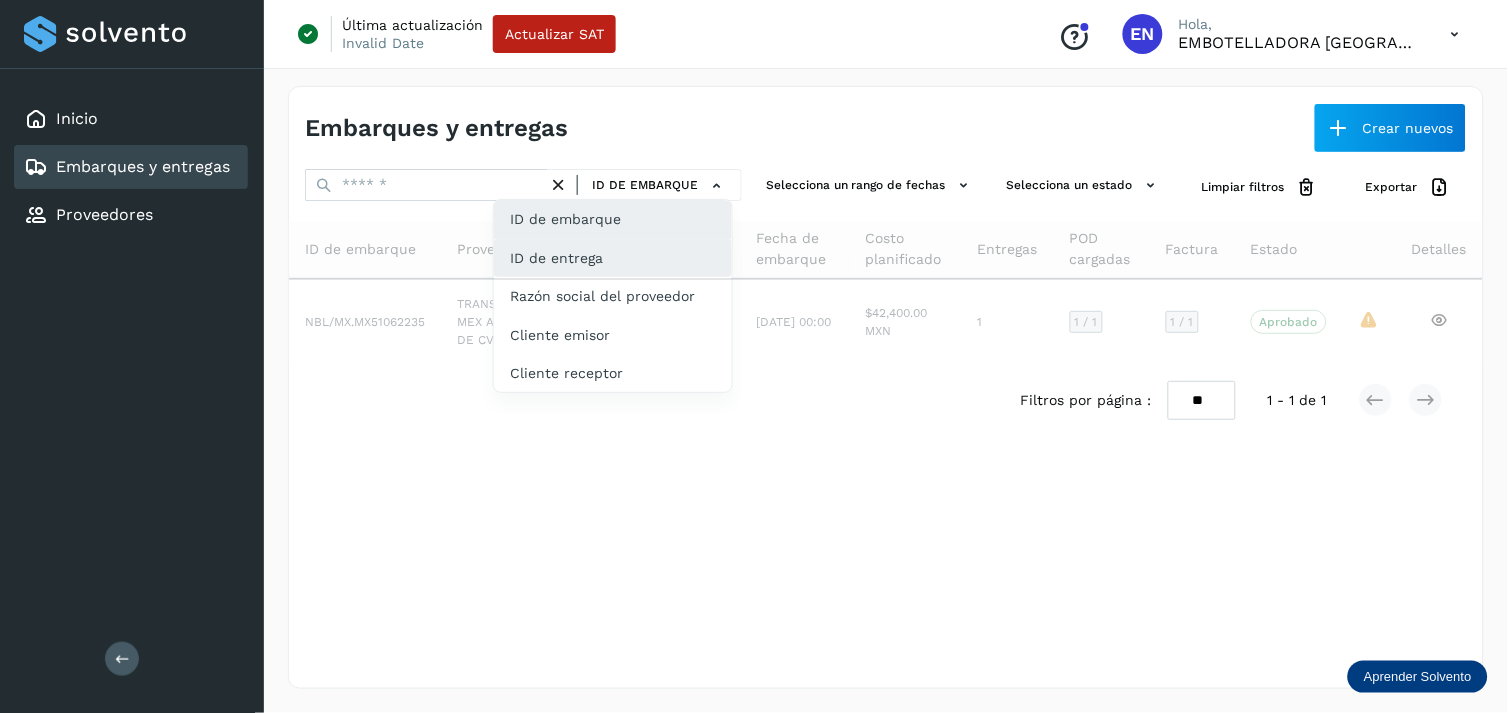 drag, startPoint x: 581, startPoint y: 273, endPoint x: 564, endPoint y: 262, distance: 20.248457 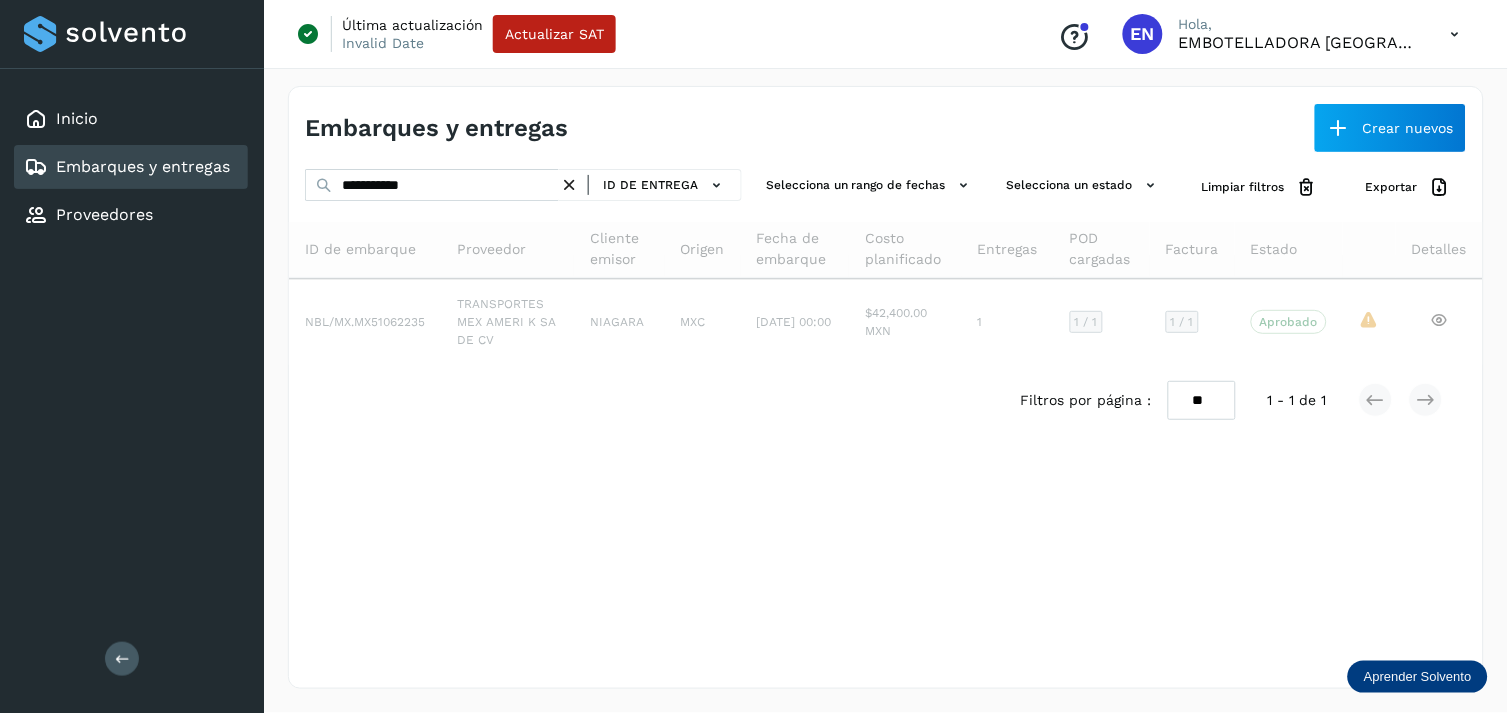 click at bounding box center [569, 185] 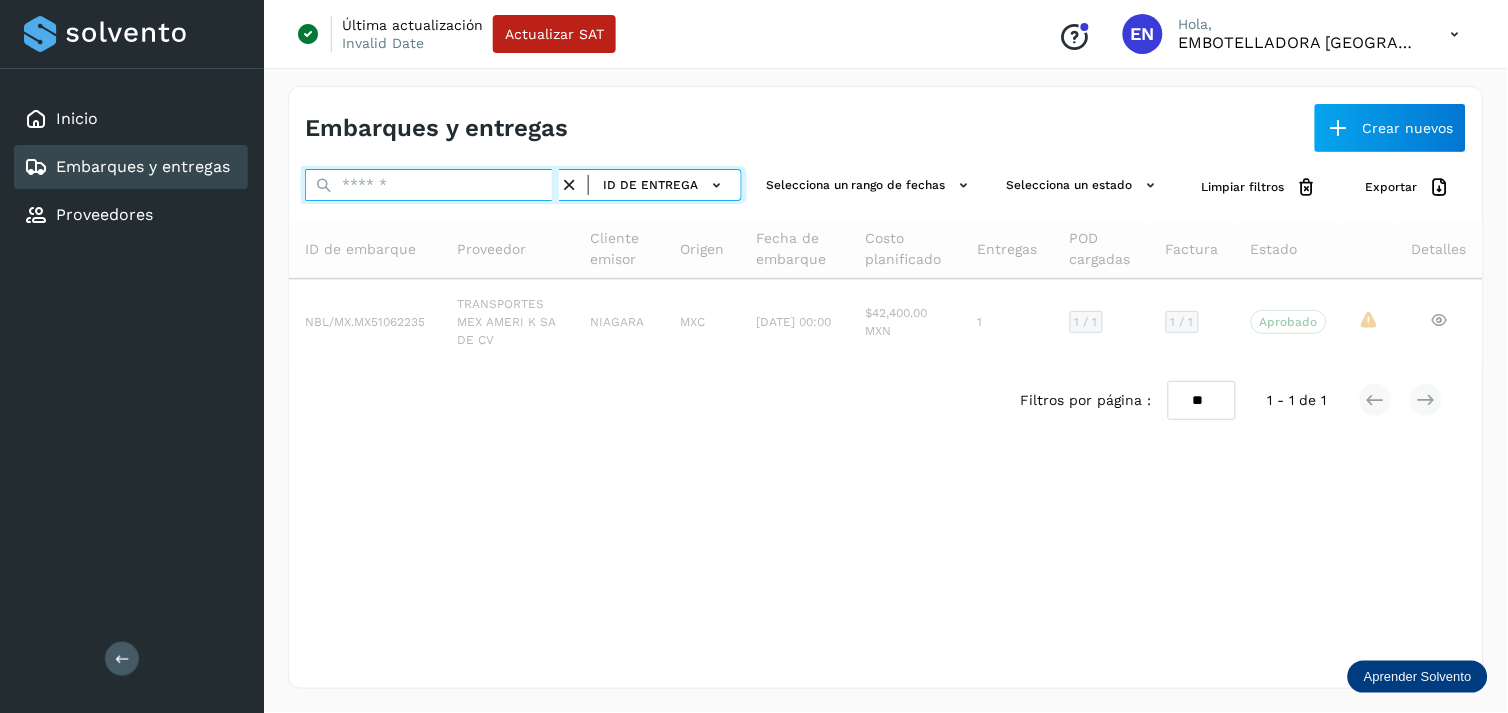 click at bounding box center (432, 185) 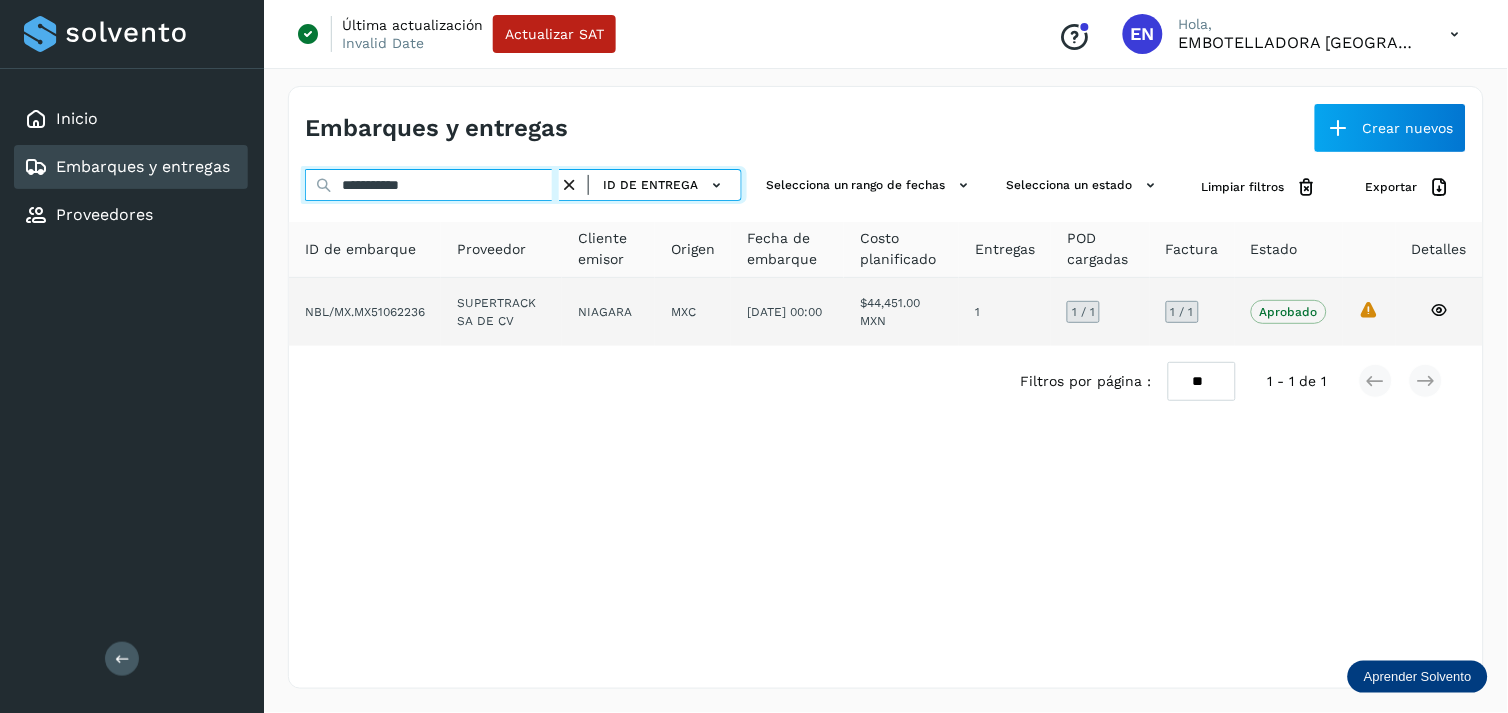 type on "**********" 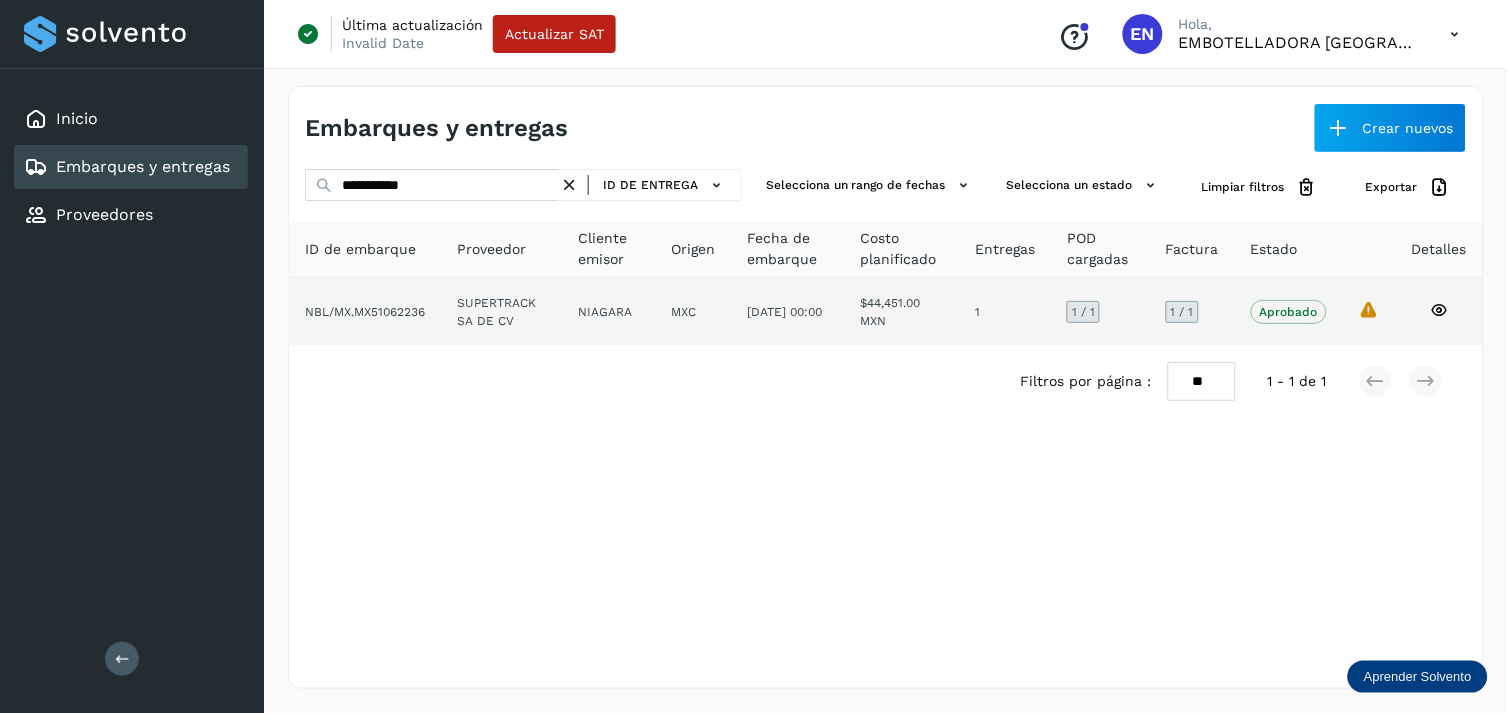 click on "SUPERTRACK SA DE CV" 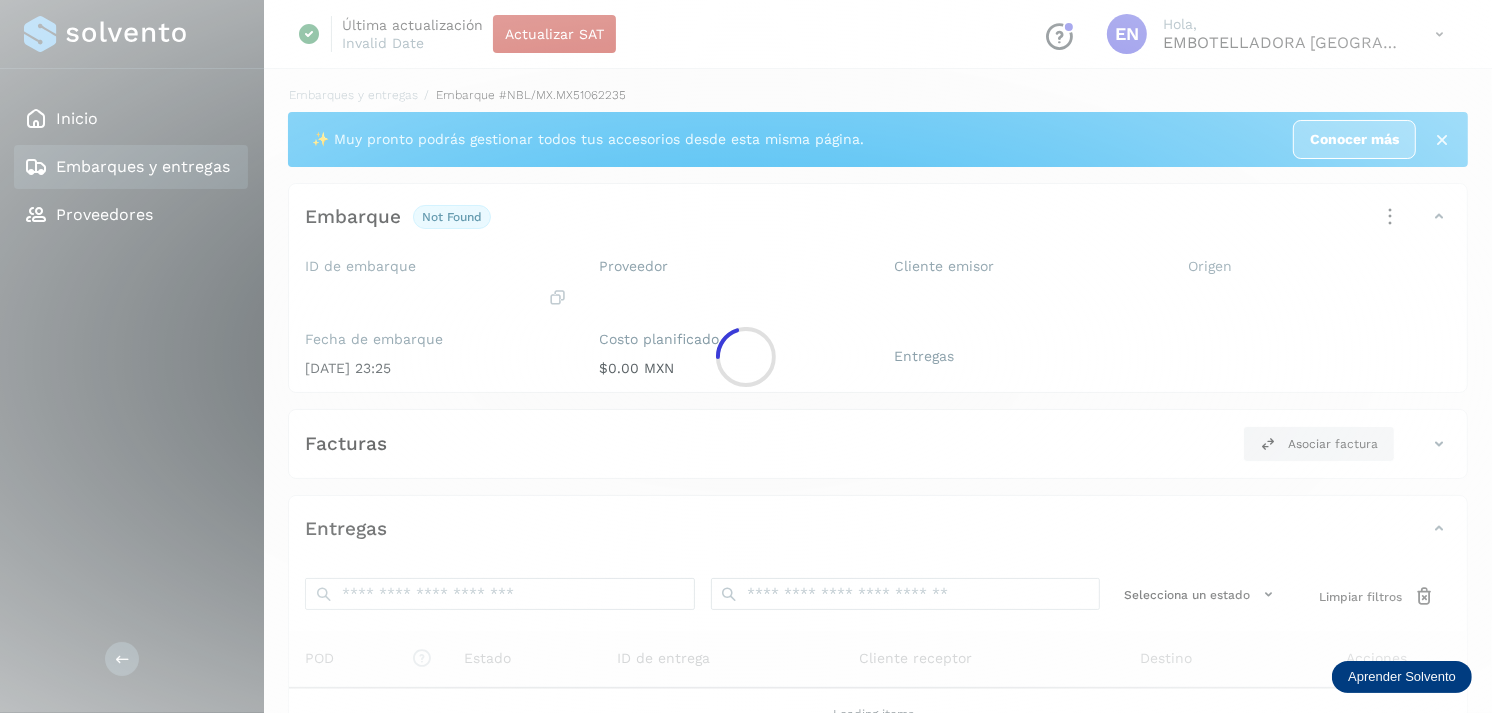 click 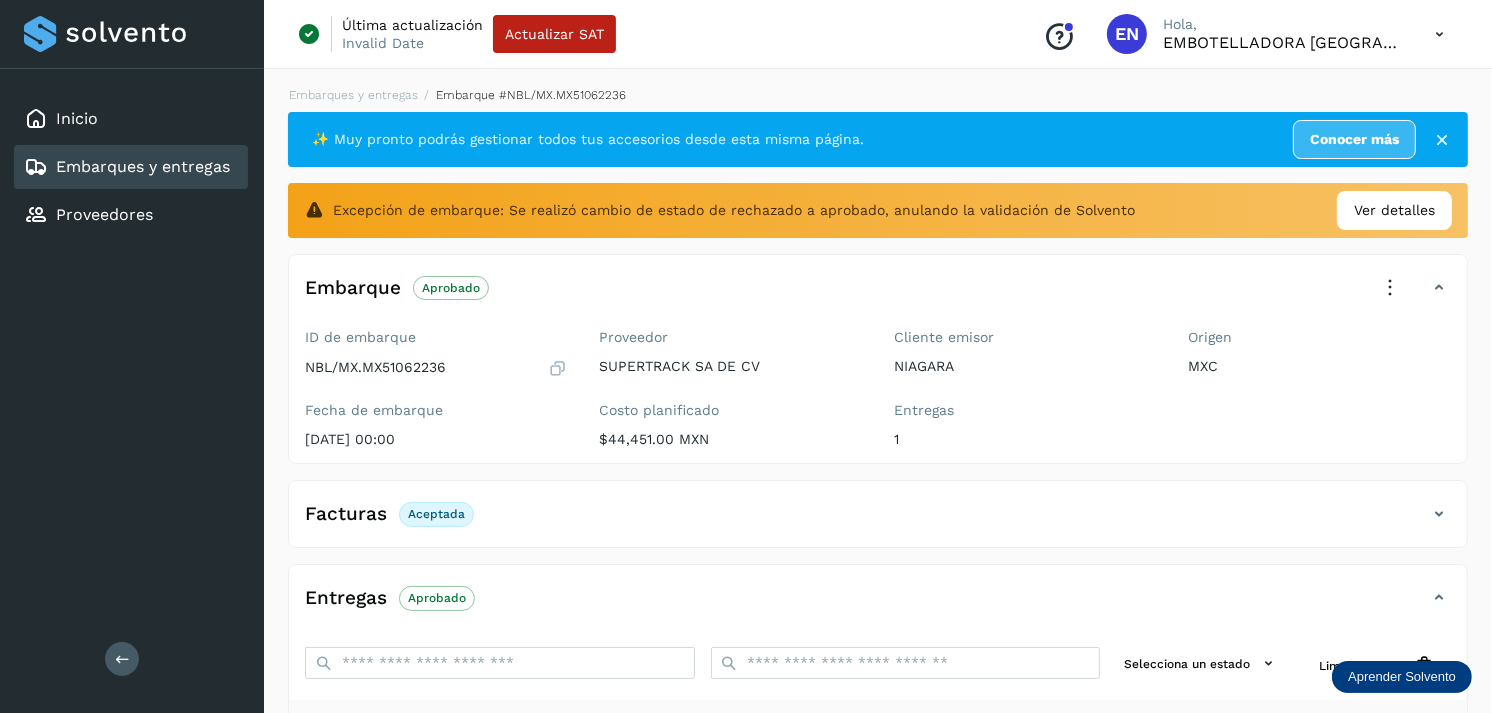 scroll, scrollTop: 312, scrollLeft: 0, axis: vertical 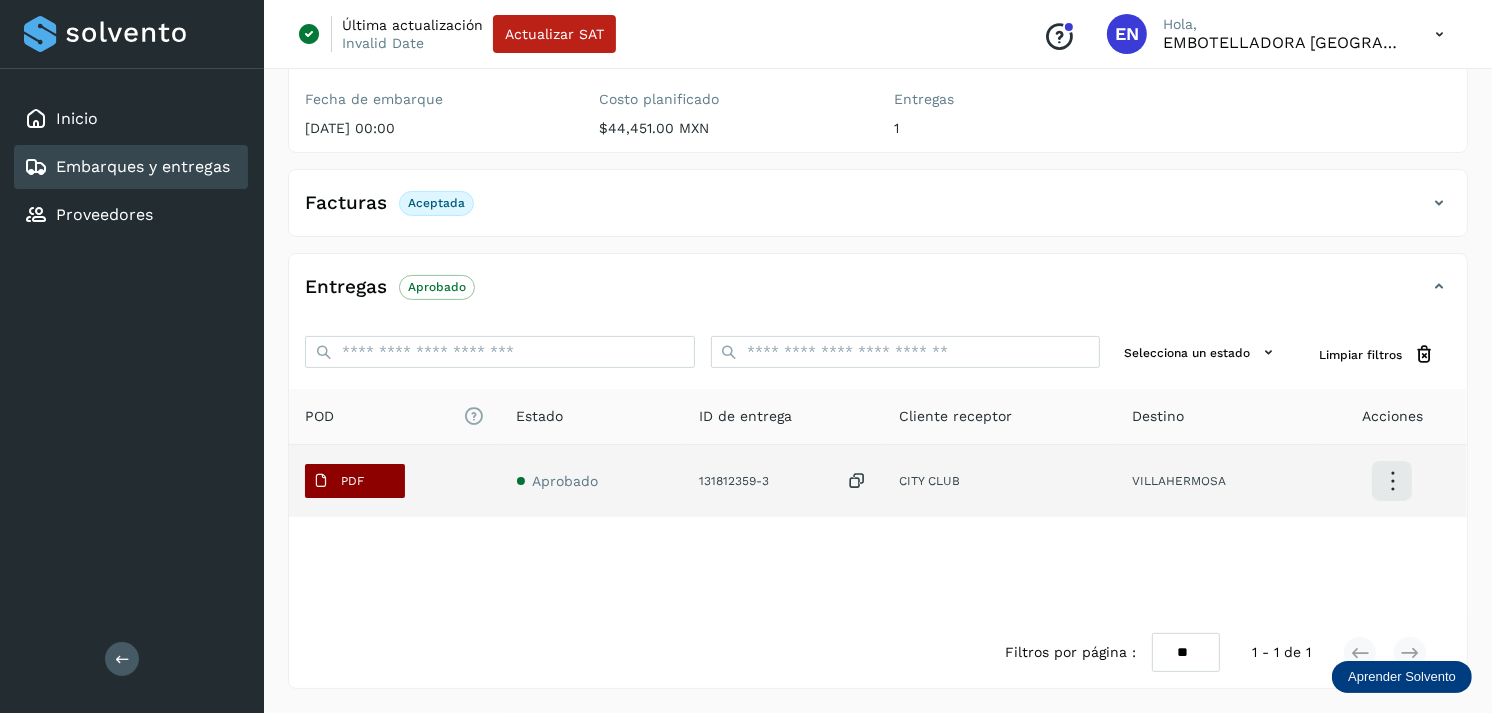 click on "PDF" at bounding box center [338, 481] 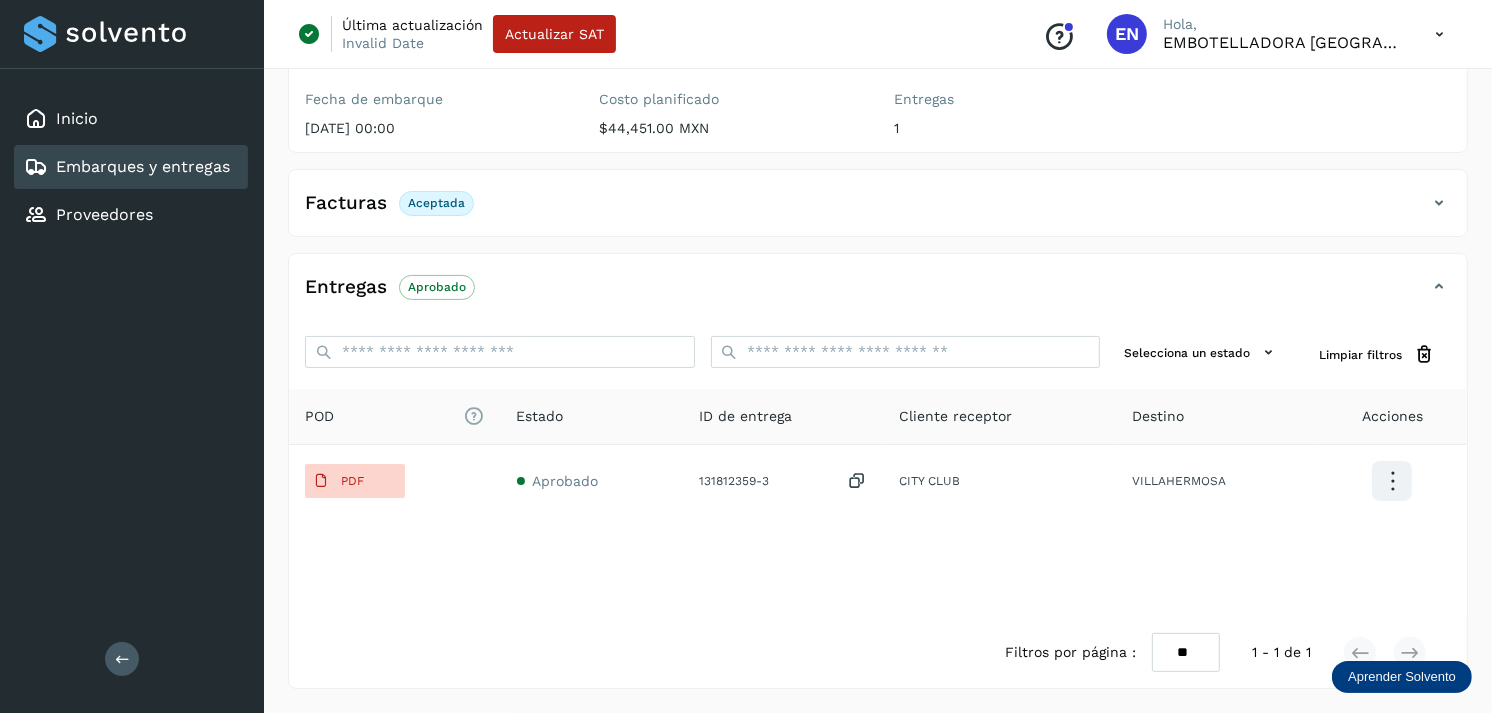 type 